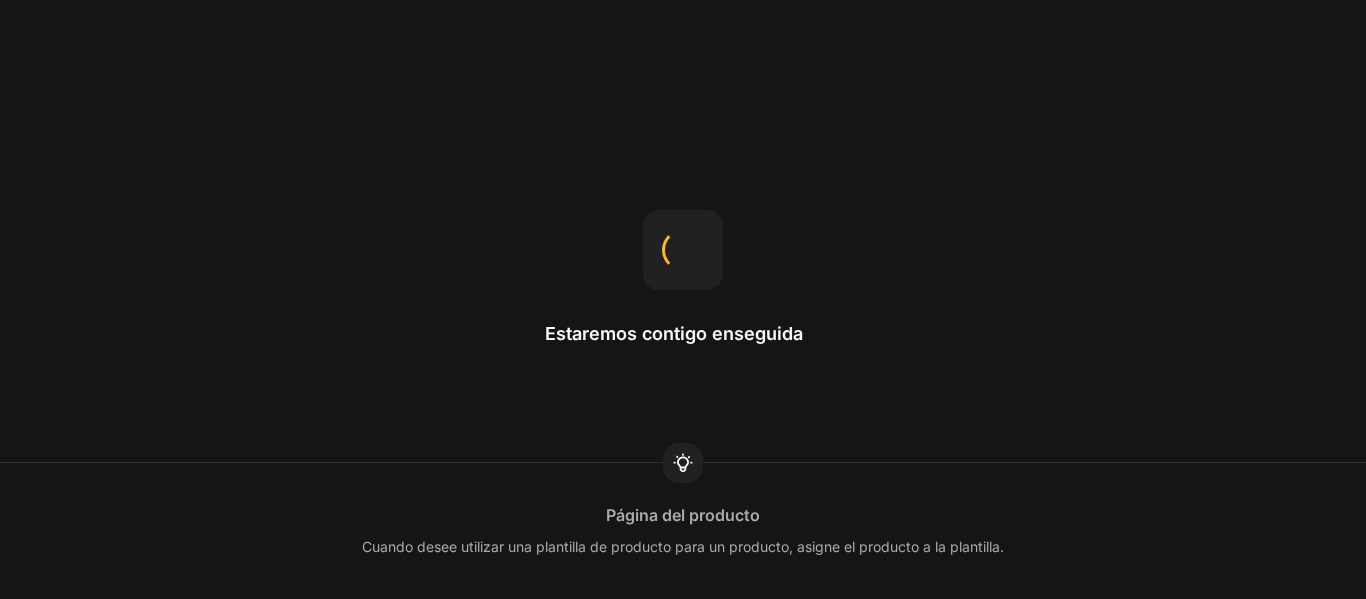 scroll, scrollTop: 0, scrollLeft: 0, axis: both 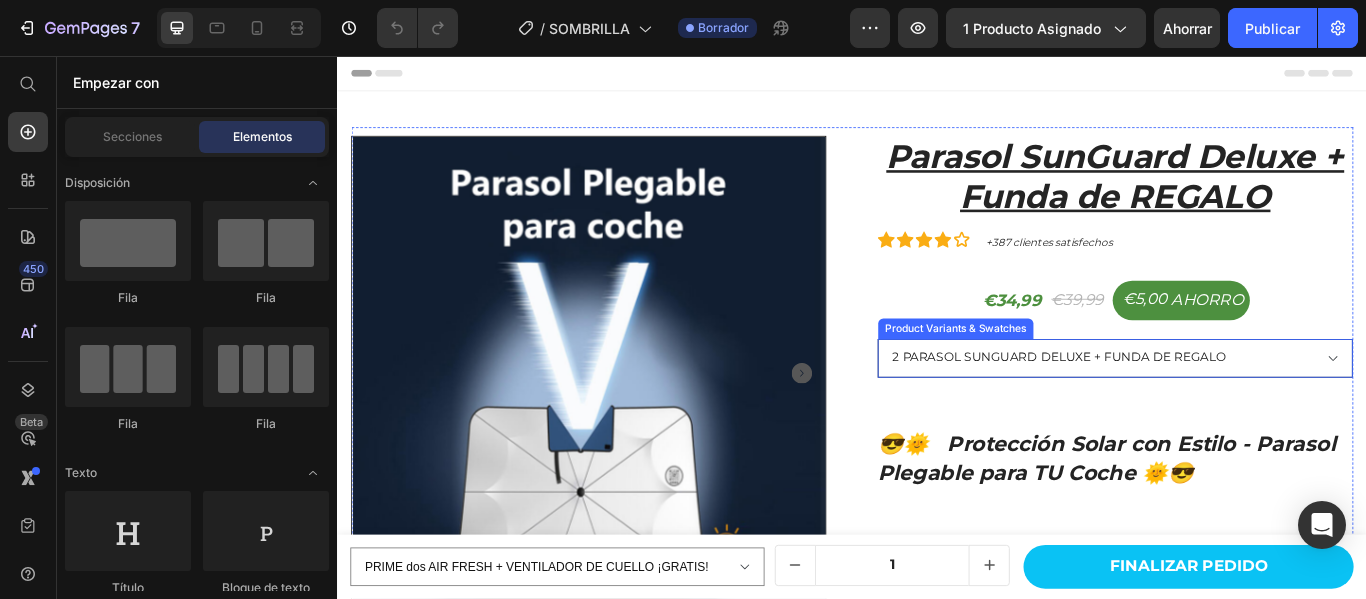 click on "2 PARASOL SUNGUARD DELUXE + FUNDA DE REGALO 3 PARASOL SUNGUARD DELUXE + FUNDAS DE REGALO" at bounding box center [1244, 408] 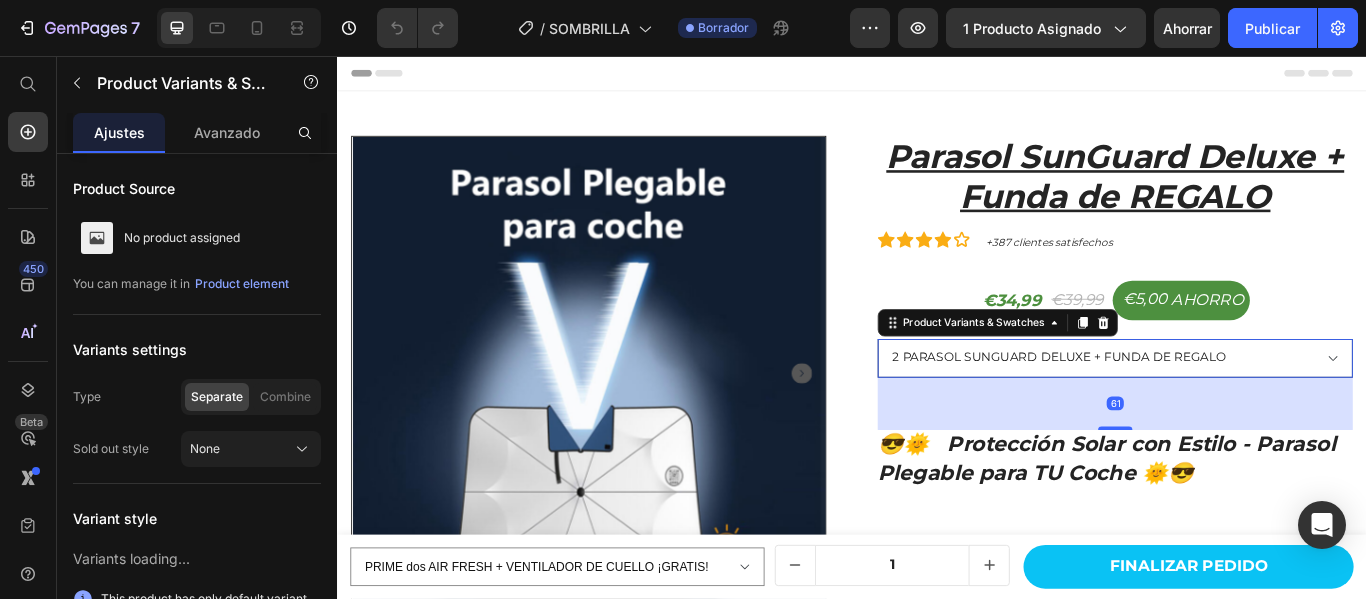 click on "2 PARASOL SUNGUARD DELUXE + FUNDA DE REGALO 3 PARASOL SUNGUARD DELUXE + FUNDAS DE REGALO" at bounding box center [1244, 408] 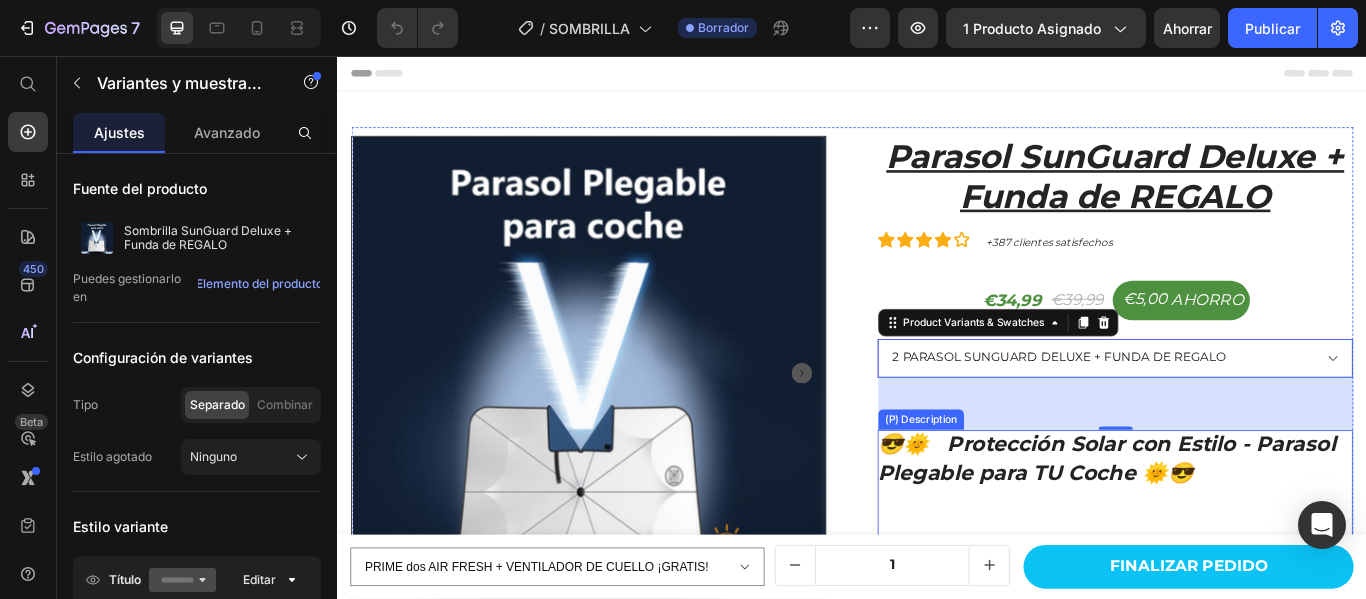 scroll, scrollTop: 300, scrollLeft: 0, axis: vertical 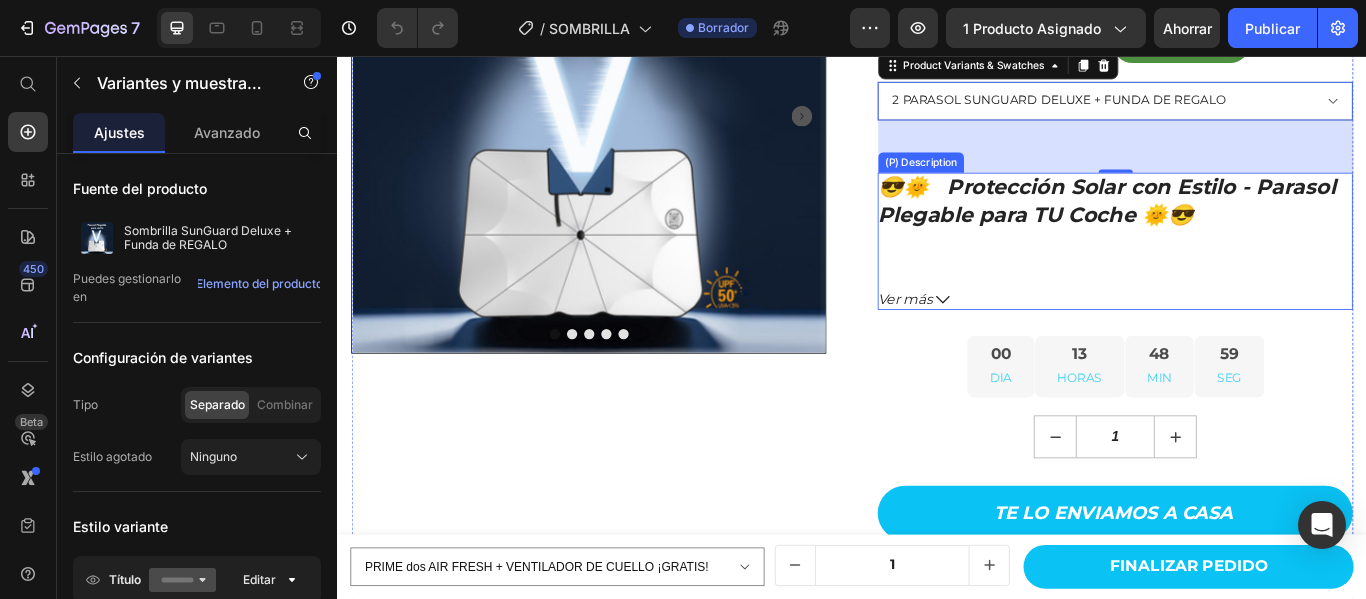 click on "Ver más" at bounding box center [1244, 340] 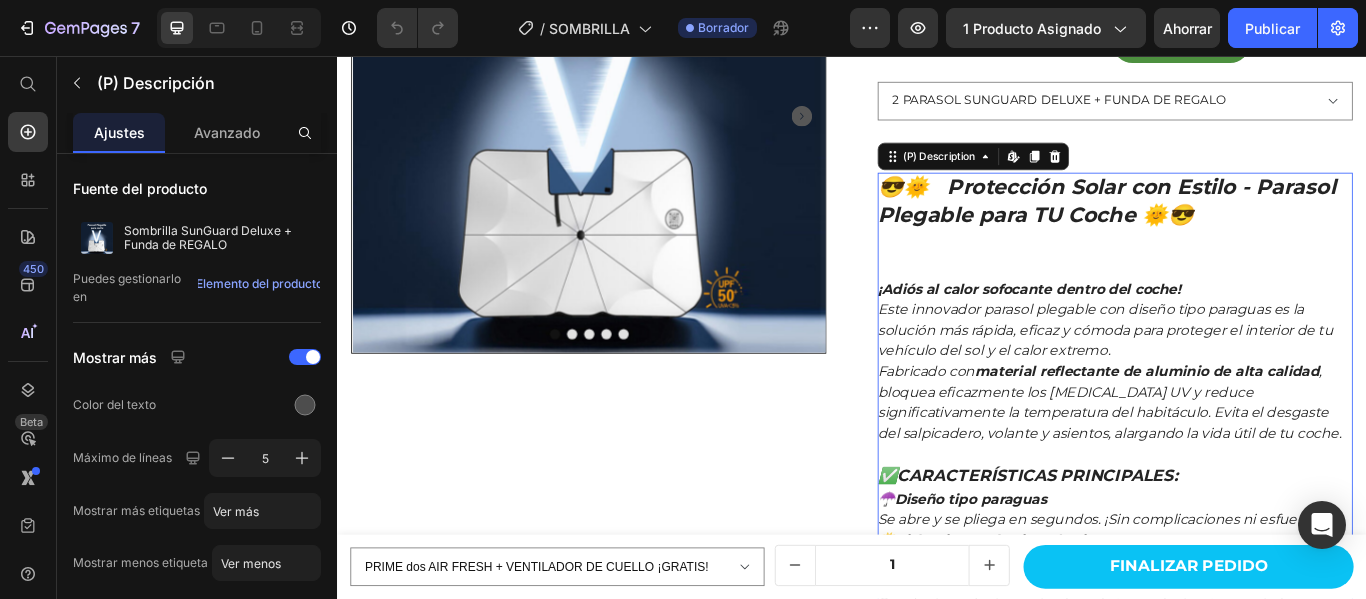 click on "😎🌞   Protección Solar con Estilo - Parasol Plegable para TU Coche 🌞😎
¡Adiós al calor sofocante dentro del coche! Este innovador parasol plegable con diseño tipo paraguas es la solución más rápida, eficaz y cómoda para proteger el interior de tu vehículo del sol y el calor extremo.
Fabricado con  material reflectante de aluminio de alta calidad , bloquea eficazmente los rayos UV y reduce significativamente la temperatura del habitáculo. Evita el desgaste del salpicadero, volante y asientos, alargando la vida útil de tu coche.
✅  CARACTERÍSTICAS PRINCIPALES :
☂️  Diseño tipo paraguas Se abre y se pliega en segundos. ¡Sin complicaciones ni esfuerzo!
🌞  Aislamiento térmico efectivo Reduce el calor interior y protege contra los rayos solares.
🚘  Cobertura total Se adapta perfectamente al parabrisas y al retrovisor central.
📏  Tamaño universal Compatible con la mayoría de coches, desde compactos hasta SUV.
💼  Portátil y compacto
🎁" at bounding box center (1244, 520) 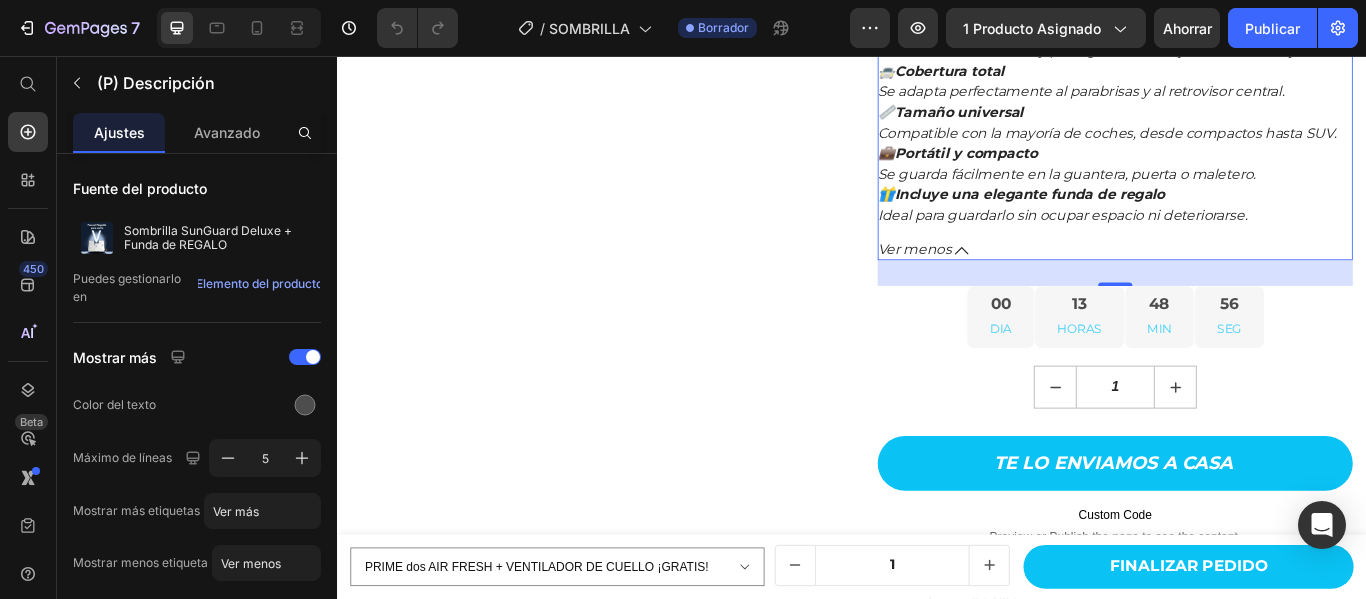scroll, scrollTop: 900, scrollLeft: 0, axis: vertical 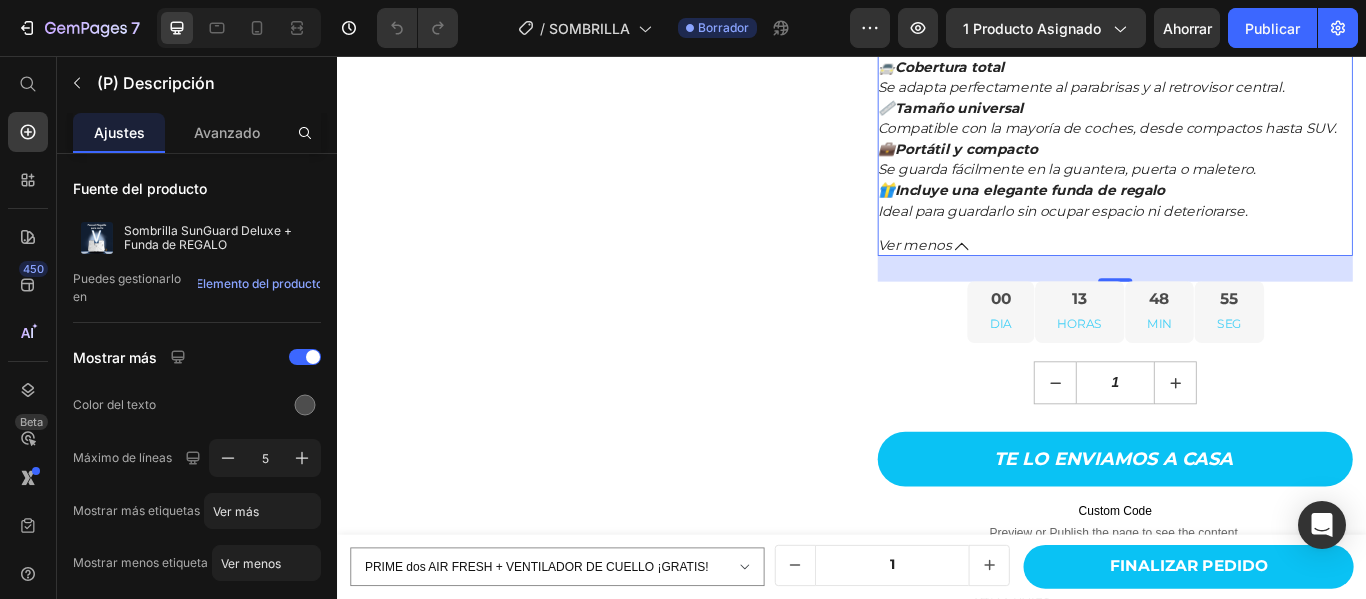 click on "Ver menos" at bounding box center [1244, 277] 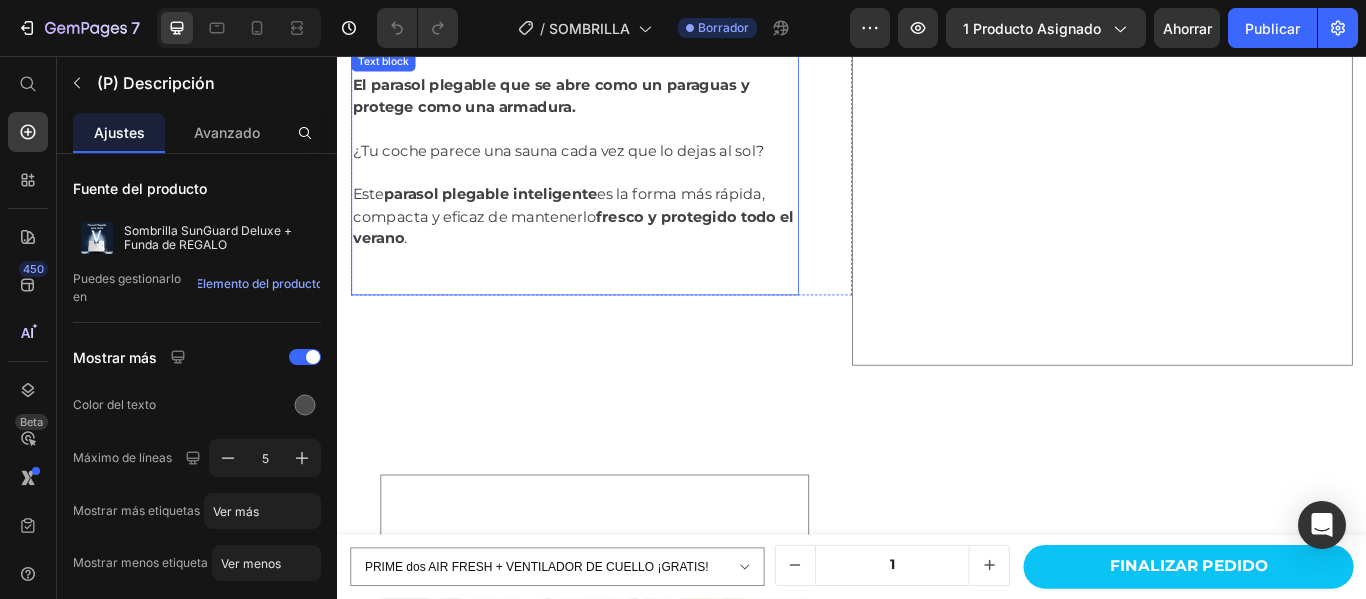 scroll, scrollTop: 1200, scrollLeft: 0, axis: vertical 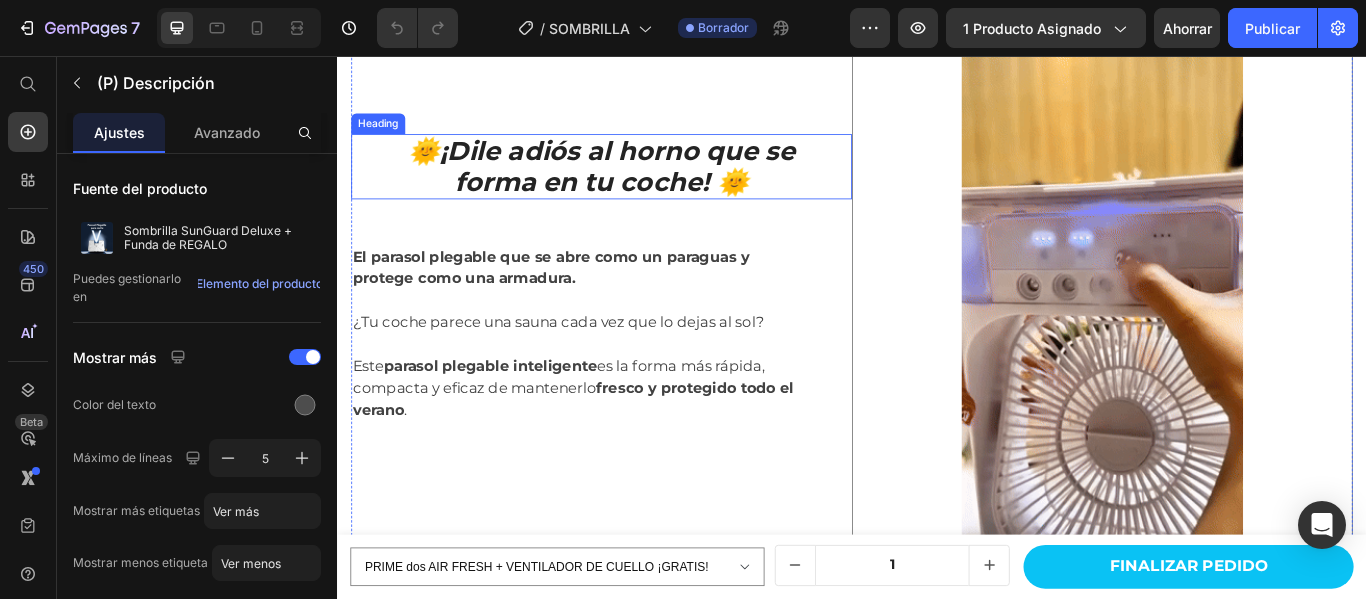 click on "¡Dile adiós al horno que se" at bounding box center [663, 166] 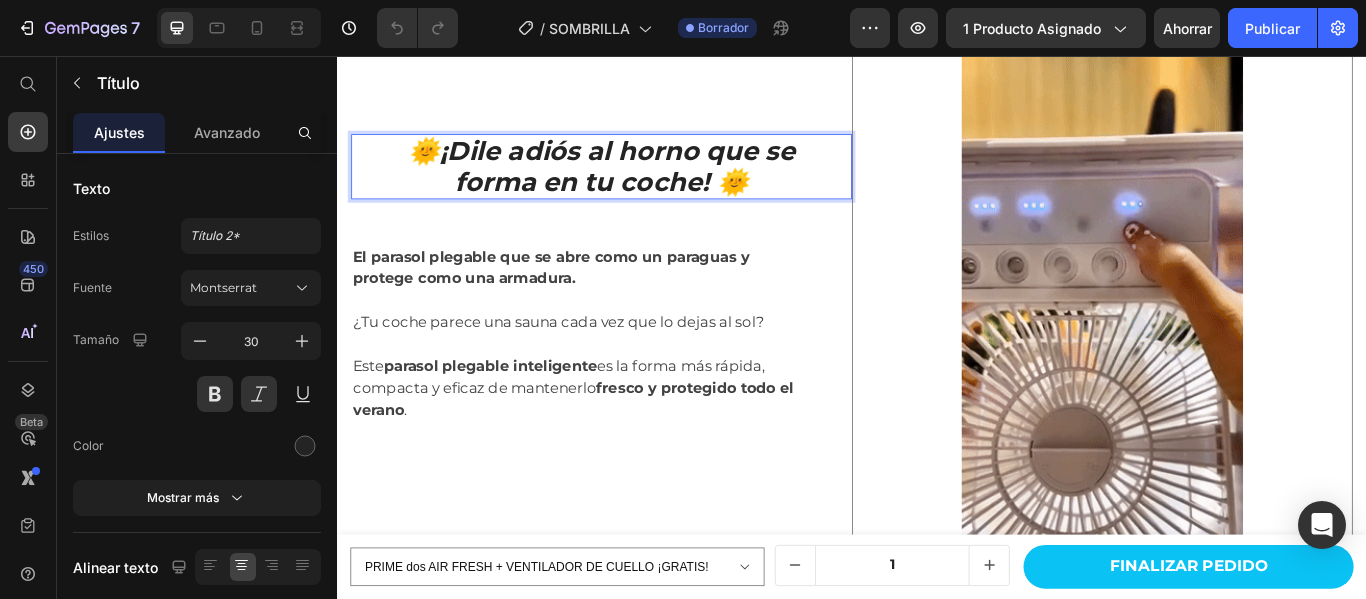 click on "¡Dile adiós al horno que se" at bounding box center [663, 166] 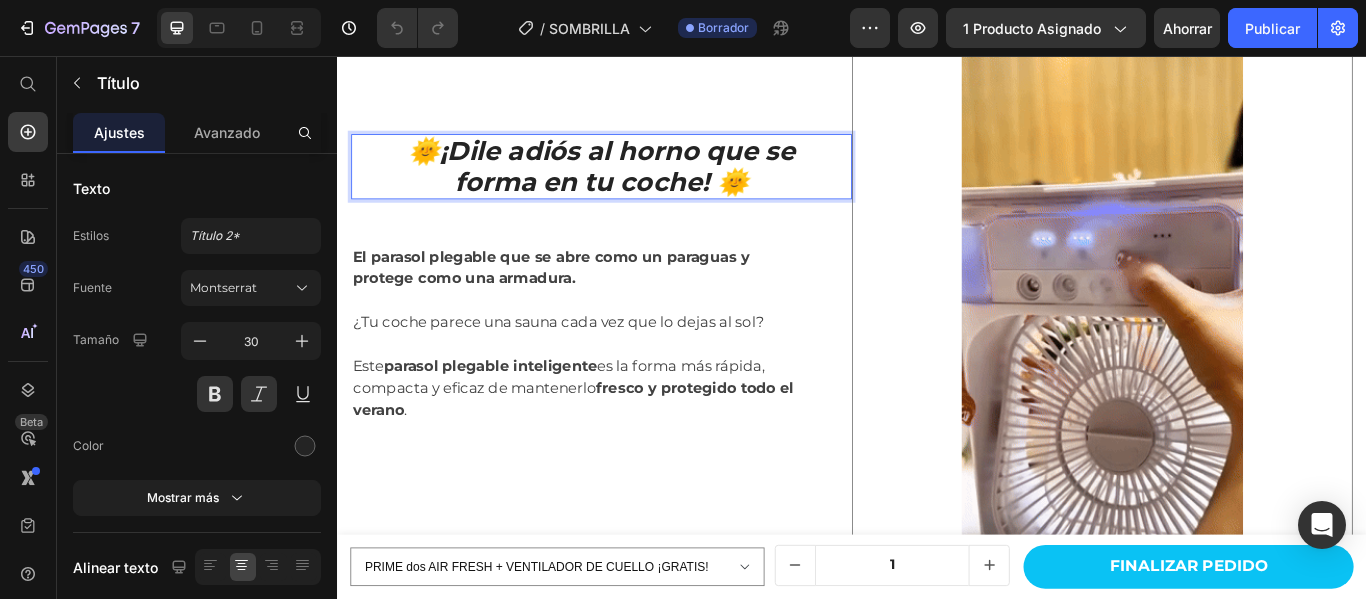 click on "¡Dile adiós al horno que se" at bounding box center (663, 166) 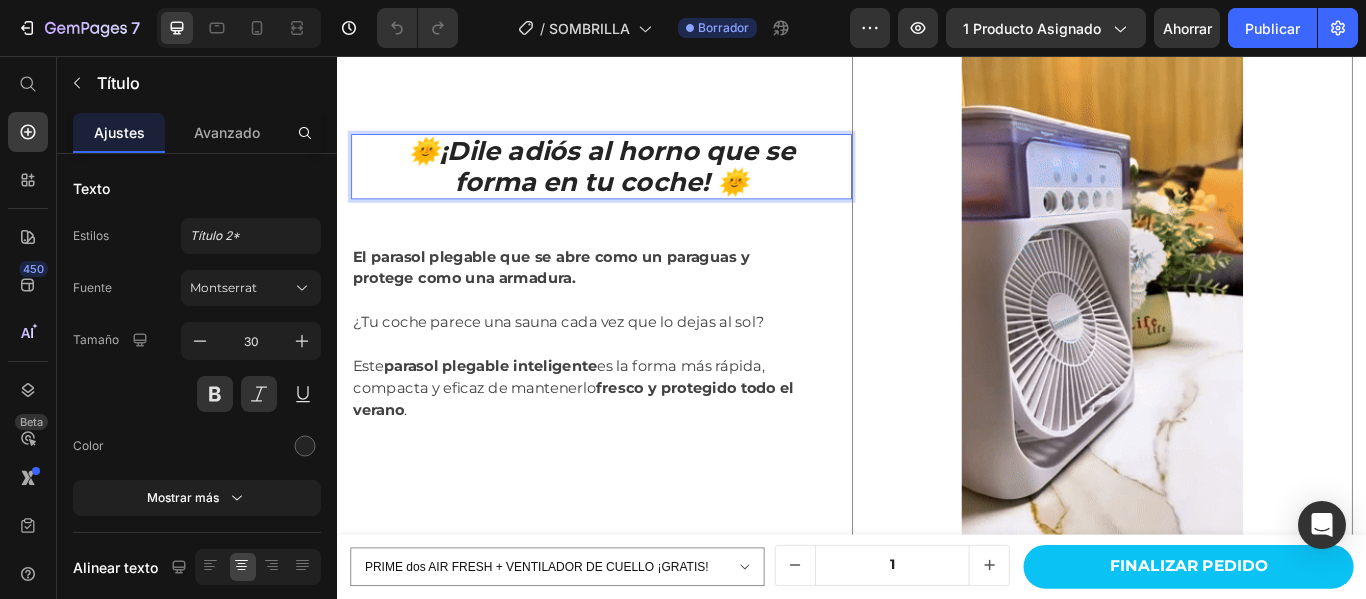click on "¡Dile adiós al horno que se" at bounding box center (663, 166) 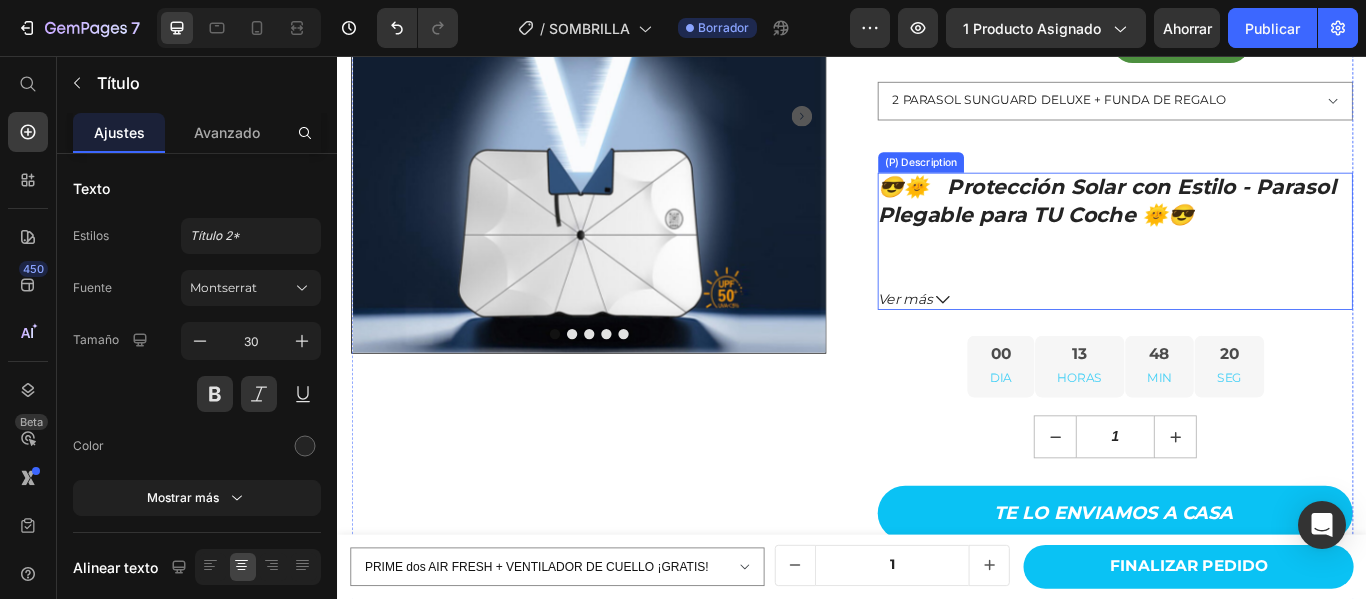 scroll, scrollTop: 0, scrollLeft: 0, axis: both 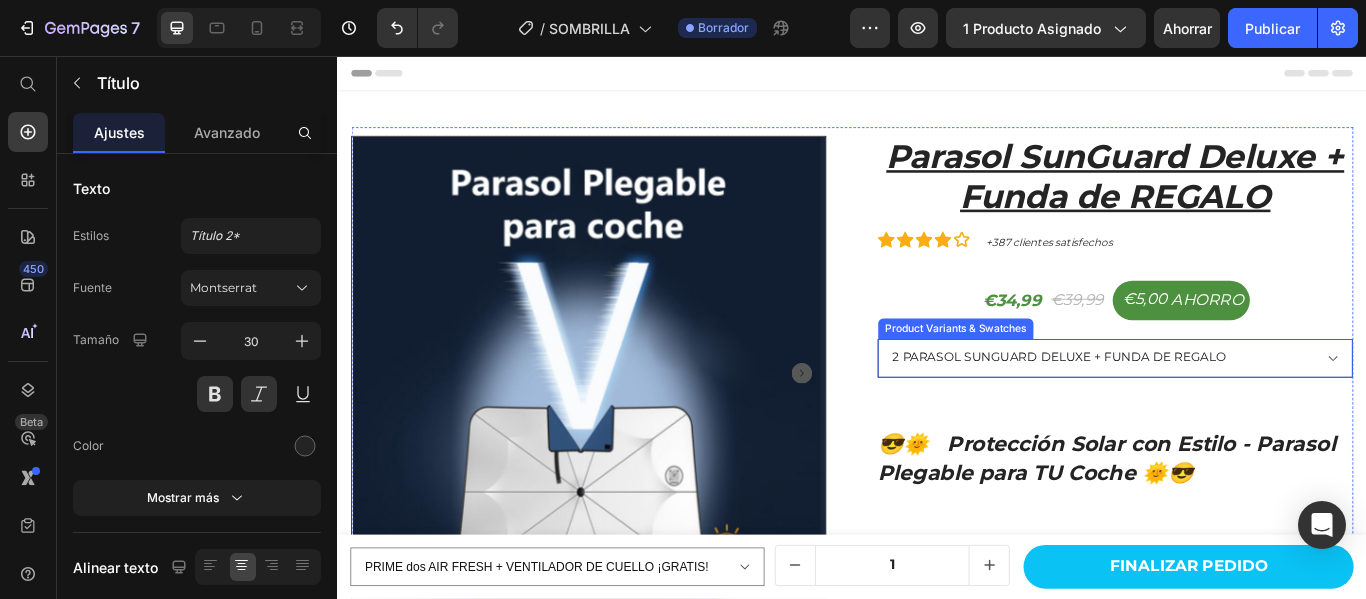 click on "2 PARASOL SUNGUARD DELUXE + FUNDA DE REGALO 3 PARASOL SUNGUARD DELUXE + FUNDAS DE REGALO" at bounding box center [1244, 408] 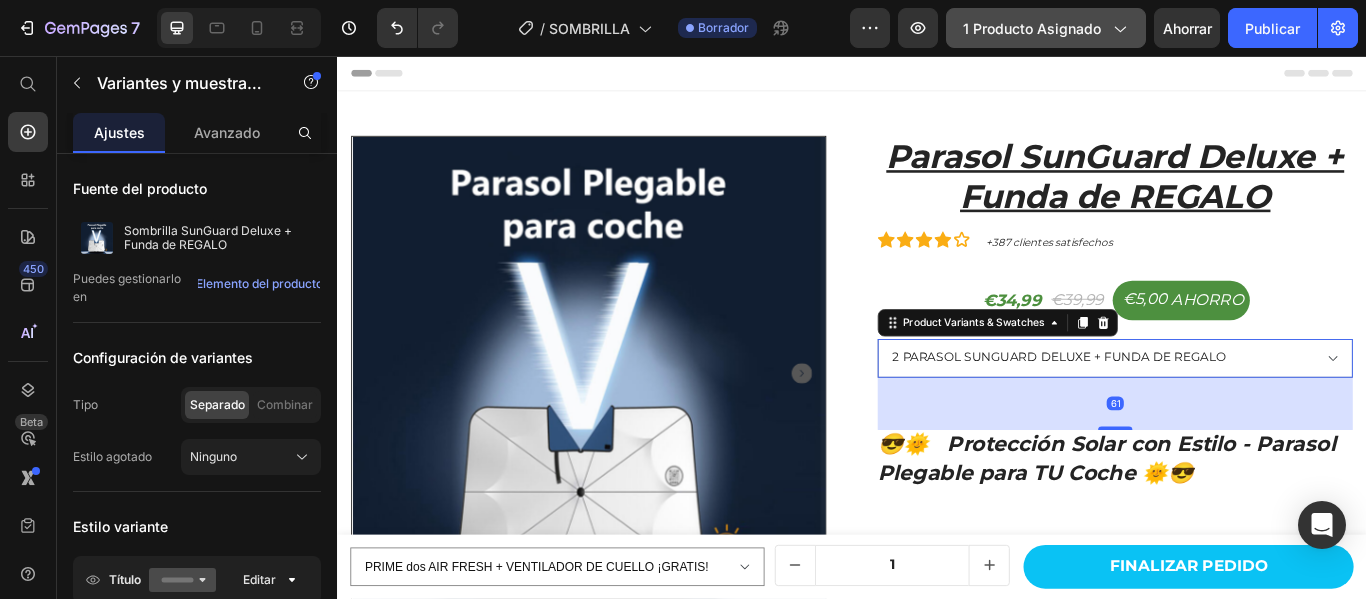 click on "1 producto asignado" at bounding box center (1032, 28) 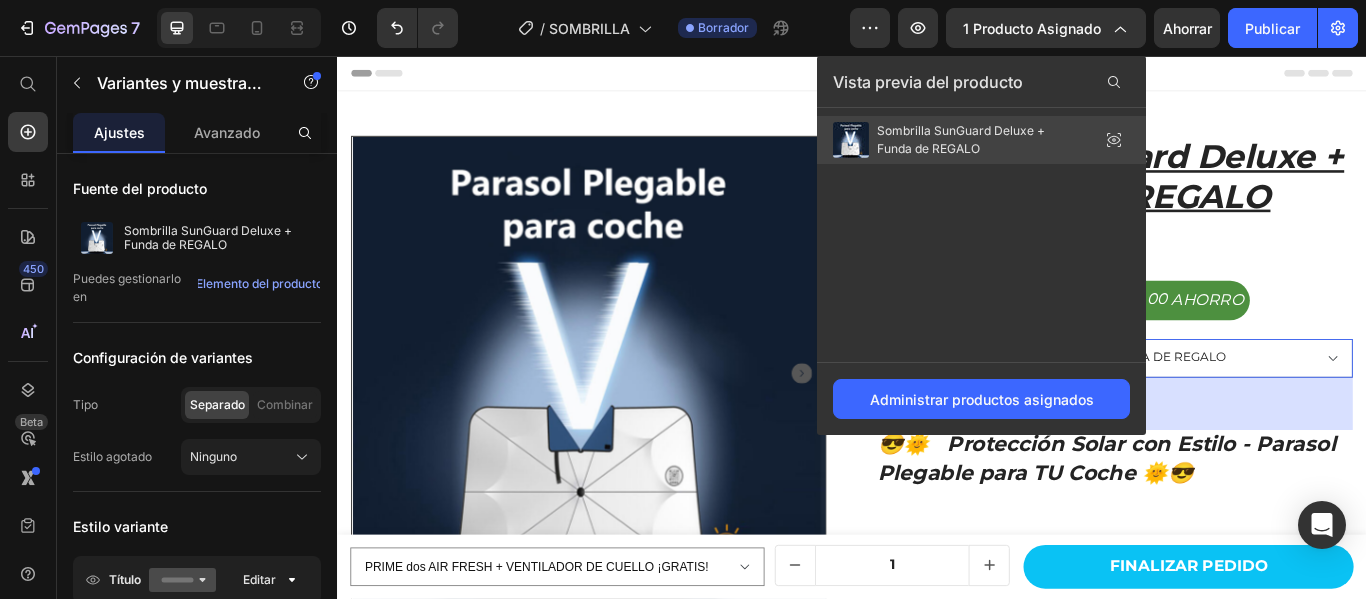 click on "Sombrilla SunGuard Deluxe + Funda de REGALO" at bounding box center [977, 140] 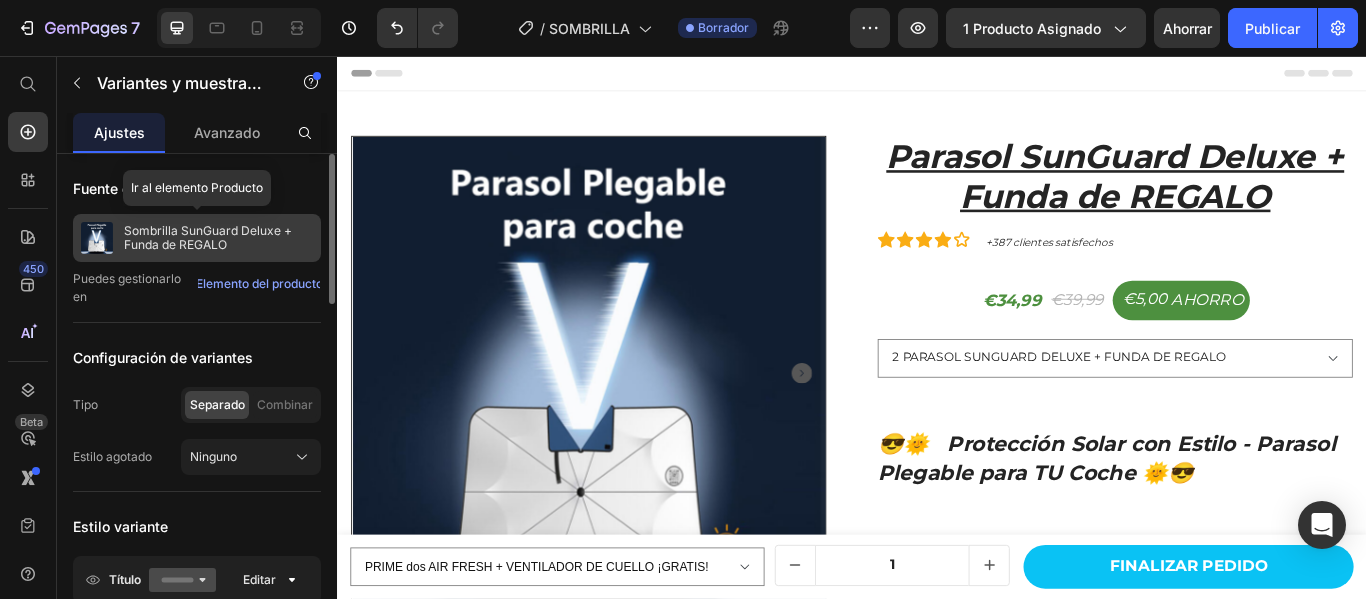click on "Sombrilla SunGuard Deluxe + Funda de REGALO" at bounding box center (208, 237) 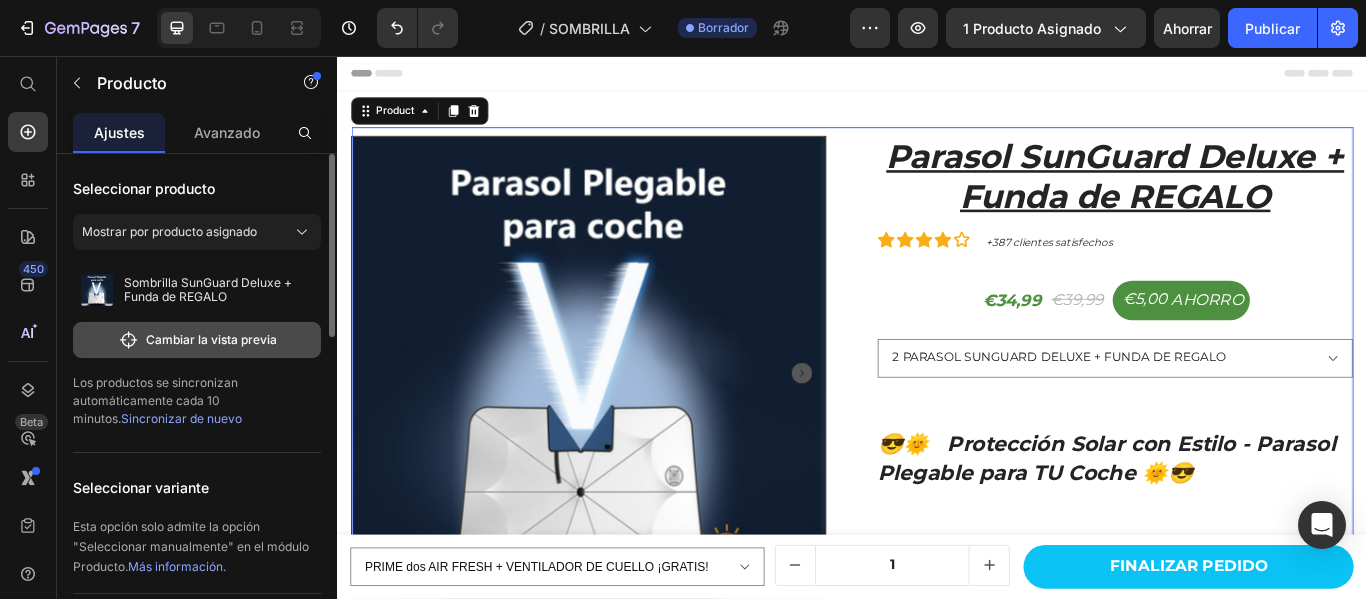 click on "Cambiar la vista previa" 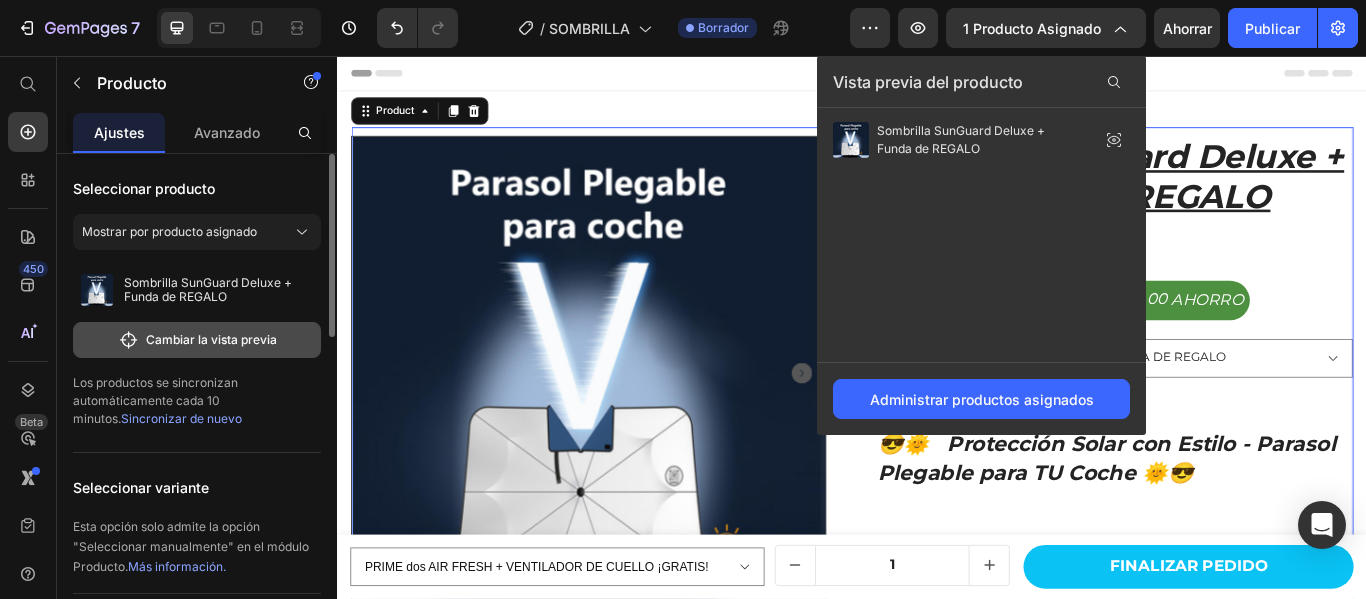 click on "Cambiar la vista previa" at bounding box center [211, 339] 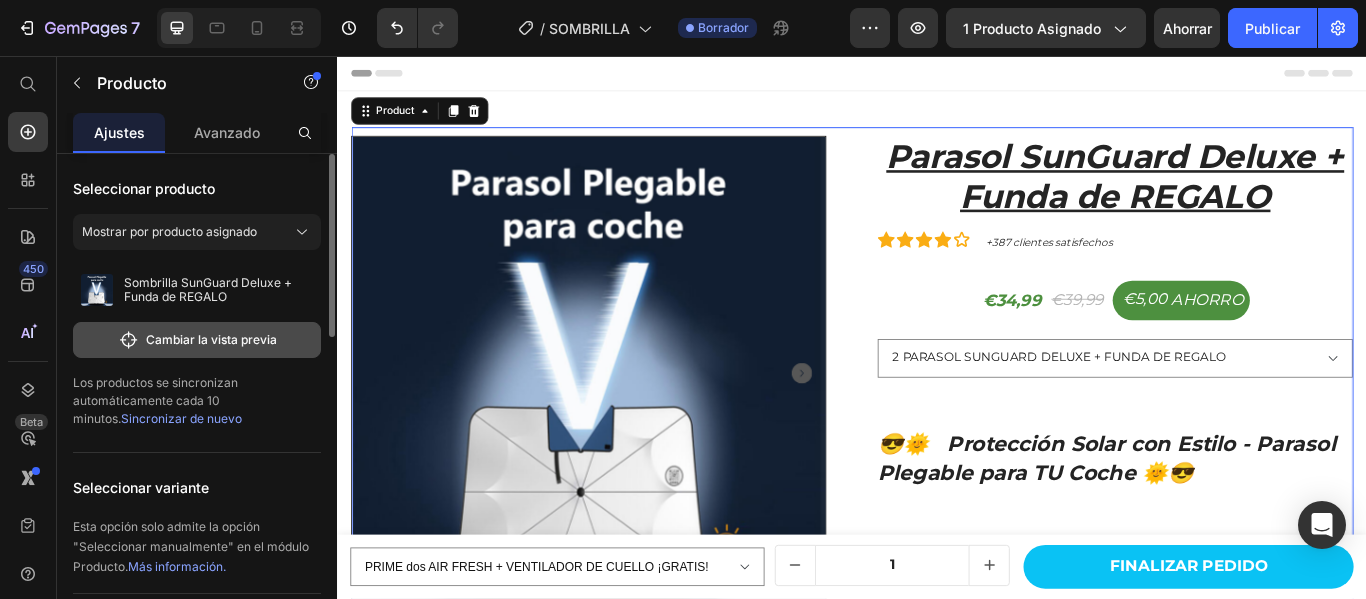 click on "Cambiar la vista previa" at bounding box center [211, 339] 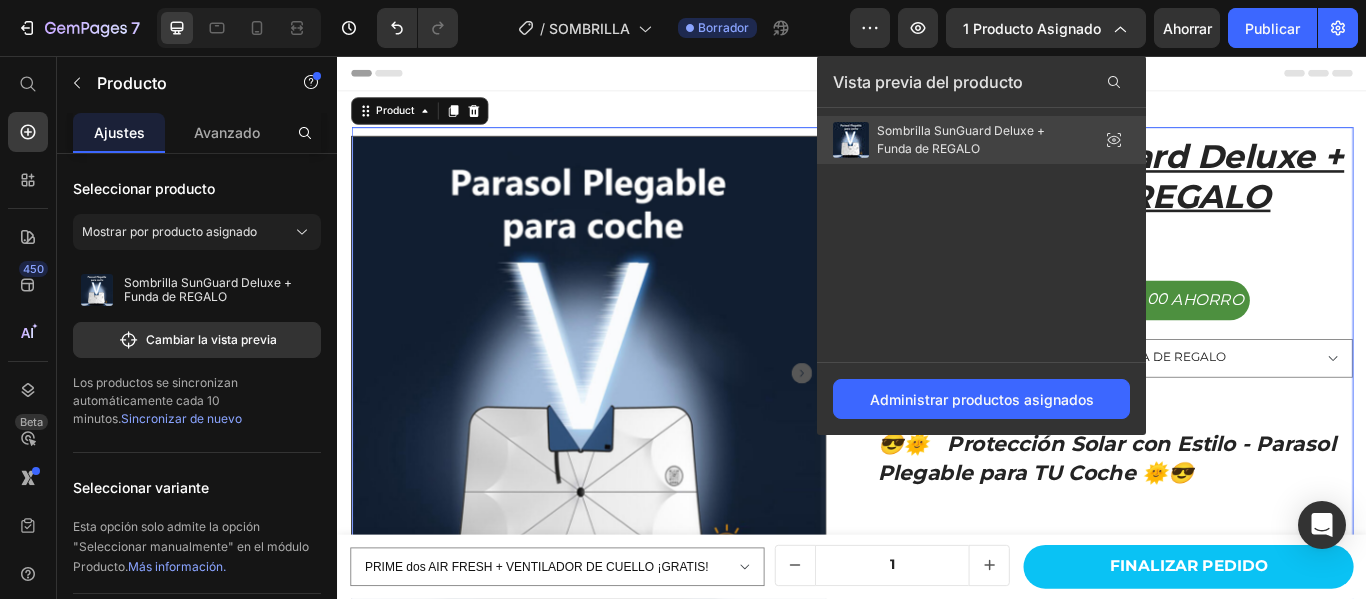 click on "Sombrilla SunGuard Deluxe + Funda de REGALO" at bounding box center [961, 139] 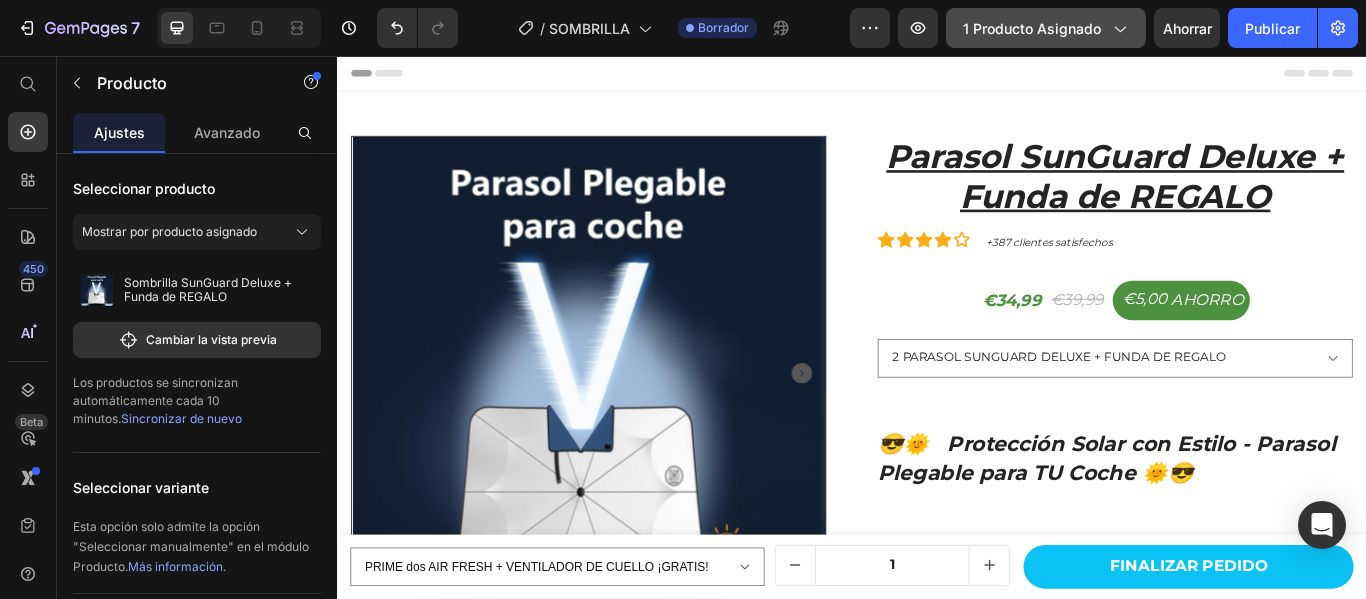 click 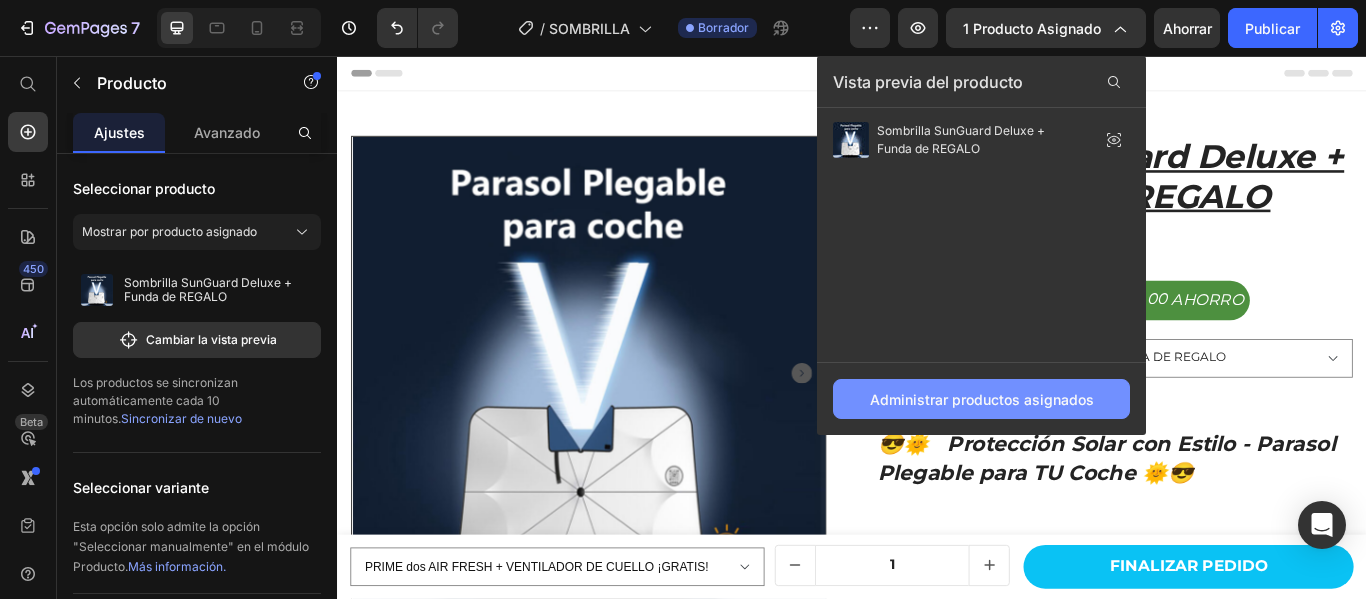 click on "Administrar productos asignados" 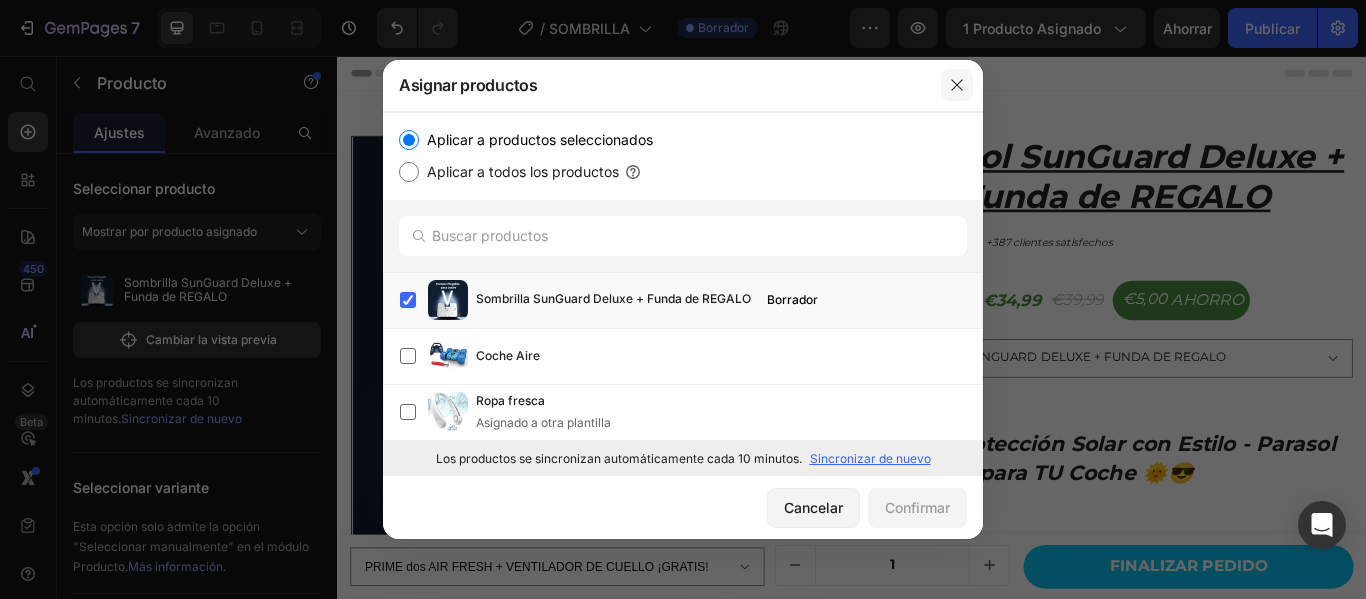 click at bounding box center [957, 85] 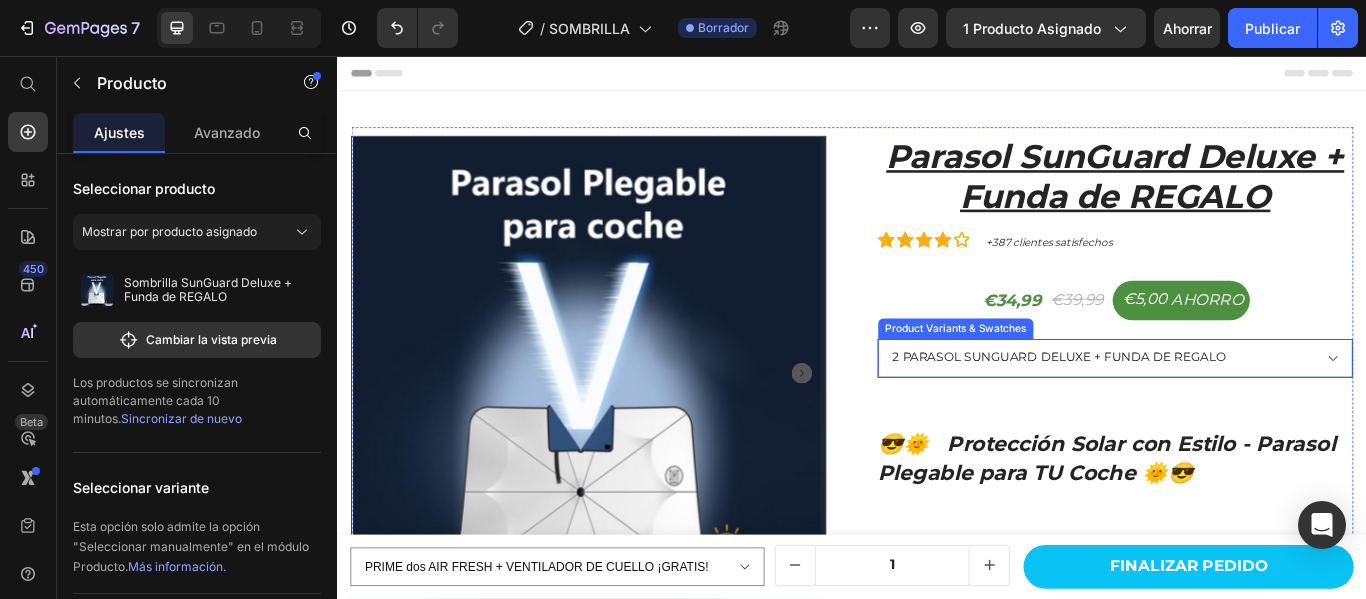 click on "2 PARASOL SUNGUARD DELUXE + FUNDA DE REGALO 3 PARASOL SUNGUARD DELUXE + FUNDAS DE REGALO" at bounding box center (1244, 408) 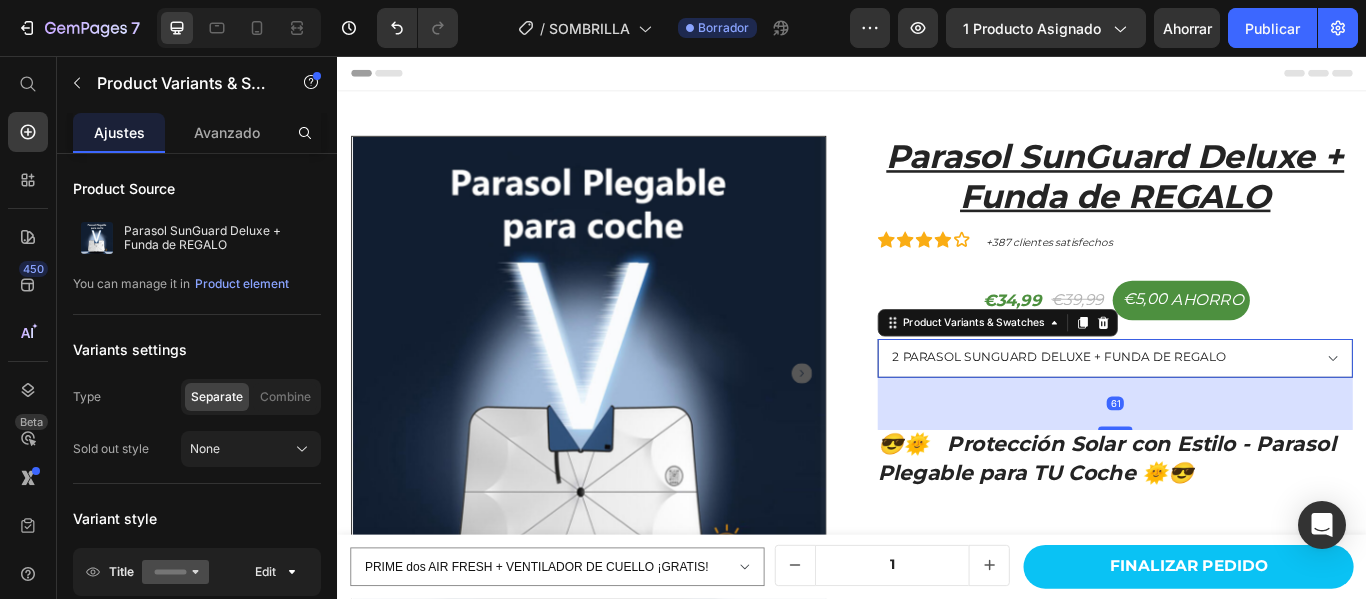 click on "2 PARASOL SUNGUARD DELUXE + FUNDA DE REGALO 3 PARASOL SUNGUARD DELUXE + FUNDAS DE REGALO" at bounding box center (1244, 408) 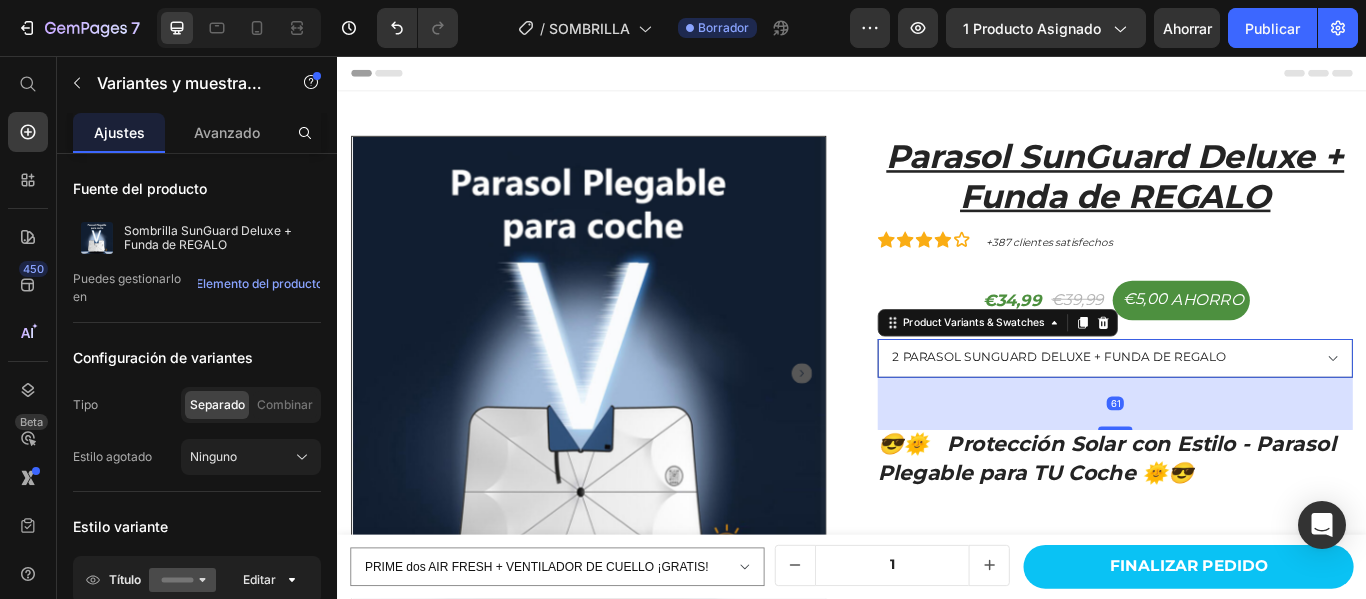 click on "2 PARASOL SUNGUARD DELUXE + FUNDA DE REGALO 3 PARASOL SUNGUARD DELUXE + FUNDAS DE REGALO" at bounding box center [1244, 408] 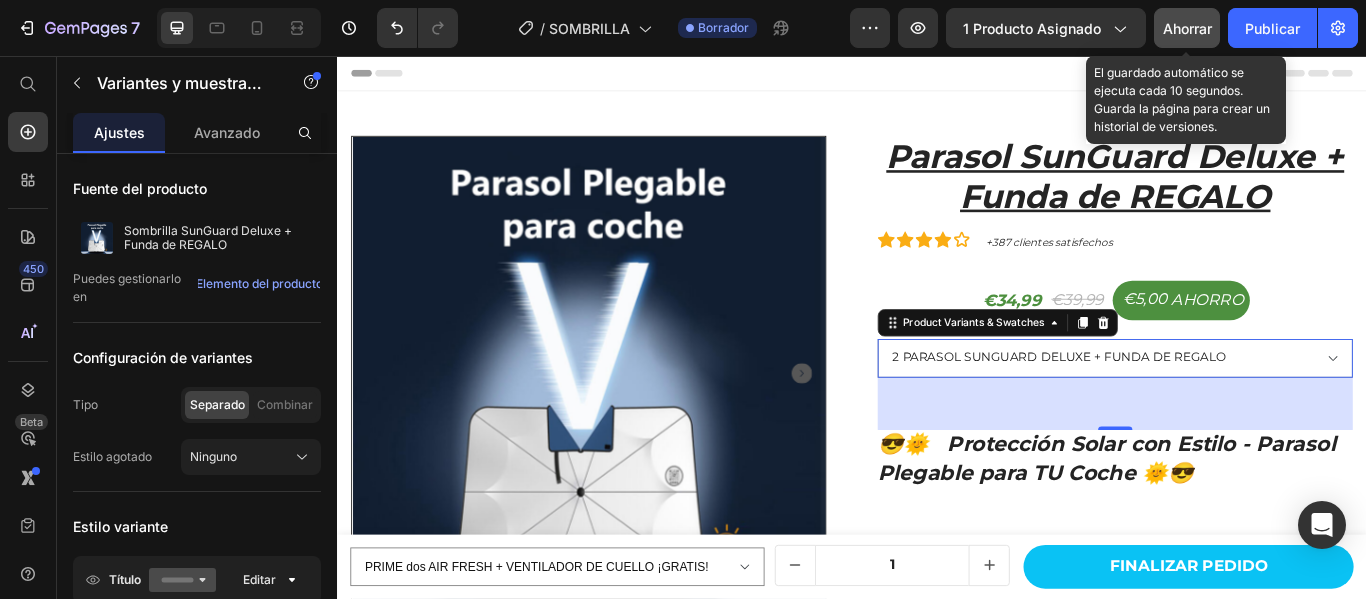 click on "Ahorrar" at bounding box center (1187, 28) 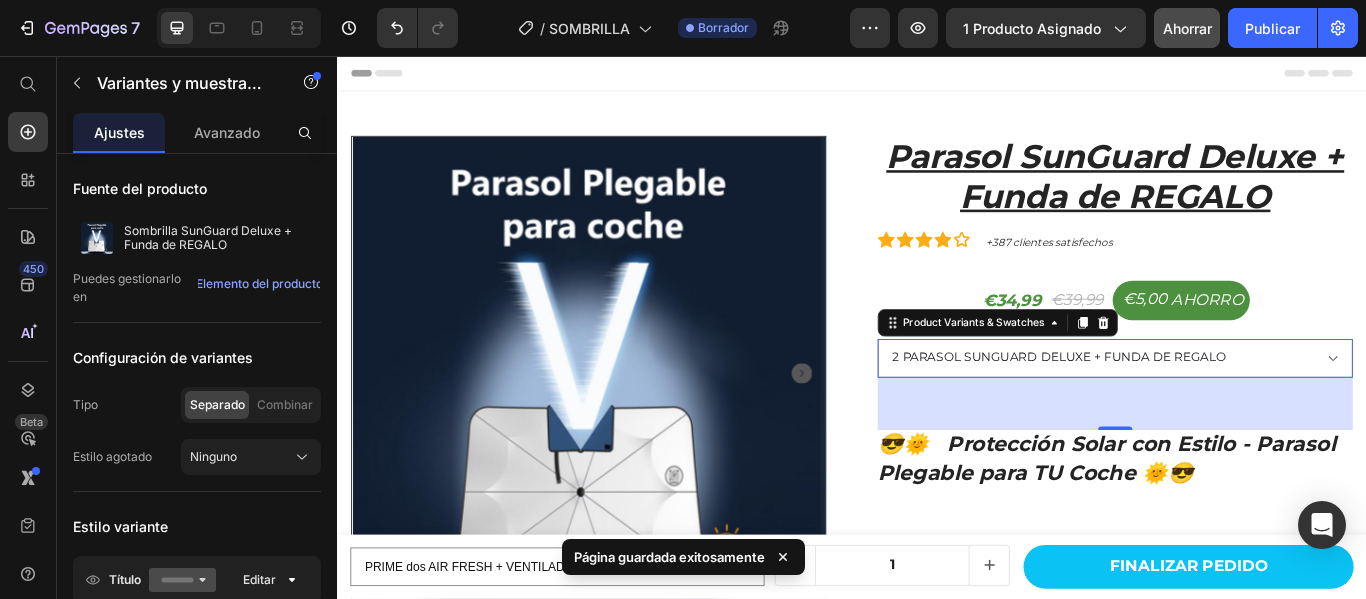 click on "Product Images Parasol SunGuard Deluxe + Funda de REGALO (P) Title
Icon
Icon
Icon
Icon
Icon Icon List Hoz +387 clientes satisfechos Text block Row €34,99 (P) Price €39,99 (P) Price €5,00 AHORRO (P) Tag Row 2 PARASOL SUNGUARD DELUXE + FUNDA DE REGALO 3 PARASOL SUNGUARD DELUXE + FUNDAS DE REGALO Product Variants & Swatches   61 😎🌞   Protección Solar con Estilo - Parasol Plegable para TU Coche 🌞😎
¡Adiós al calor sofocante dentro del coche! Este innovador parasol plegable con diseño tipo paraguas es la solución más rápida, eficaz y cómoda para proteger el interior de tu vehículo del sol y el calor extremo.
Fabricado con  material reflectante de aluminio de alta calidad , bloquea eficazmente los rayos UV y reduce significativamente la temperatura del habitáculo. Evita el desgaste del salpicadero, volante y asientos, alargando la vida útil de tu coche.
✅  :" at bounding box center [937, 641] 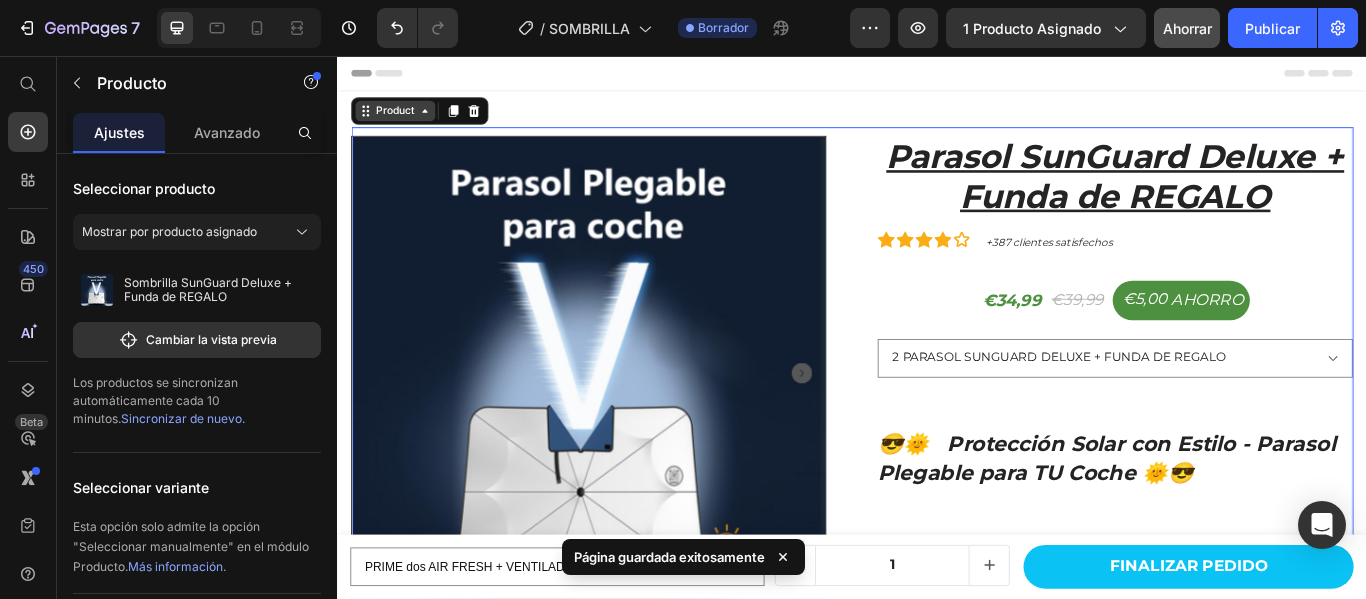 click on "Product" at bounding box center [404, 120] 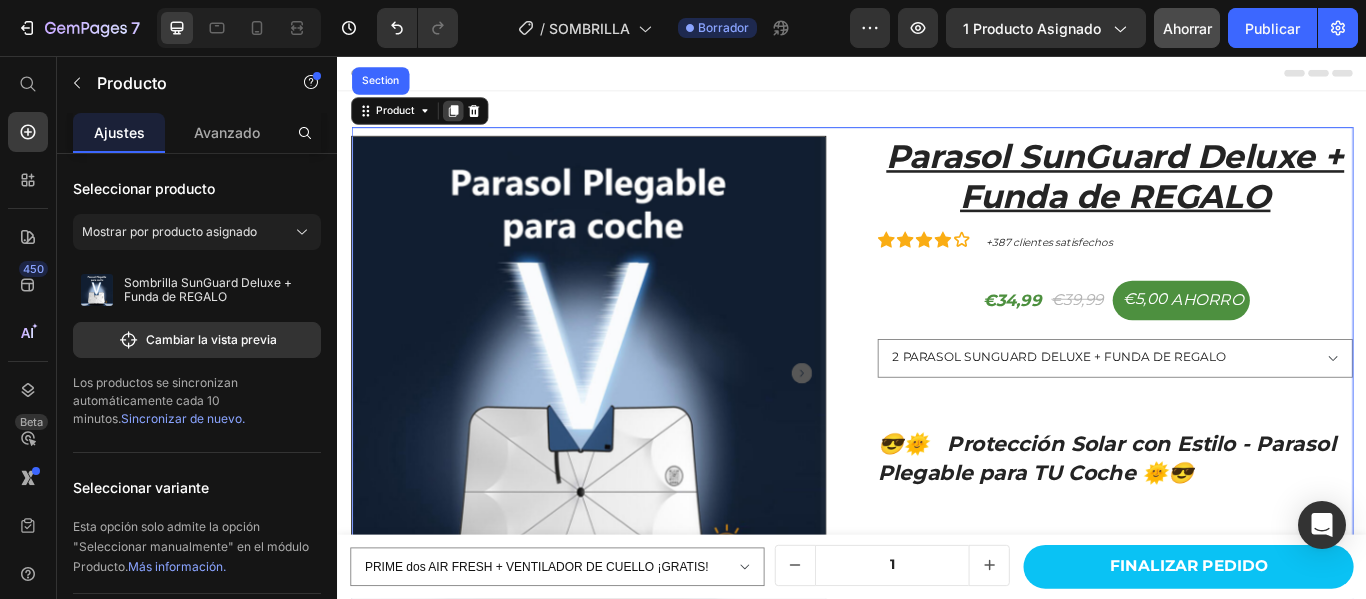 click 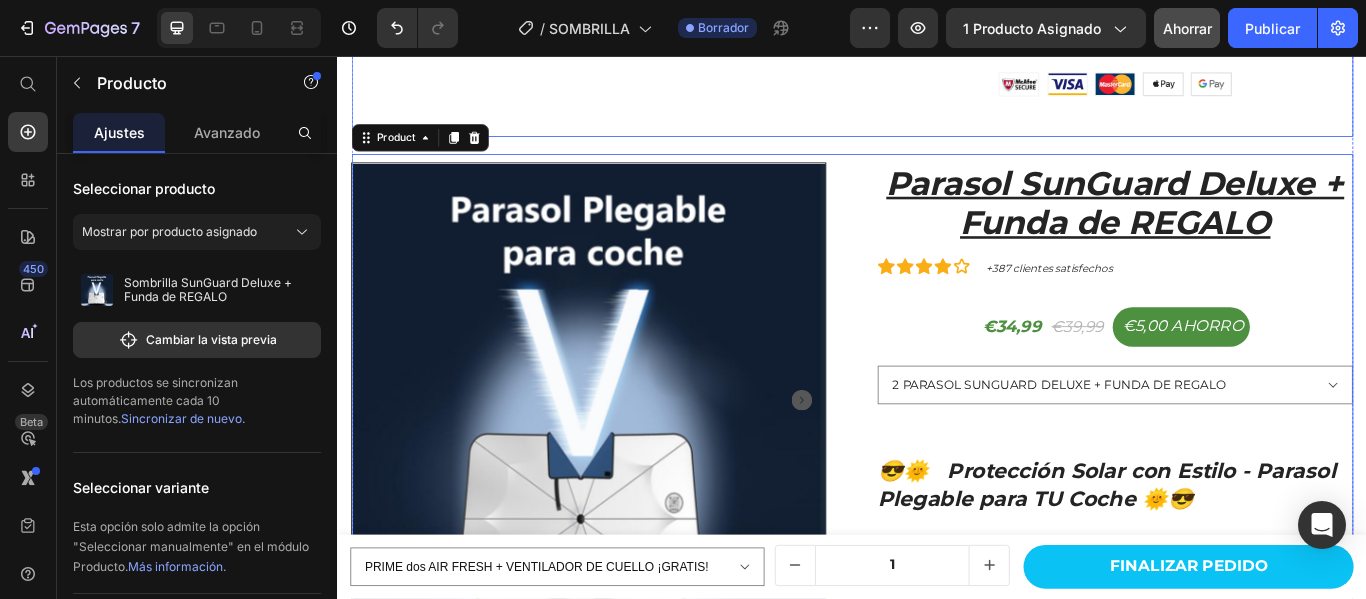 scroll, scrollTop: 1066, scrollLeft: 0, axis: vertical 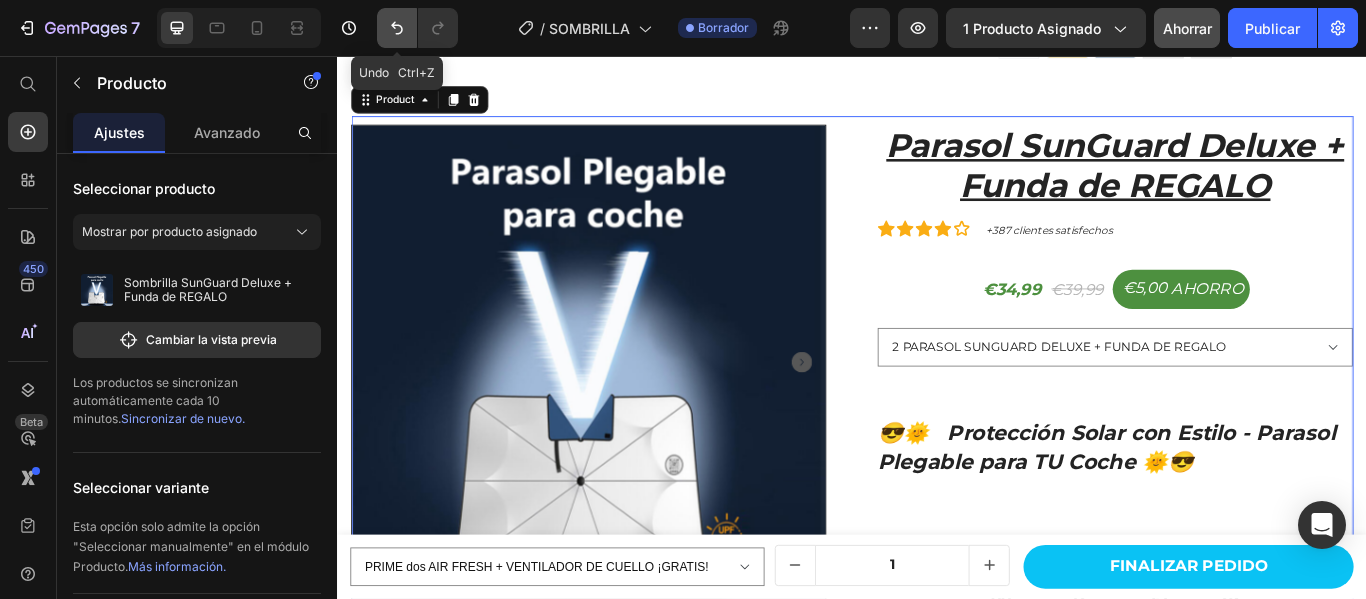 click 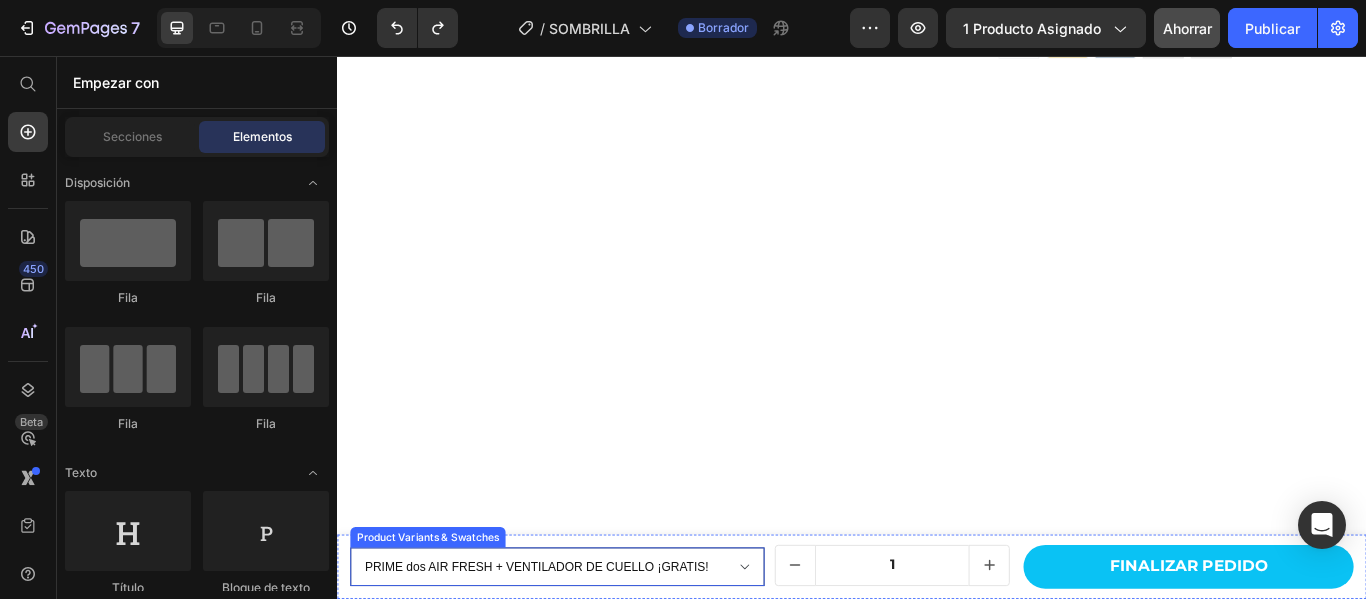click on "PRIME dos AIR FRESH + VENTILADOR DE CUELLO ¡GRATIS! Ventilador AIR FRESH + Ventilador de Cuello de REGALO" at bounding box center (593, 651) 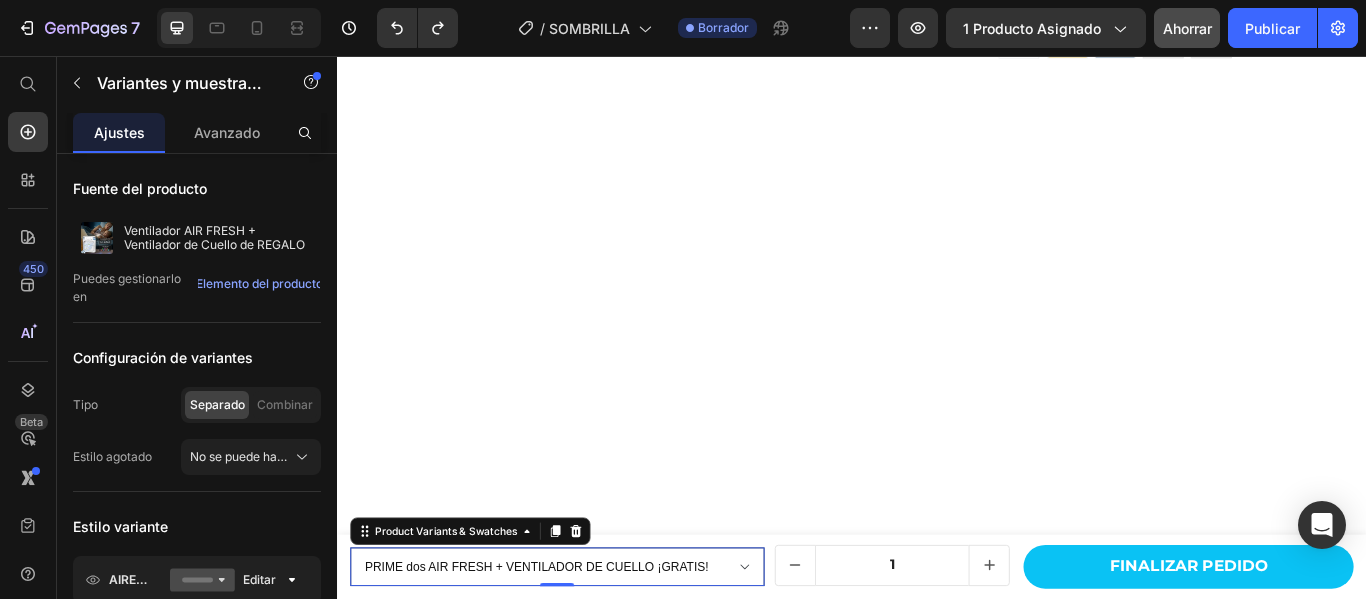click on "PRIME dos AIR FRESH + VENTILADOR DE CUELLO ¡GRATIS! Ventilador AIR FRESH + Ventilador de Cuello de REGALO" at bounding box center (593, 651) 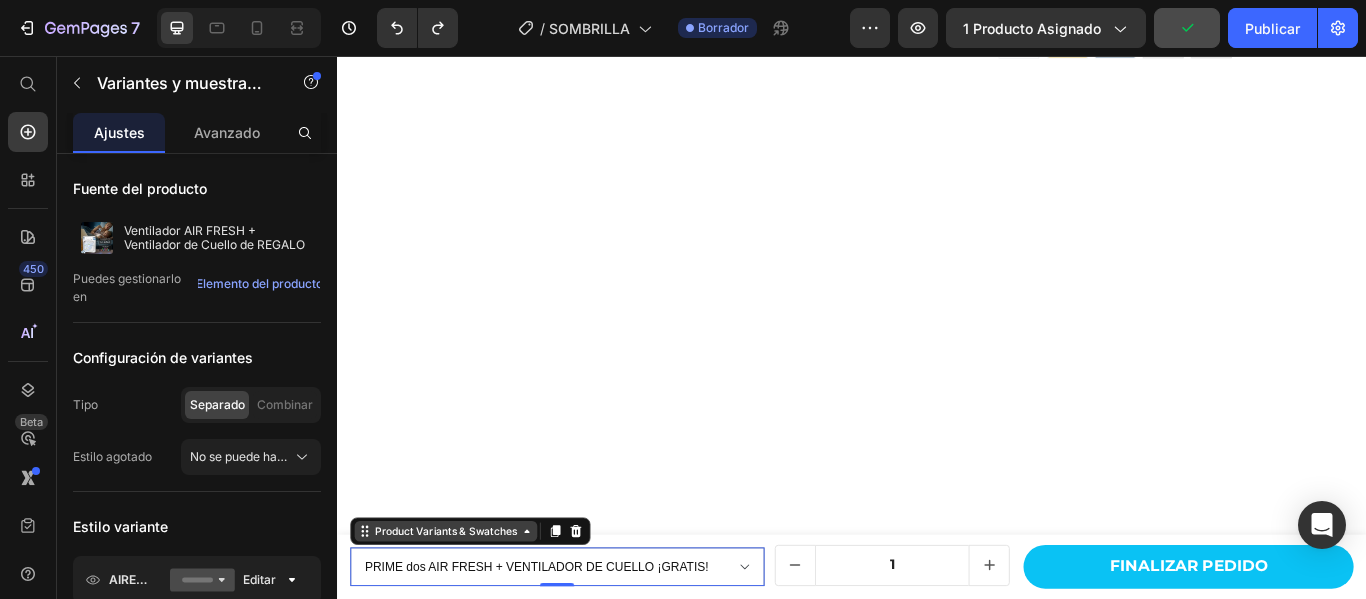 click on "Product Variants & Swatches" at bounding box center (463, 610) 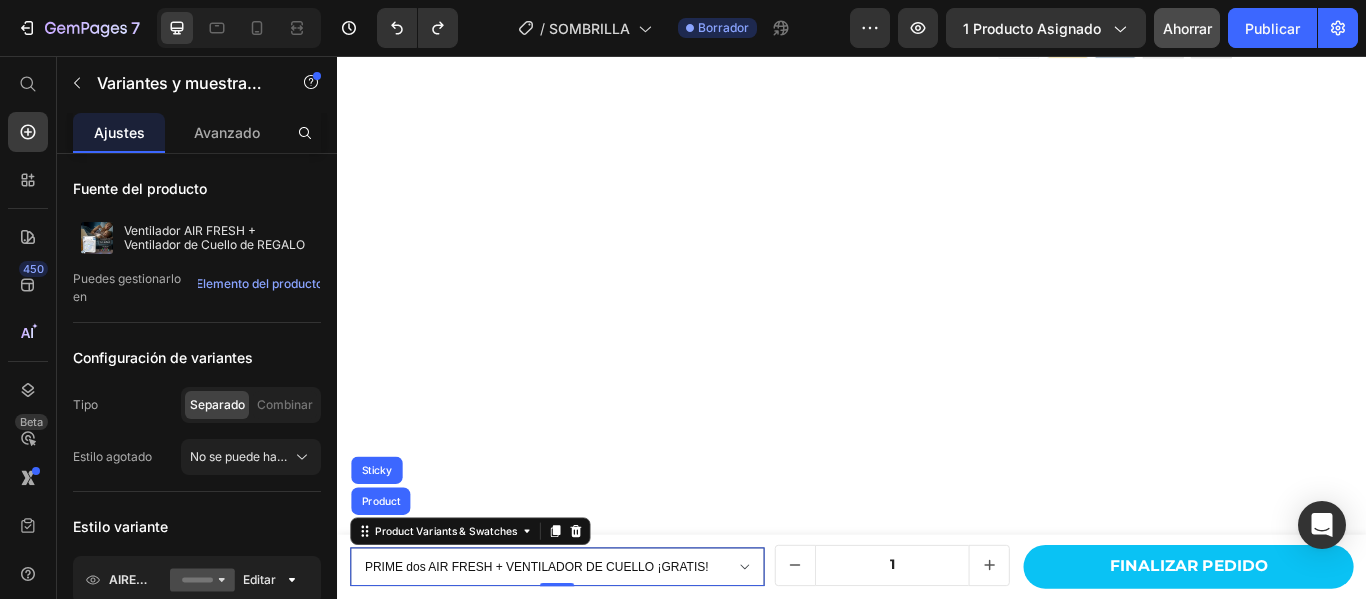 click on "PRIME dos AIR FRESH + VENTILADOR DE CUELLO ¡GRATIS! Ventilador AIR FRESH + Ventilador de Cuello de REGALO" at bounding box center (593, 651) 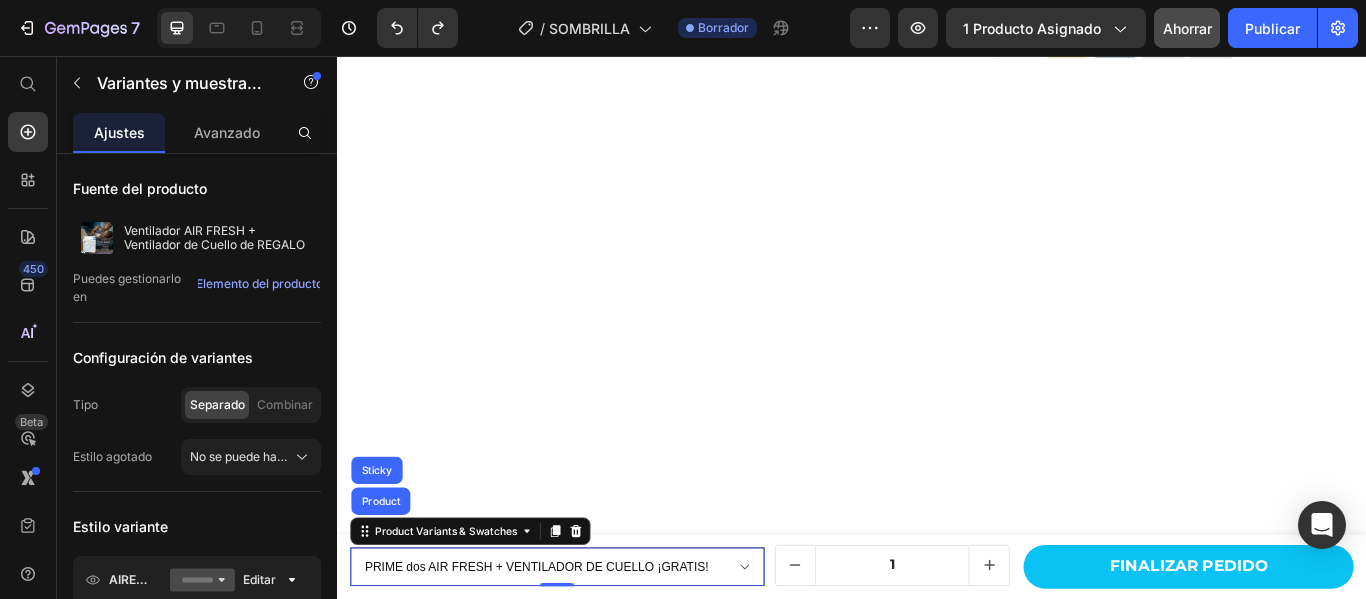 click on "PRIME dos AIR FRESH + VENTILADOR DE CUELLO ¡GRATIS! Ventilador AIR FRESH + Ventilador de Cuello de REGALO" at bounding box center [593, 651] 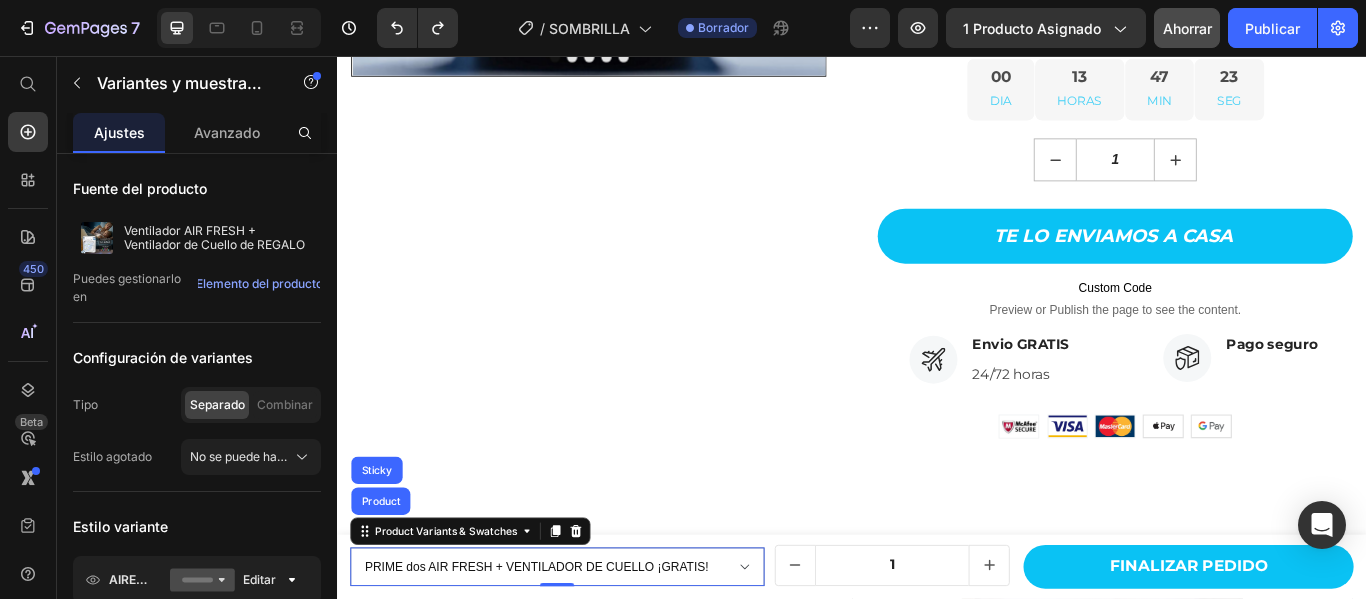 scroll, scrollTop: 166, scrollLeft: 0, axis: vertical 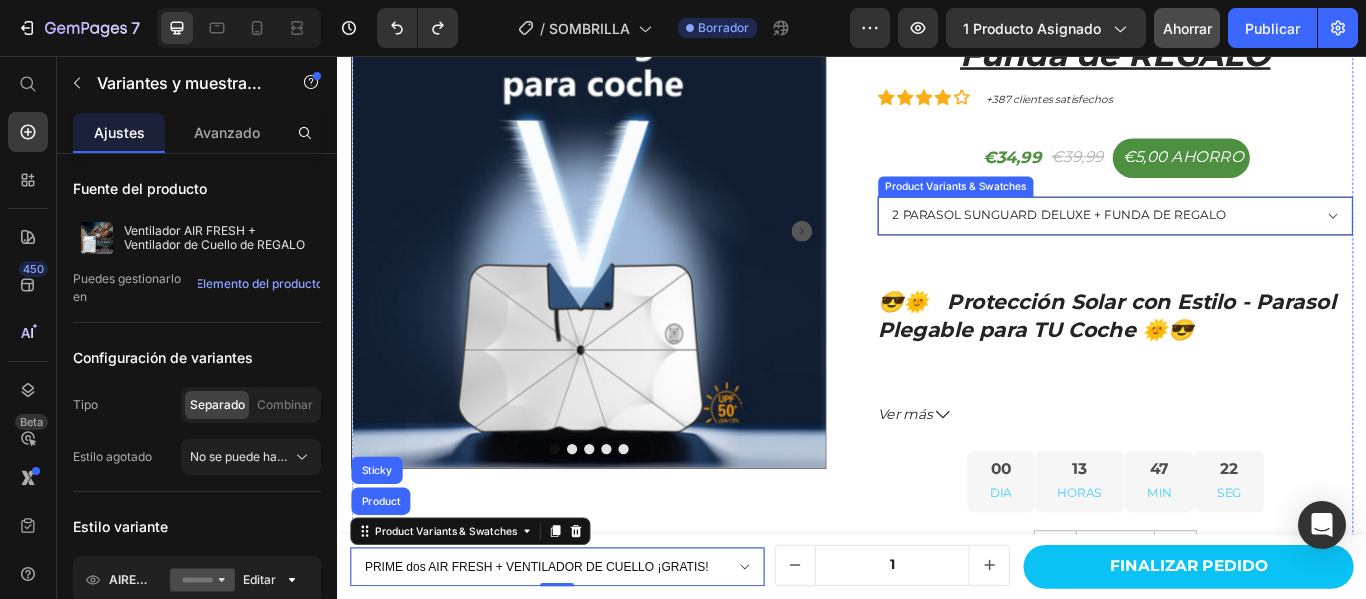 click on "2 PARASOL SUNGUARD DELUXE + FUNDA DE REGALO 3 PARASOL SUNGUARD DELUXE + FUNDAS DE REGALO" at bounding box center (1244, 242) 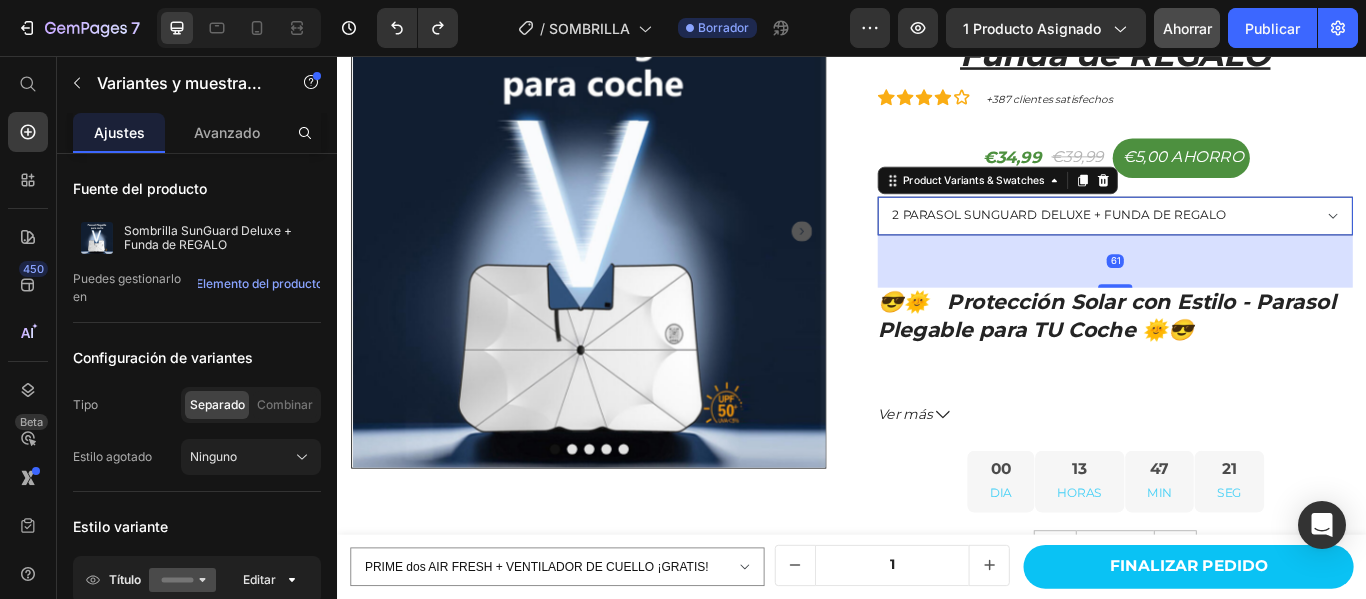 click on "2 PARASOL SUNGUARD DELUXE + FUNDA DE REGALO 3 PARASOL SUNGUARD DELUXE + FUNDAS DE REGALO" at bounding box center [1244, 242] 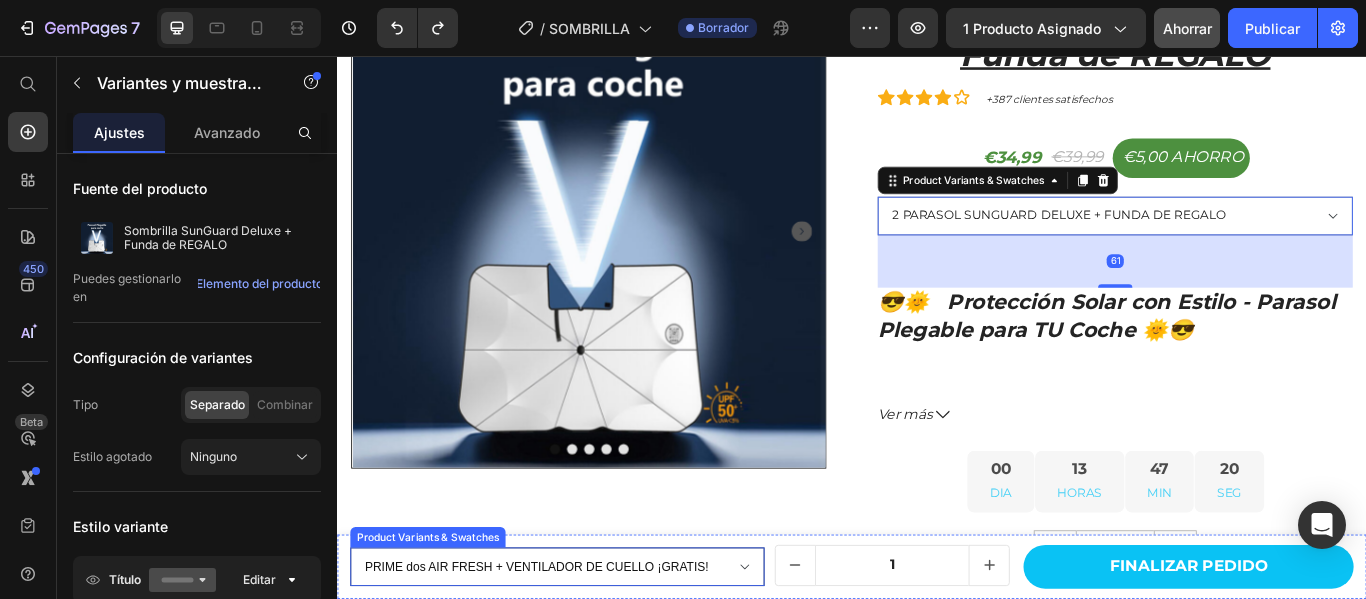 click on "PRIME dos AIR FRESH + VENTILADOR DE CUELLO ¡GRATIS! Ventilador AIR FRESH + Ventilador de Cuello de REGALO" at bounding box center [593, 651] 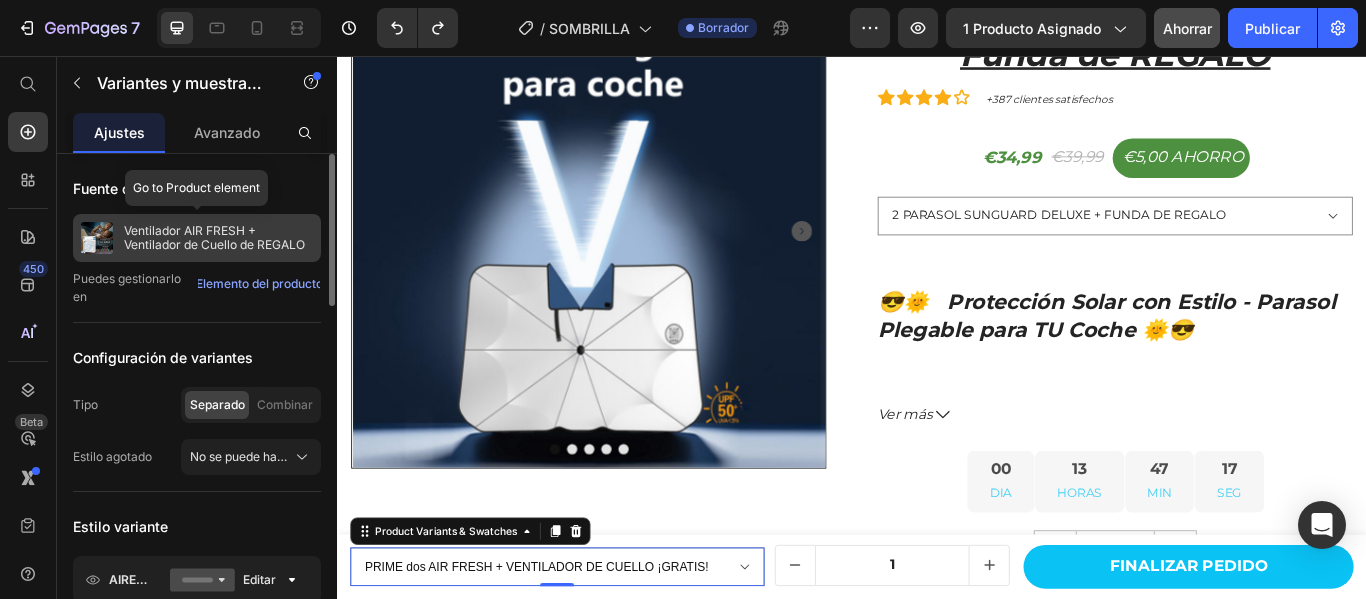 click on "Ventilador AIR FRESH + Ventilador de Cuello de REGALO" at bounding box center [214, 237] 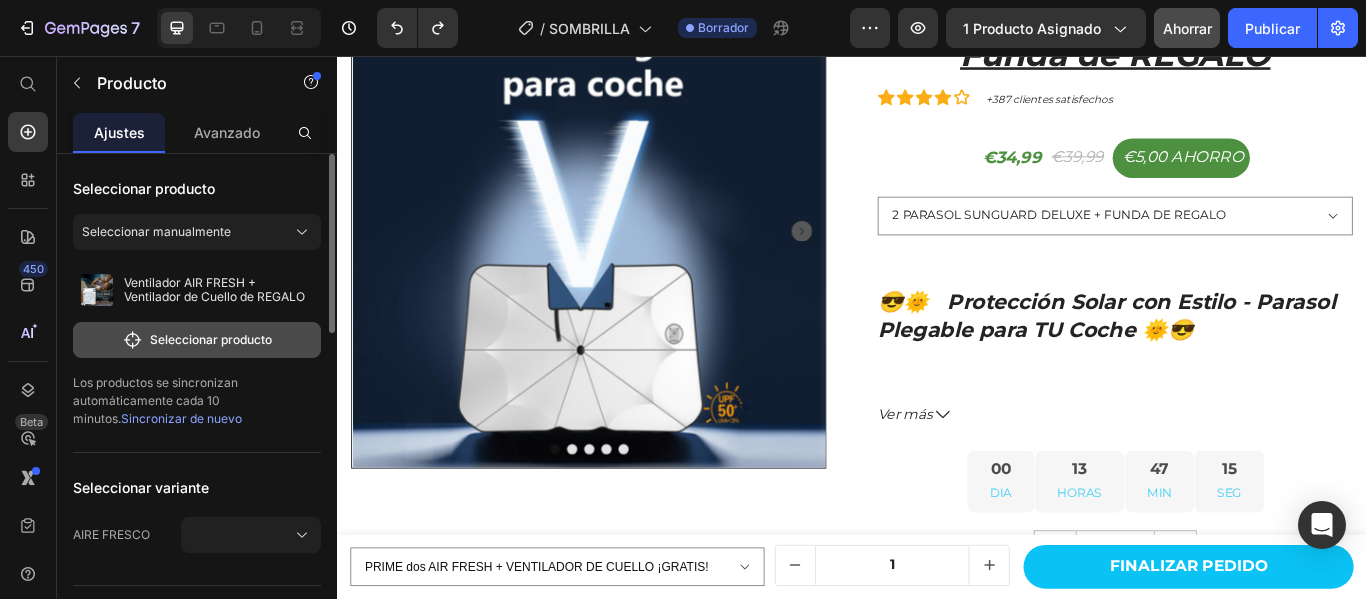 click on "Seleccionar producto" at bounding box center [211, 339] 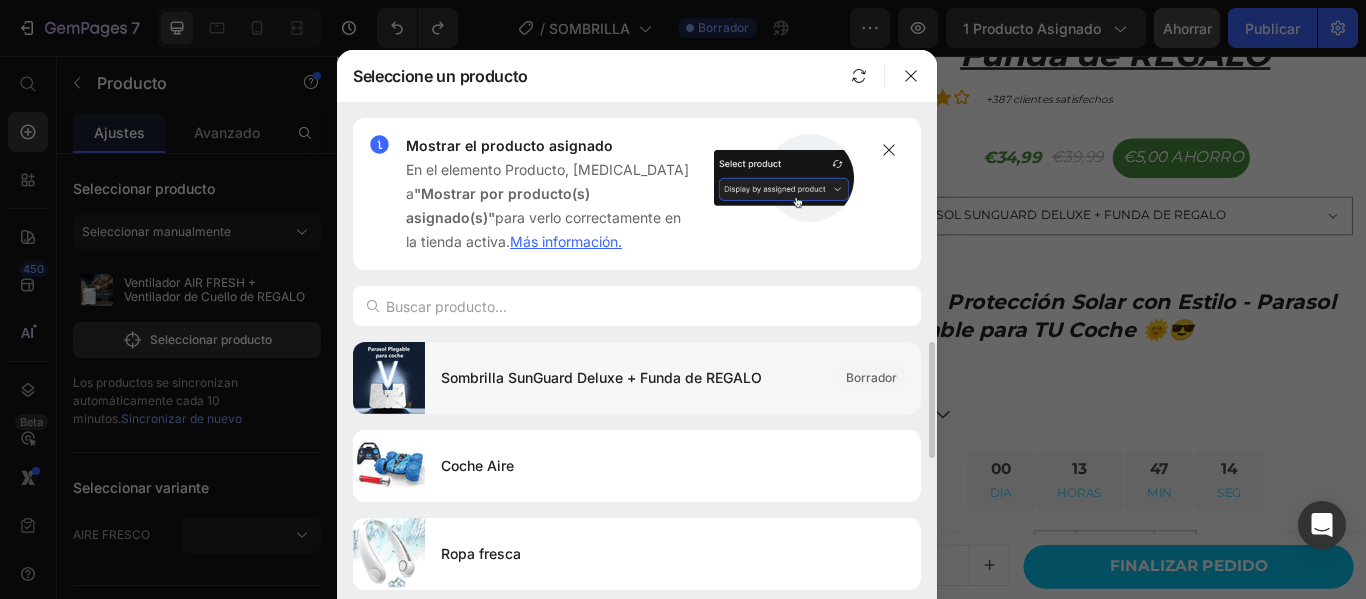 click on "Sombrilla SunGuard Deluxe + Funda de REGALO" at bounding box center (631, 378) 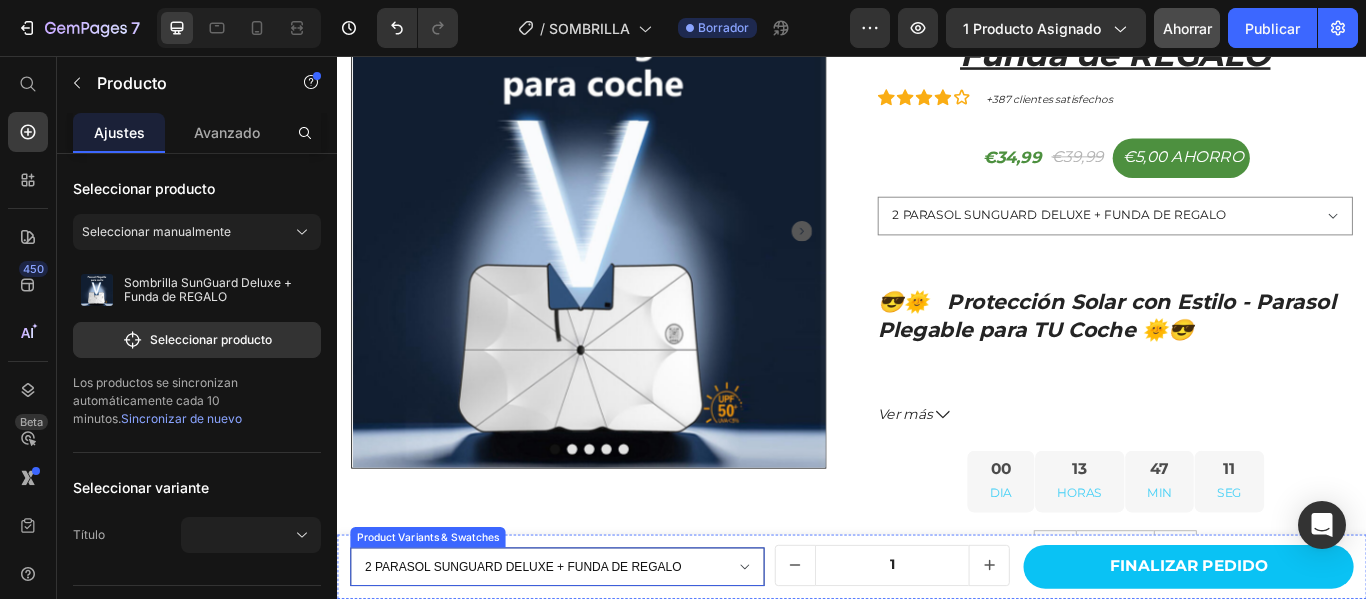 click on "2 PARASOL SUNGUARD DELUXE + FUNDA DE REGALO 3 PARASOL SUNGUARD DELUXE + FUNDAS DE REGALO" at bounding box center (593, 651) 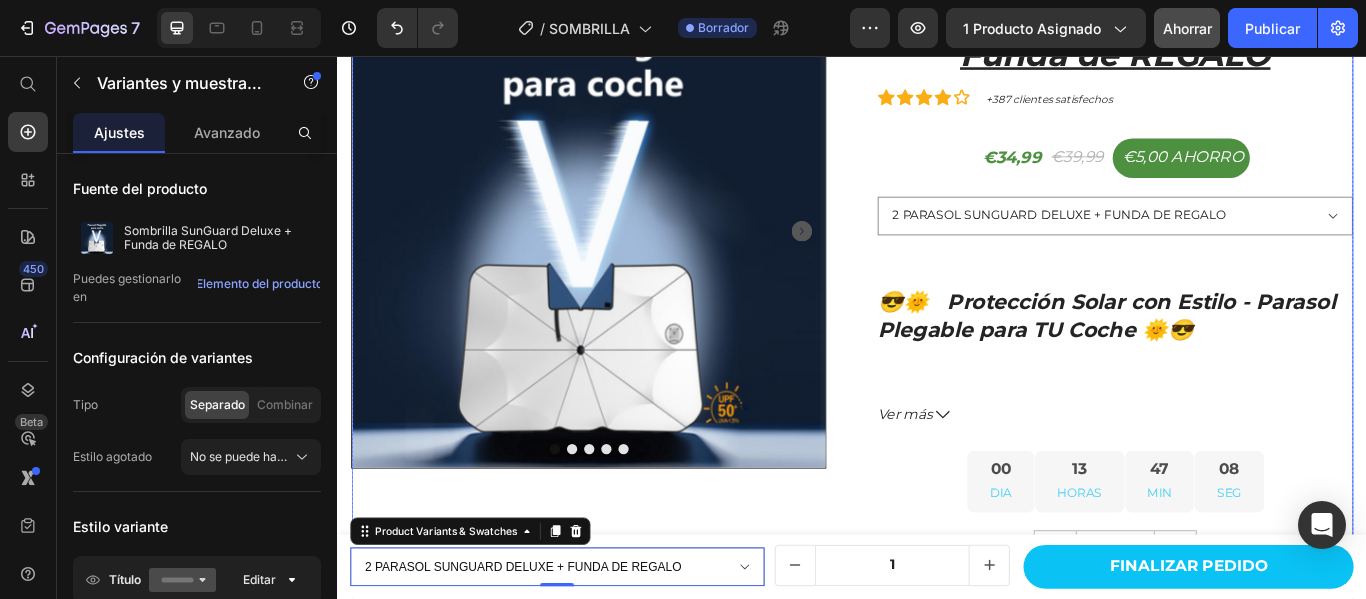 click on "Product Images Parasol SunGuard Deluxe + Funda de REGALO (P) Title
Icon
Icon
Icon
Icon
Icon Icon List Hoz +387 clientes satisfechos Text block Row €34,99 (P) Price €39,99 (P) Price €5,00 AHORRO (P) Tag Row 2 PARASOL SUNGUARD DELUXE + FUNDA DE REGALO 3 PARASOL SUNGUARD DELUXE + FUNDAS DE REGALO Product Variants & Swatches 😎🌞   Protección Solar con Estilo - Parasol Plegable para TU Coche 🌞😎
¡Adiós al calor sofocante dentro del coche! Este innovador parasol plegable con diseño tipo paraguas es la solución más rápida, eficaz y cómoda para proteger el interior de tu vehículo del sol y el calor extremo.
Fabricado con  material reflectante de aluminio de alta calidad , bloquea eficazmente los rayos UV y reduce significativamente la temperatura del habitáculo. Evita el desgaste del salpicadero, volante y asientos, alargando la vida útil de tu coche.
✅  :
☂️" at bounding box center (937, 489) 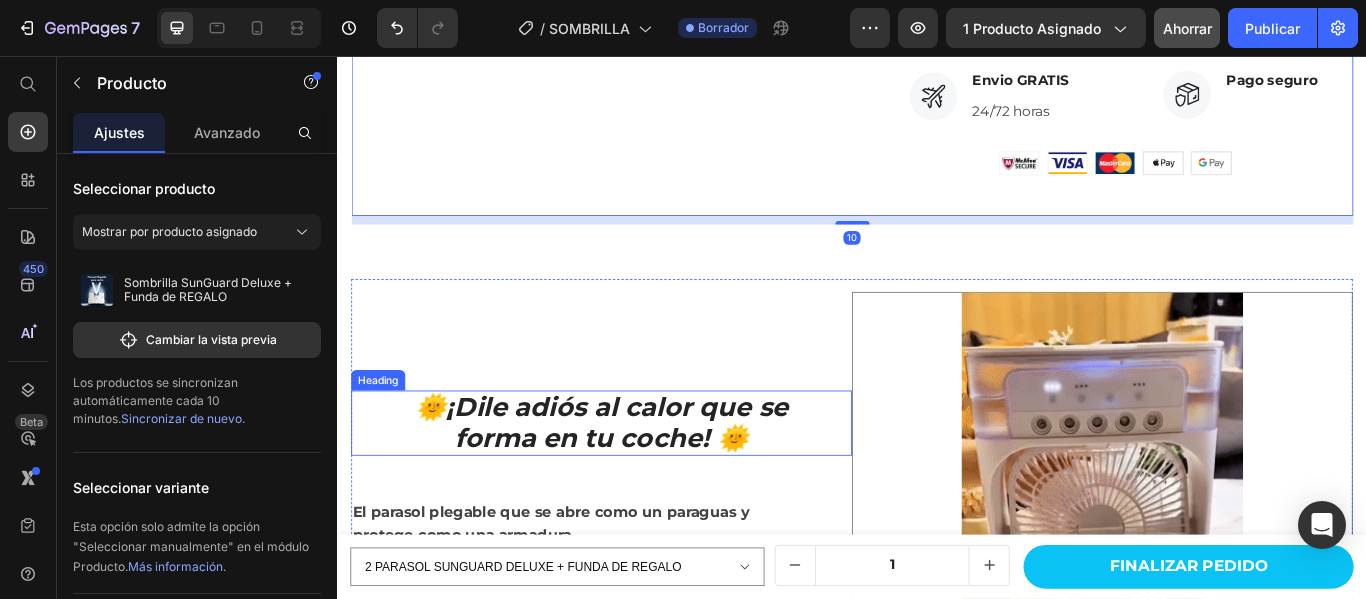 scroll, scrollTop: 966, scrollLeft: 0, axis: vertical 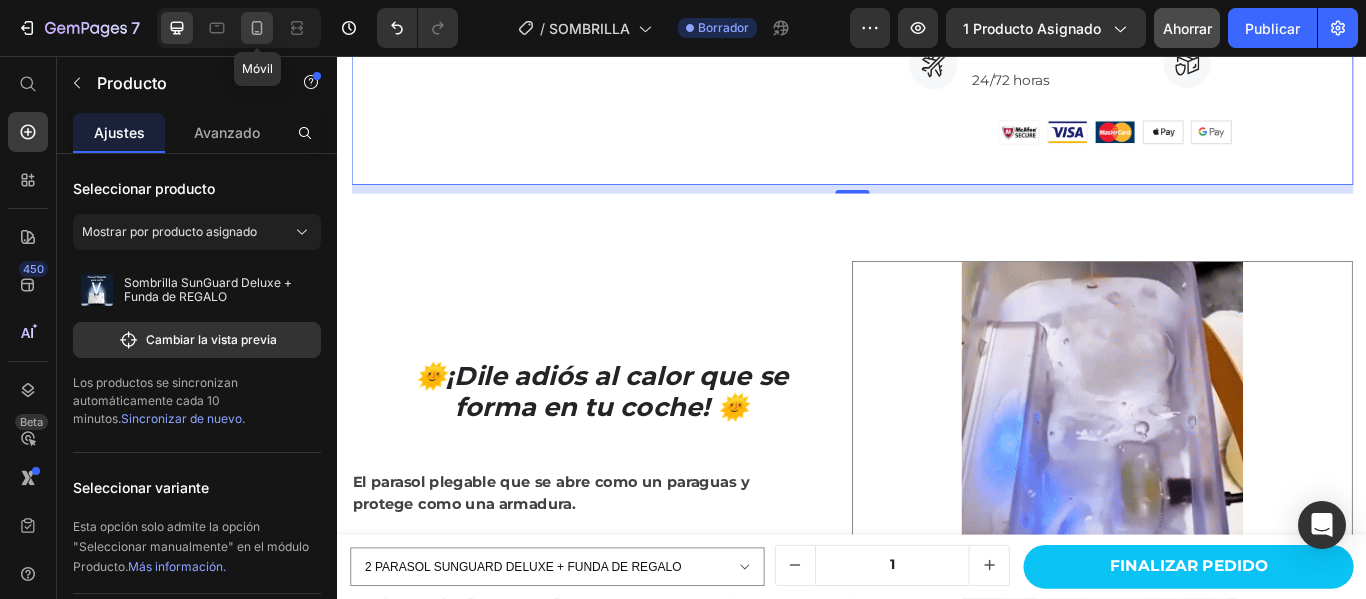 click 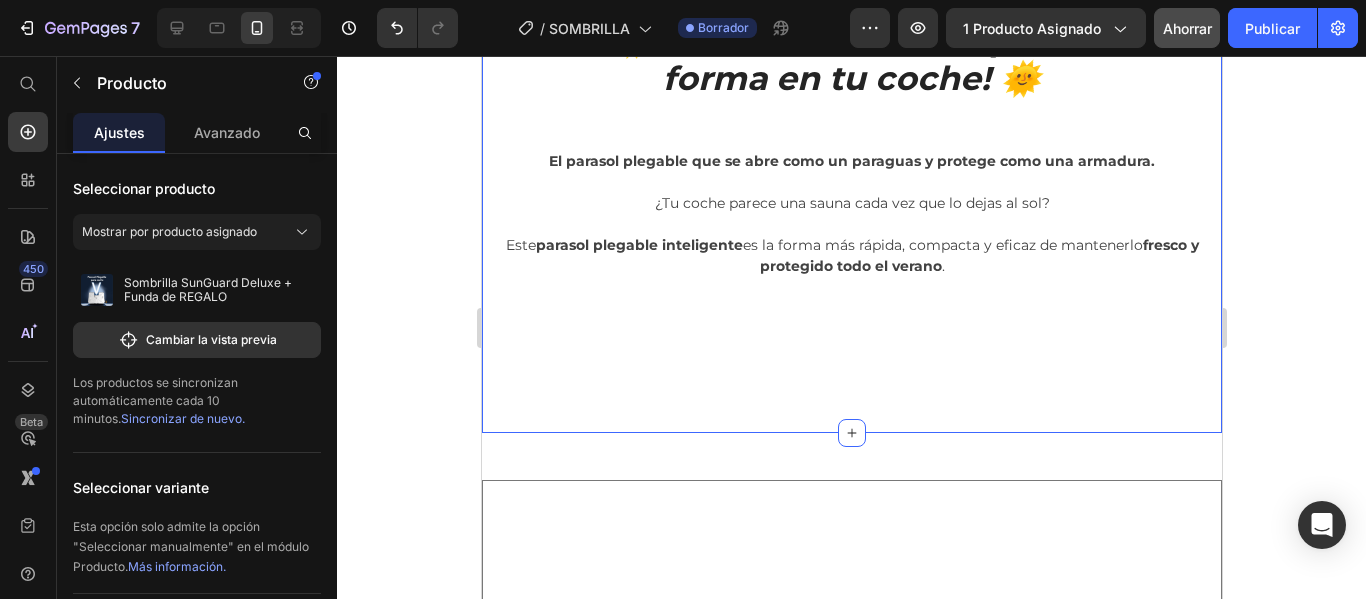 scroll, scrollTop: 1898, scrollLeft: 0, axis: vertical 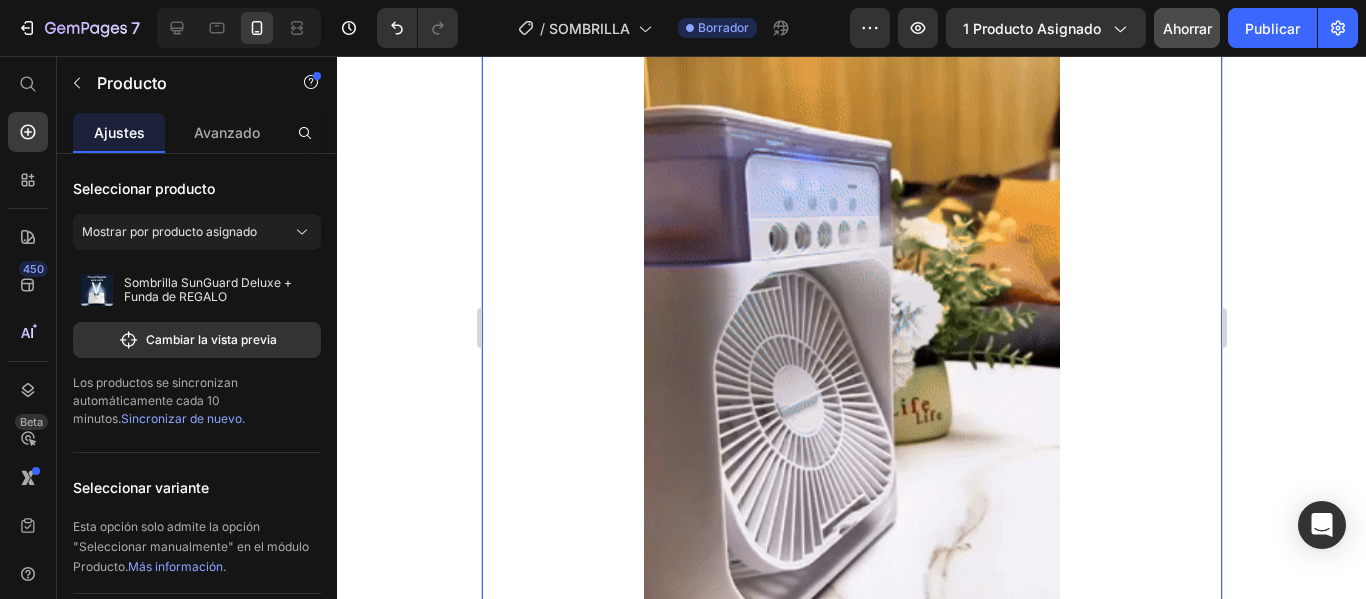 click at bounding box center (851, 350) 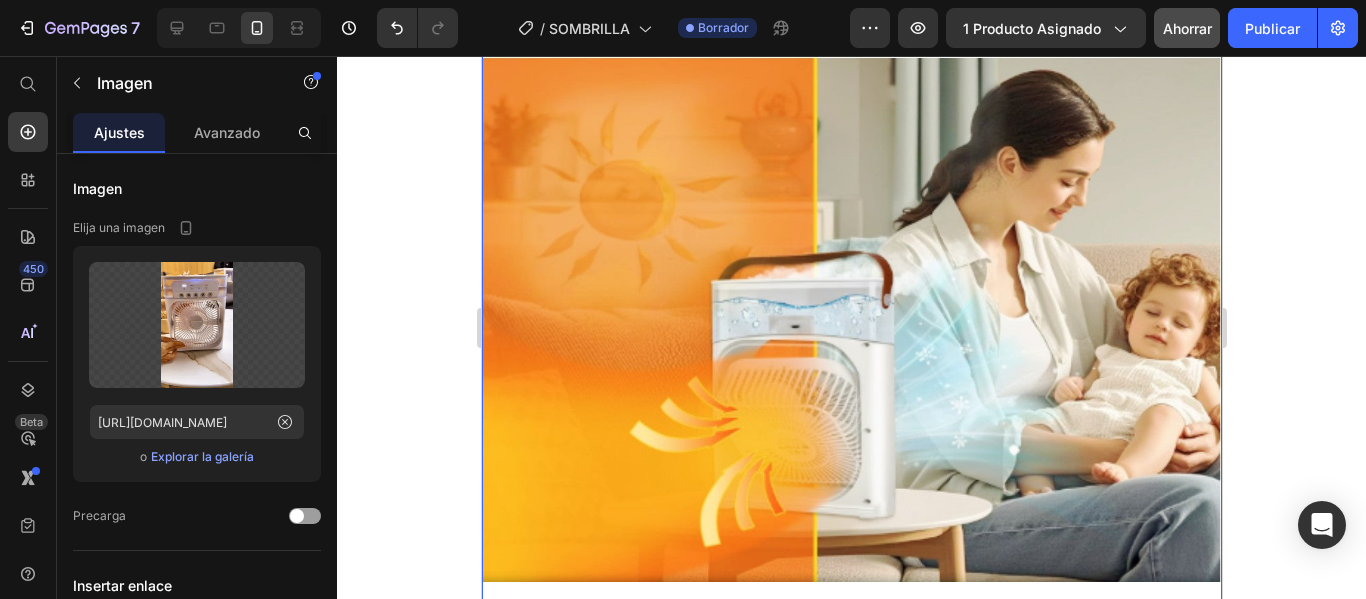 scroll, scrollTop: 3098, scrollLeft: 0, axis: vertical 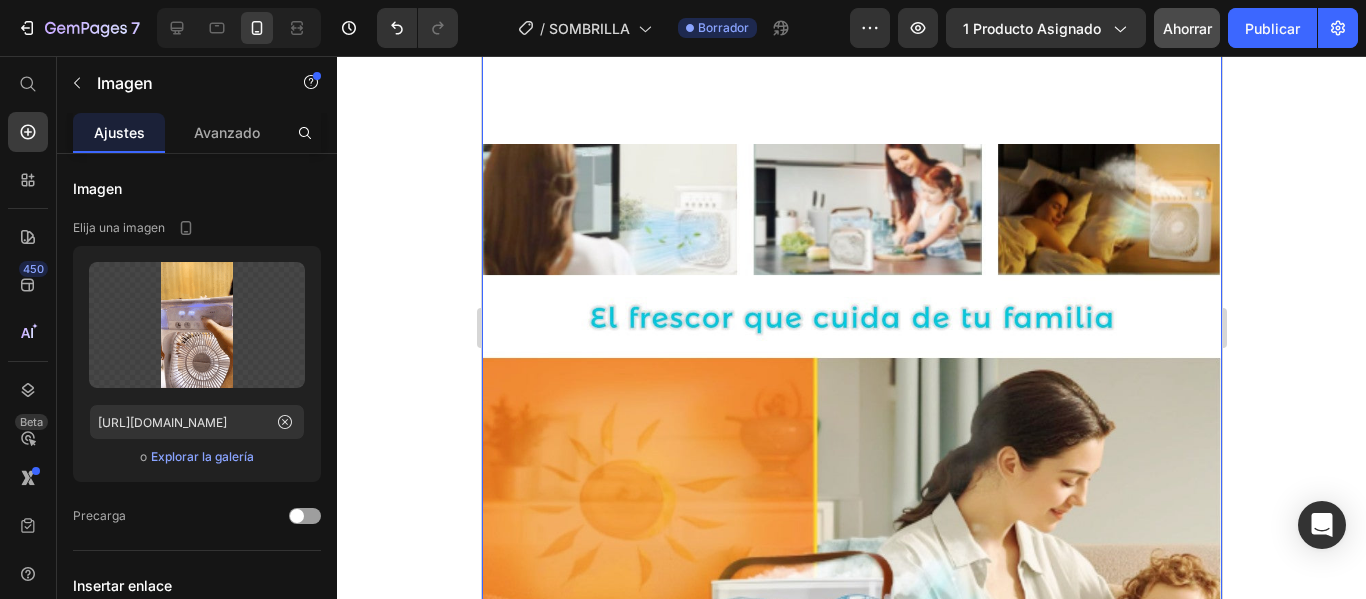 click at bounding box center (851, 512) 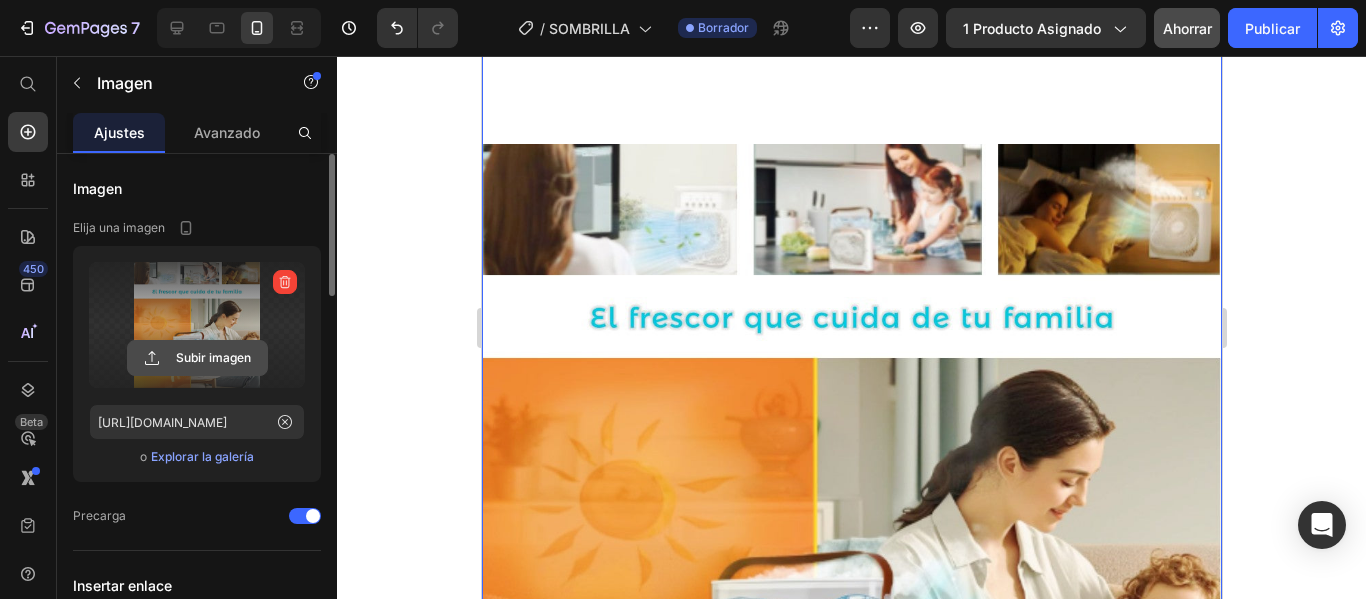 click 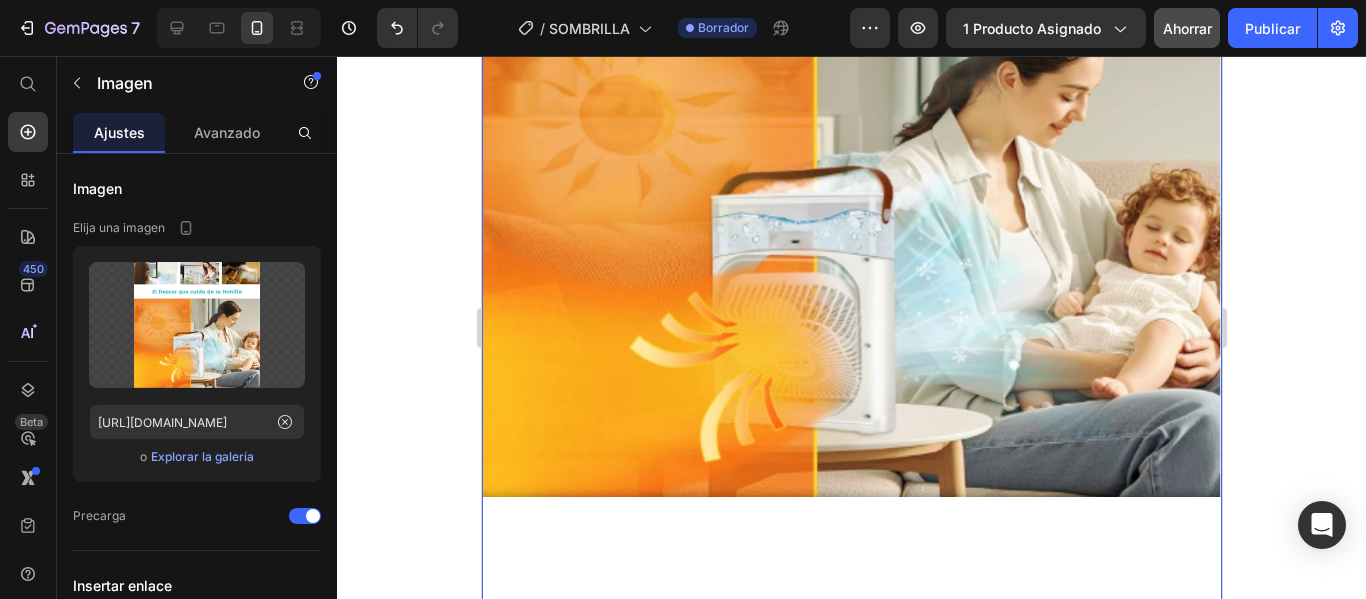 scroll, scrollTop: 3398, scrollLeft: 0, axis: vertical 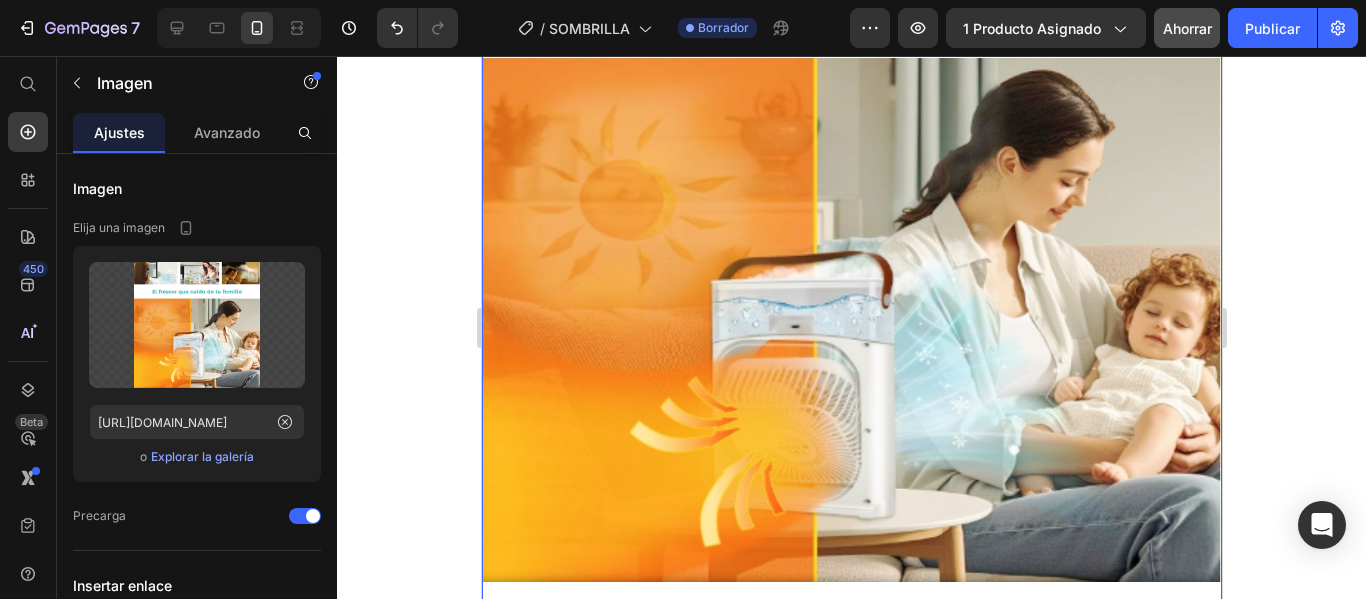 click at bounding box center [851, 212] 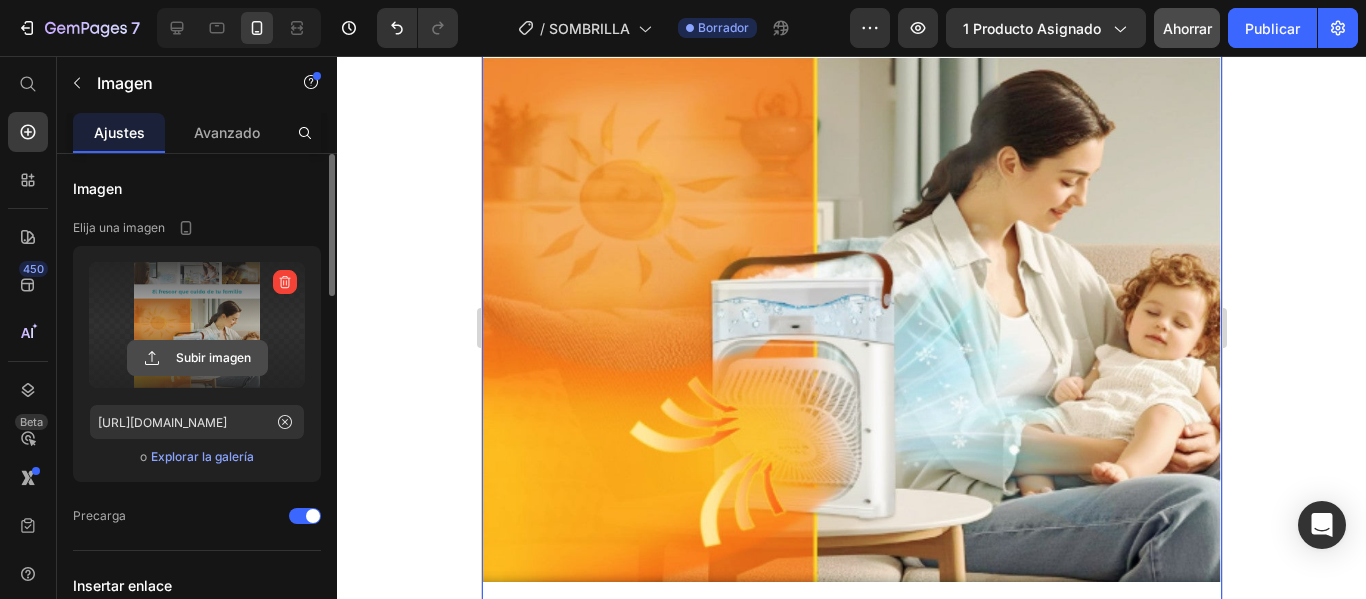 click 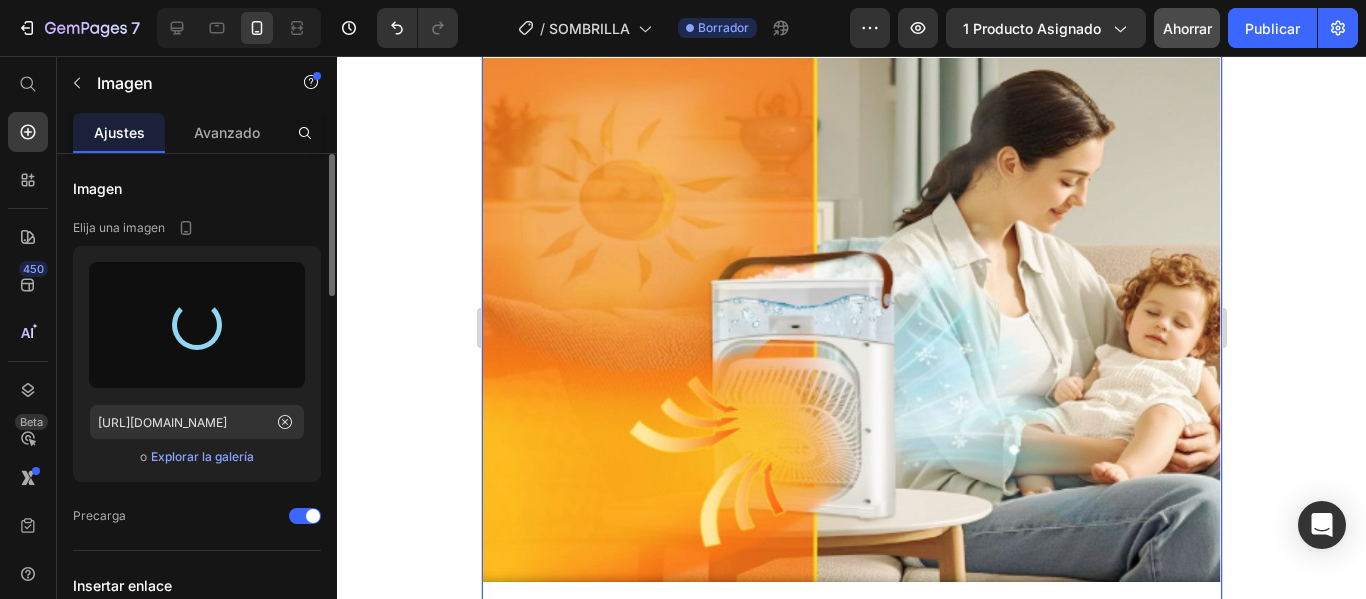 type on "https://cdn.shopify.com/s/files/1/0905/5384/4046/files/gempages_559748872570667813-4fc62979-d4bf-4bf8-8d4e-5443cfa4860b.png" 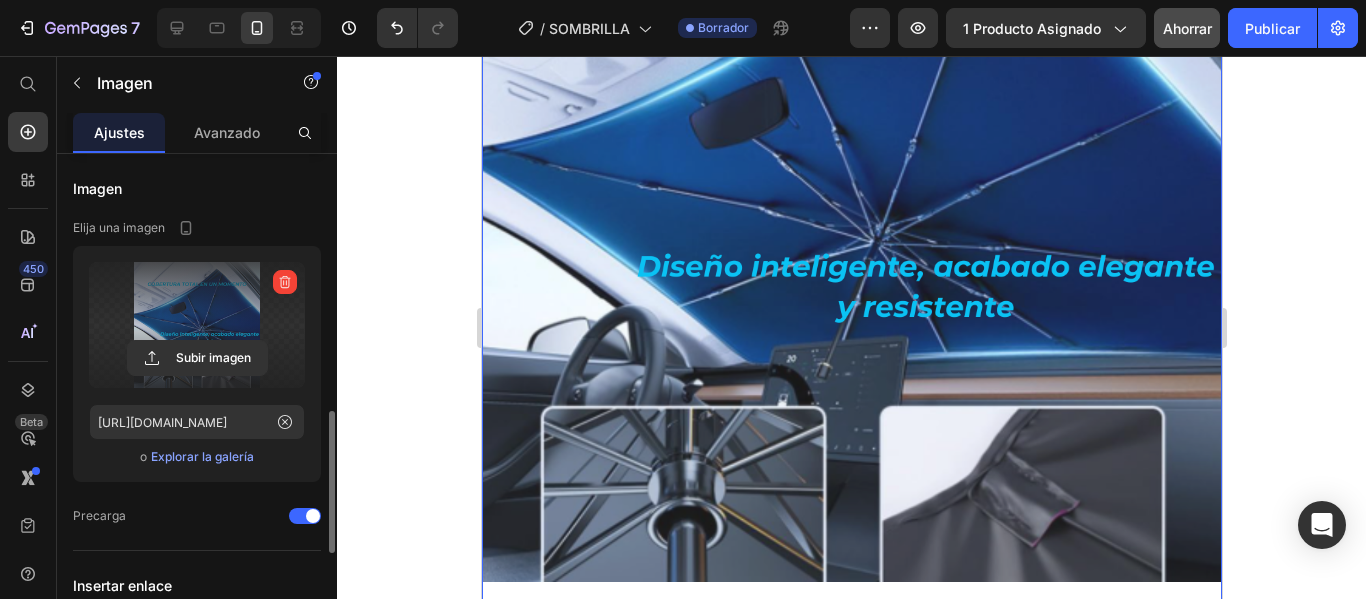scroll, scrollTop: 200, scrollLeft: 0, axis: vertical 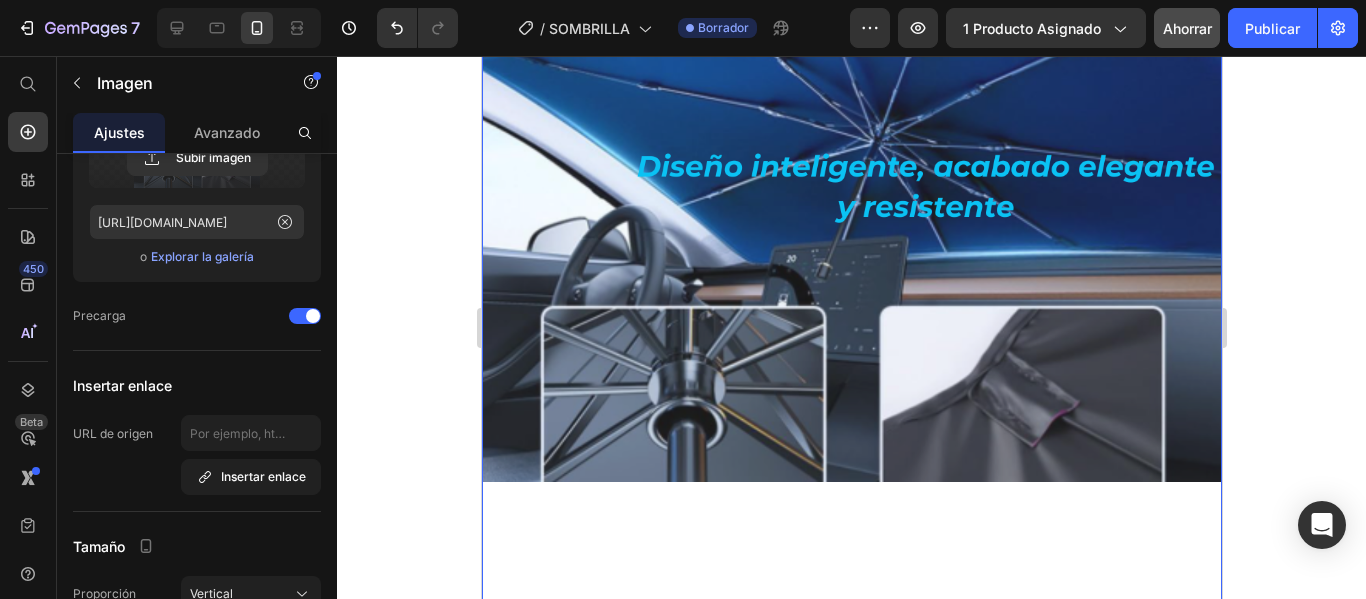 click at bounding box center [851, 112] 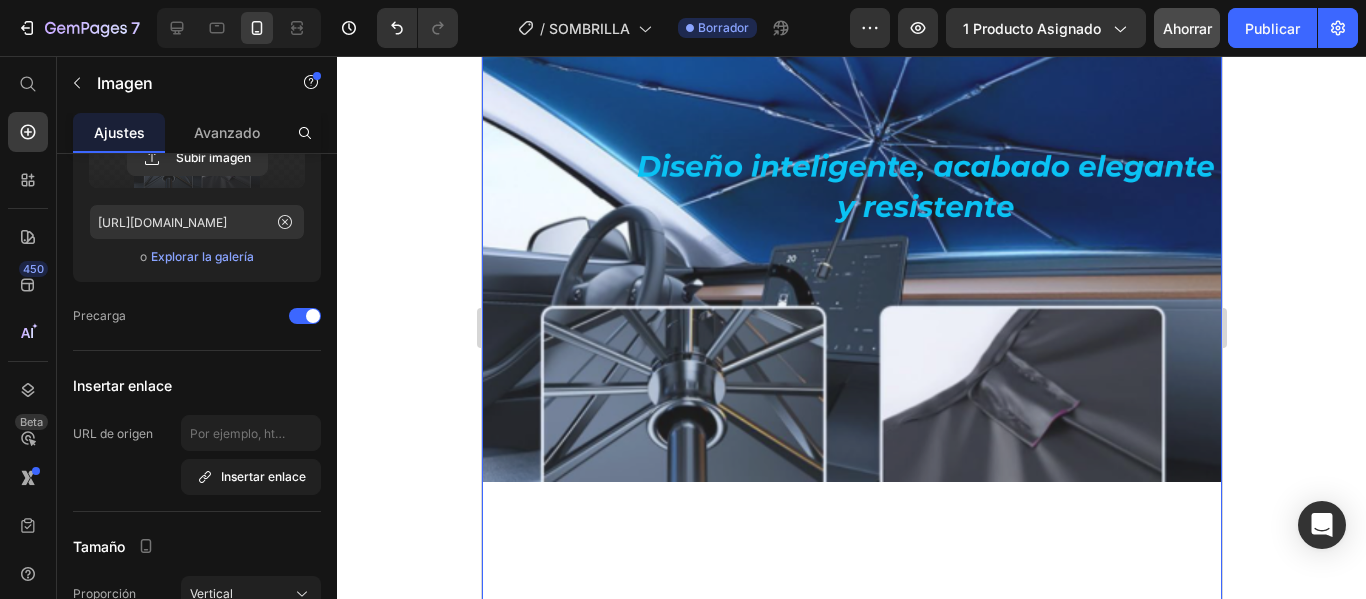 click at bounding box center (851, 112) 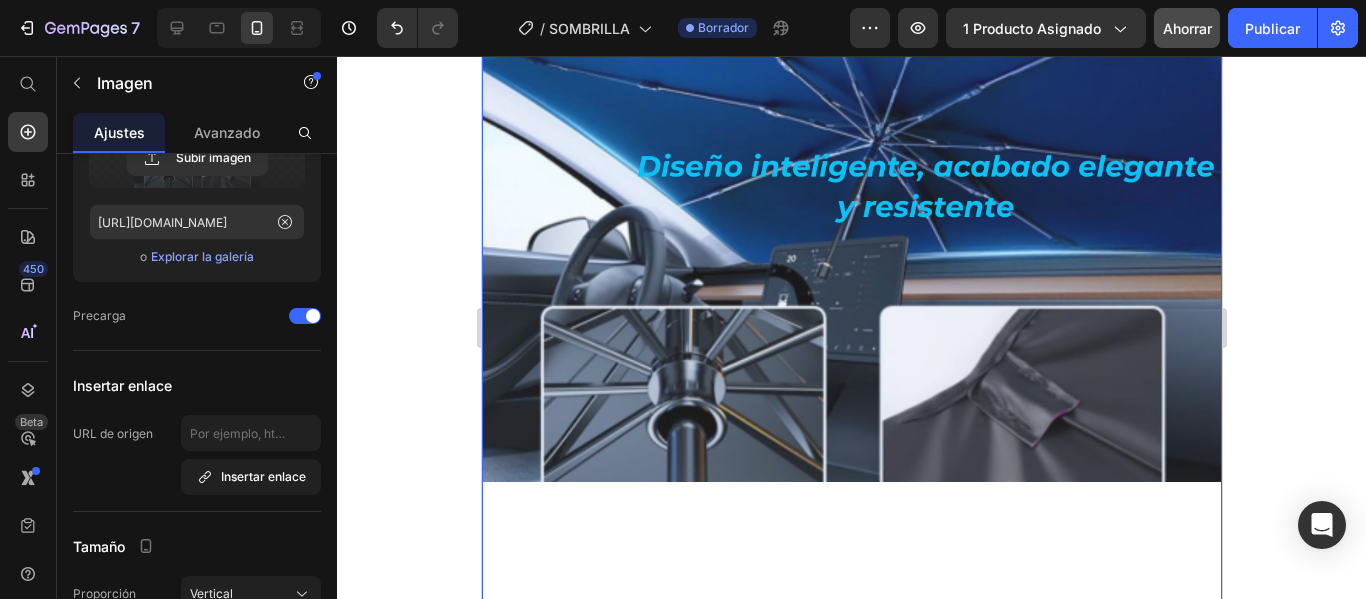 click at bounding box center (851, 112) 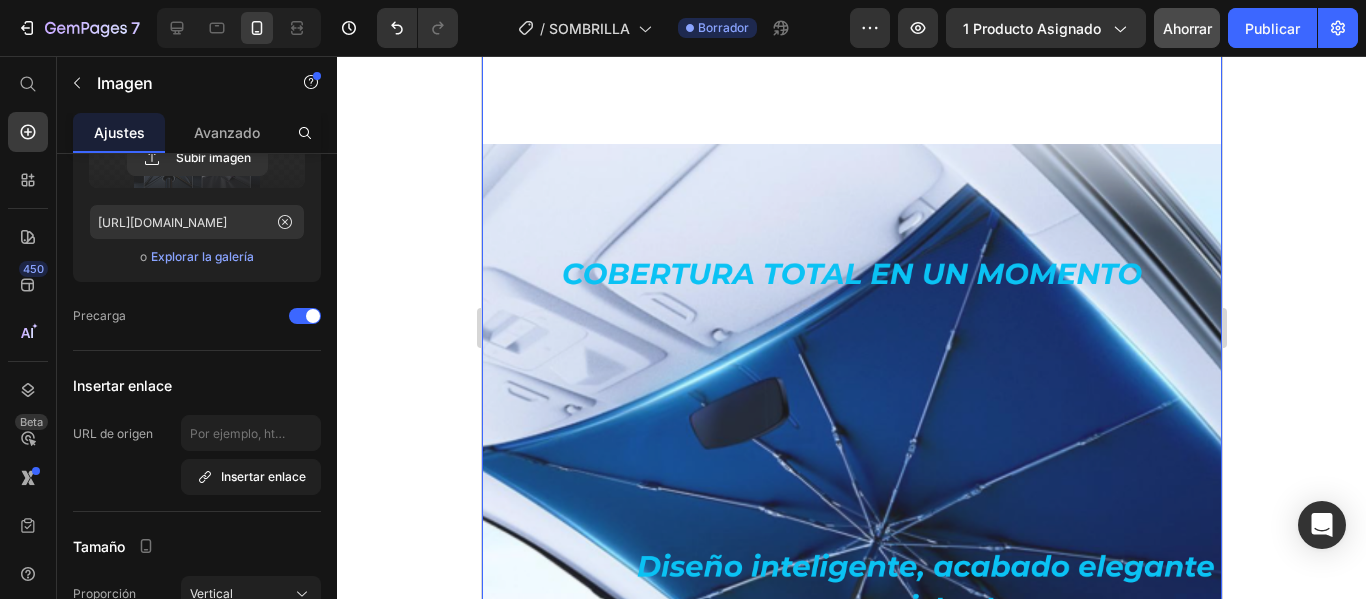scroll, scrollTop: 2898, scrollLeft: 0, axis: vertical 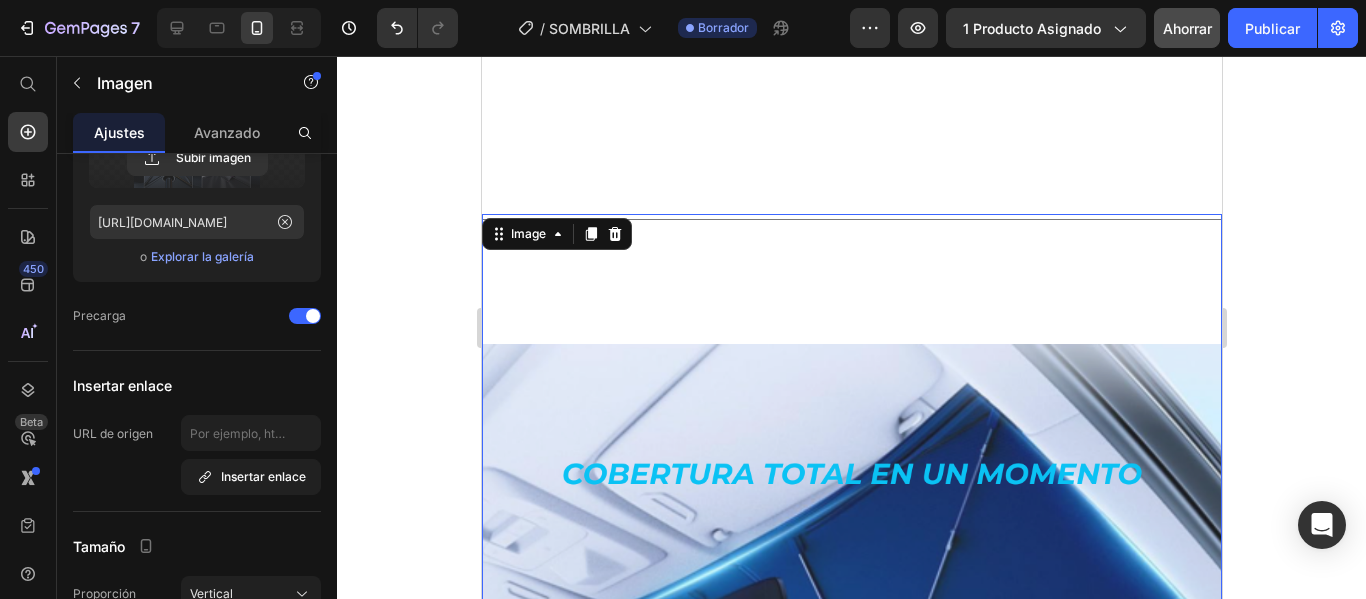 click at bounding box center [851, 712] 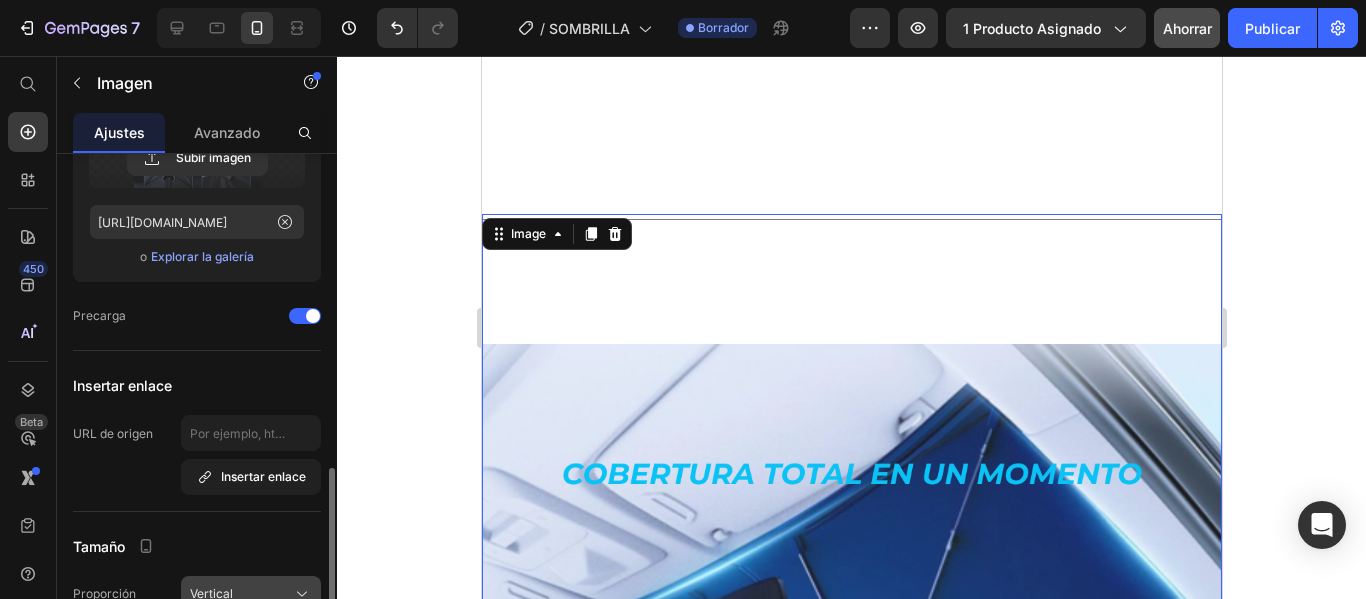 scroll, scrollTop: 400, scrollLeft: 0, axis: vertical 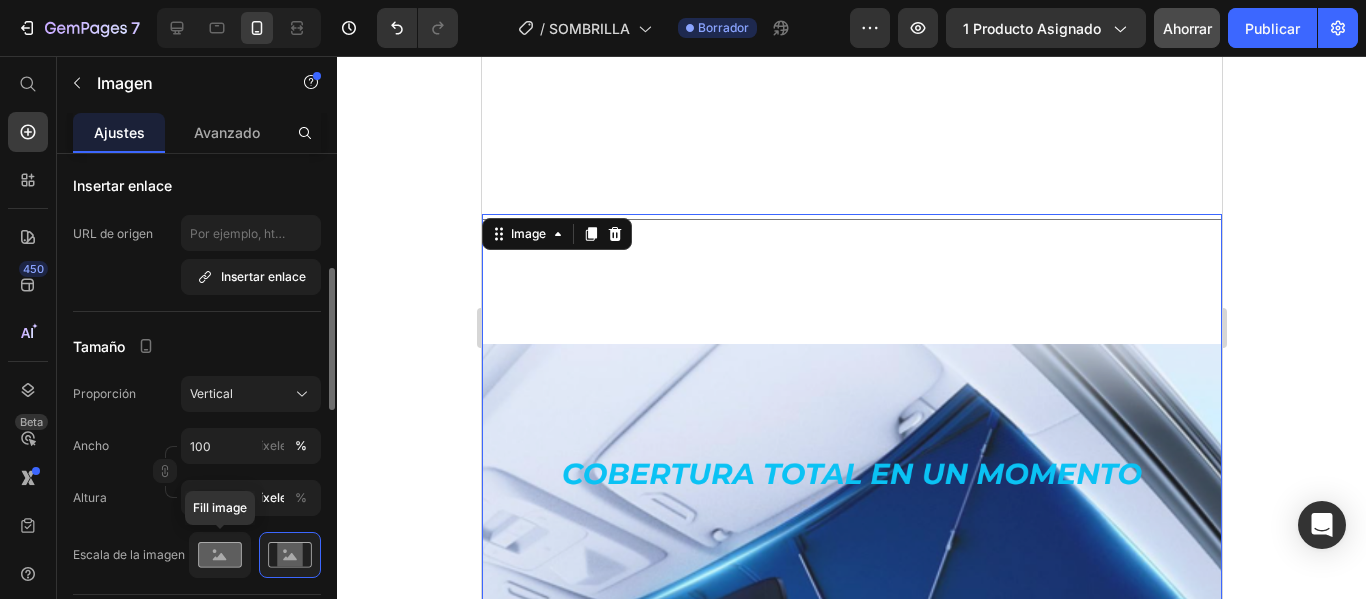 click 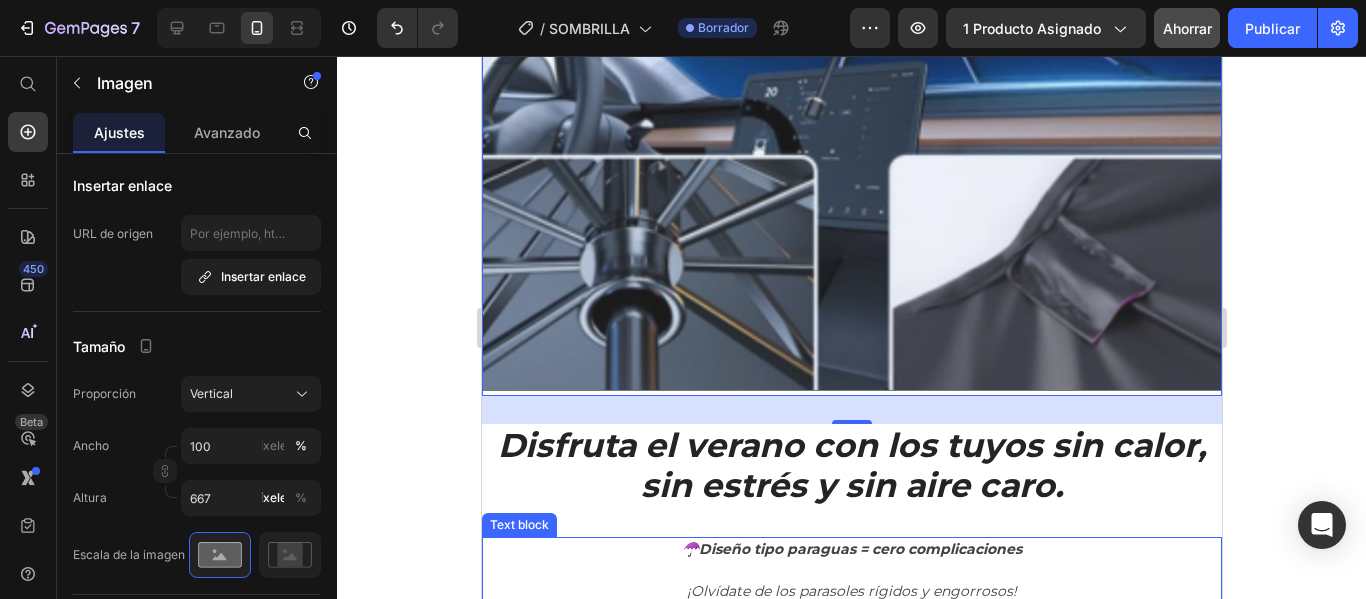 scroll, scrollTop: 3798, scrollLeft: 0, axis: vertical 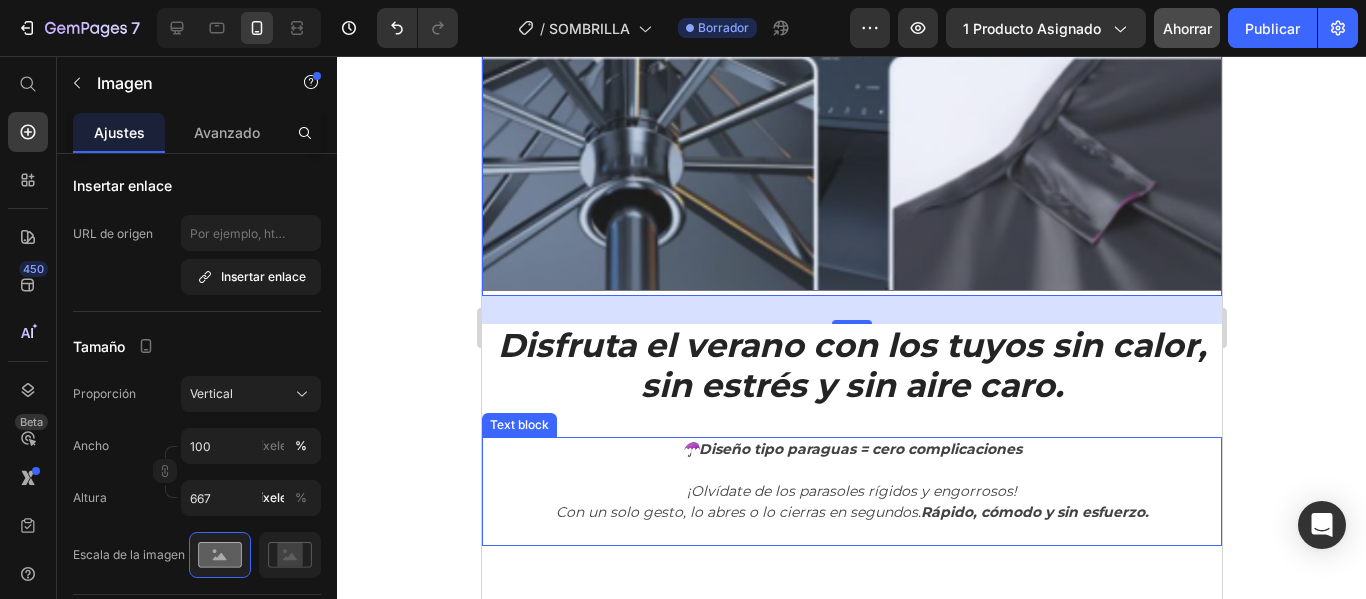 click on "☂️  Diseño tipo paraguas = cero complicaciones" at bounding box center [851, 449] 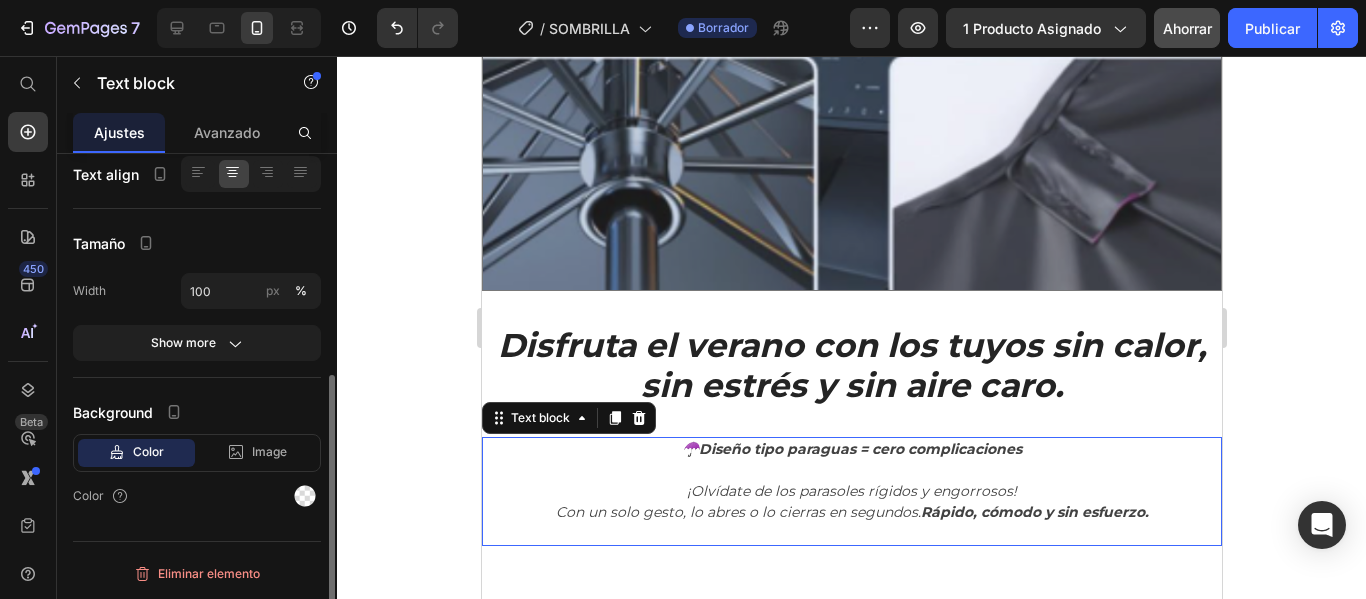 scroll, scrollTop: 0, scrollLeft: 0, axis: both 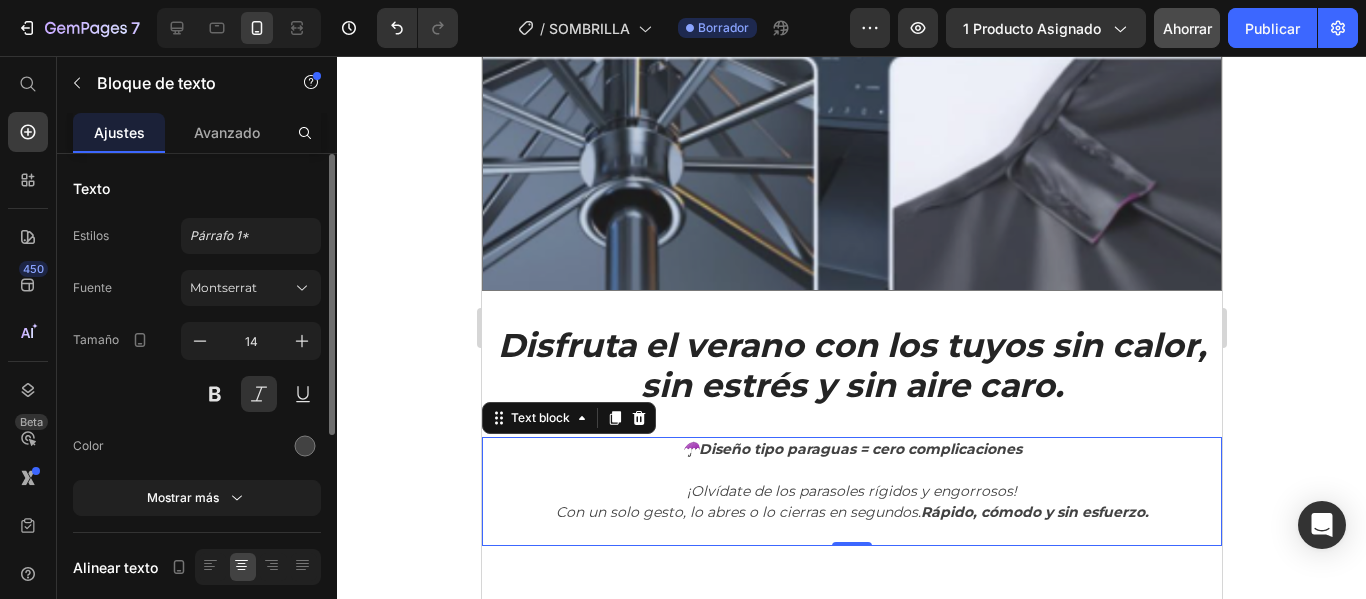 click on "☂️  Diseño tipo paraguas = cero complicaciones" at bounding box center (851, 449) 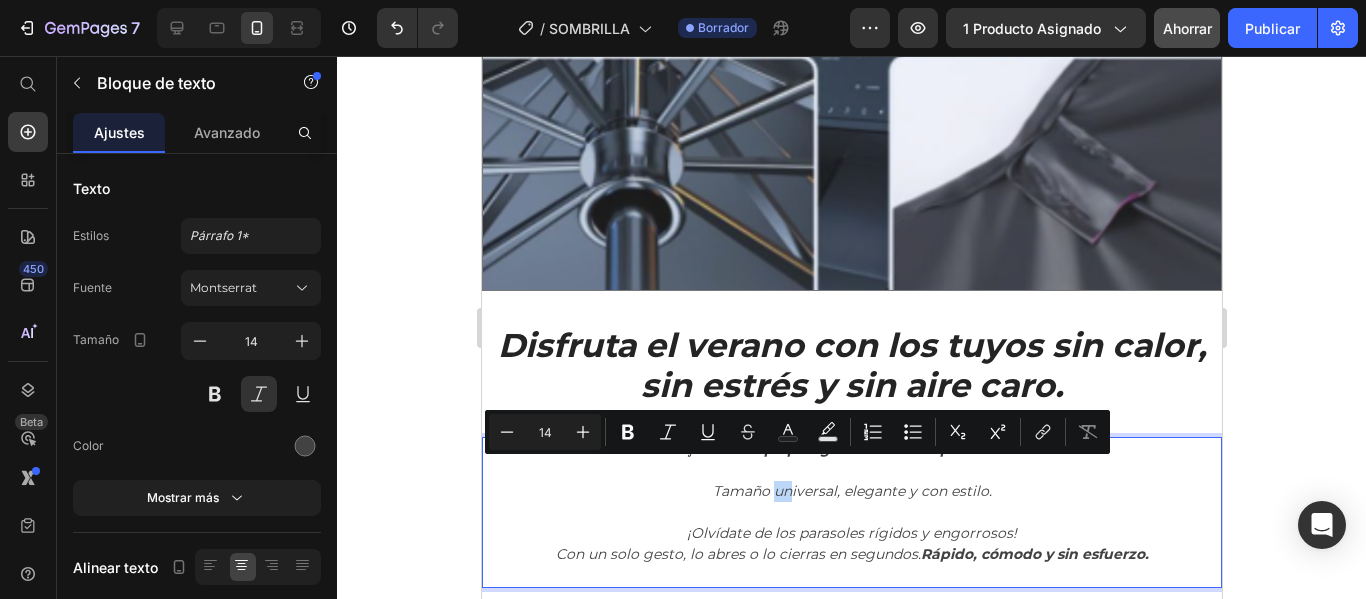 click on "Tamaño universal, elegante y con estilo." at bounding box center [851, 491] 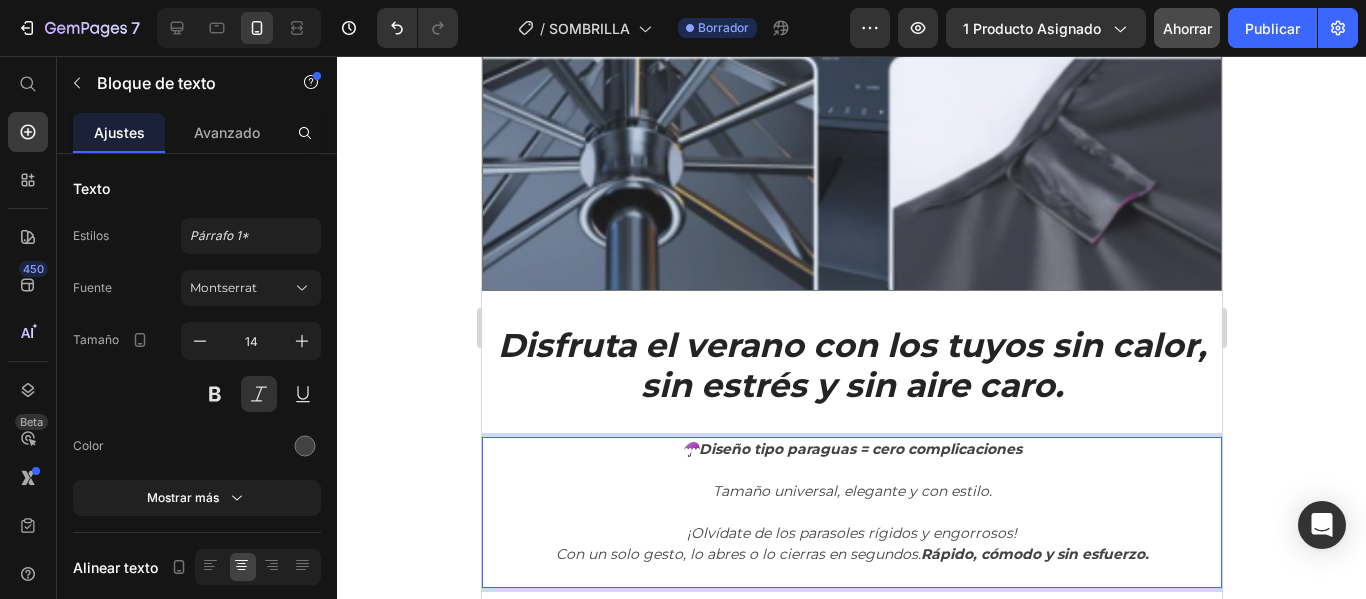 click on "¡Olvídate de los parasoles rígidos y engorrosos! Con un solo gesto, lo abres o lo cierras en segundos.  Rápido, cómodo y sin esfuerzo." at bounding box center [851, 544] 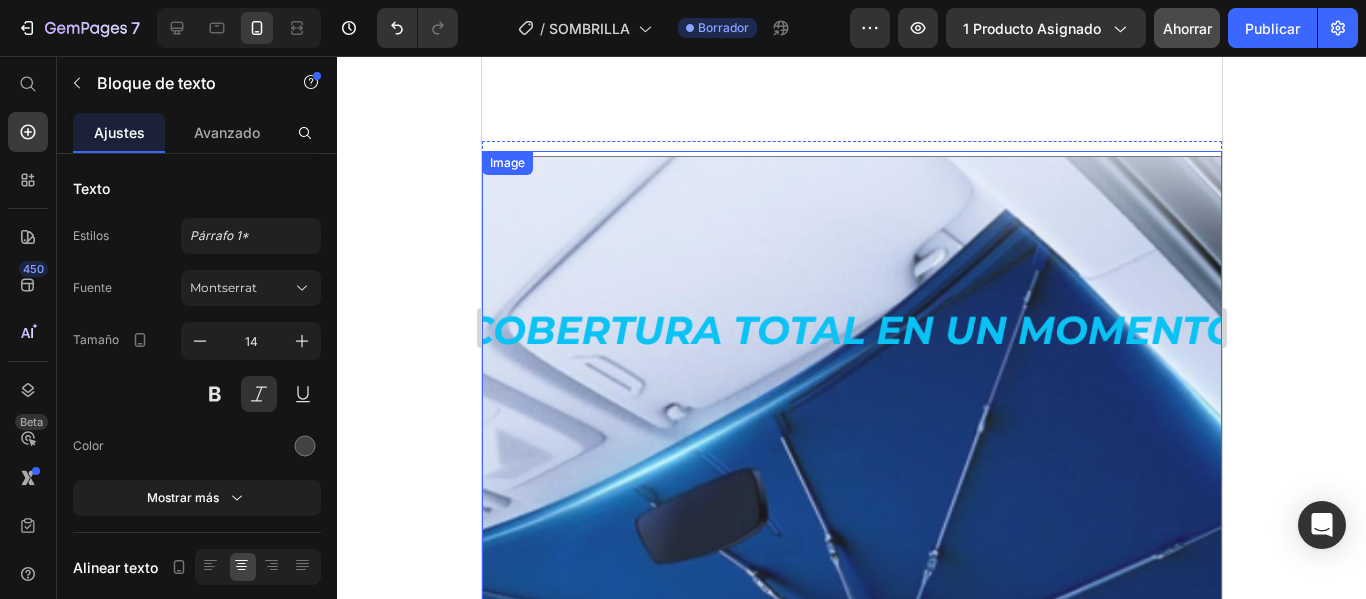 scroll, scrollTop: 2898, scrollLeft: 0, axis: vertical 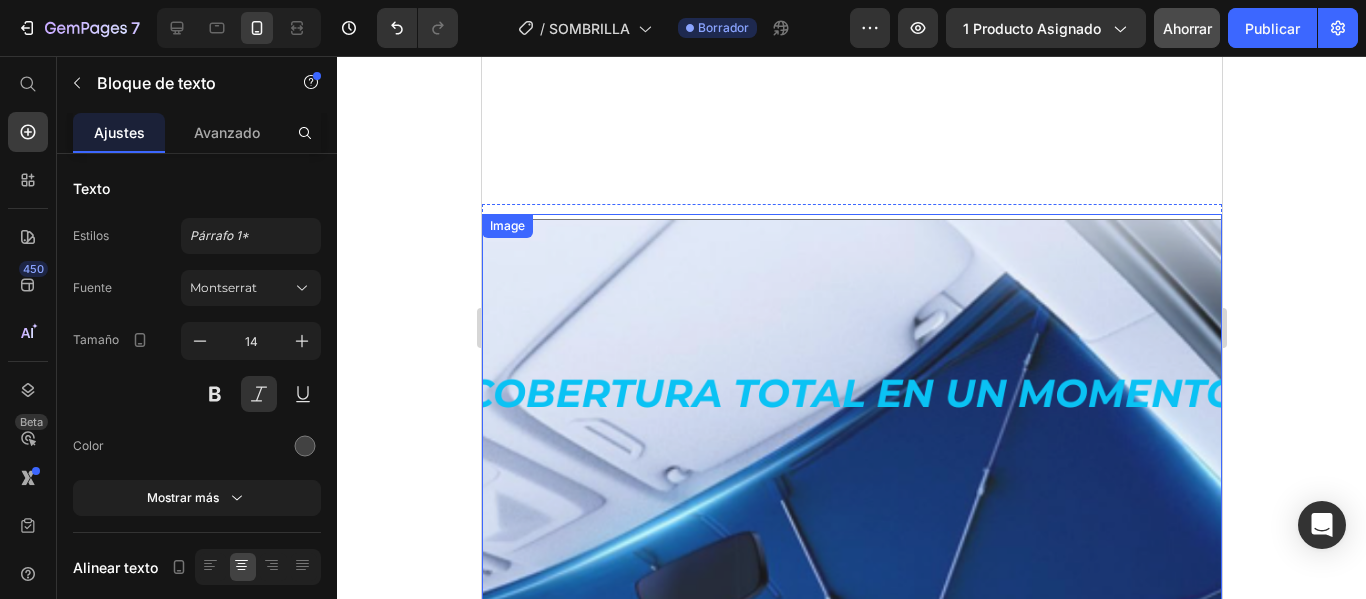 click at bounding box center [851, 712] 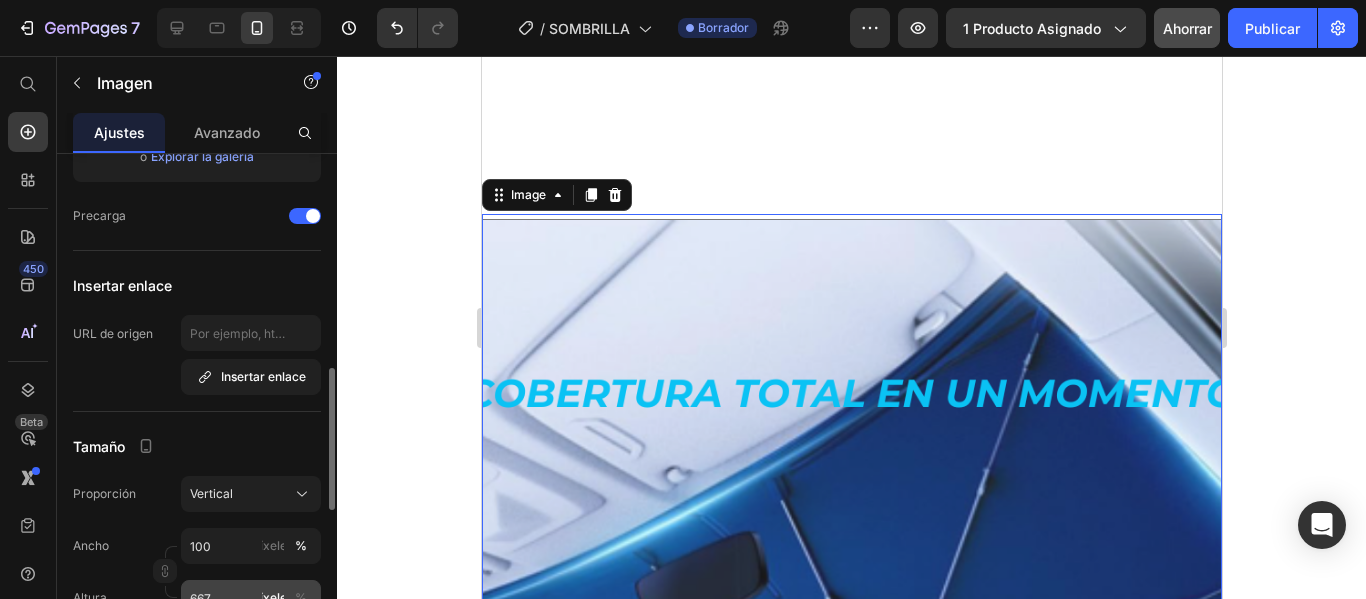 scroll, scrollTop: 400, scrollLeft: 0, axis: vertical 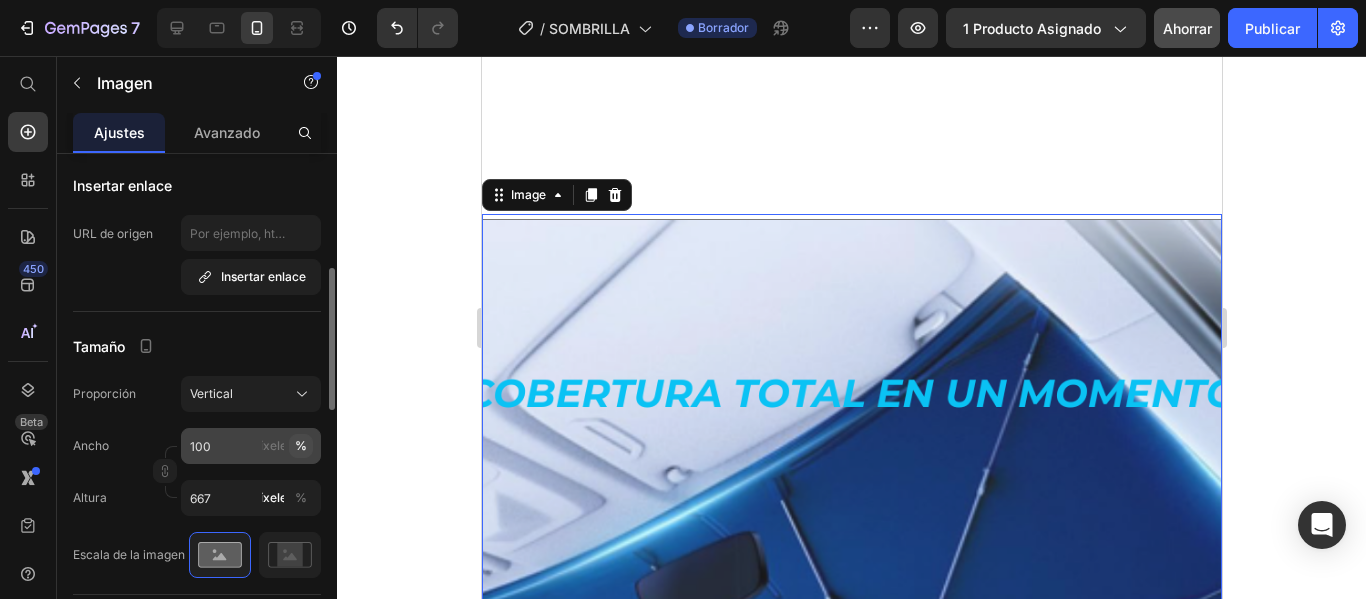 click on "%" at bounding box center (301, 445) 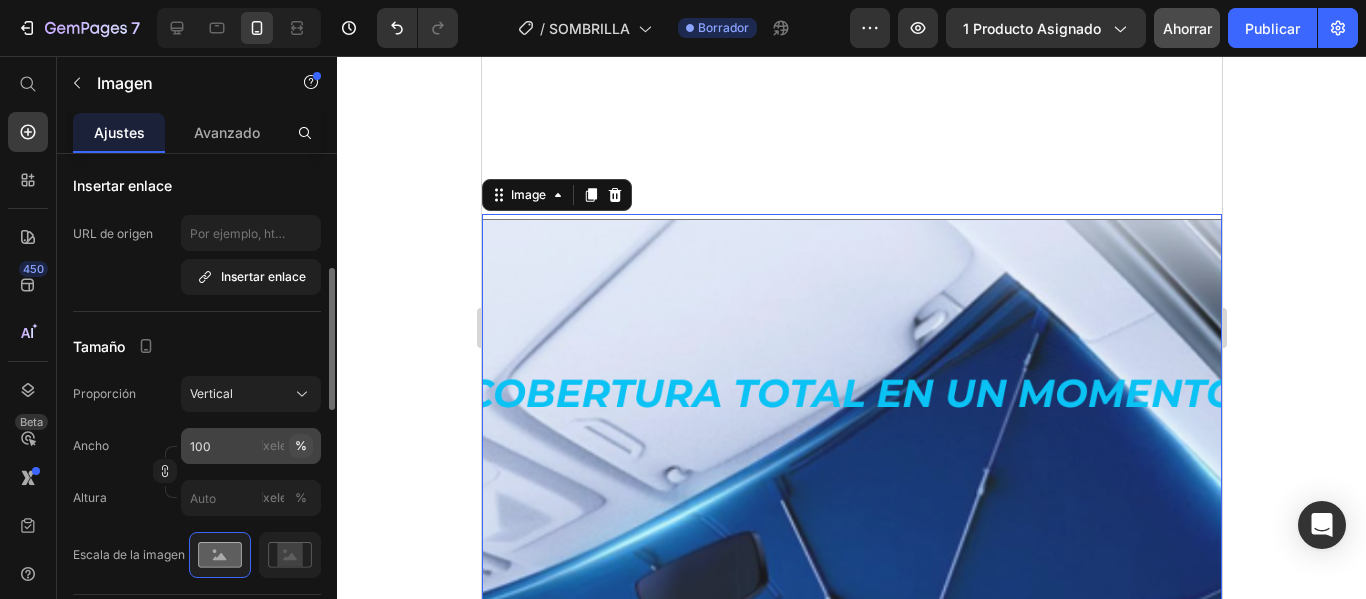 click on "%" at bounding box center [301, 445] 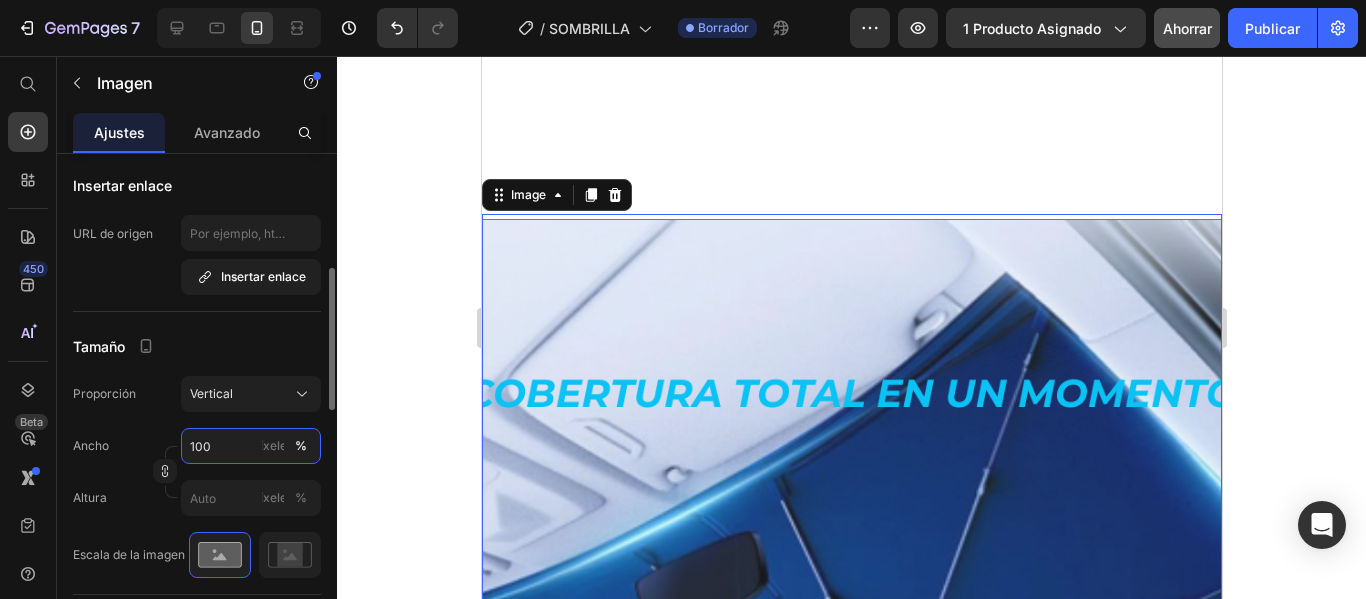 click on "100" at bounding box center (251, 446) 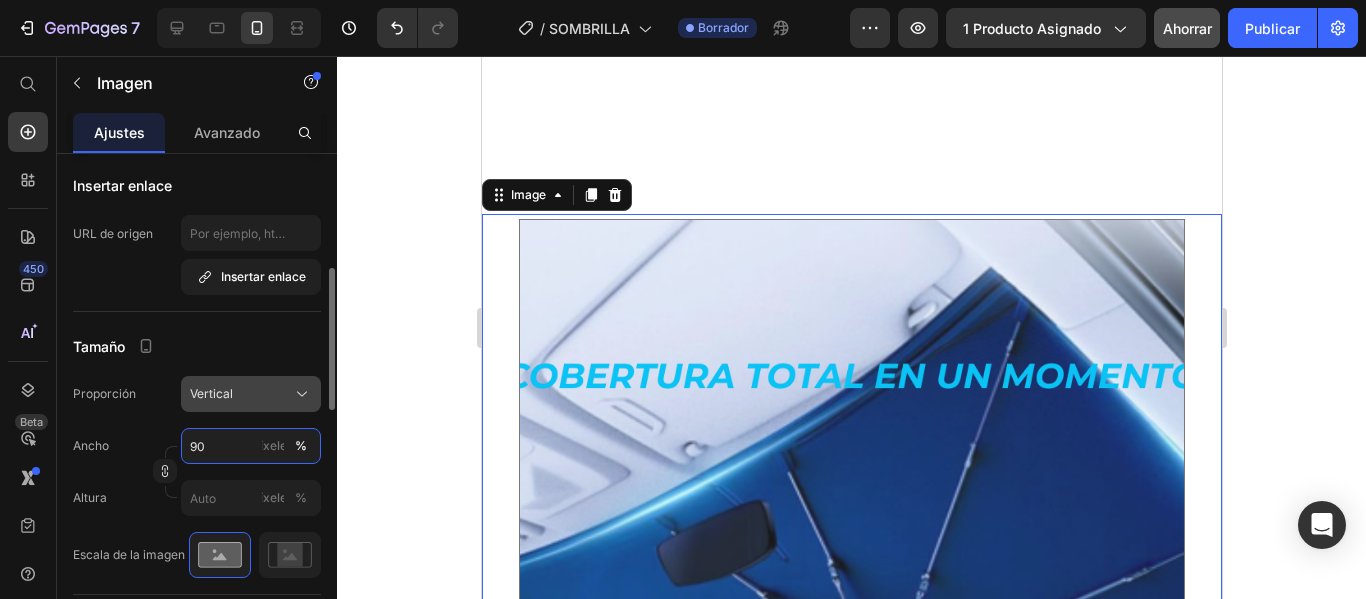type on "90" 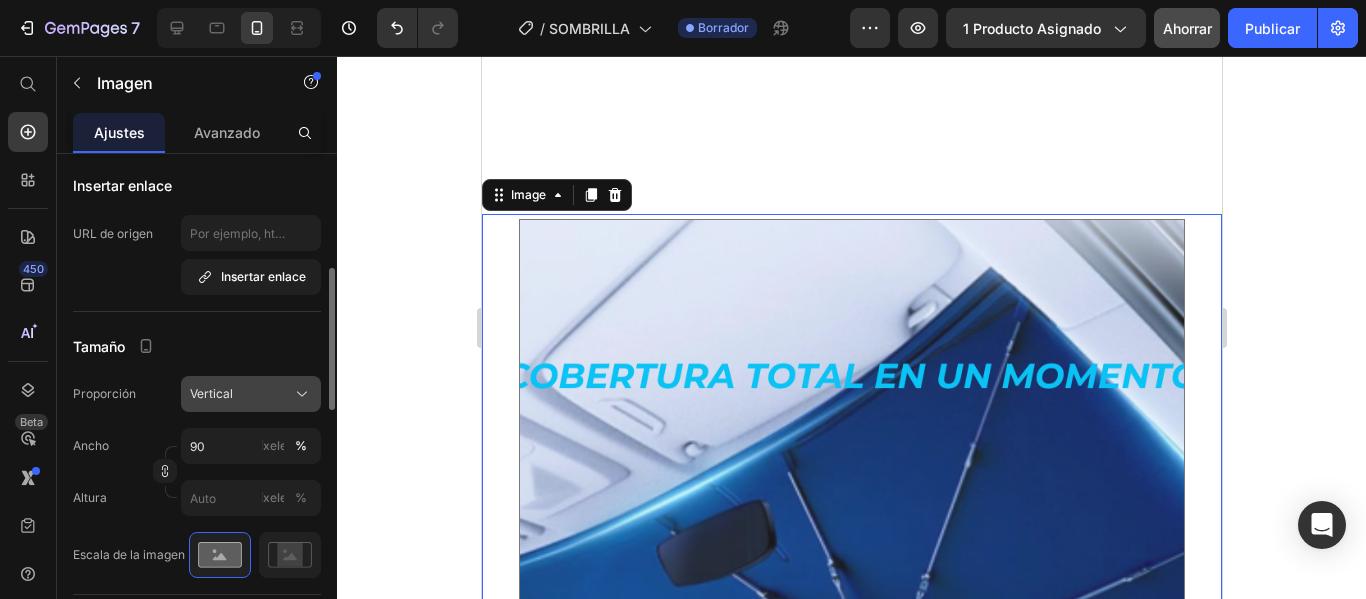 click on "Vertical" 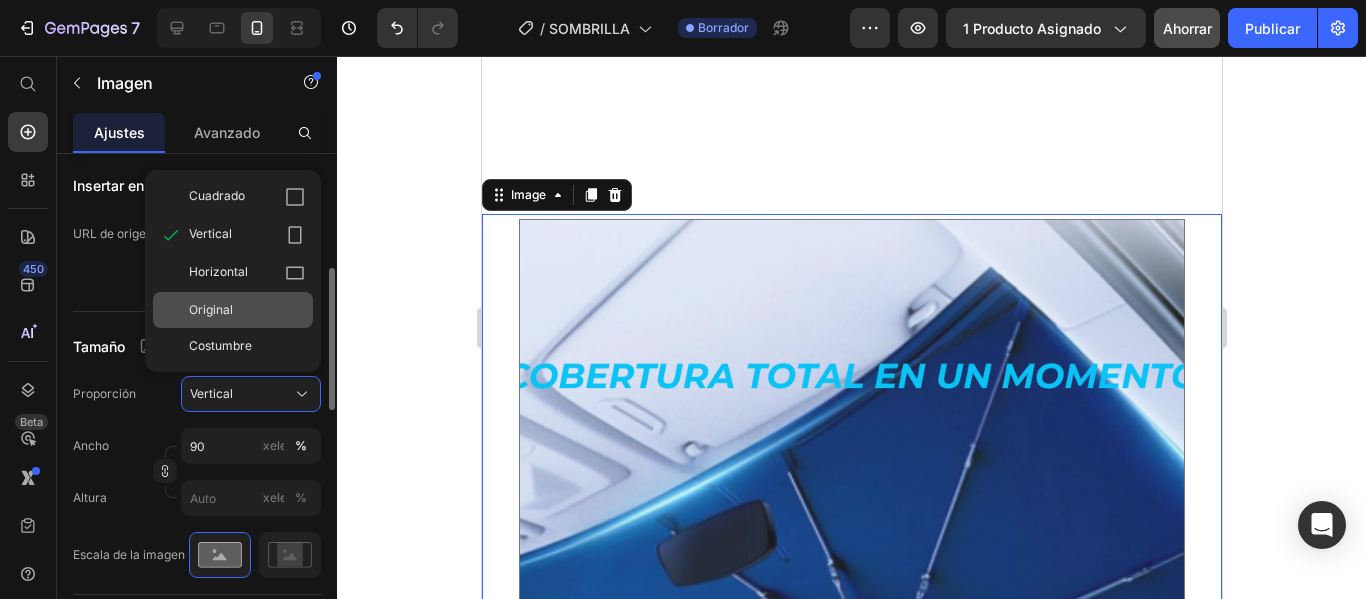 click on "Original" 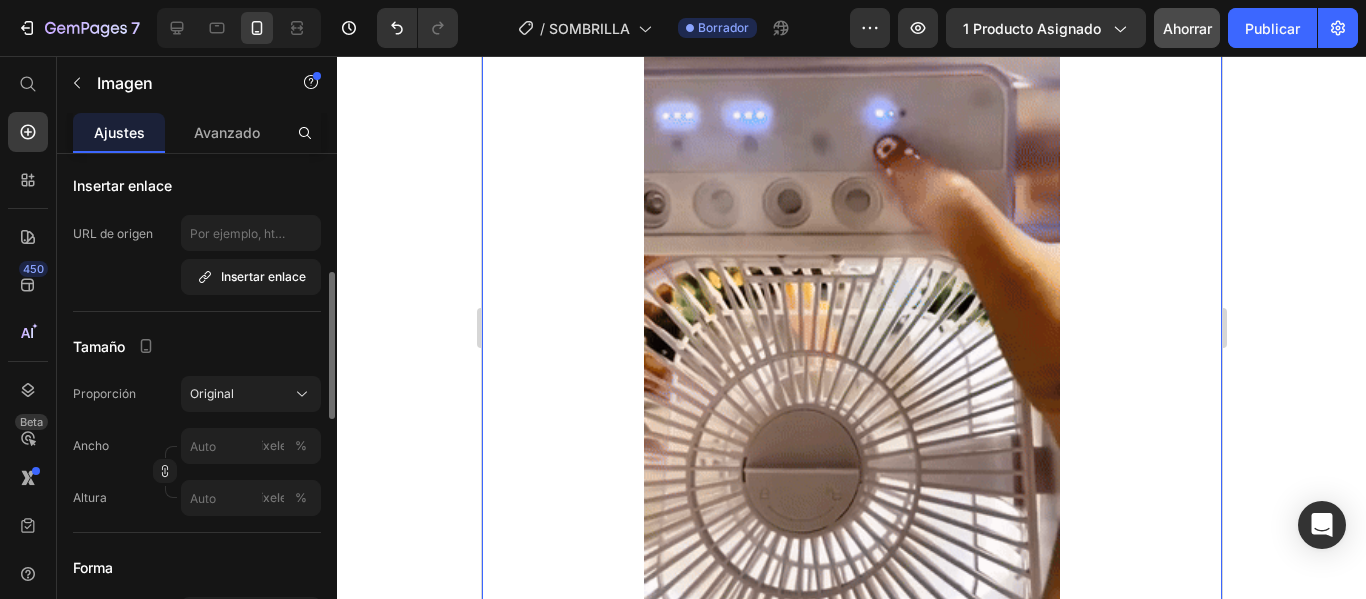 scroll, scrollTop: 2398, scrollLeft: 0, axis: vertical 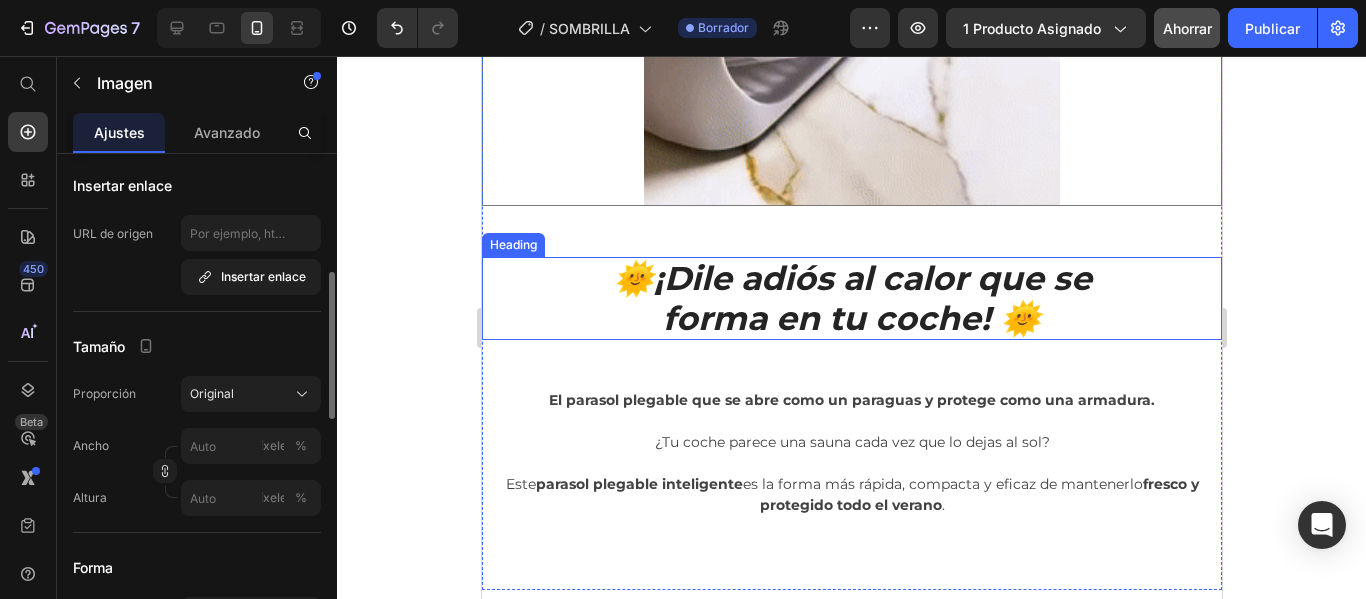 click on "forma en tu coche! 🌞" at bounding box center (851, 318) 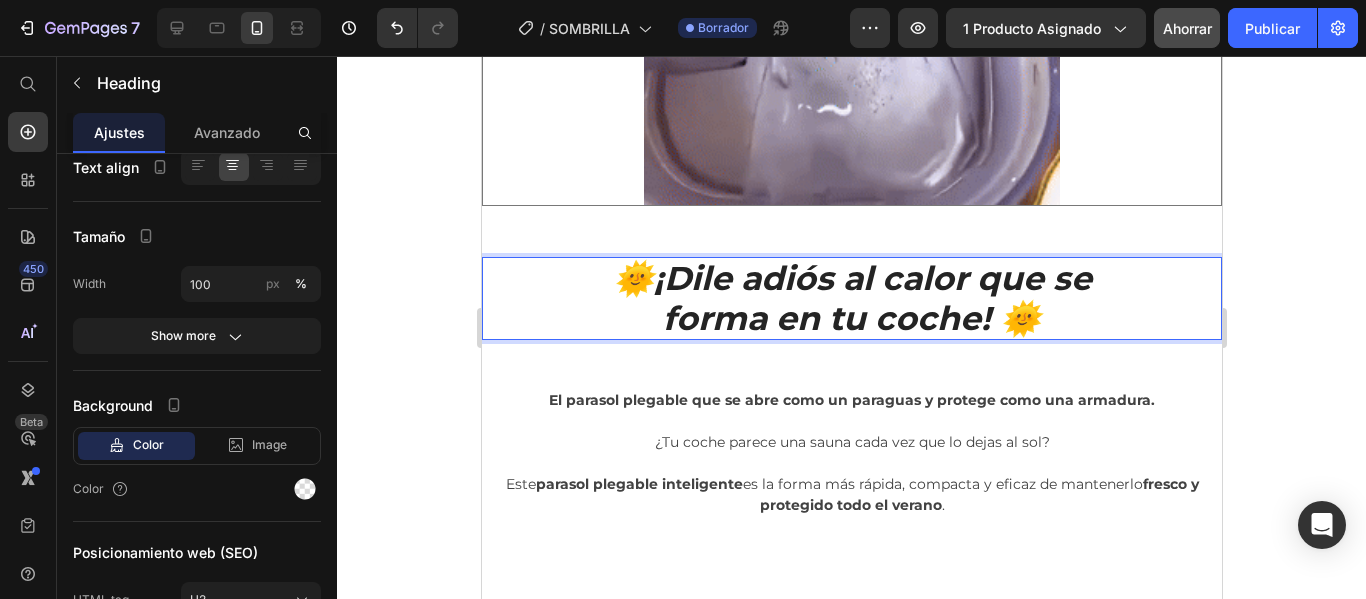 scroll, scrollTop: 0, scrollLeft: 0, axis: both 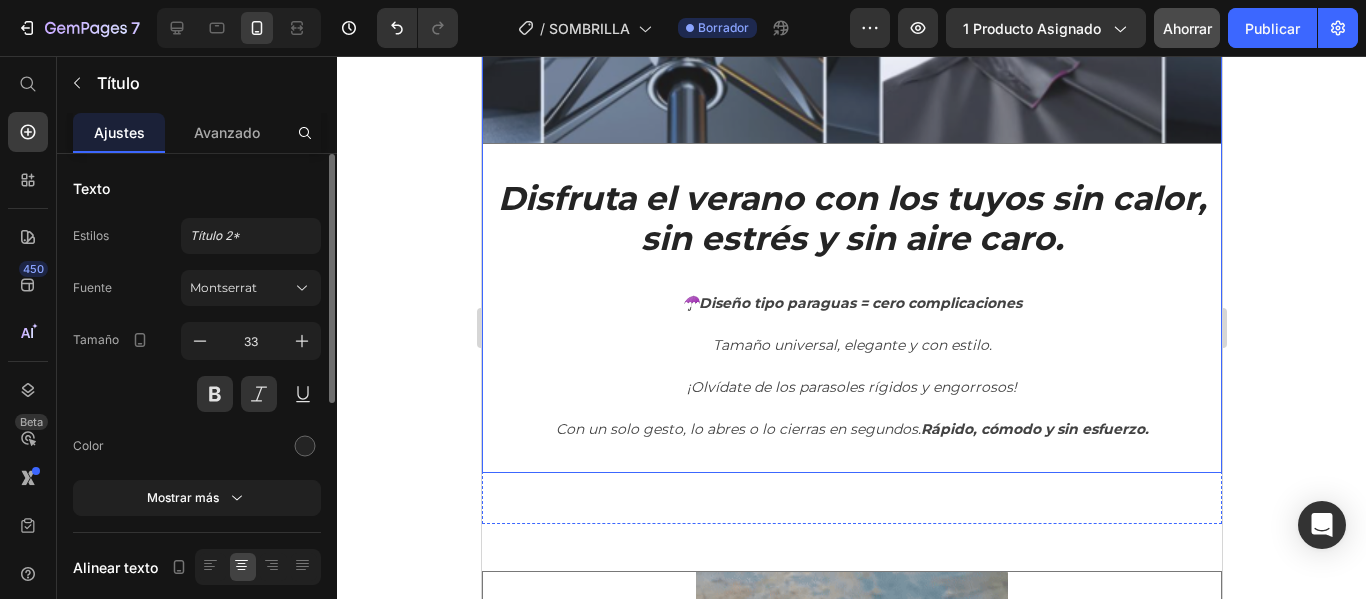 click on "Disfruta el verano con los tuyos sin calor, sin estrés y sin aire caro." at bounding box center (851, 218) 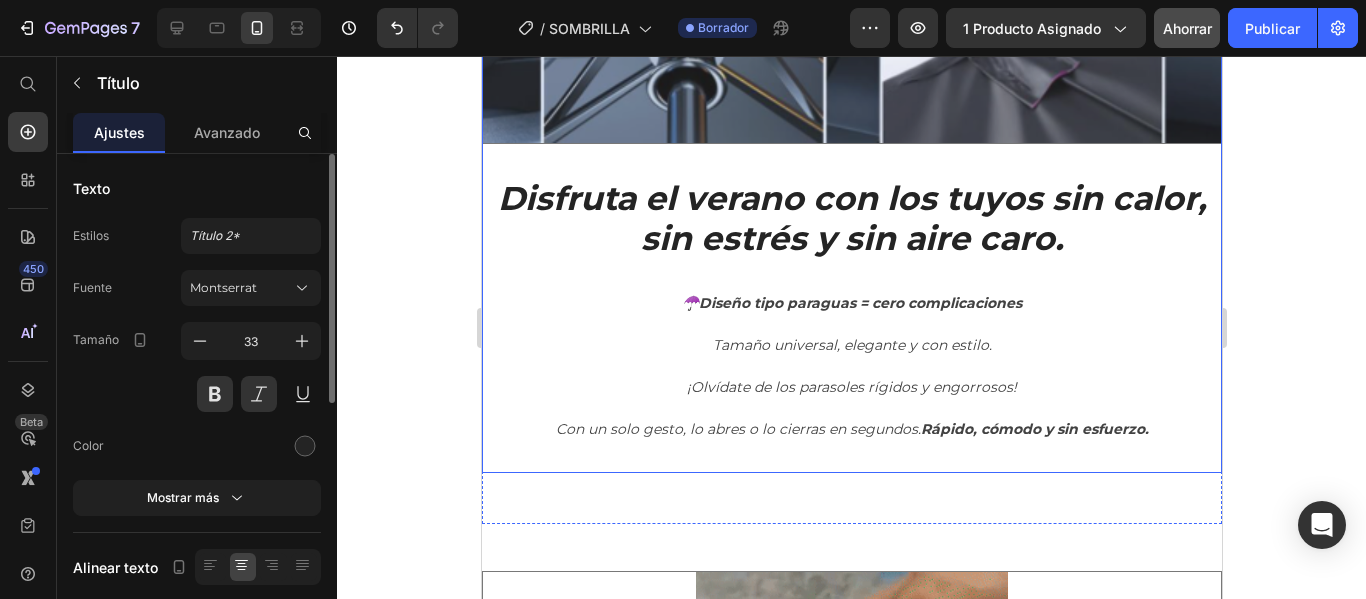 click on "Disfruta el verano con los tuyos sin calor, sin estrés y sin aire caro." at bounding box center [851, 218] 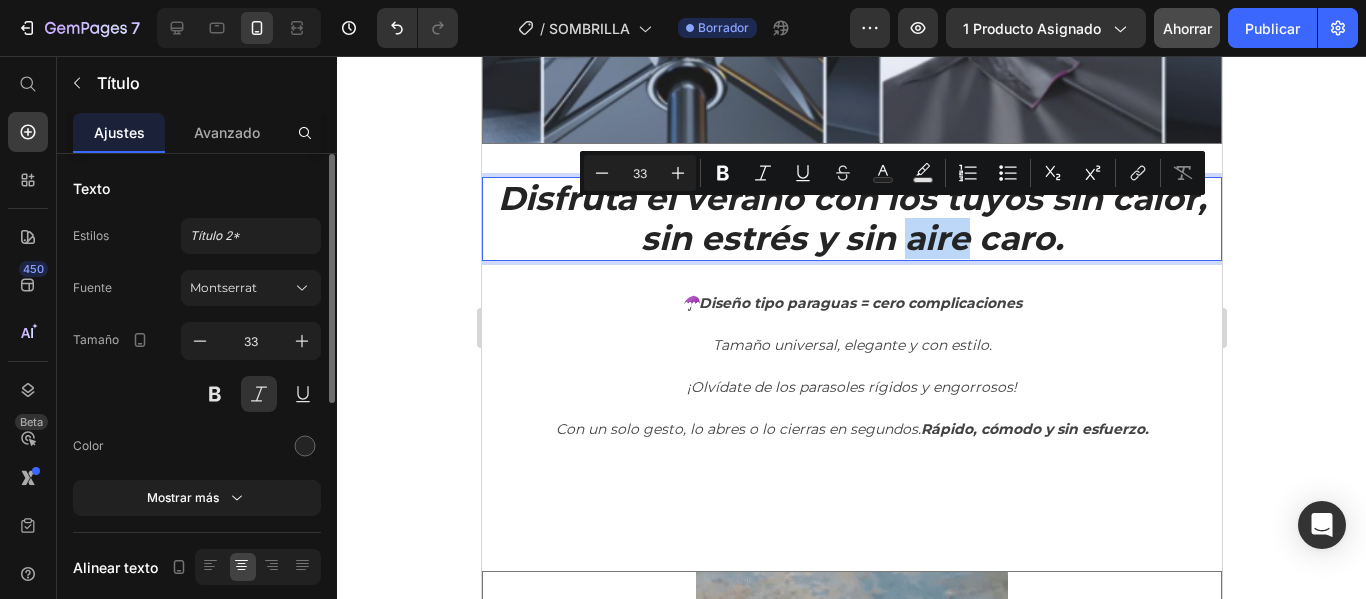 click on "Disfruta el verano con los tuyos sin calor, sin estrés y sin aire caro." at bounding box center [851, 218] 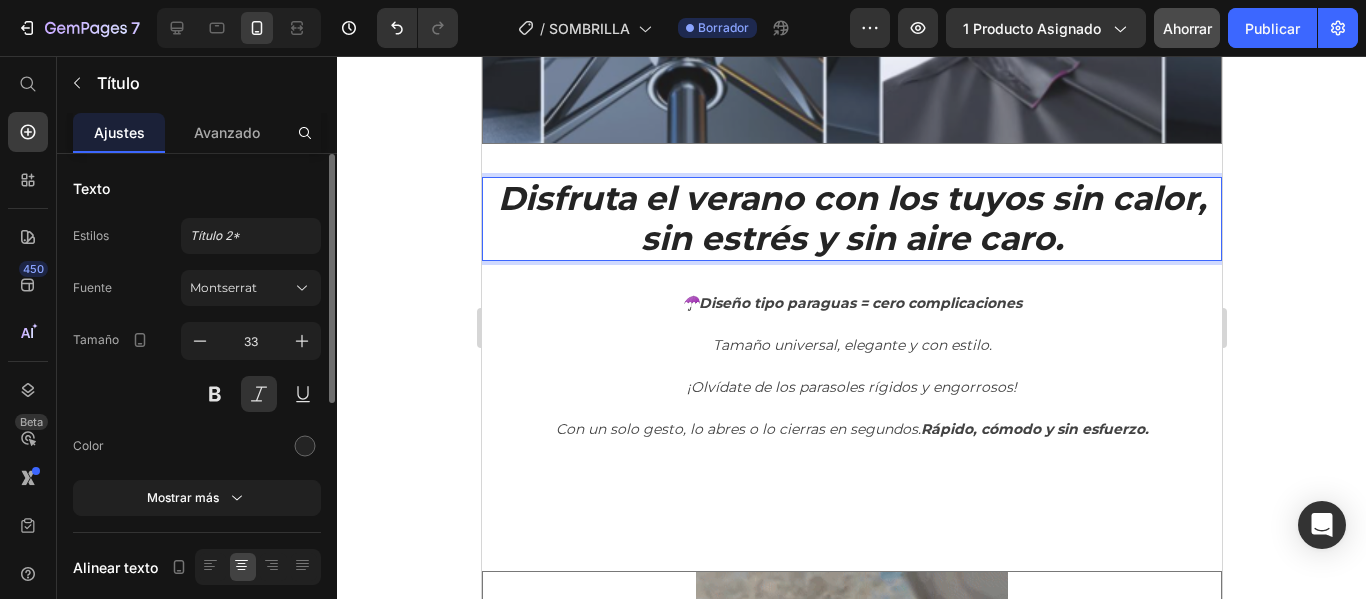 click on "Disfruta el verano con los tuyos sin calor, sin estrés y sin aire caro." at bounding box center [851, 218] 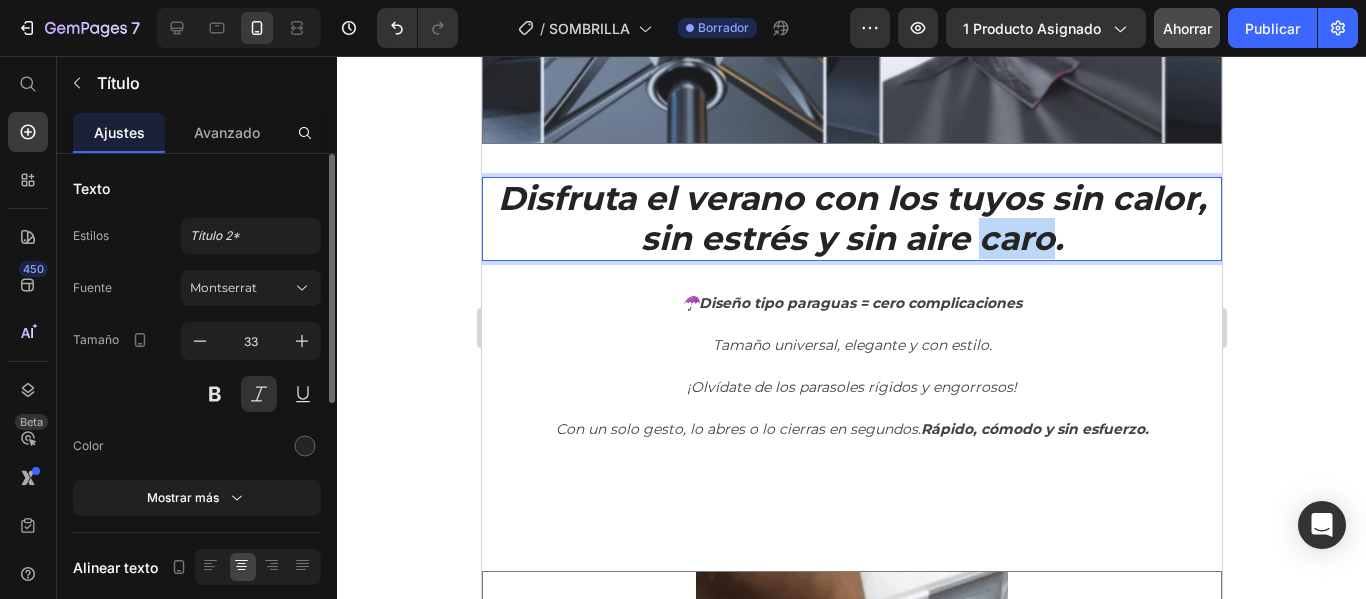 click on "Disfruta el verano con los tuyos sin calor, sin estrés y sin aire caro." at bounding box center [851, 218] 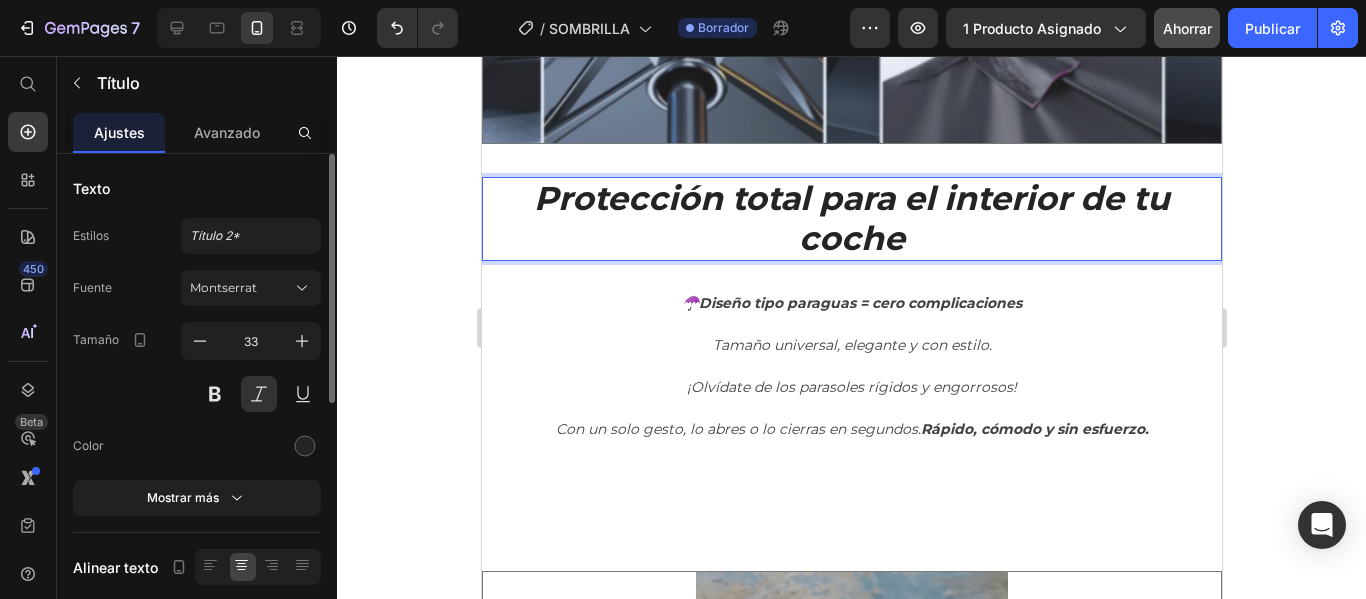 click on "Protección total para el interior de tu coche" at bounding box center [851, 218] 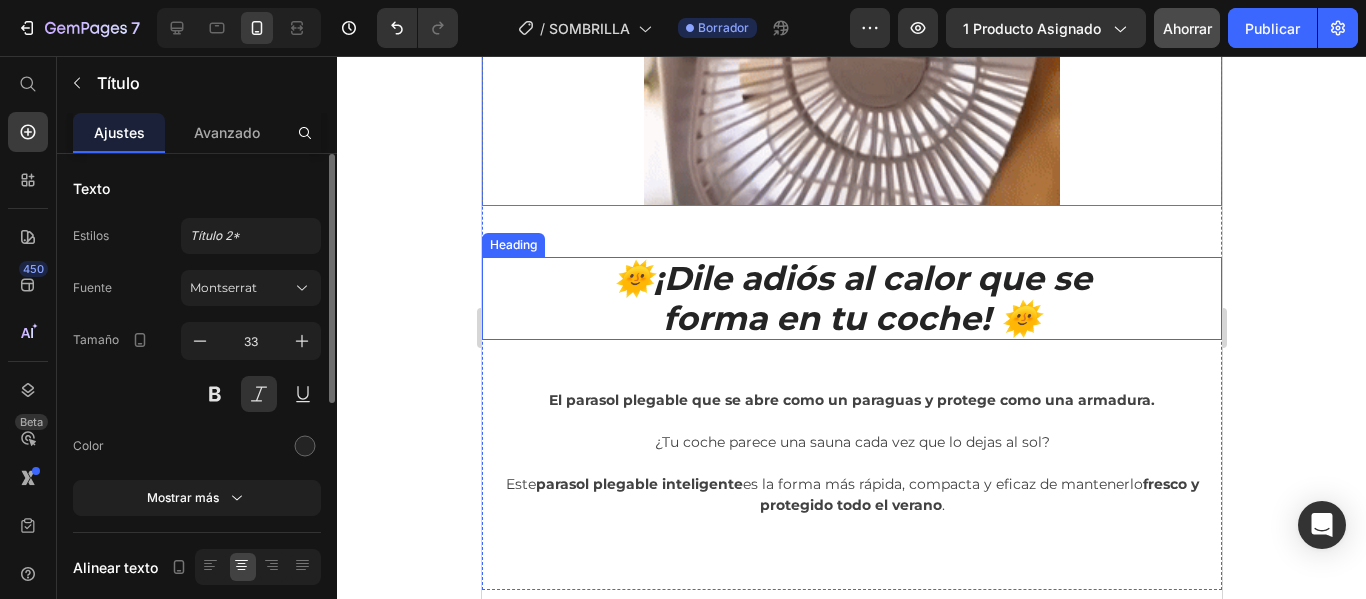 scroll, scrollTop: 2498, scrollLeft: 0, axis: vertical 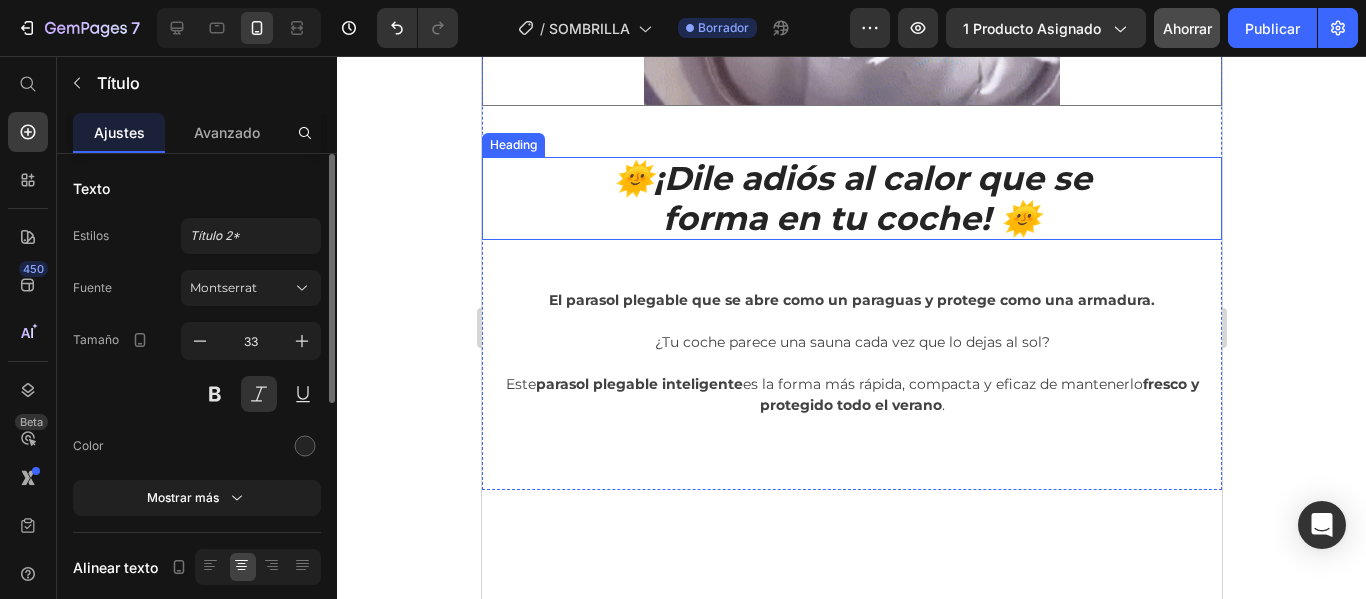 click on "¡Dile adiós al calor que se" at bounding box center (872, 178) 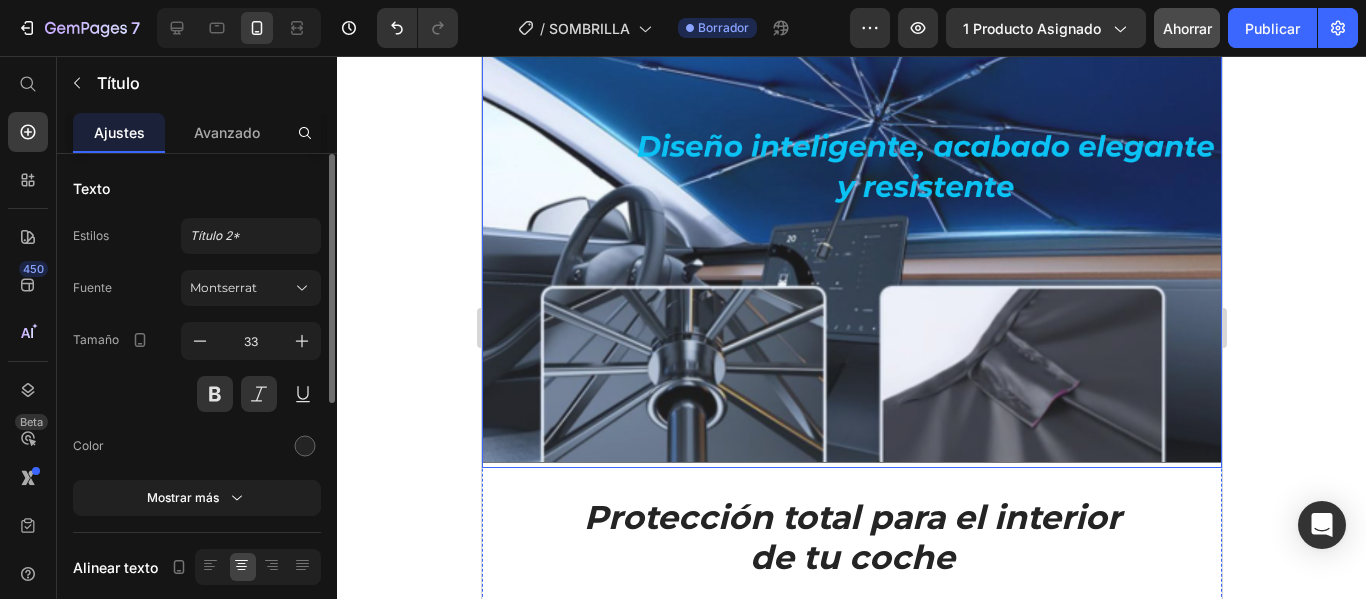 scroll, scrollTop: 3498, scrollLeft: 0, axis: vertical 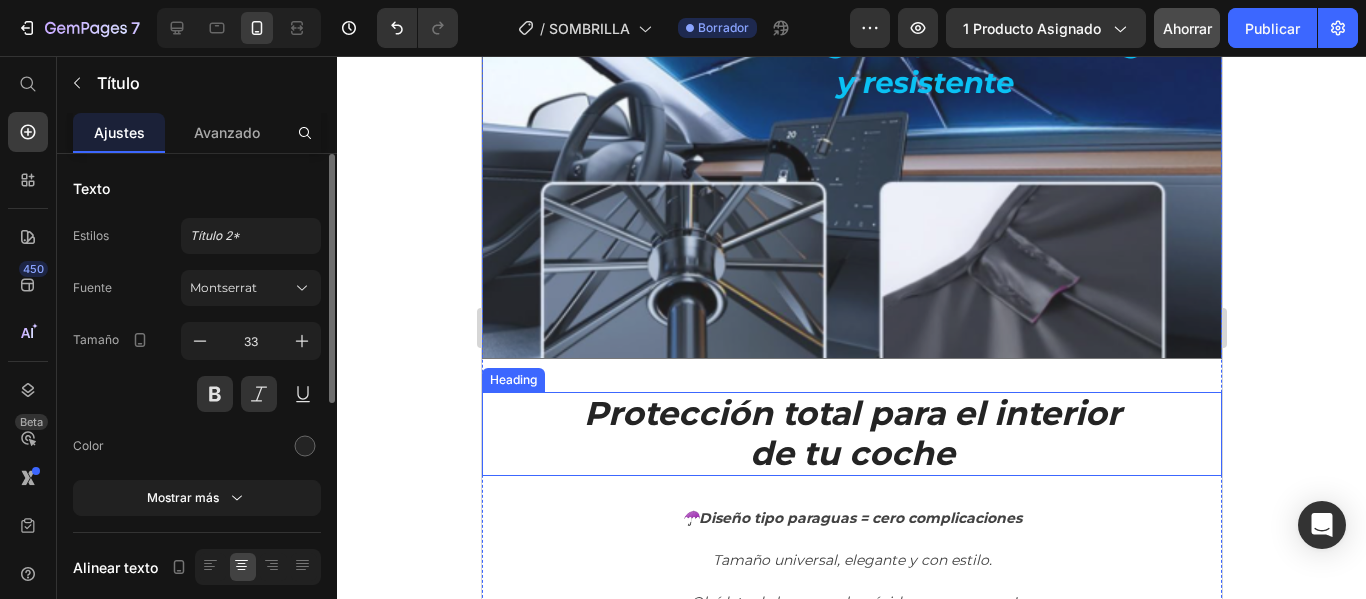 click on "Protección total para el interior  de tu coche" at bounding box center (851, 433) 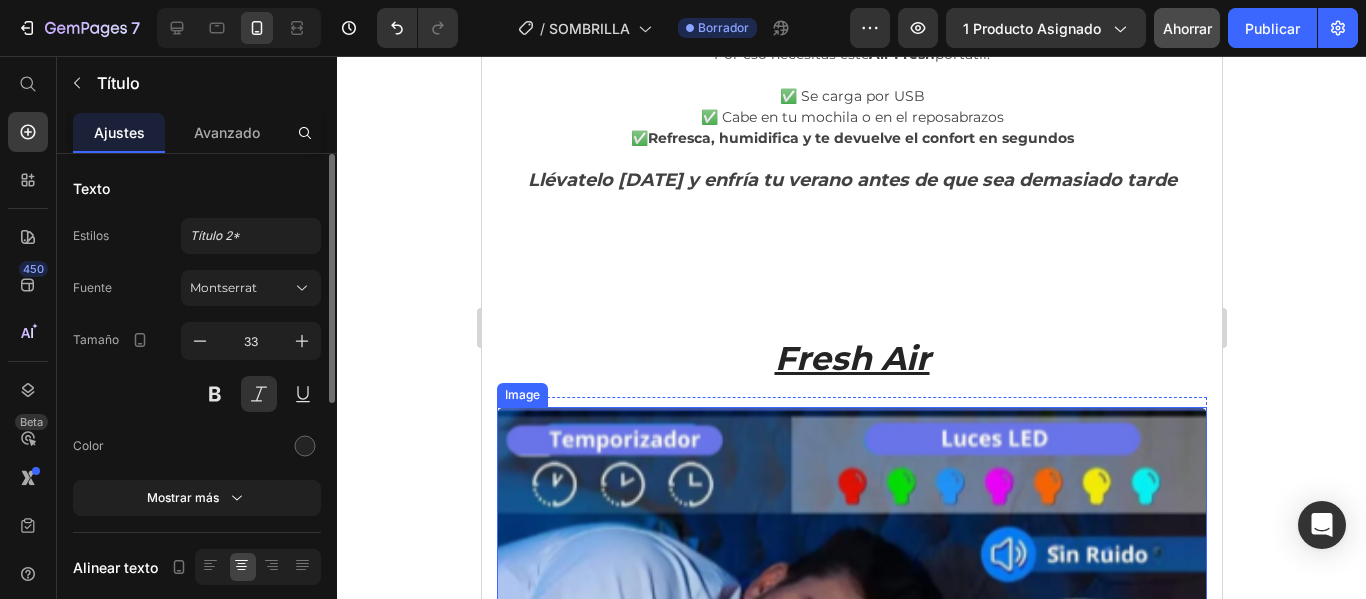 scroll, scrollTop: 4998, scrollLeft: 0, axis: vertical 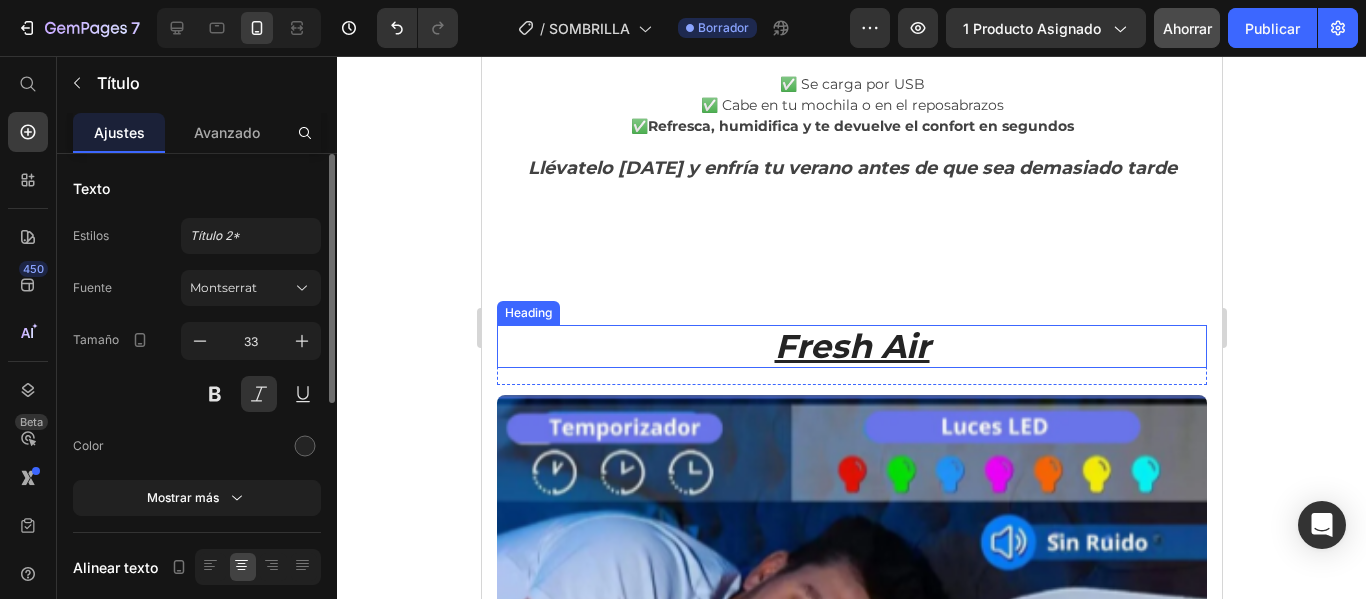 click on "Fresh Air" at bounding box center [851, 347] 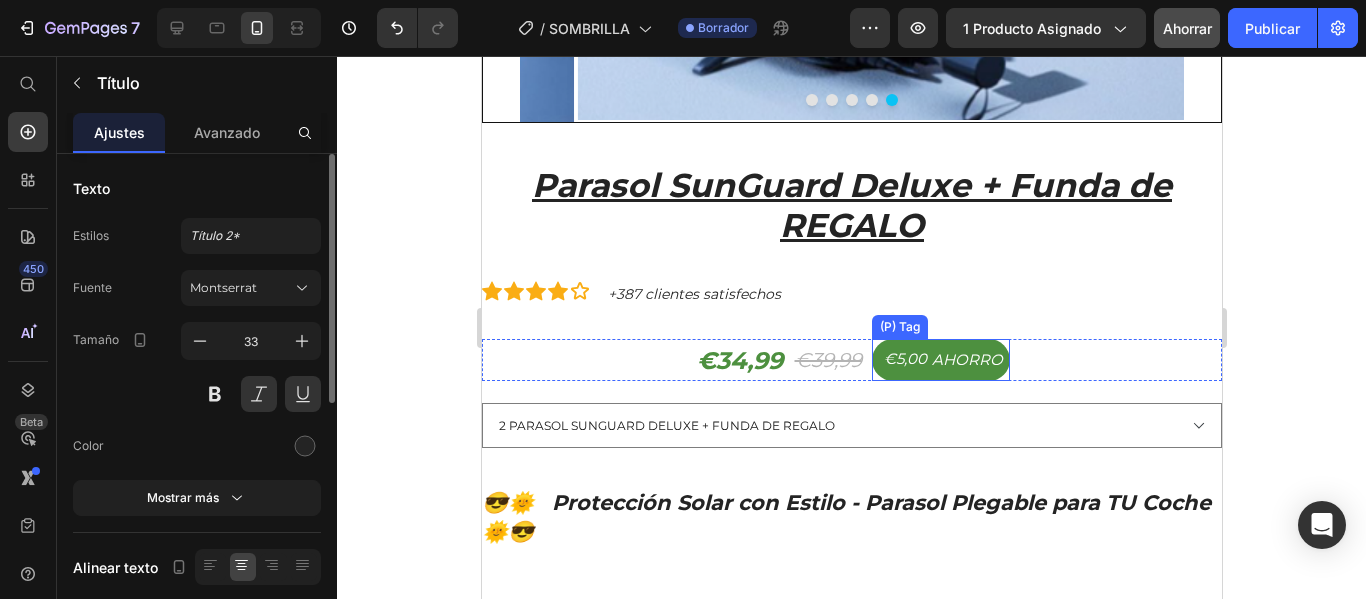scroll, scrollTop: 700, scrollLeft: 0, axis: vertical 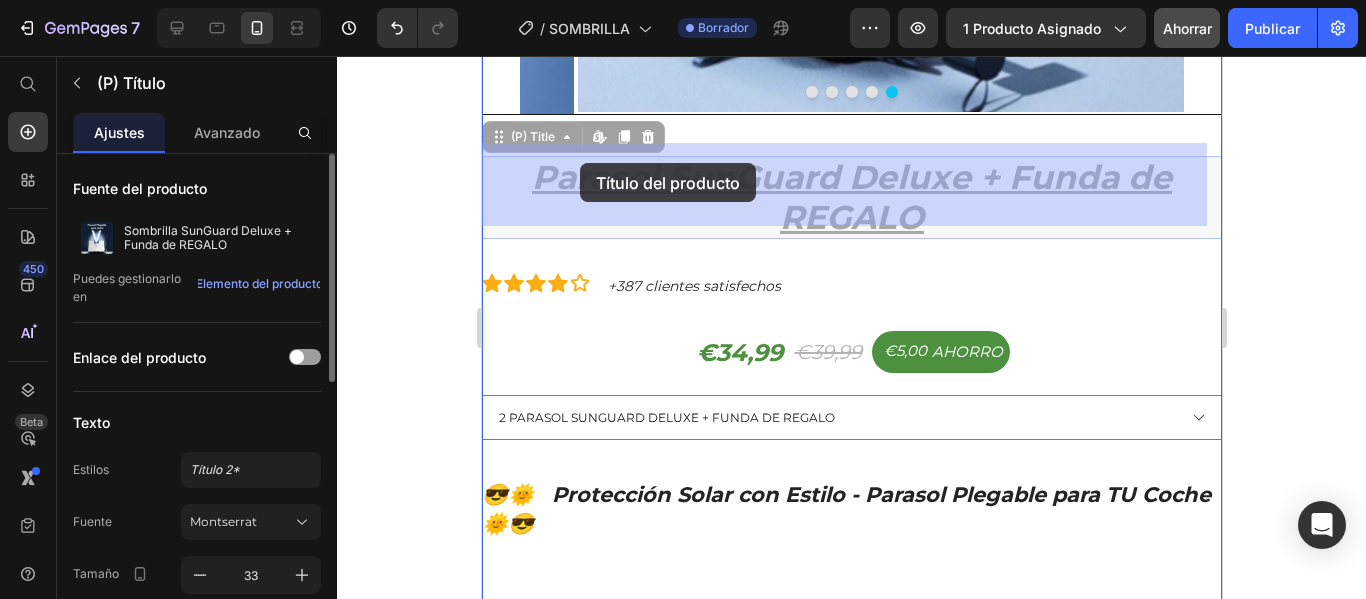 drag, startPoint x: 783, startPoint y: 200, endPoint x: 579, endPoint y: 163, distance: 207.32825 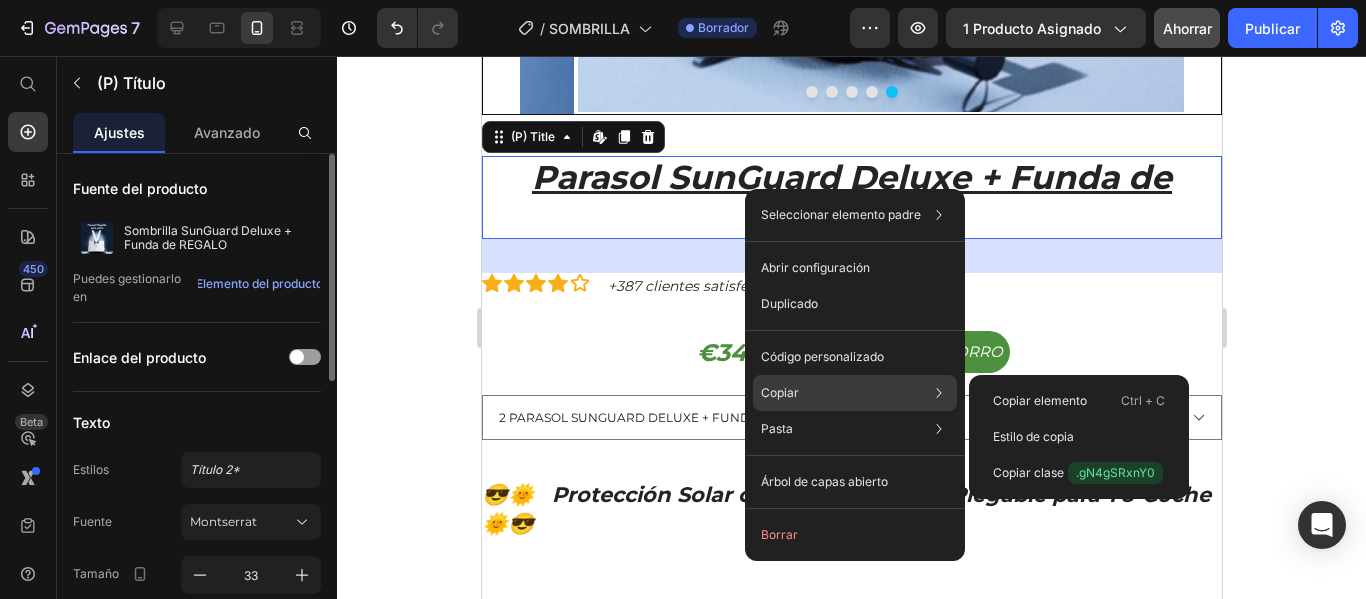 click on "Copiar Copiar elemento Ctrl + C Estilo de copia Copiar clase .gN4gSRxnY0" 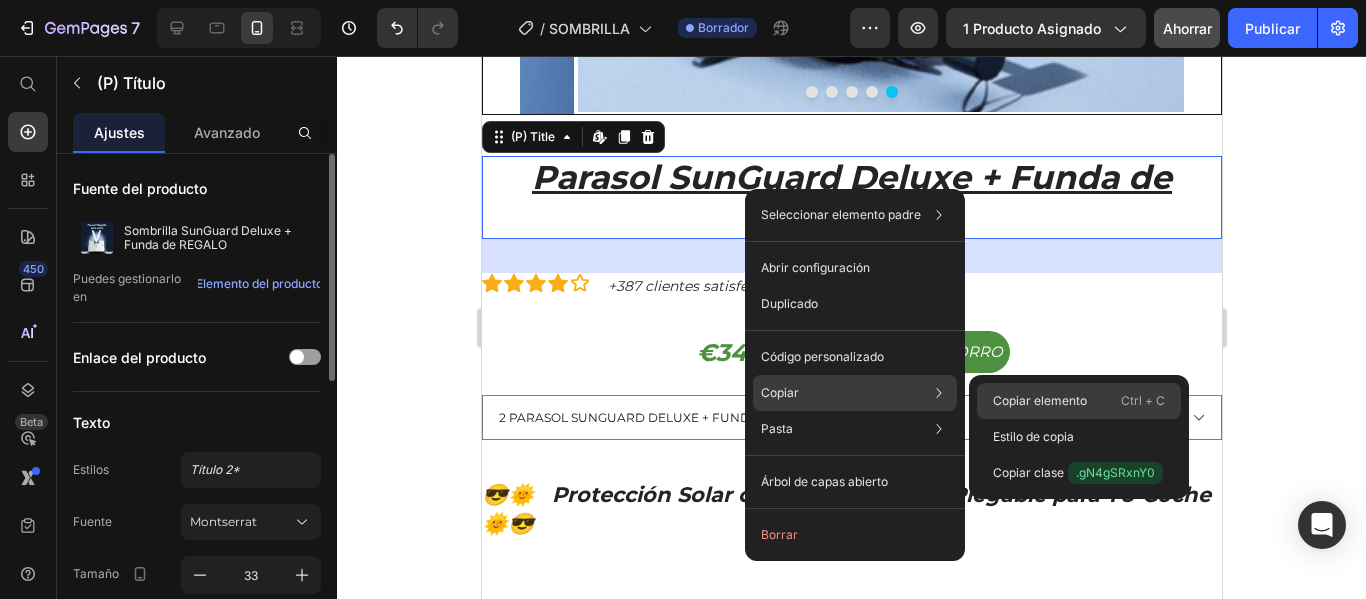 click on "Copiar elemento" at bounding box center [1040, 400] 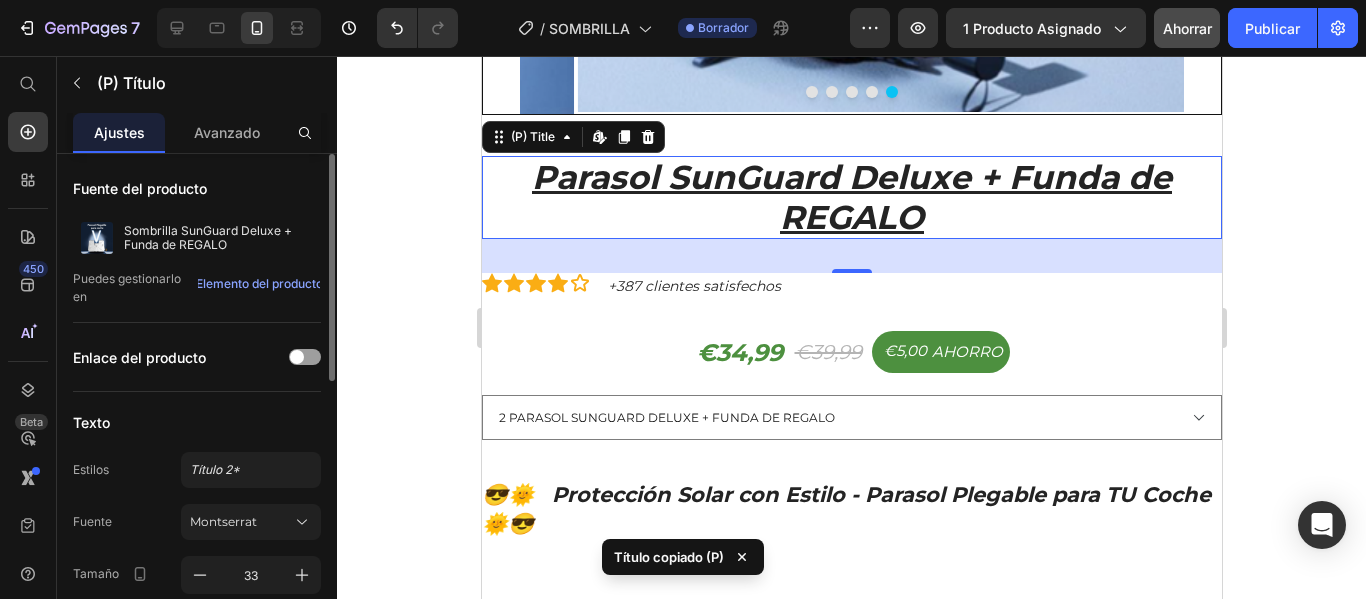 click on "Parasol SunGuard Deluxe + Funda de REGALO" at bounding box center [851, 197] 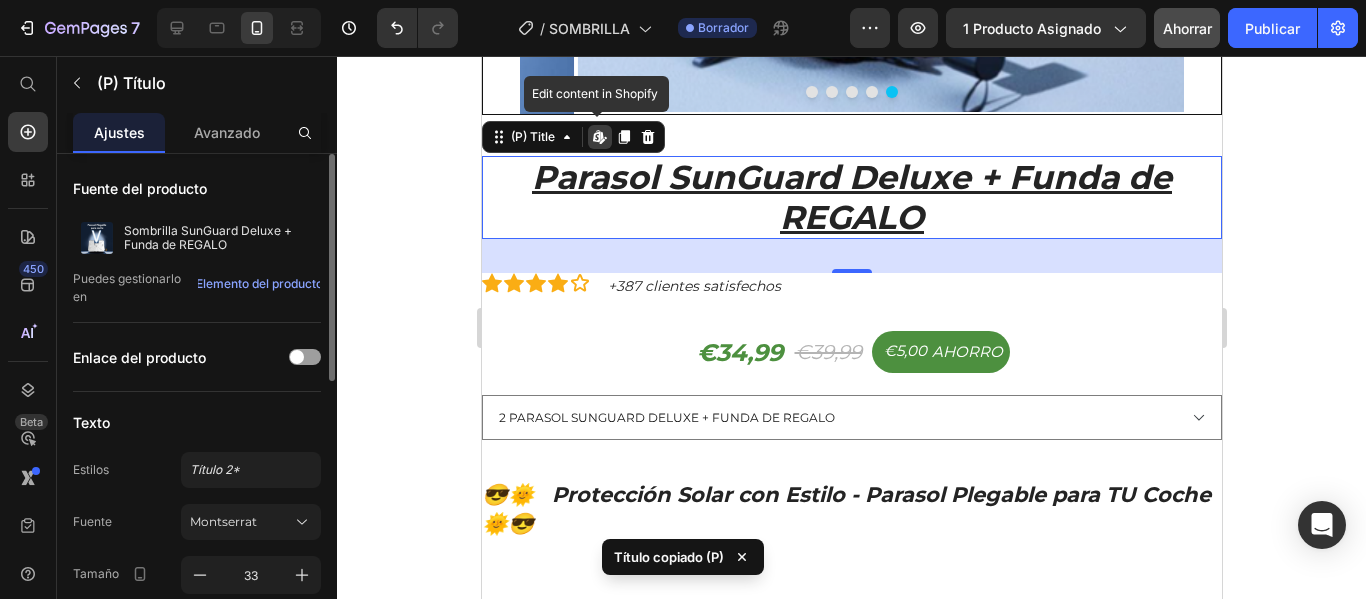 click on "Parasol SunGuard Deluxe + Funda de REGALO" at bounding box center (851, 197) 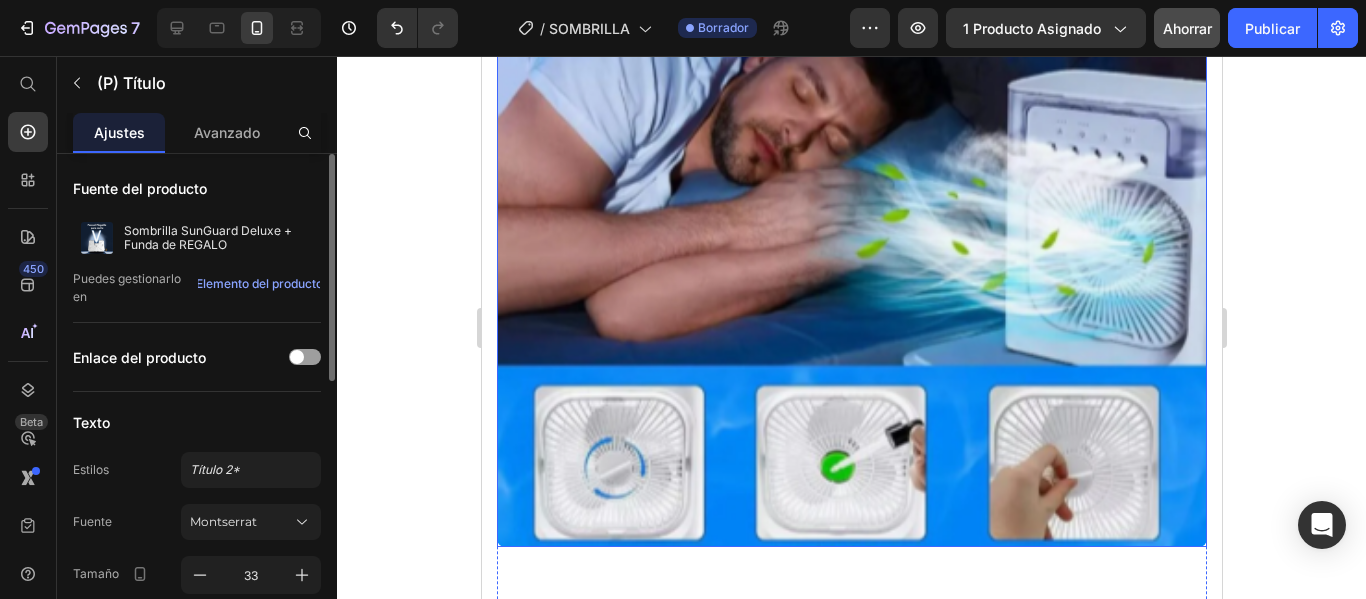 scroll, scrollTop: 5200, scrollLeft: 0, axis: vertical 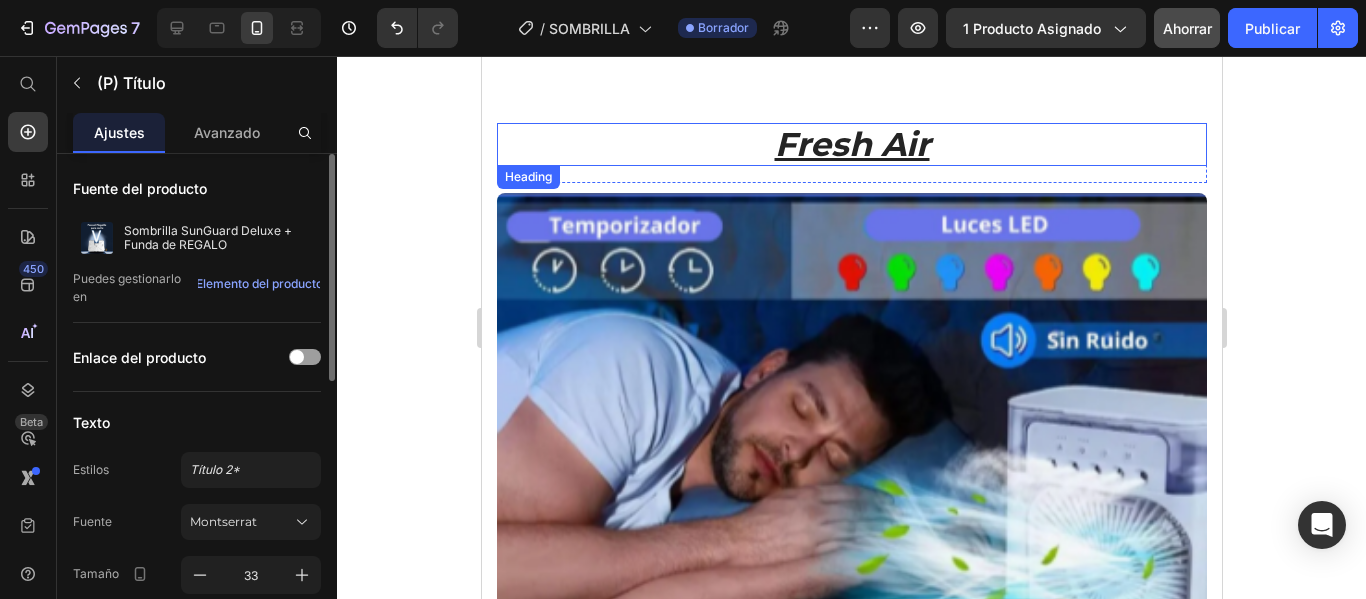 click on "Fresh Air" at bounding box center [851, 145] 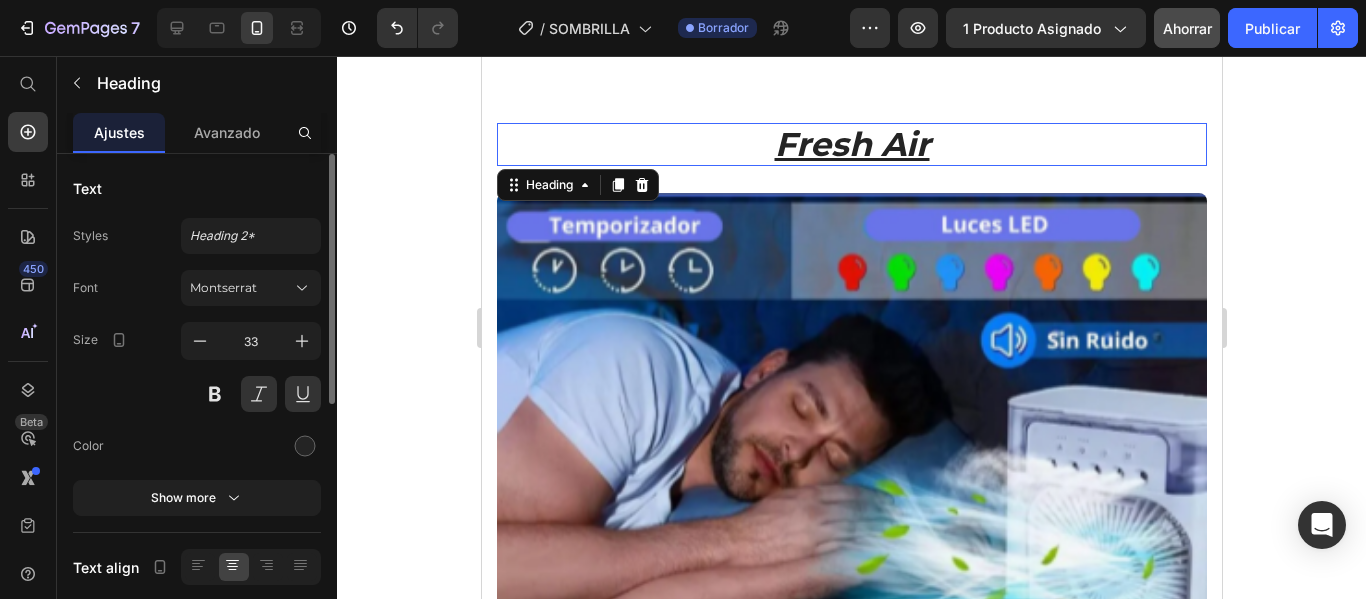 click on "Fresh Air" at bounding box center [851, 145] 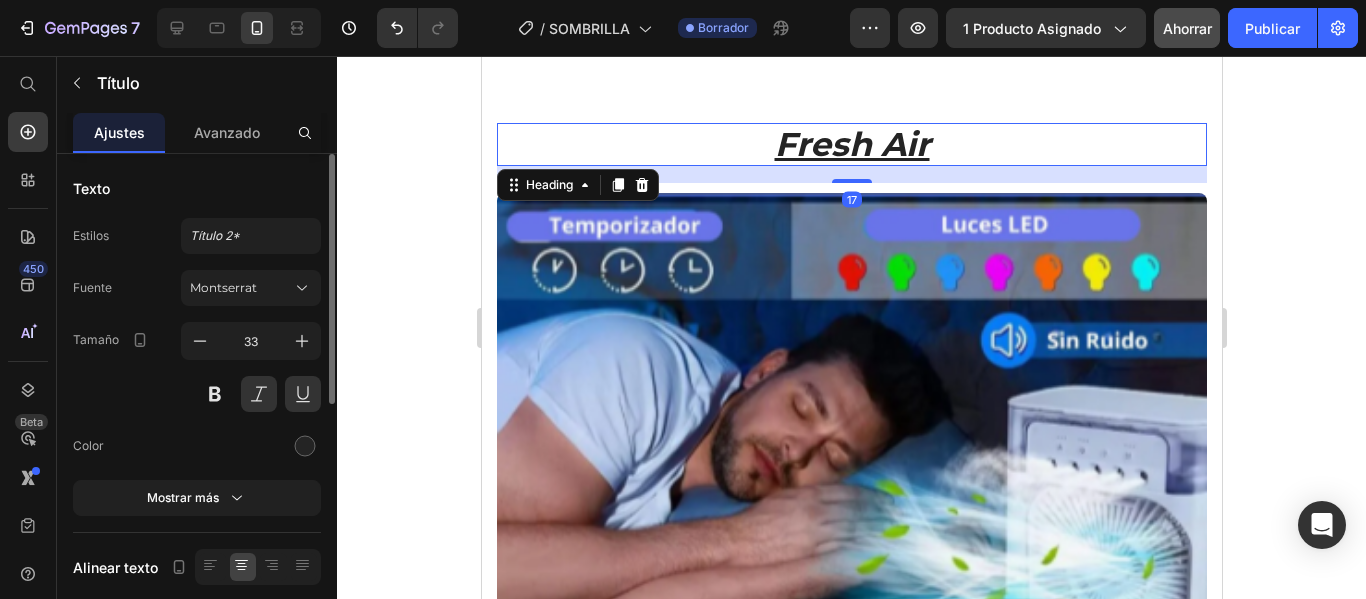 click on "Fresh Air" at bounding box center (851, 145) 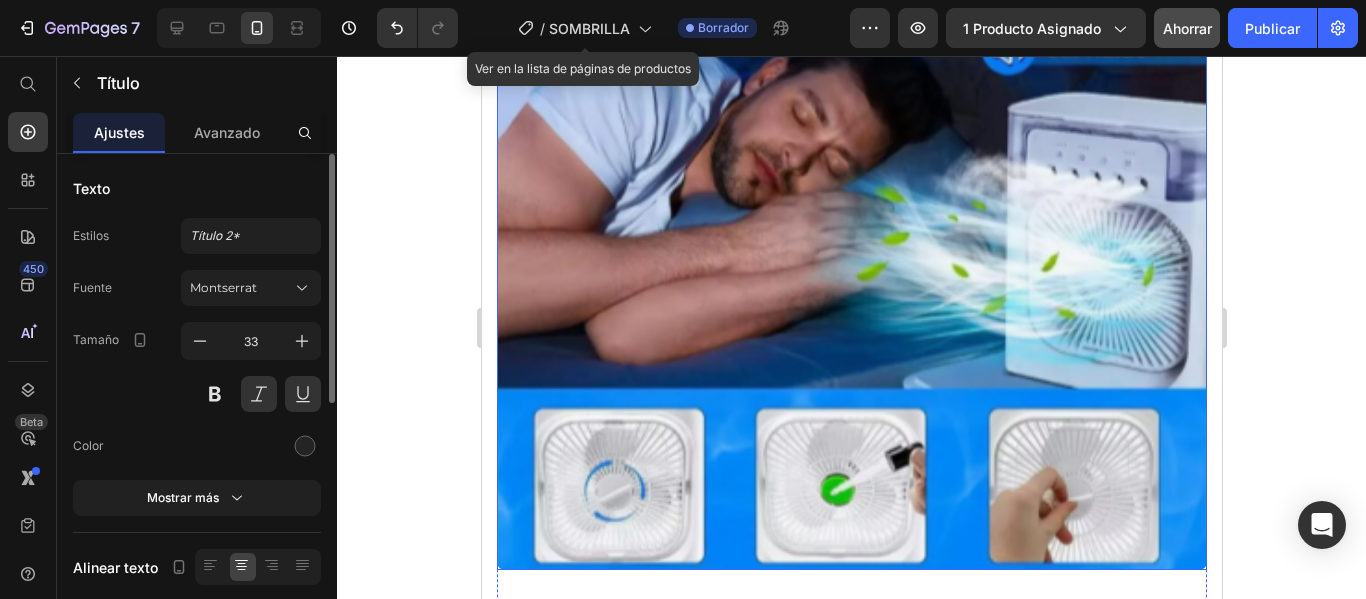 scroll, scrollTop: 5600, scrollLeft: 0, axis: vertical 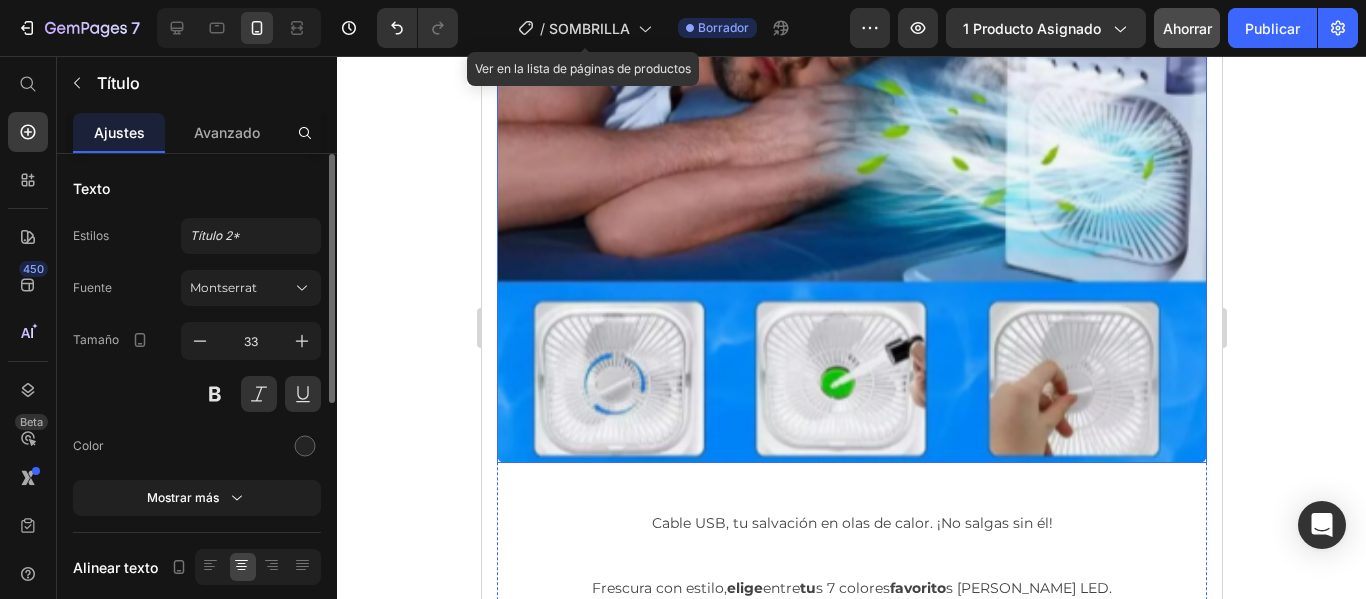 click at bounding box center [851, 127] 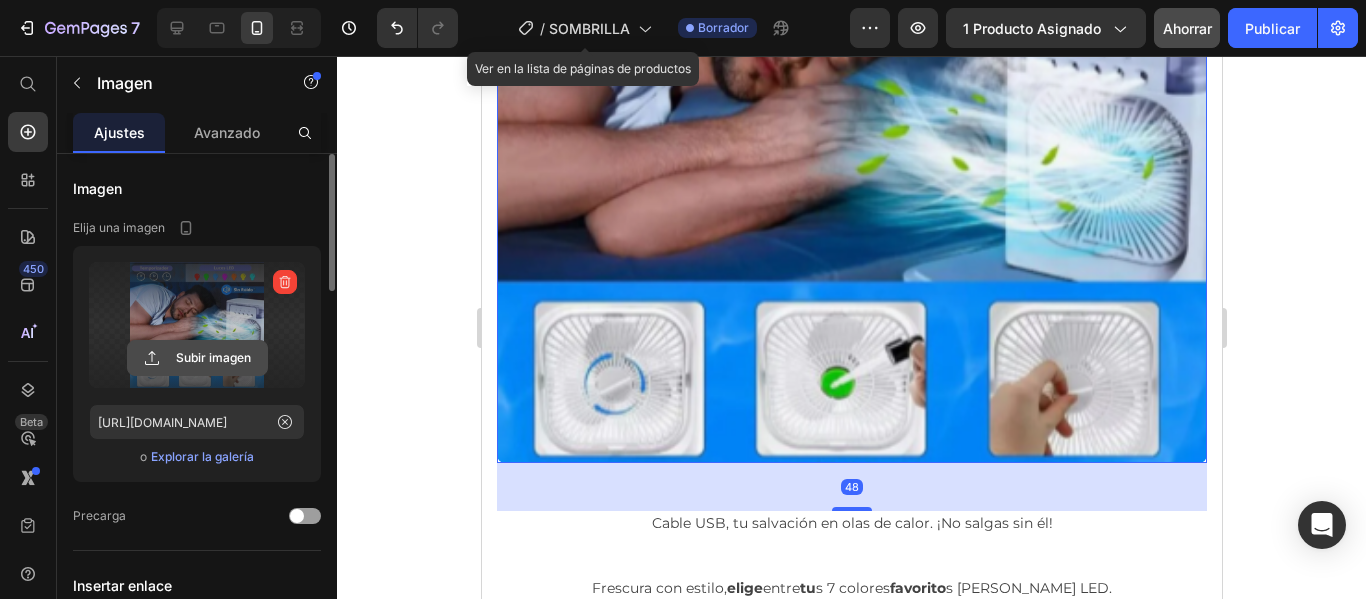 click 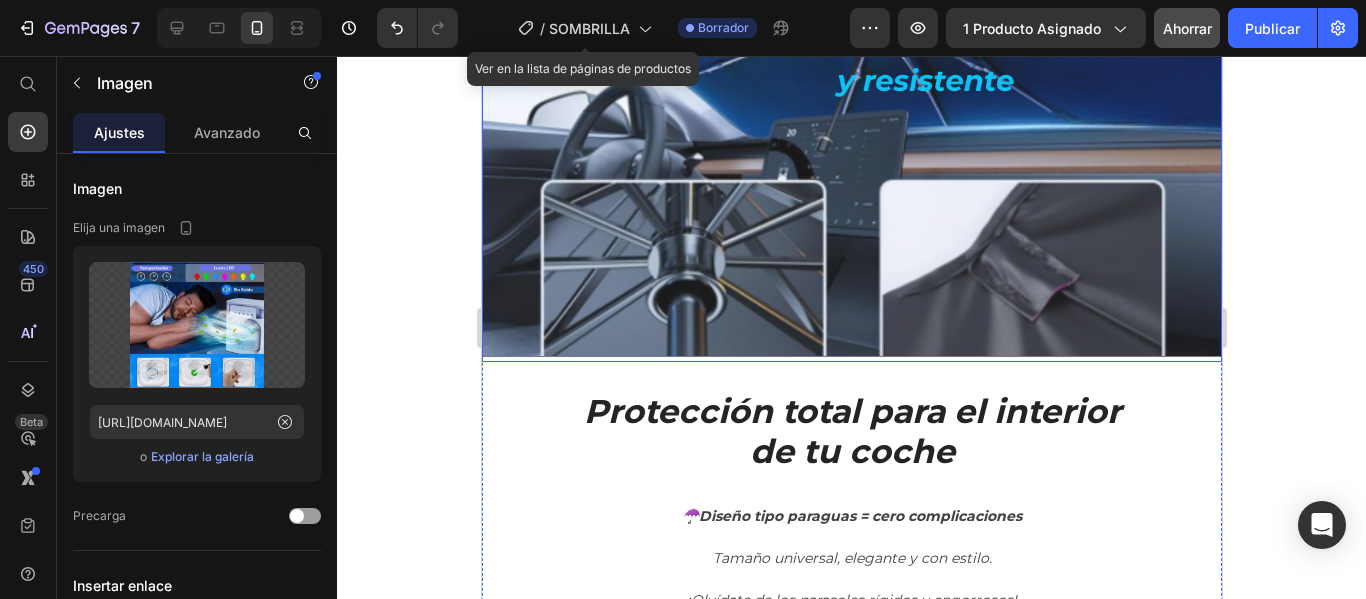scroll, scrollTop: 2400, scrollLeft: 0, axis: vertical 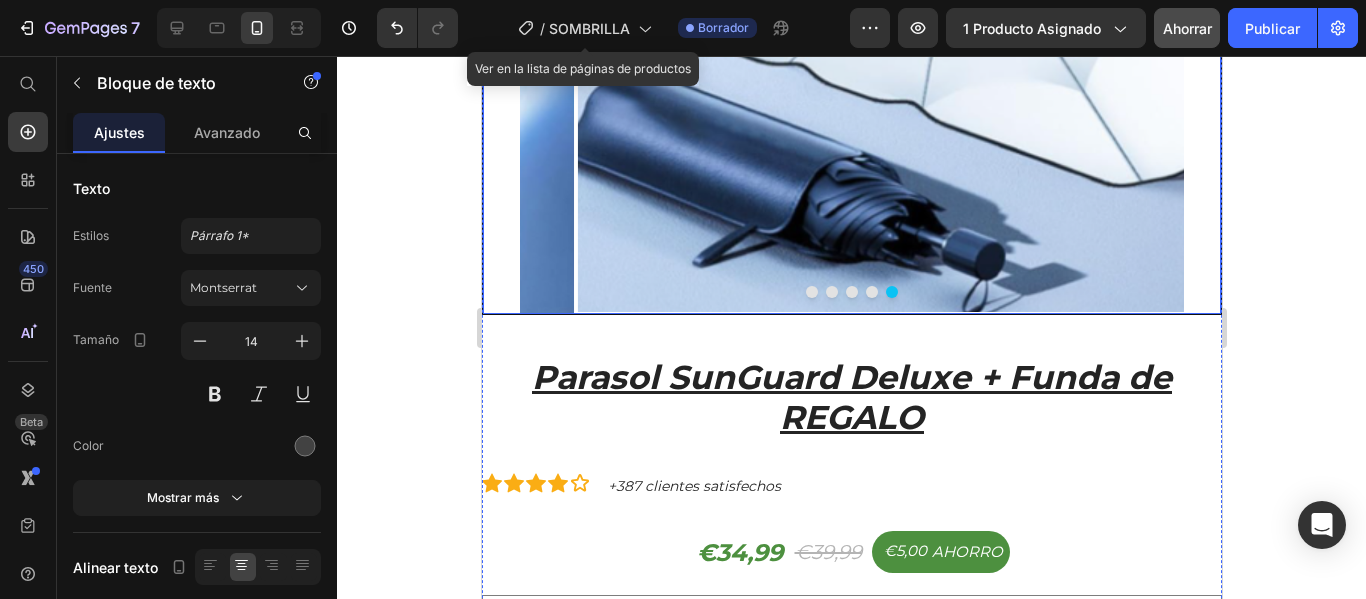 click at bounding box center (905, -18) 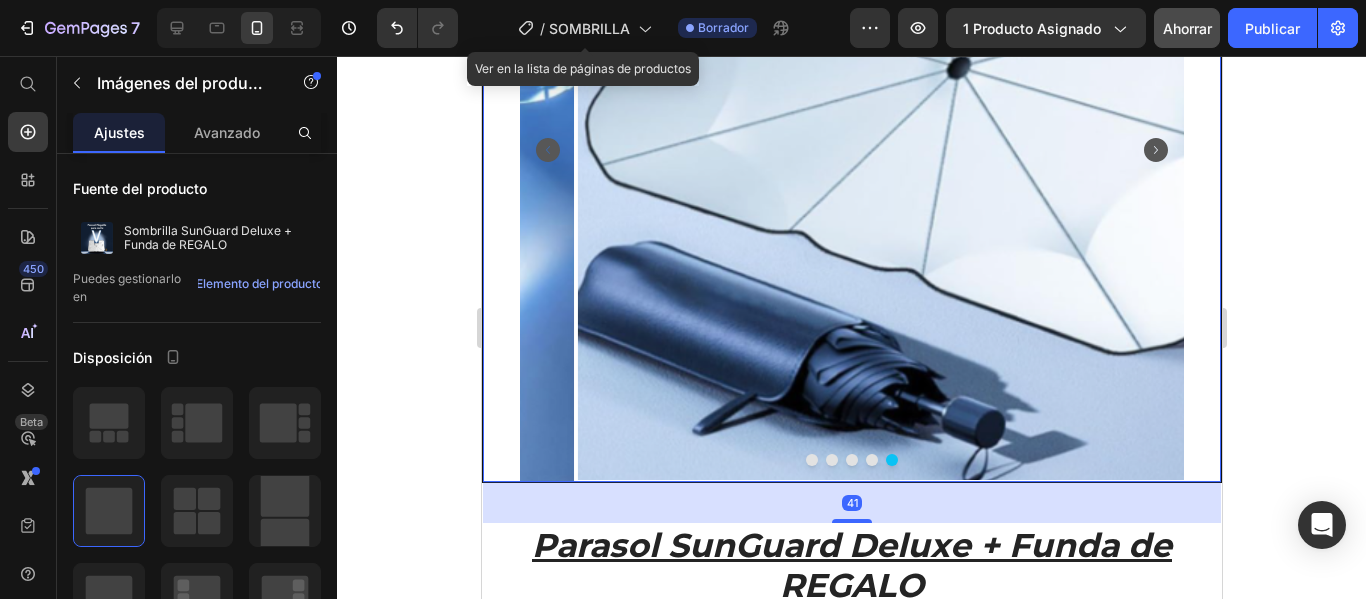 scroll, scrollTop: 200, scrollLeft: 0, axis: vertical 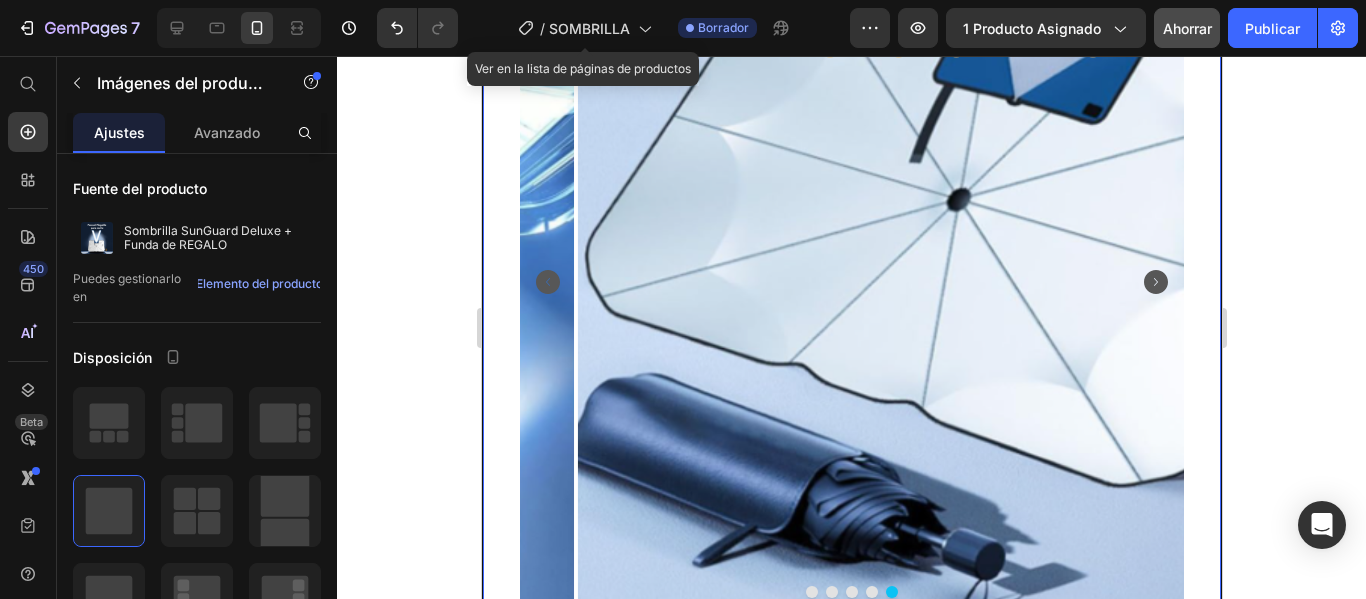 click 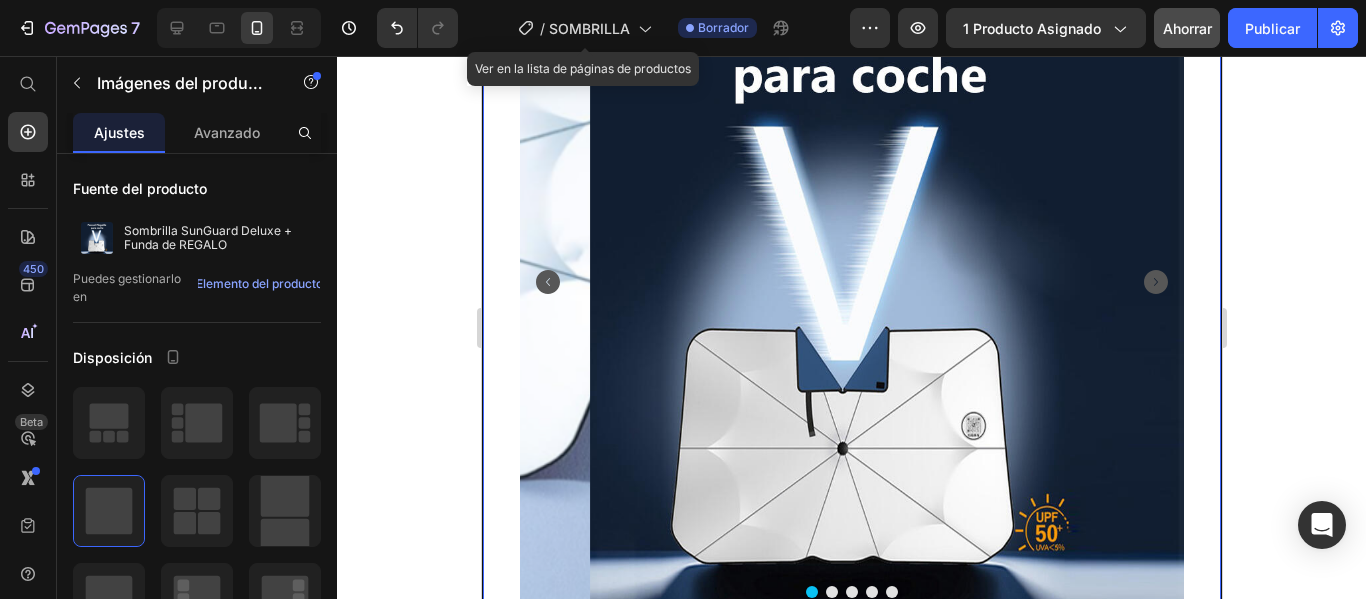 click 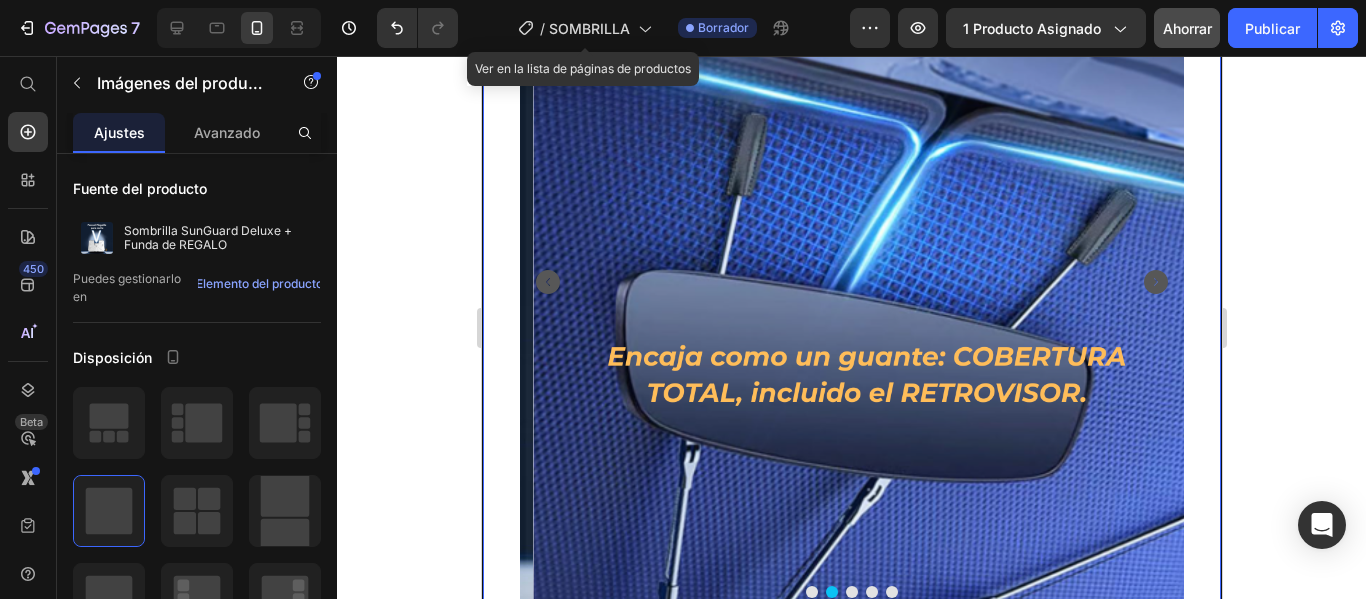 click 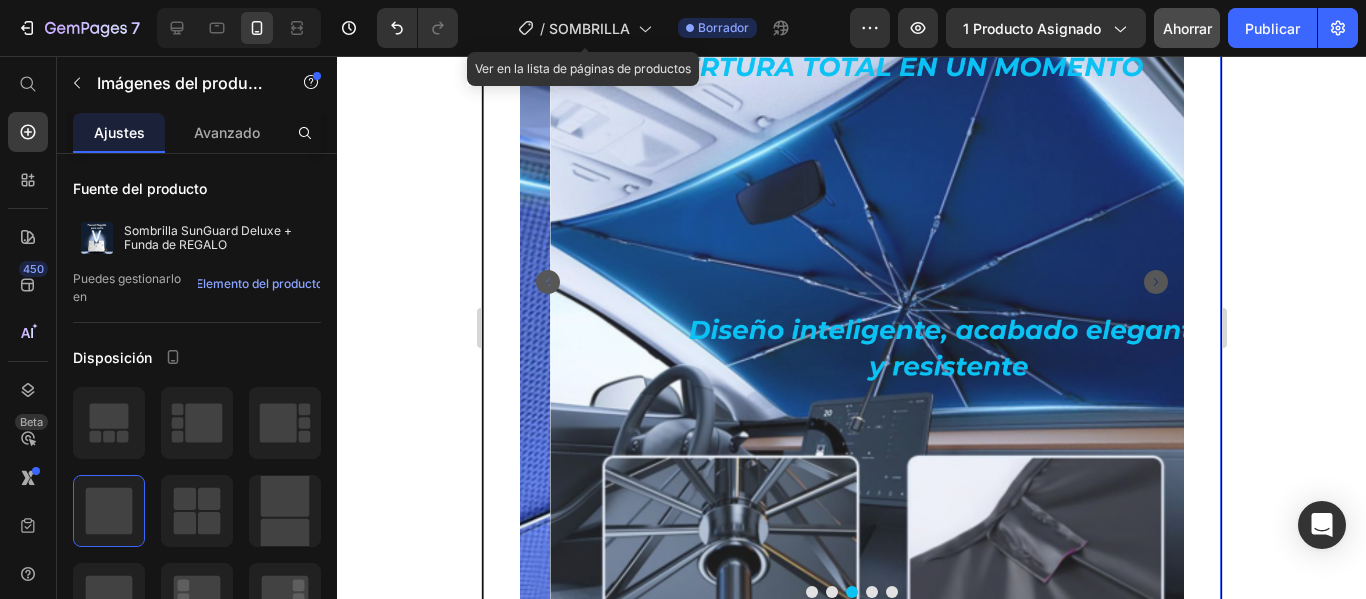 click 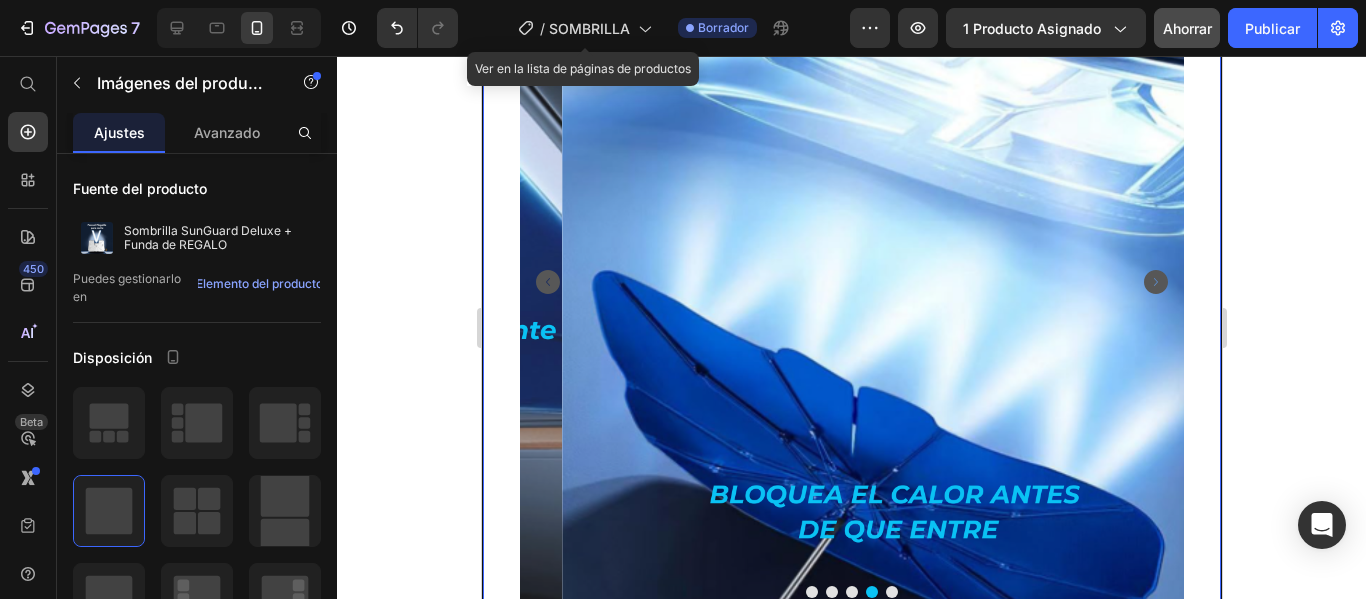 click 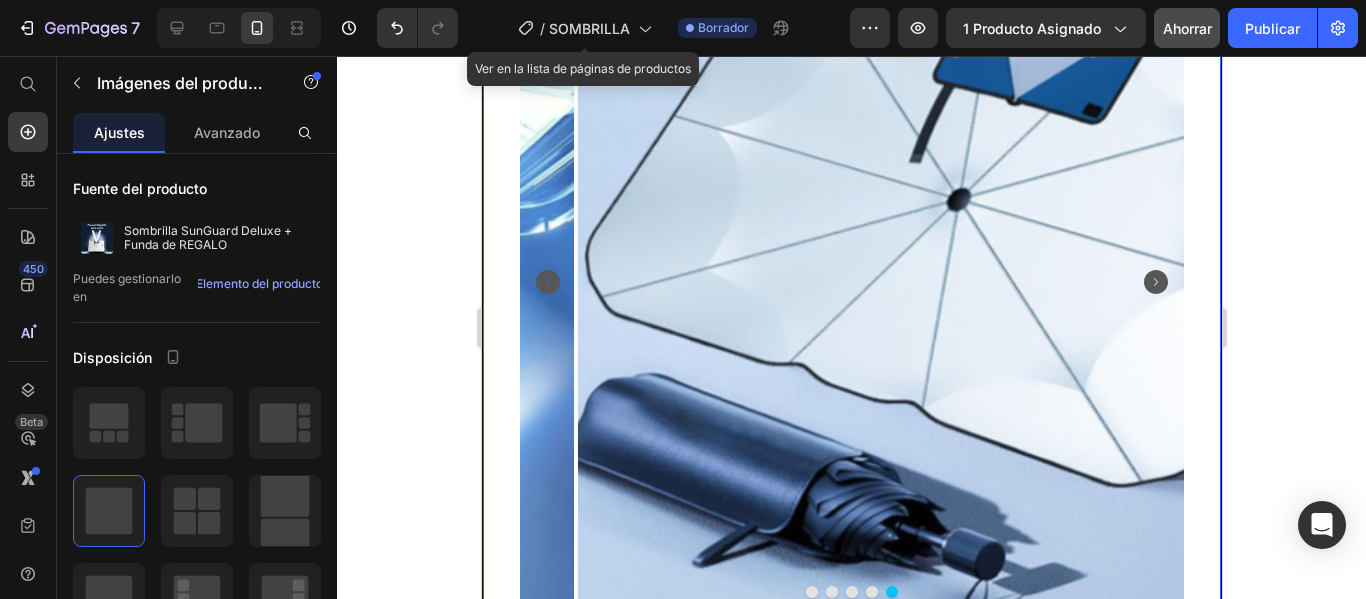 click 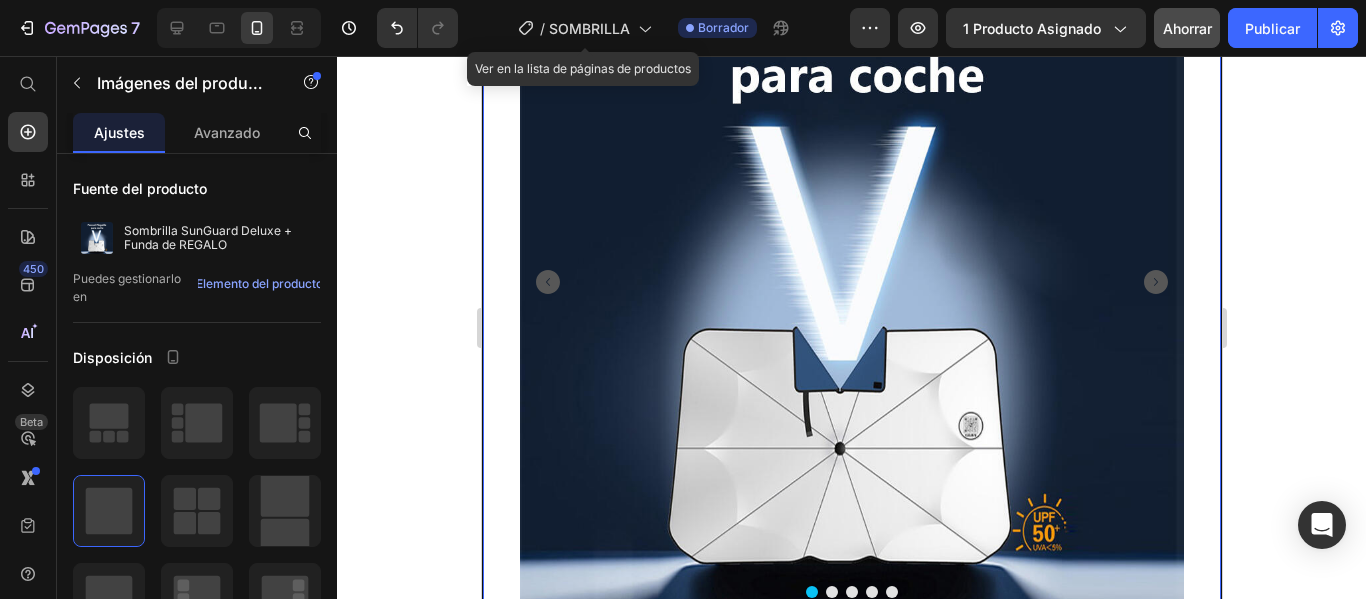 click 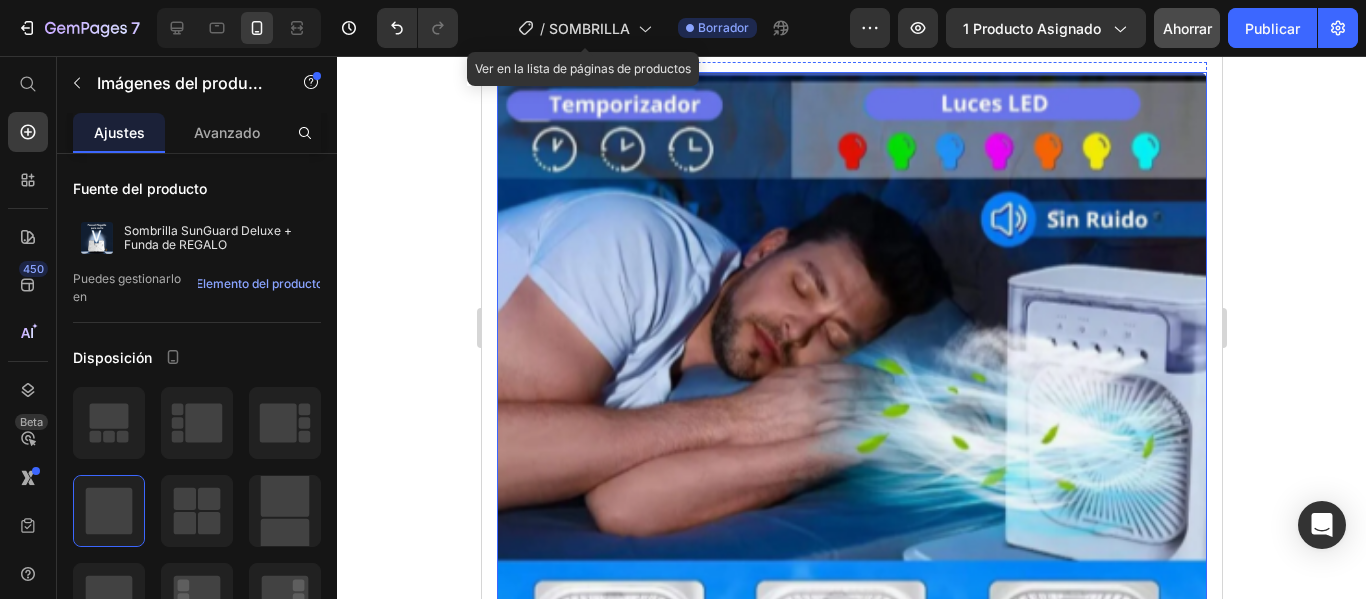 click at bounding box center [851, 406] 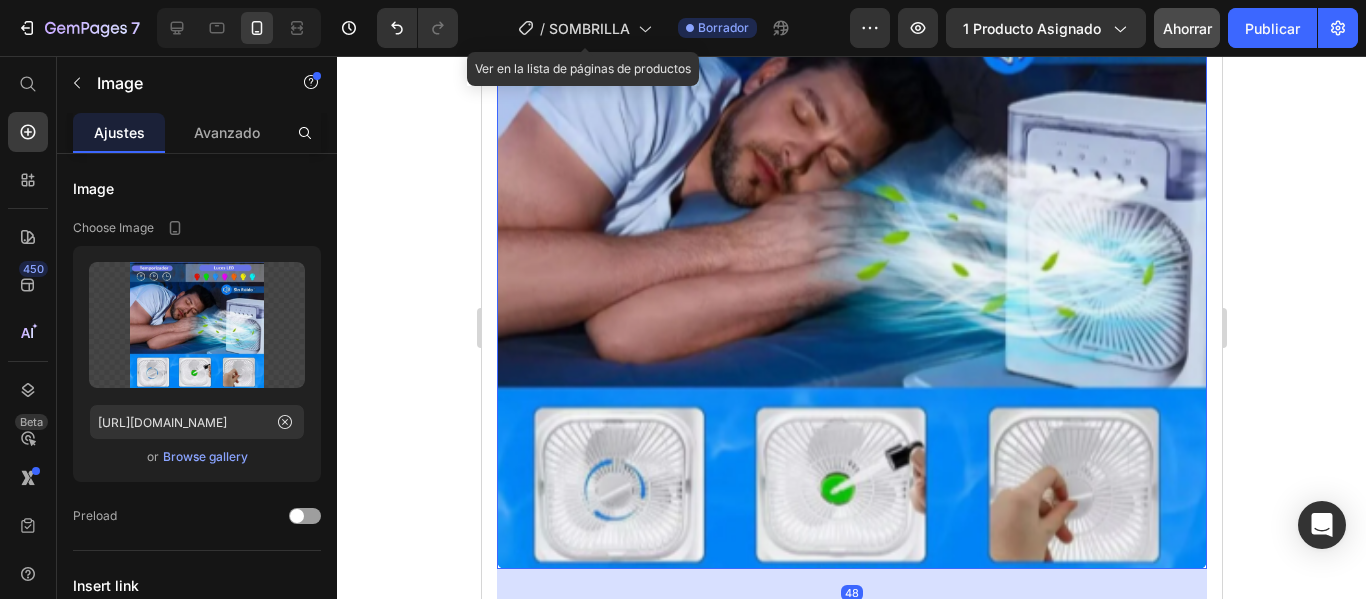scroll, scrollTop: 5500, scrollLeft: 0, axis: vertical 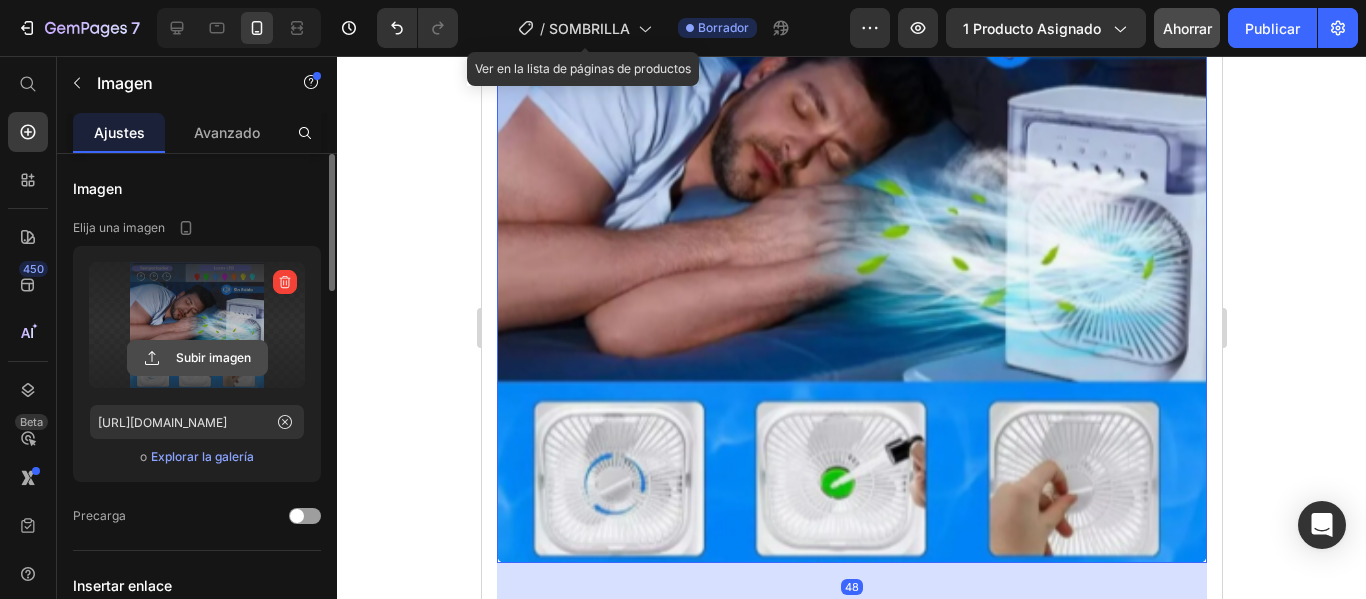click 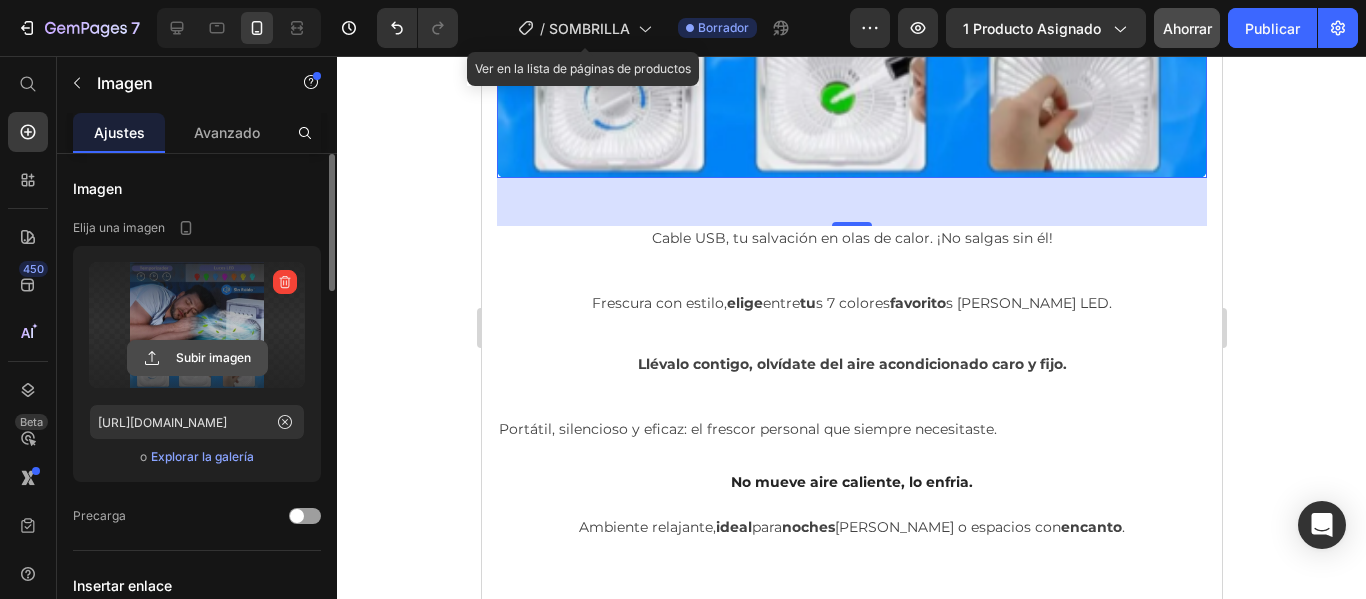 scroll, scrollTop: 5900, scrollLeft: 0, axis: vertical 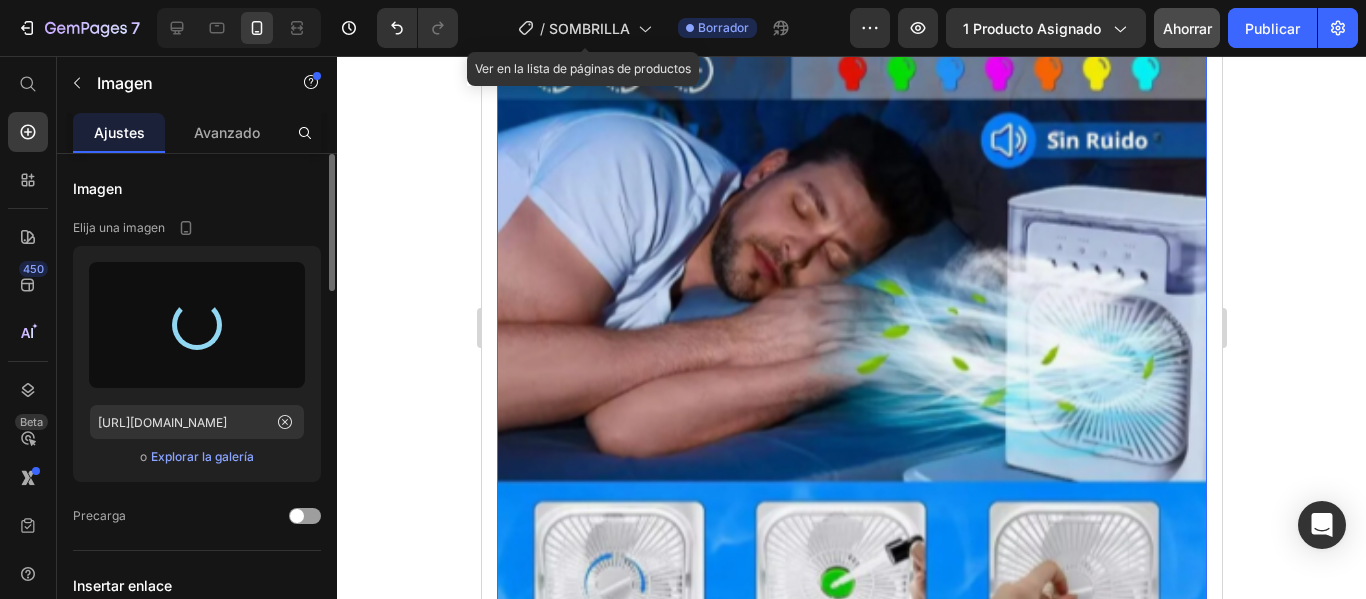 type on "https://cdn.shopify.com/s/files/1/0905/5384/4046/files/gempages_559748872570667813-113e72a7-f2e2-4650-9568-796a2d55fd25.png" 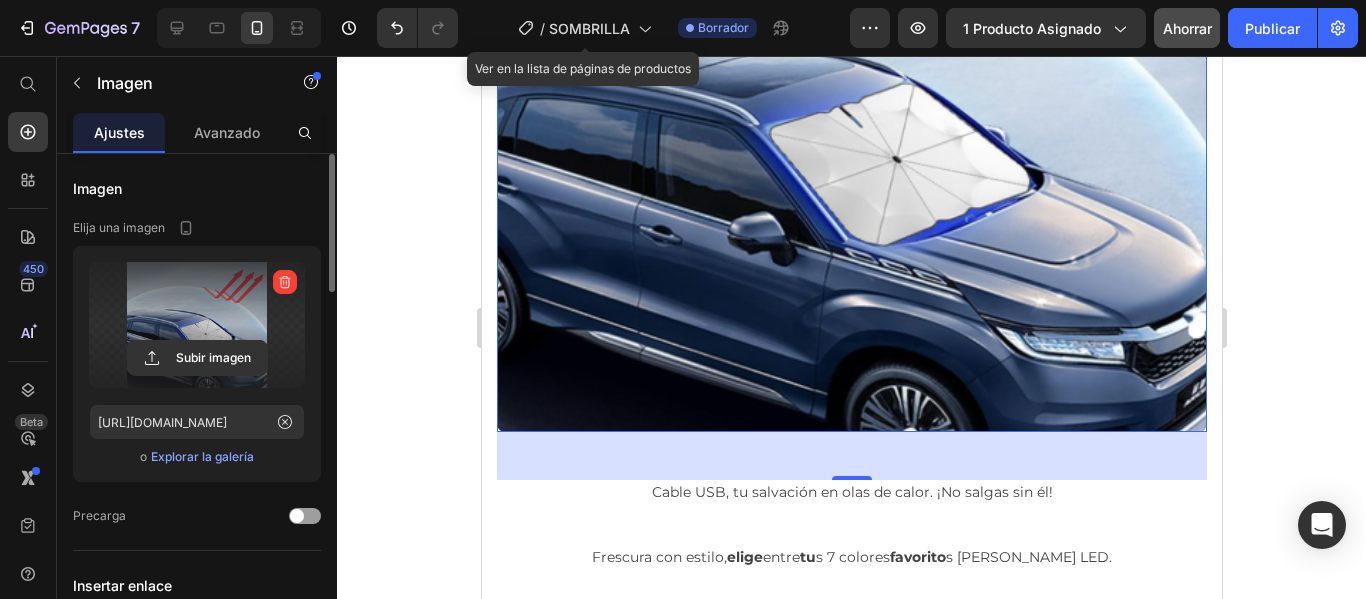 scroll, scrollTop: 5600, scrollLeft: 0, axis: vertical 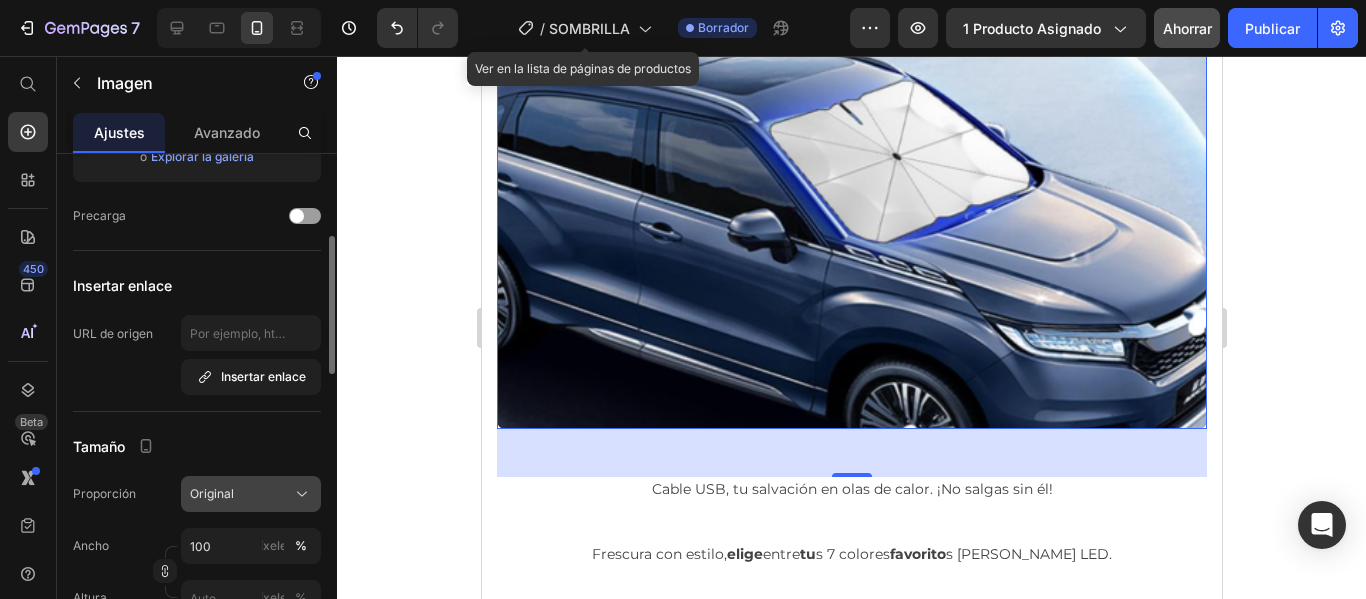click on "Original" 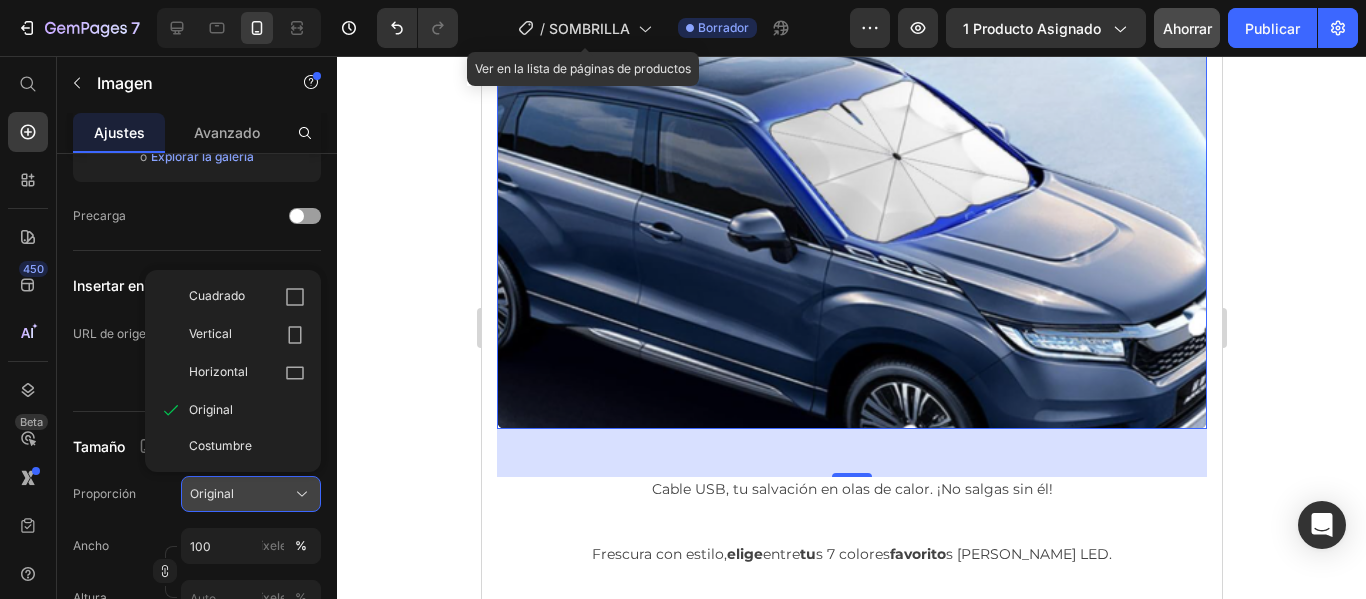 scroll, scrollTop: 400, scrollLeft: 0, axis: vertical 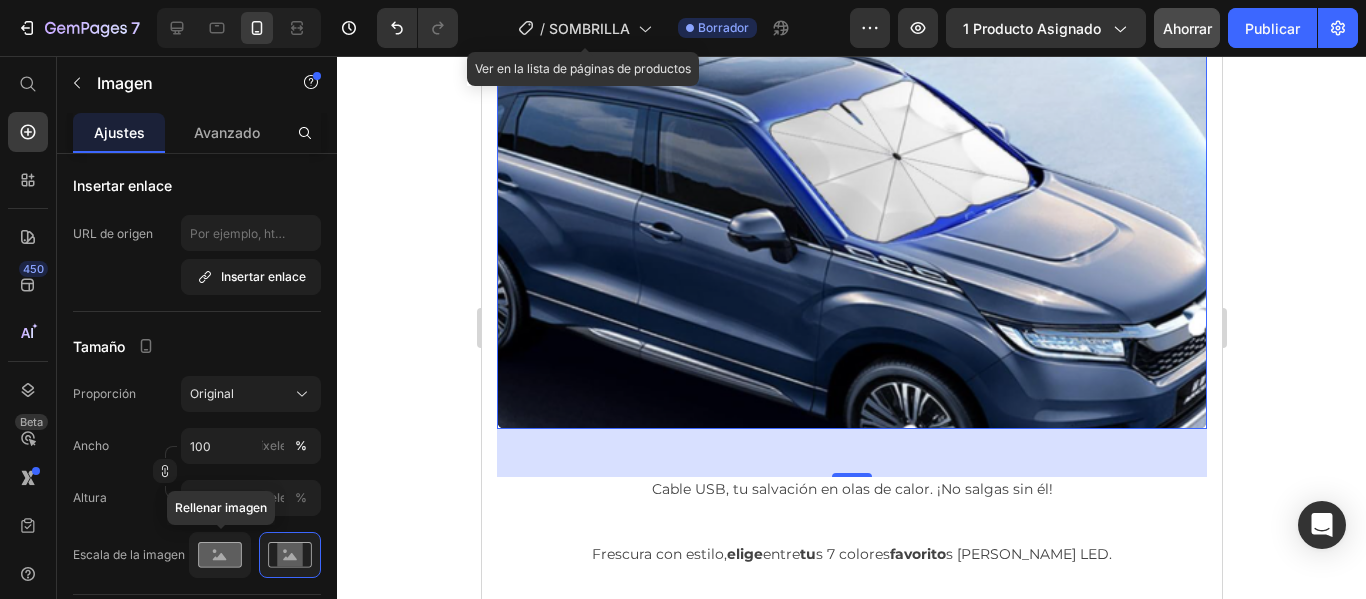 click 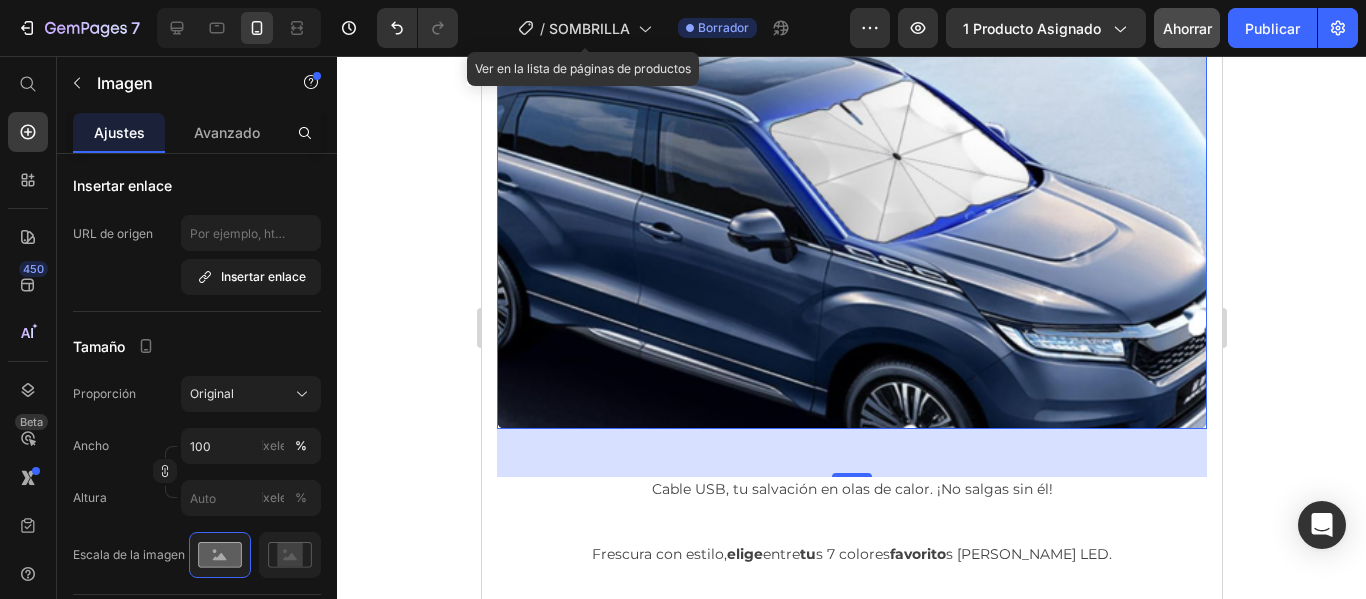 click at bounding box center [851, 111] 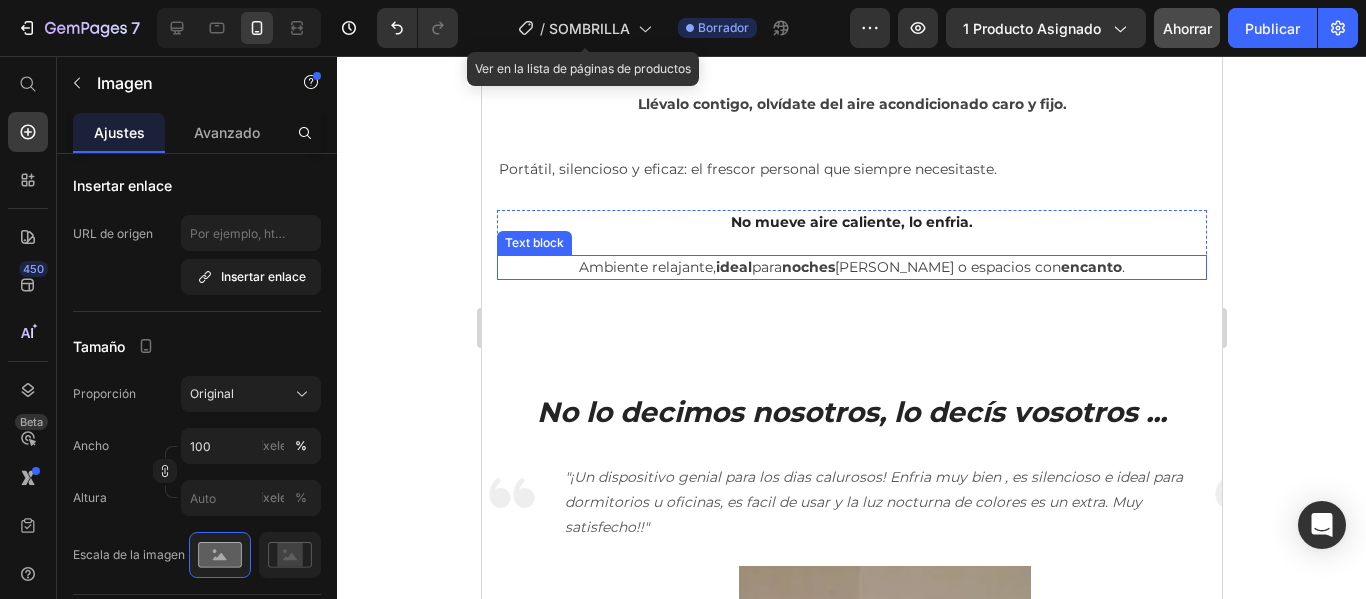 scroll, scrollTop: 5900, scrollLeft: 0, axis: vertical 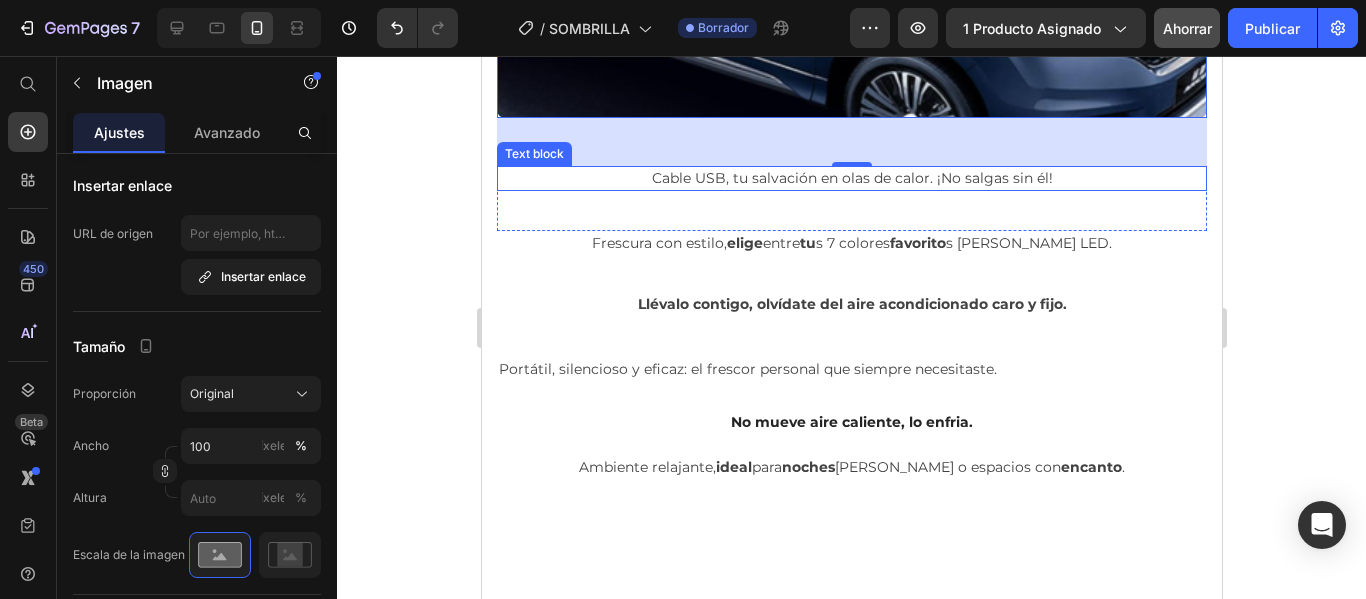 click on "Cable USB, tu salvación en olas de calor. ¡No salgas sin él!" at bounding box center [851, 178] 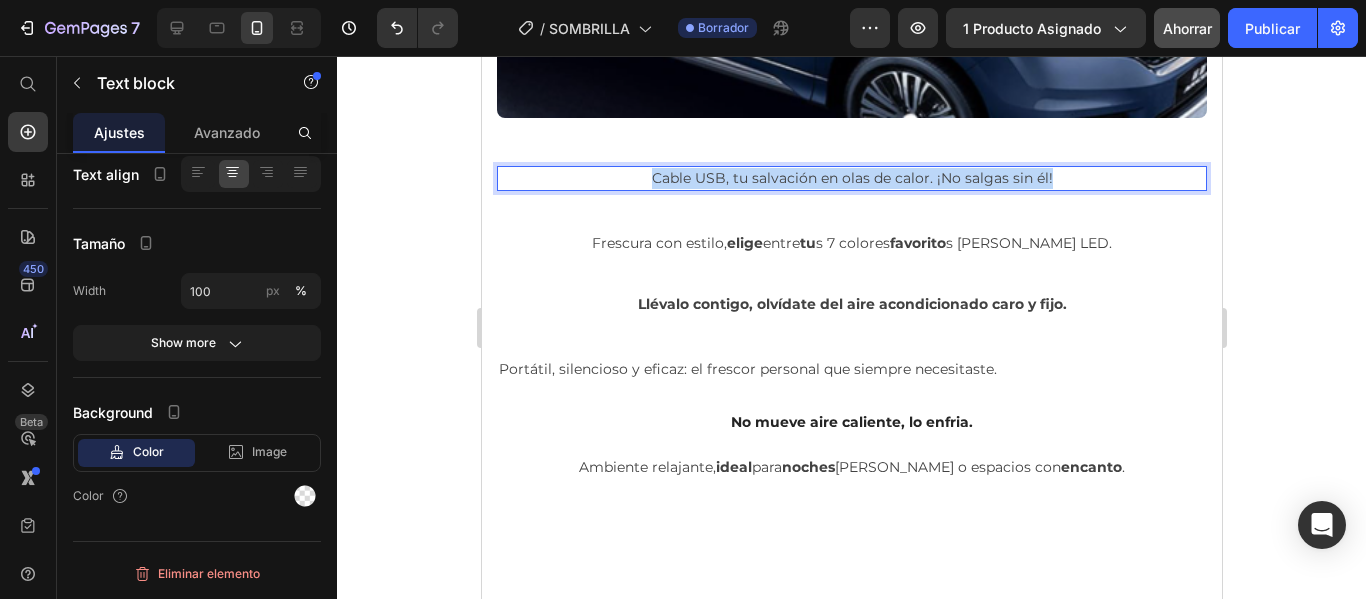 scroll, scrollTop: 0, scrollLeft: 0, axis: both 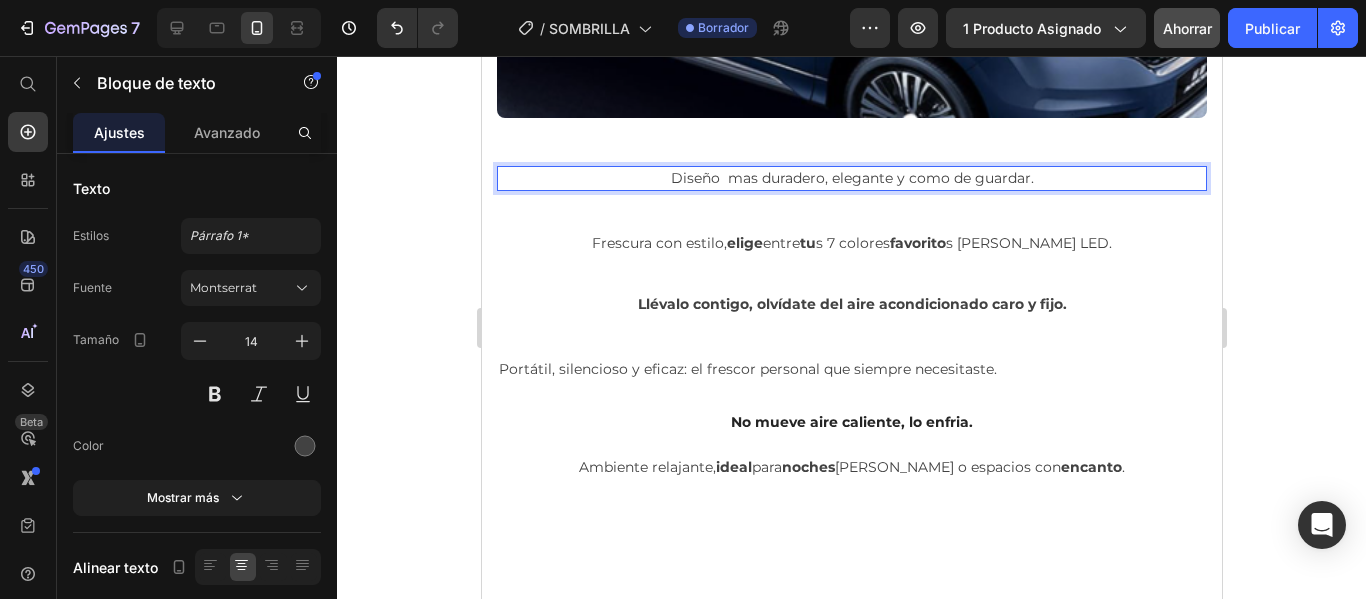 click on "Diseño  mas duradero, elegante y como de guardar." at bounding box center [851, 178] 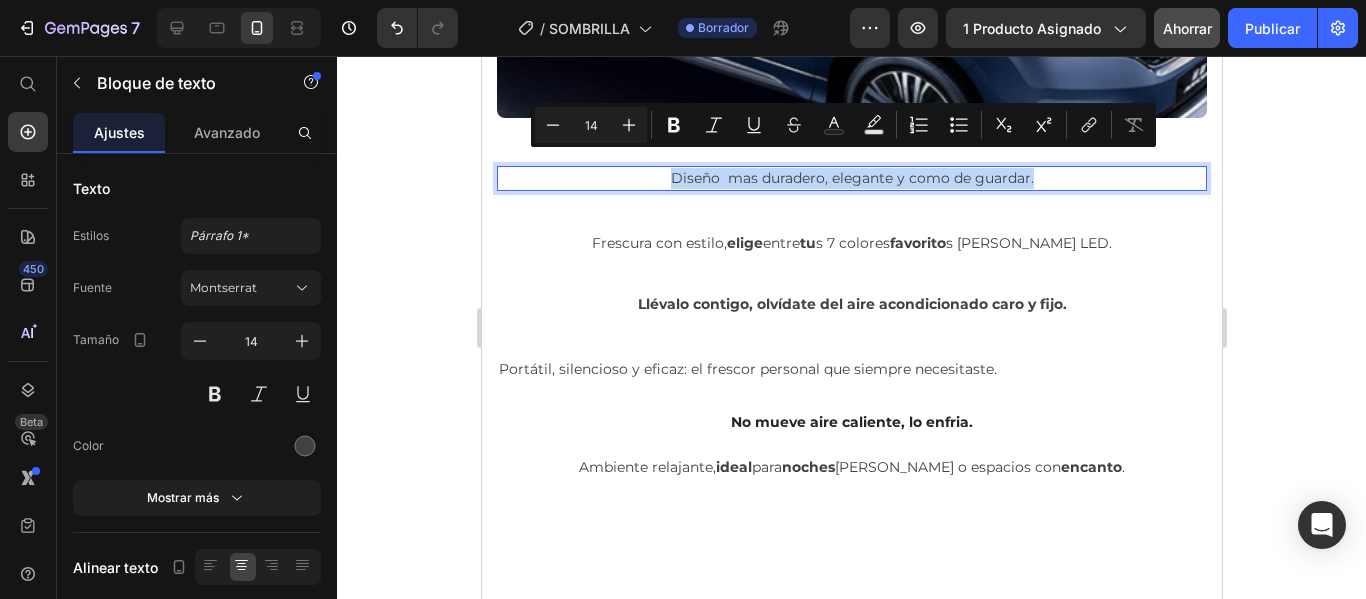 click on "Diseño  mas duradero, elegante y como de guardar." at bounding box center [851, 178] 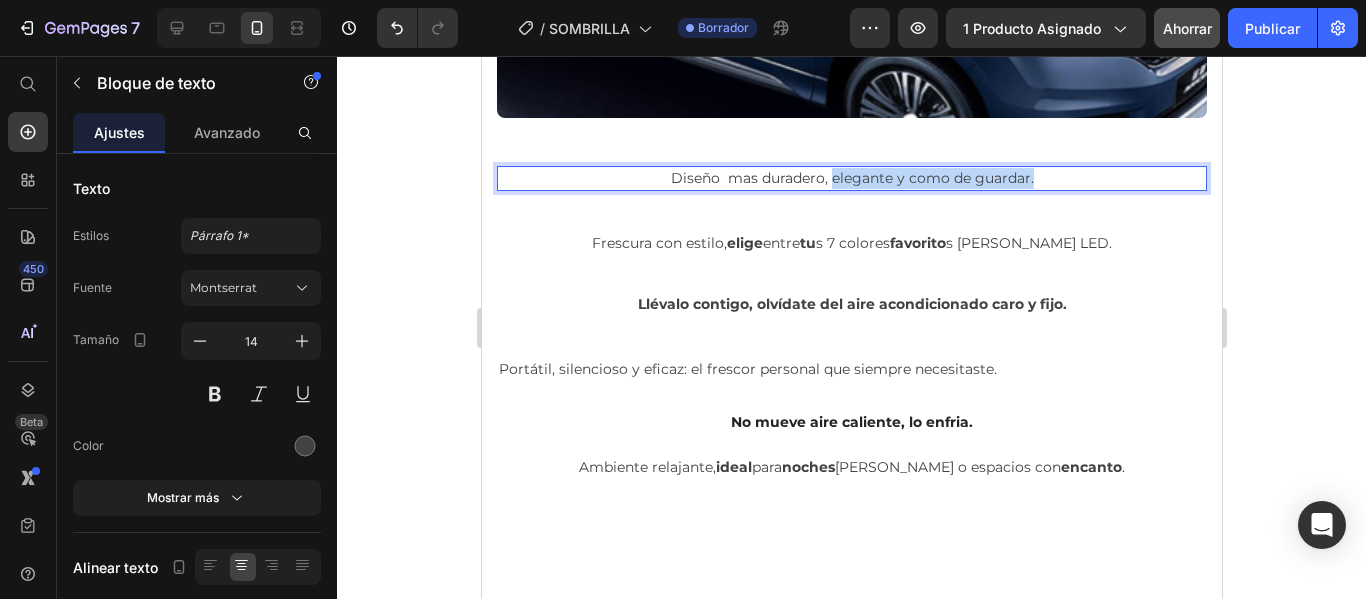 drag, startPoint x: 824, startPoint y: 162, endPoint x: 1065, endPoint y: 174, distance: 241.29857 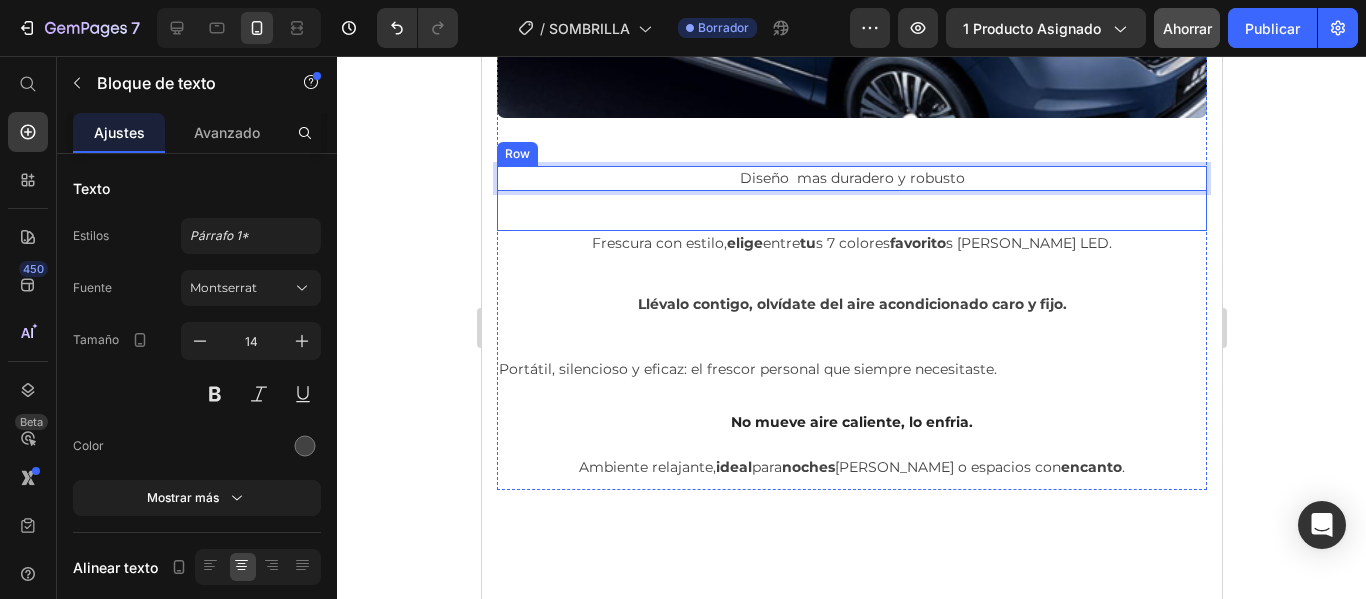 click on "Diseño  mas duradero y robusto Text block   8 Text block Row" at bounding box center (851, 198) 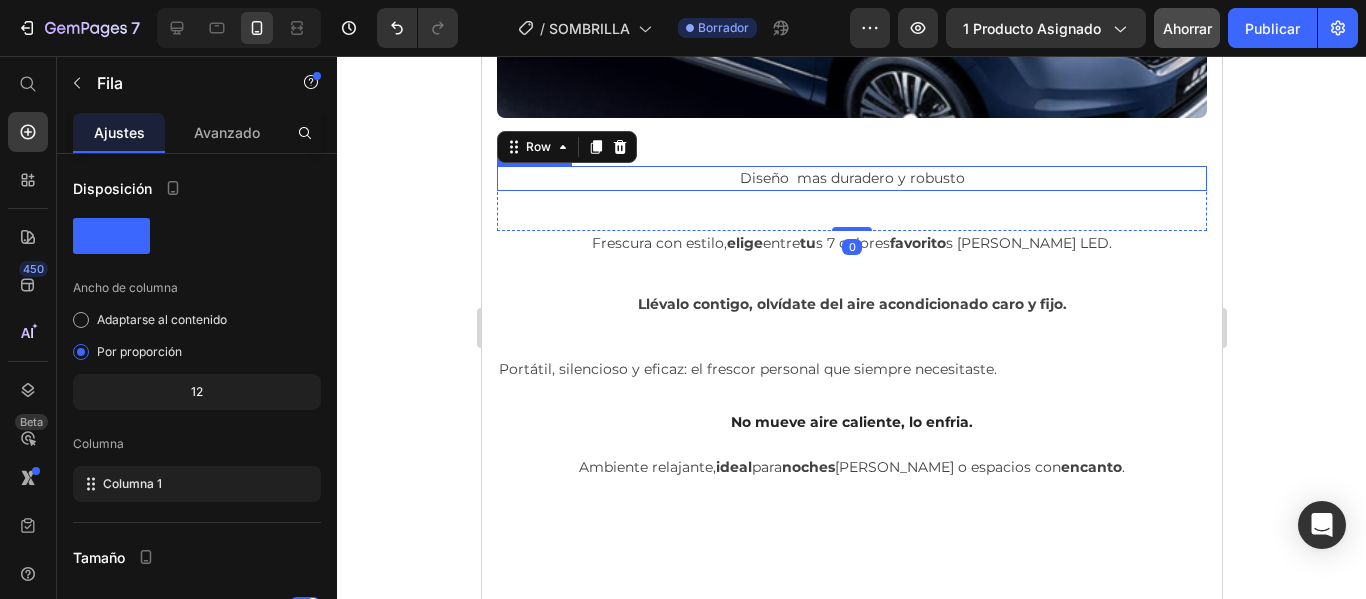 click on "Diseño  mas duradero y robusto" at bounding box center [851, 178] 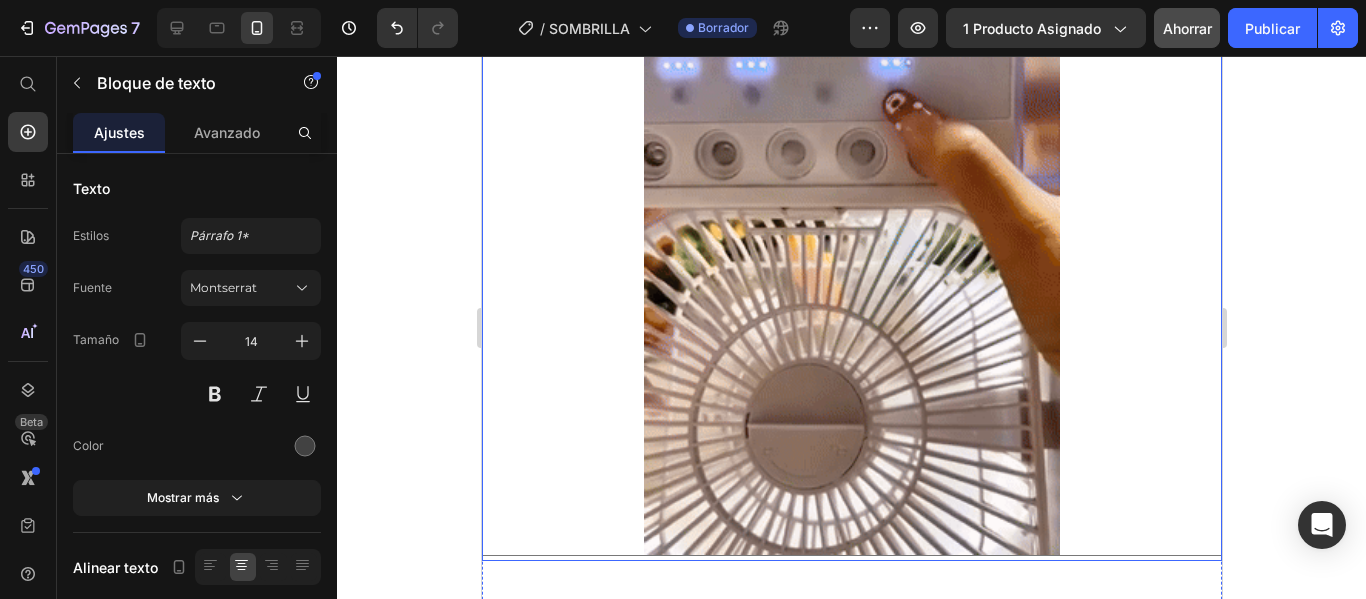 scroll, scrollTop: 1862, scrollLeft: 0, axis: vertical 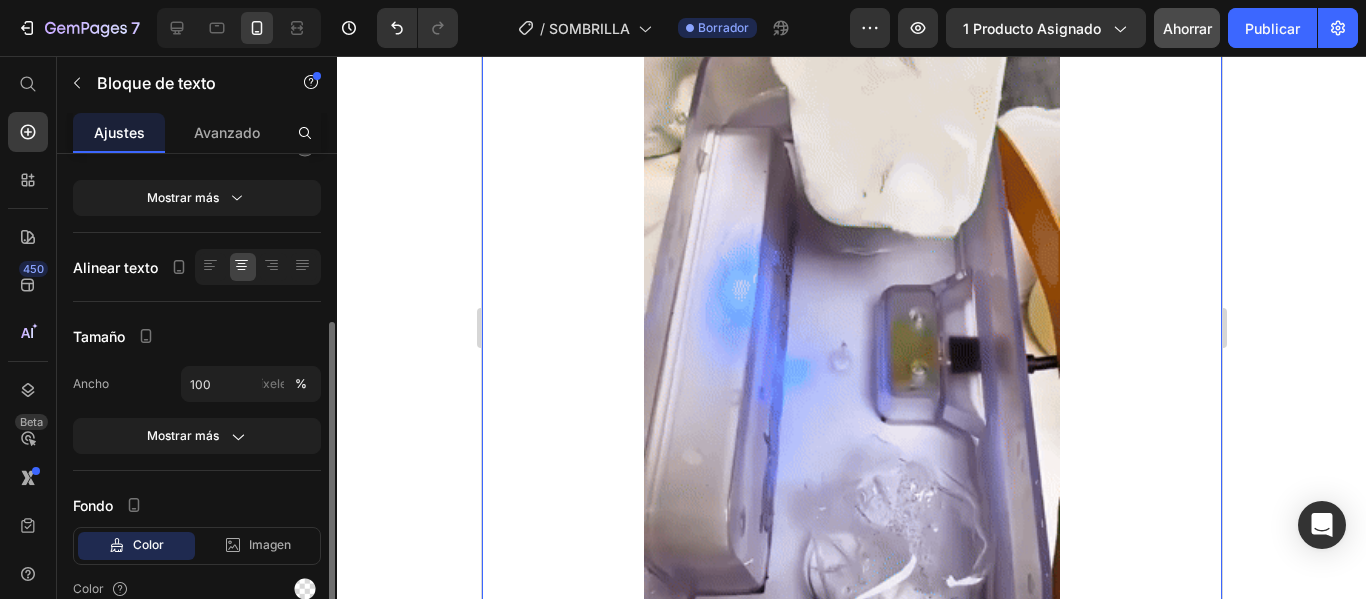 click at bounding box center [851, 386] 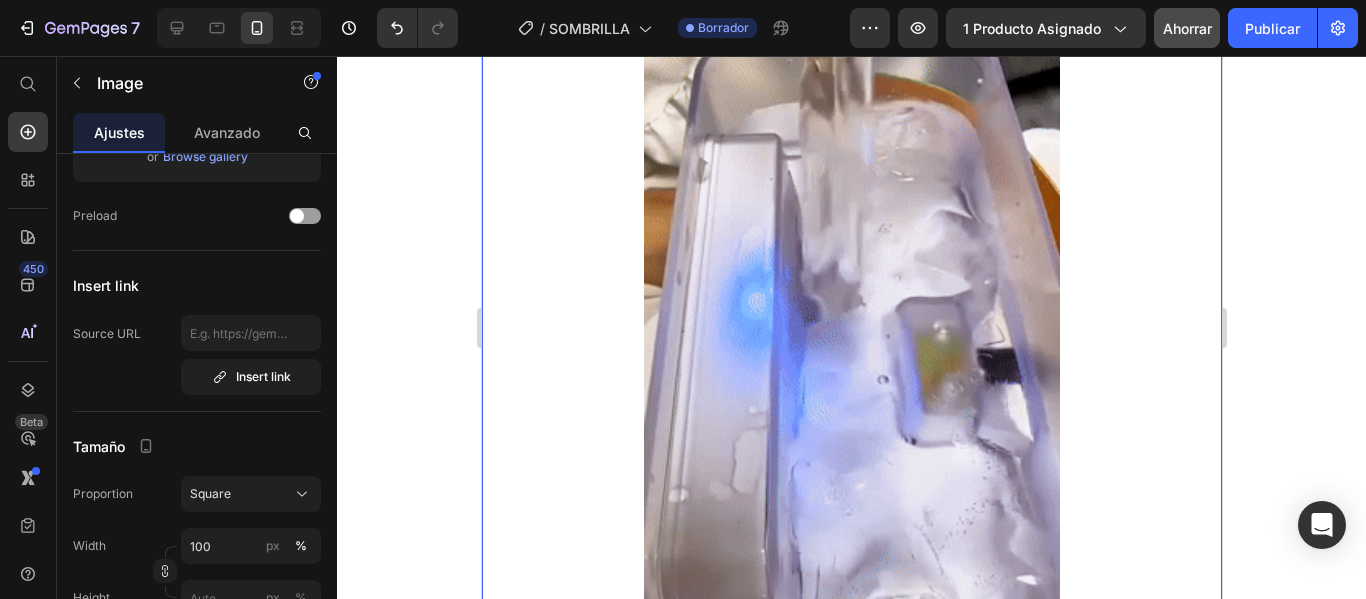 scroll, scrollTop: 0, scrollLeft: 0, axis: both 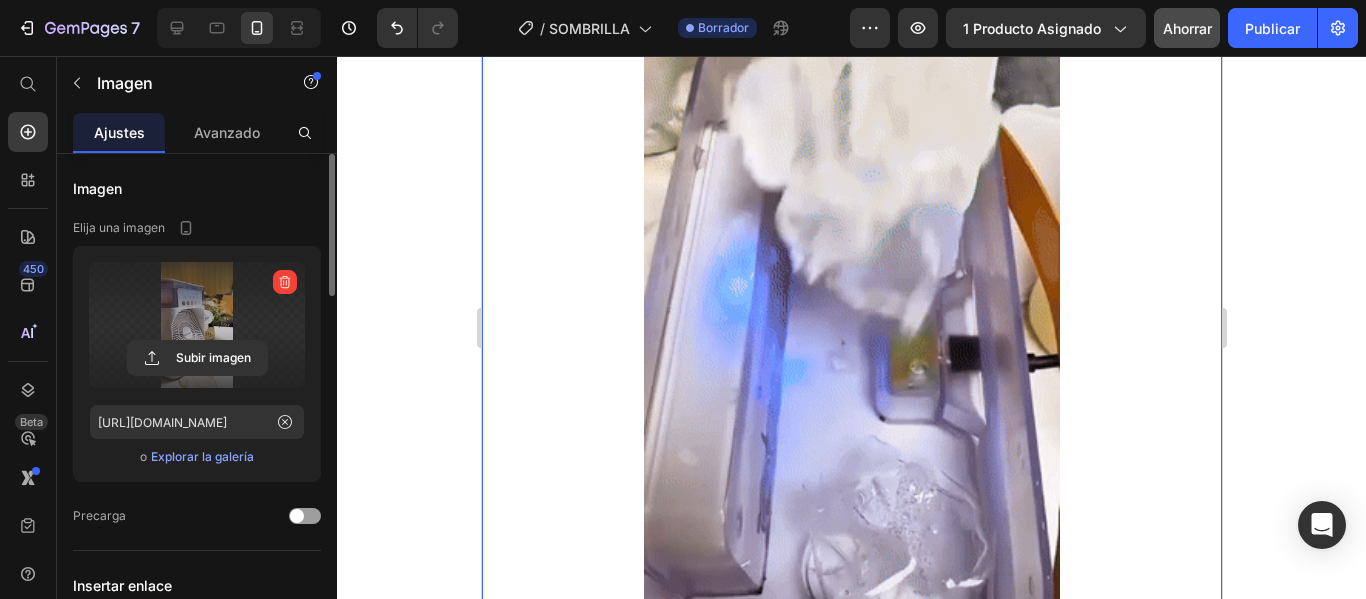 click at bounding box center (197, 325) 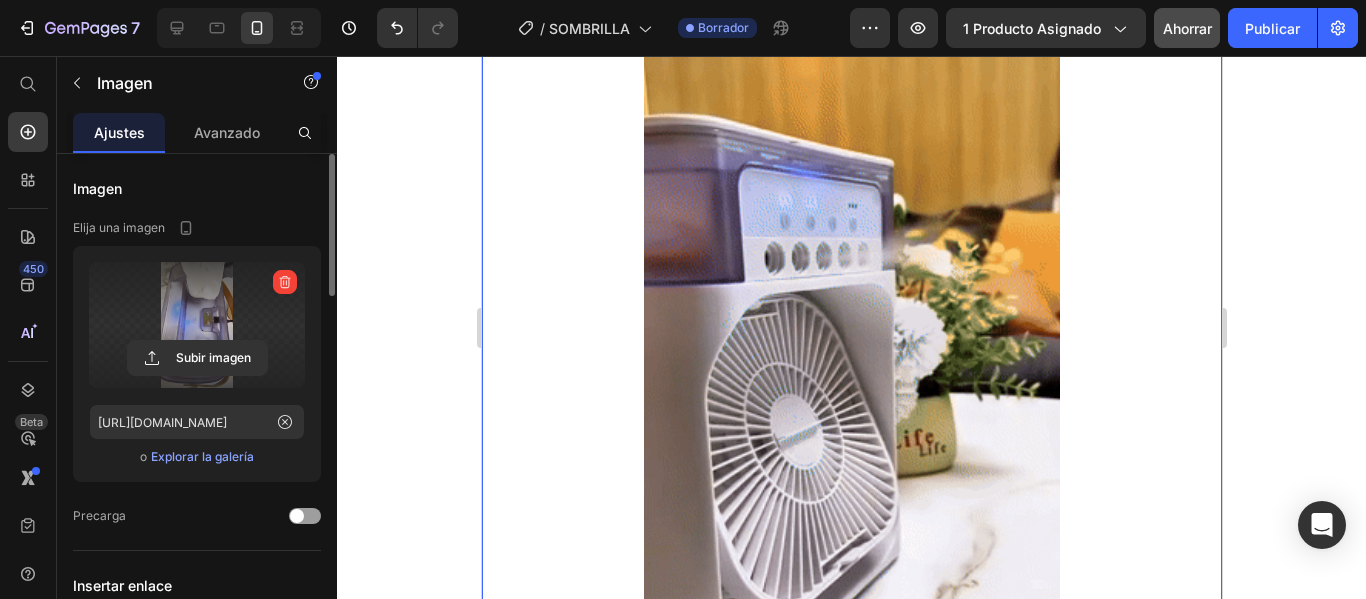 click 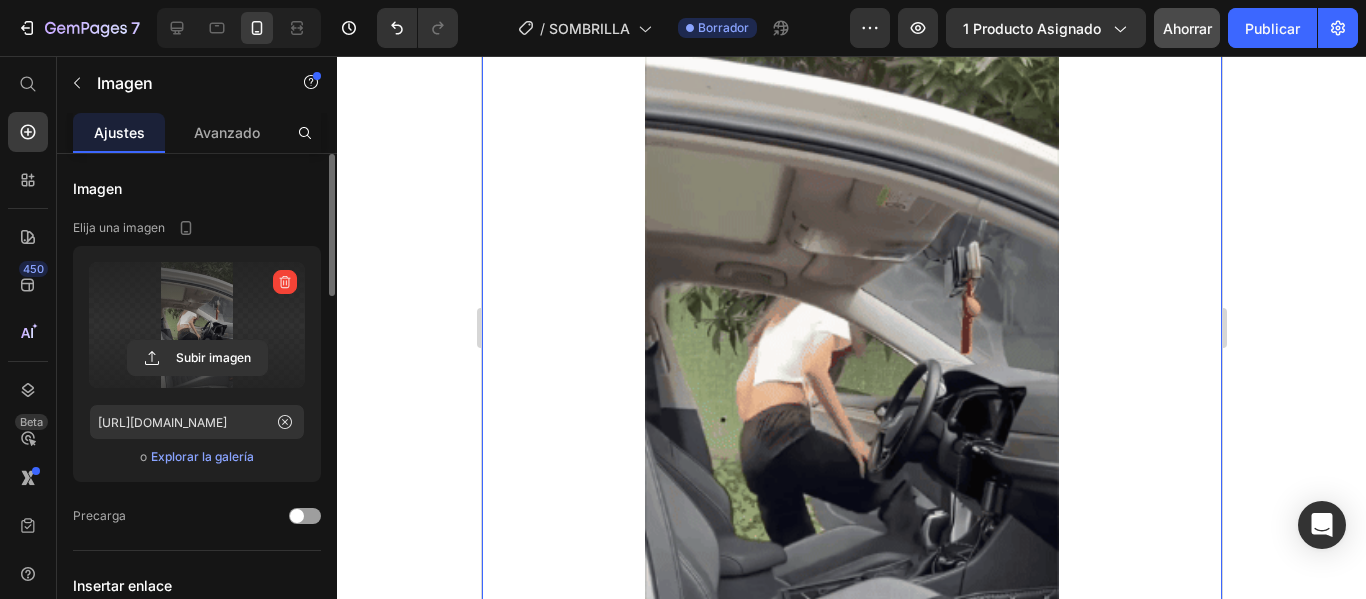 click at bounding box center (851, 386) 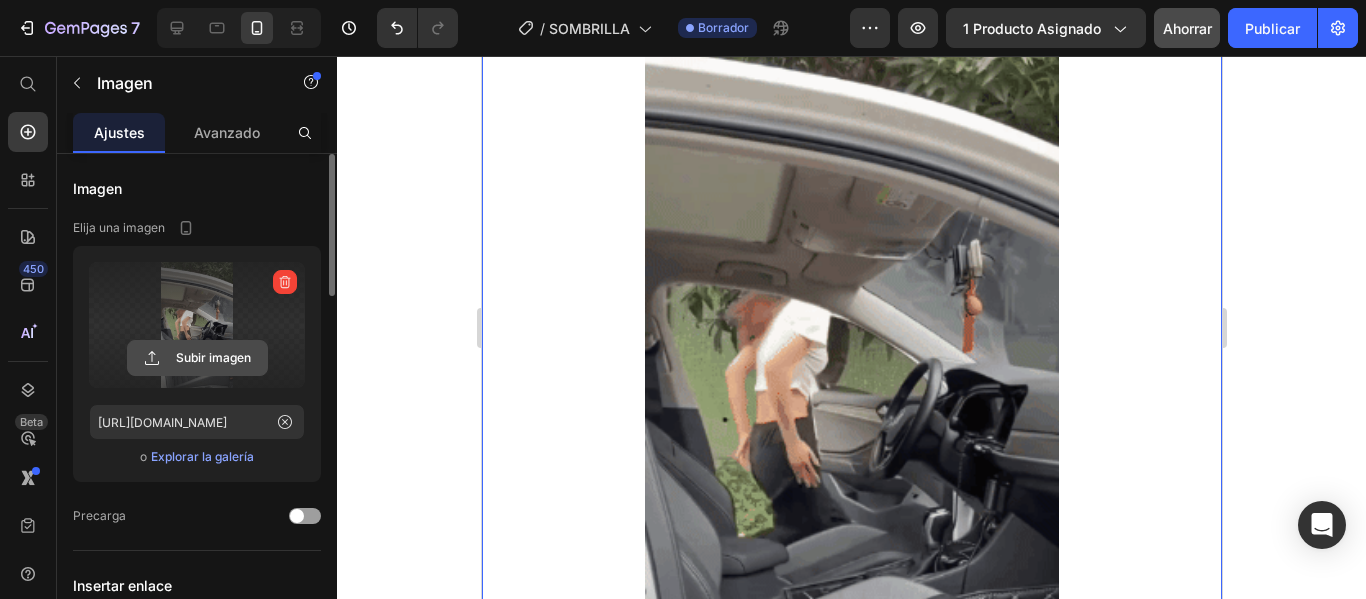 click 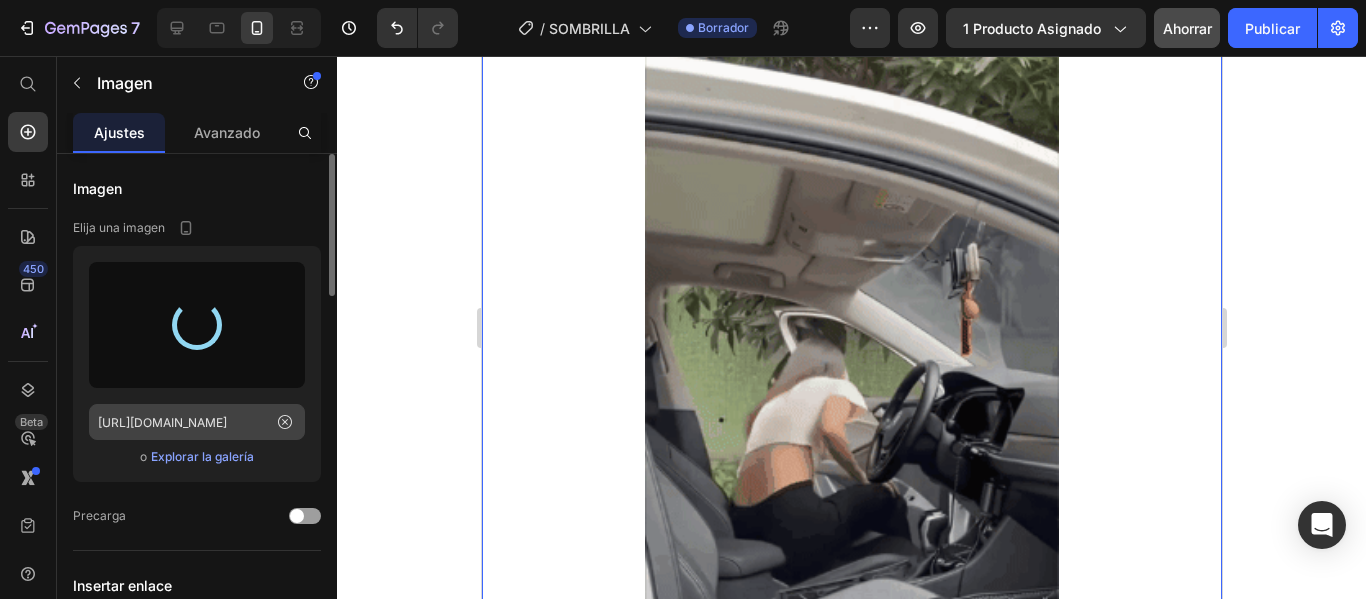 type on "https://cdn.shopify.com/s/files/1/0905/5384/4046/files/gempages_559748872570667813-8e74fb80-fa84-4576-bc35-11dd83267537.gif" 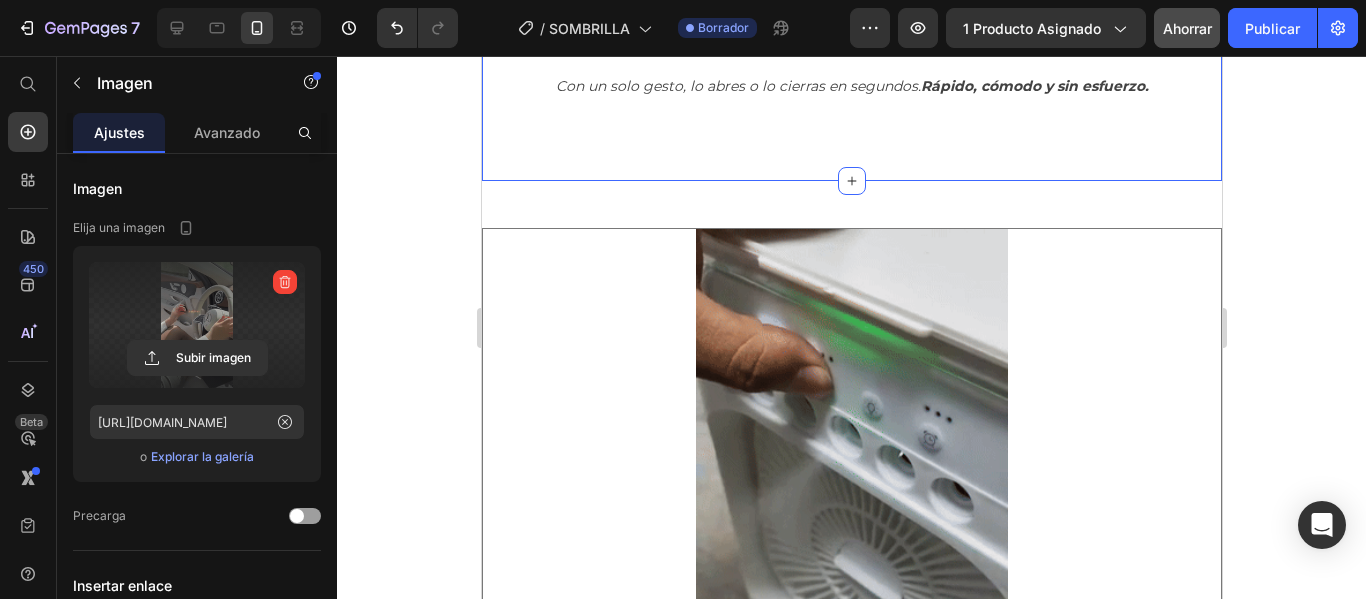 scroll, scrollTop: 4062, scrollLeft: 0, axis: vertical 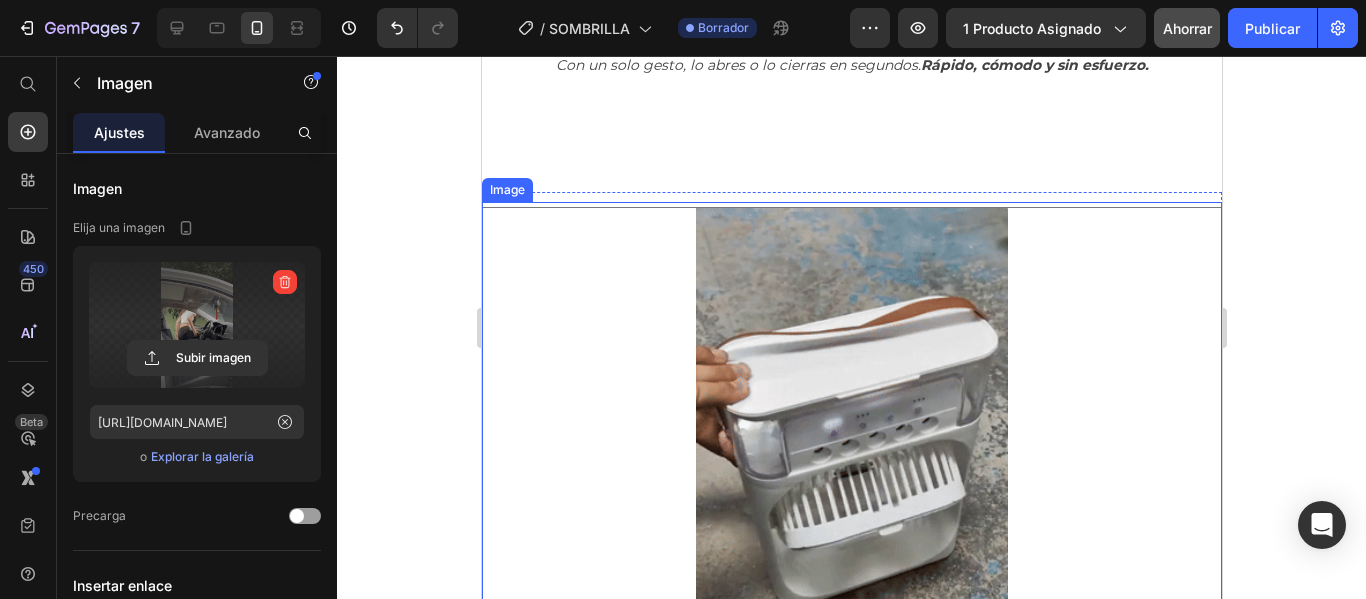 click at bounding box center (851, 484) 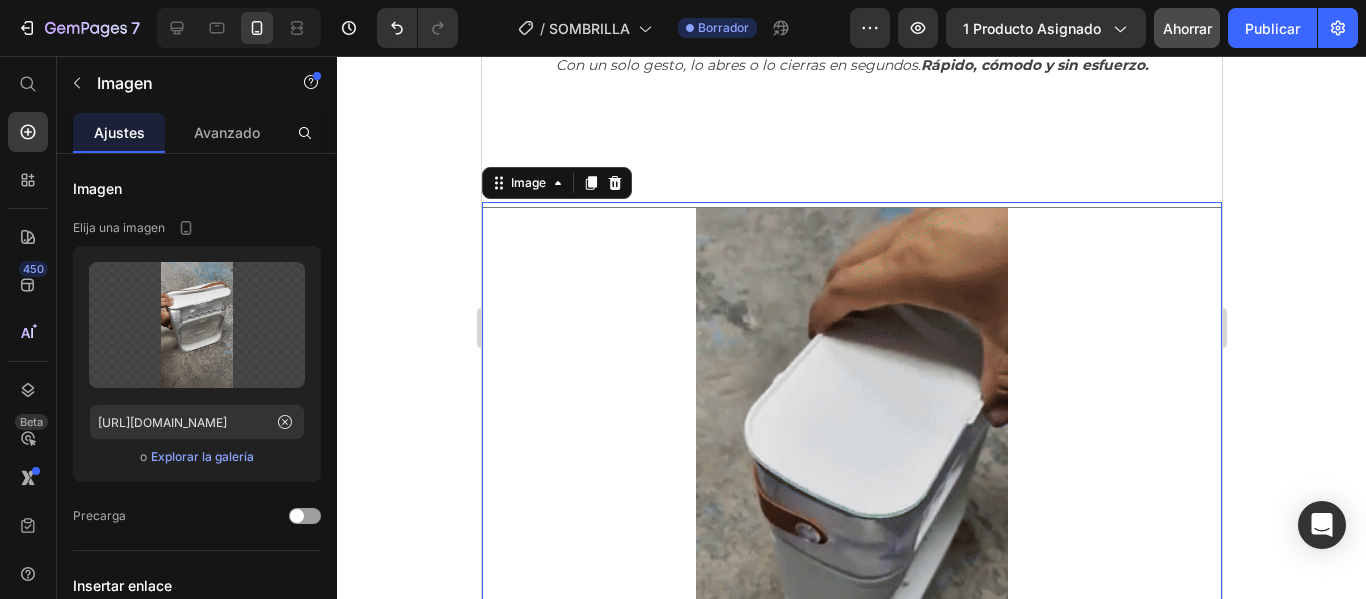 click at bounding box center (851, 484) 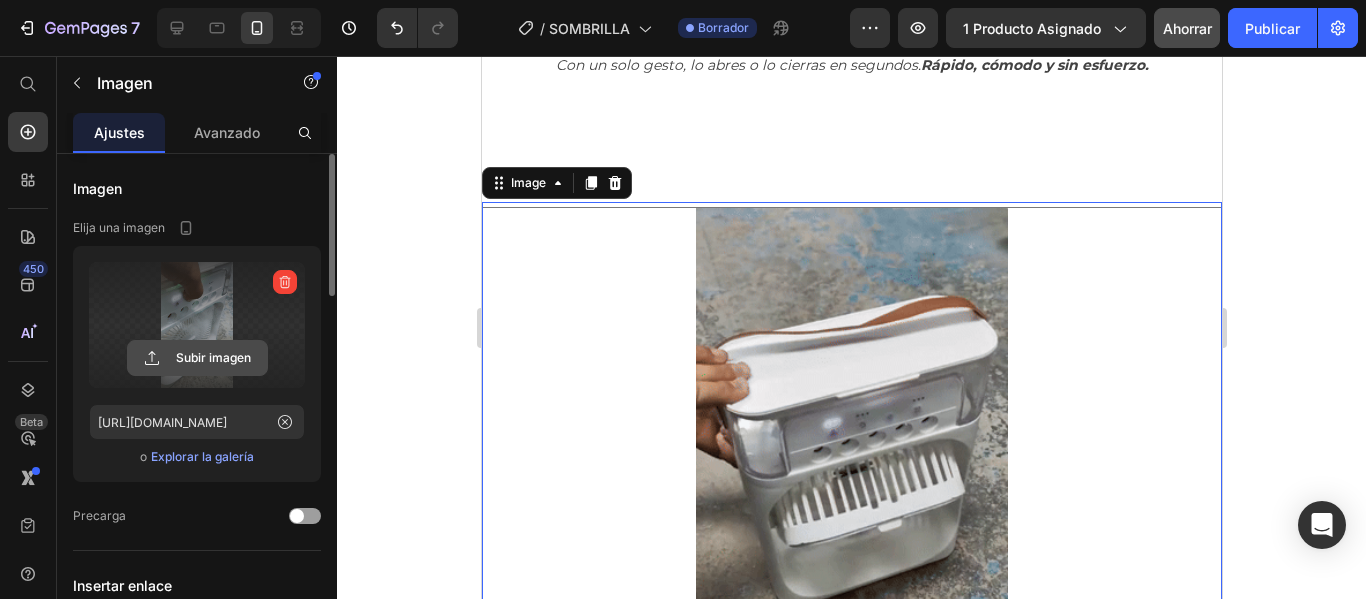 click 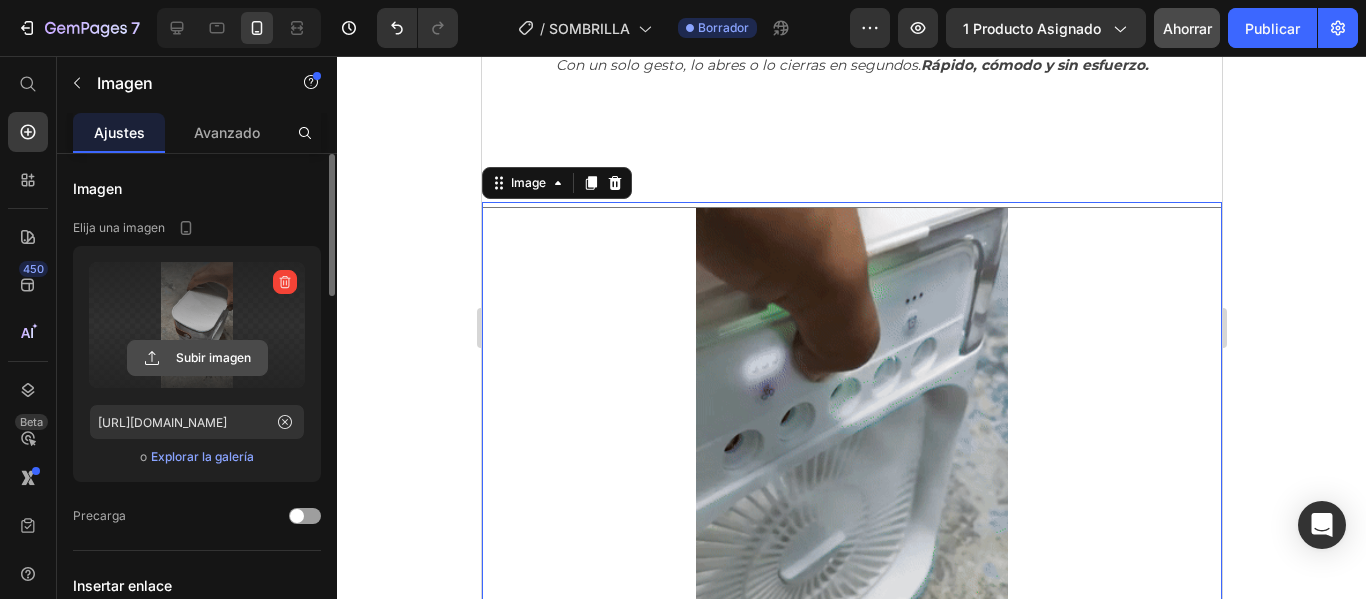 click 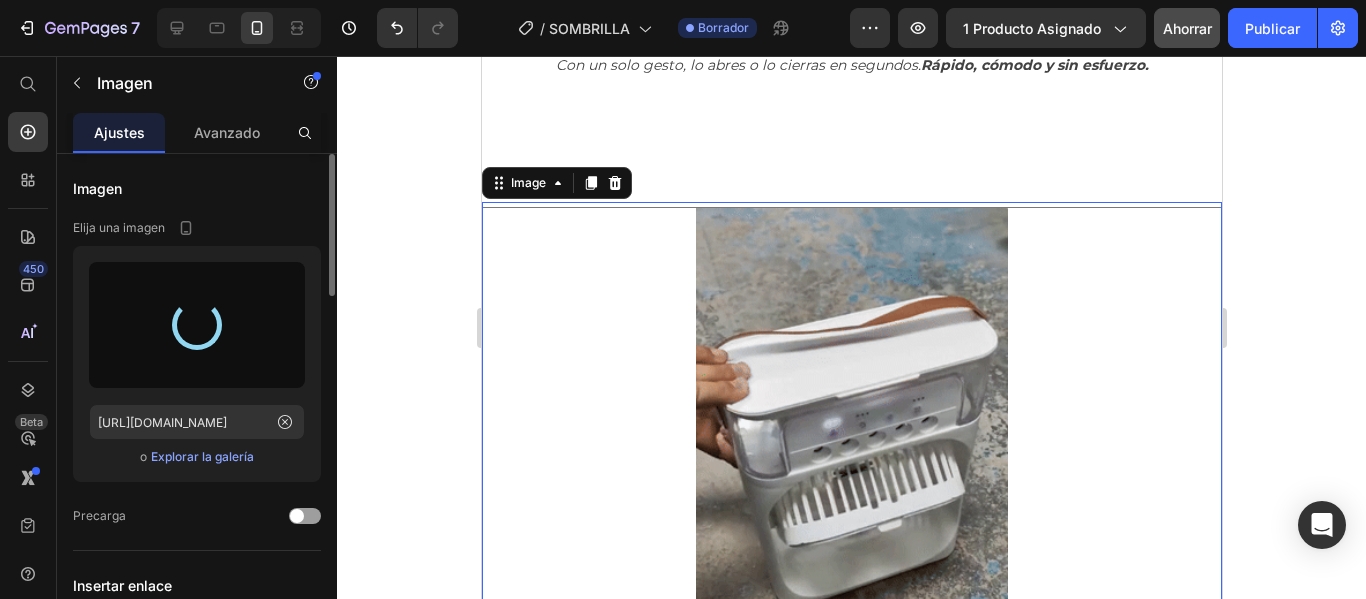 type on "https://cdn.shopify.com/s/files/1/0905/5384/4046/files/gempages_559748872570667813-b151fe00-ae9b-4139-aa19-1c09d8828d9c.gif" 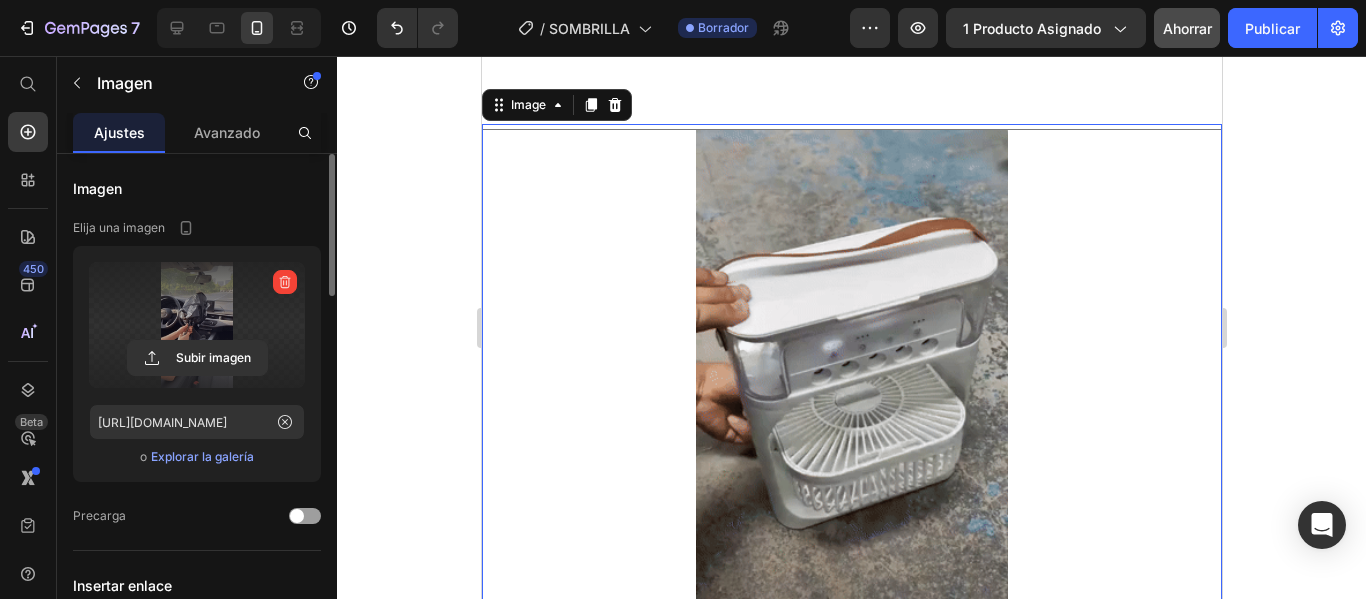 scroll, scrollTop: 4262, scrollLeft: 0, axis: vertical 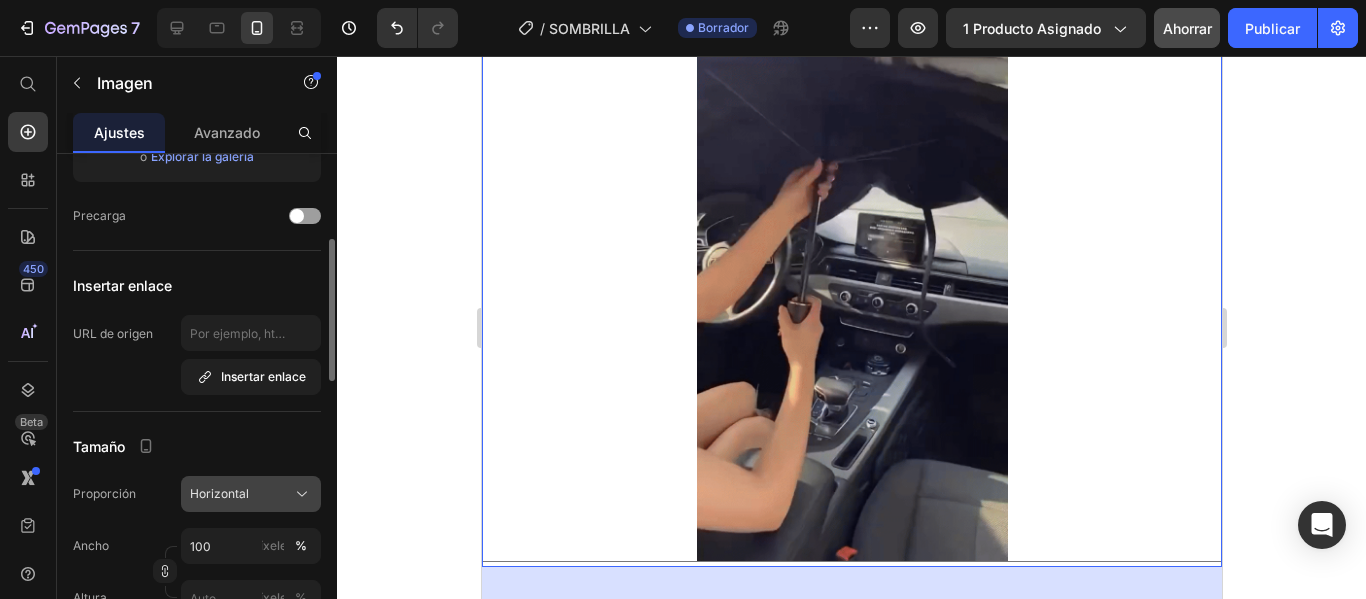 click on "Horizontal" at bounding box center (251, 494) 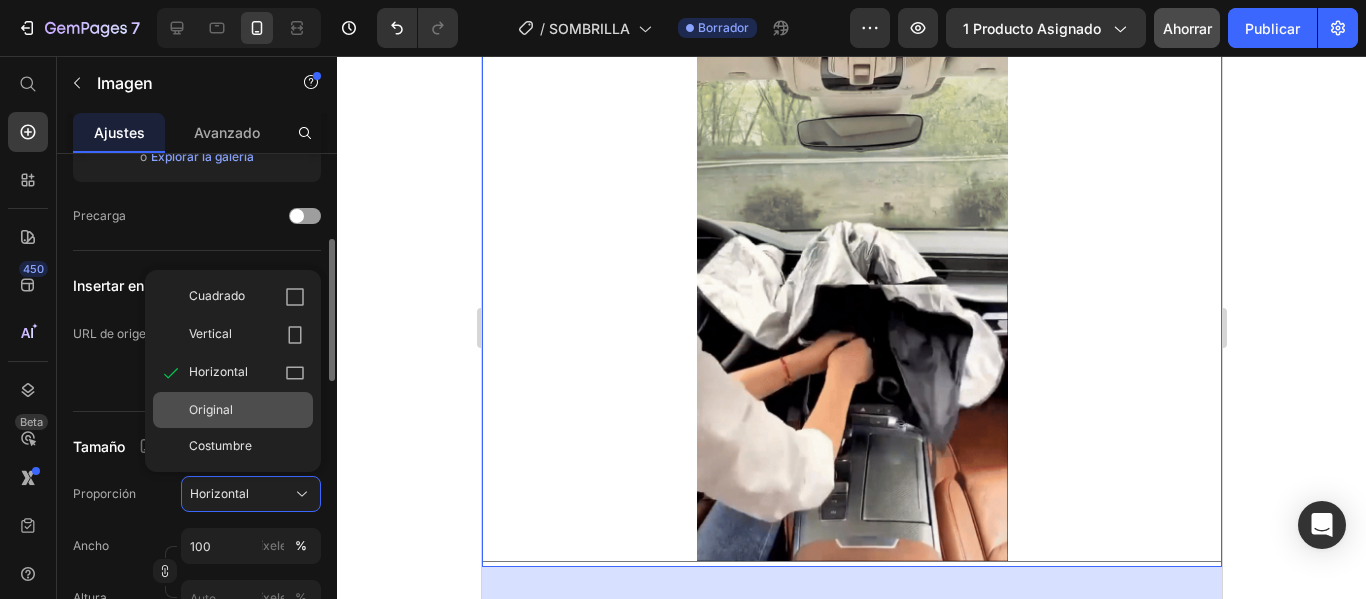 click on "Original" at bounding box center (247, 410) 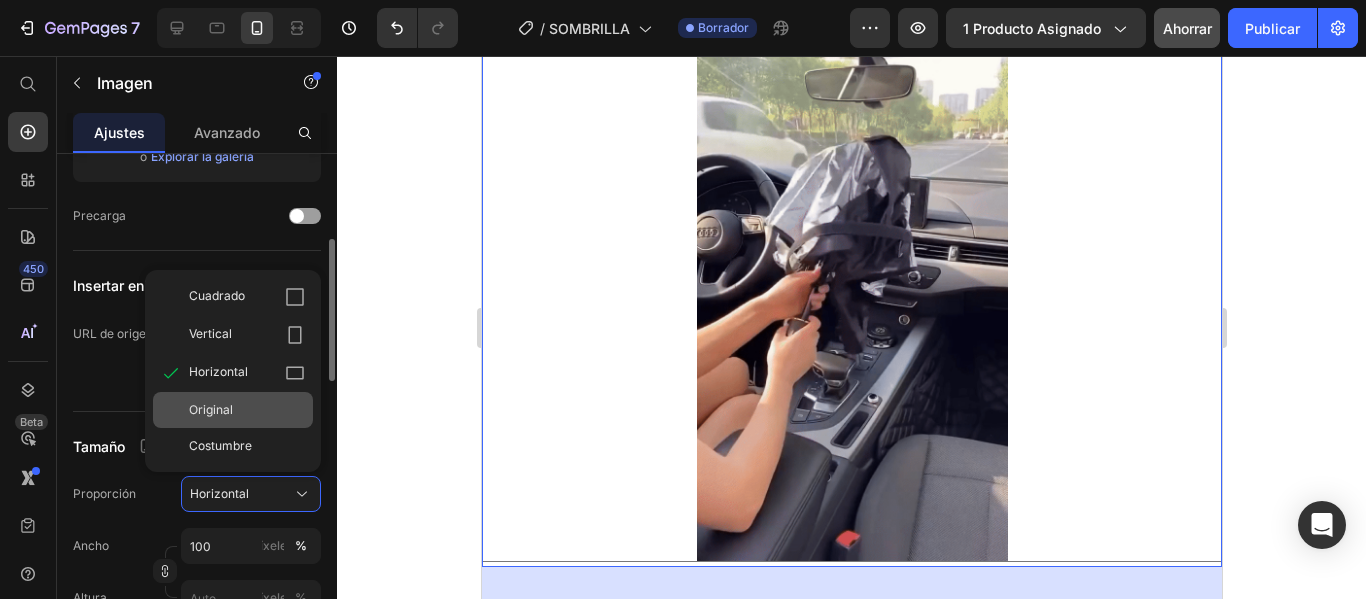 type 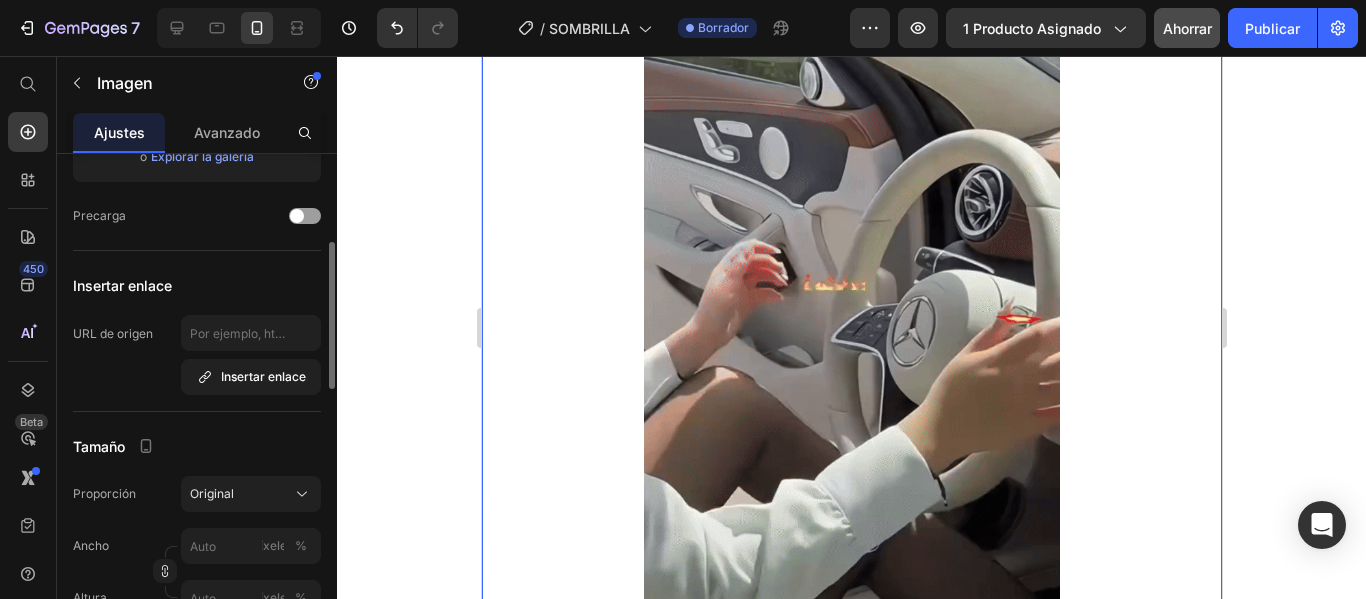 scroll, scrollTop: 2006, scrollLeft: 0, axis: vertical 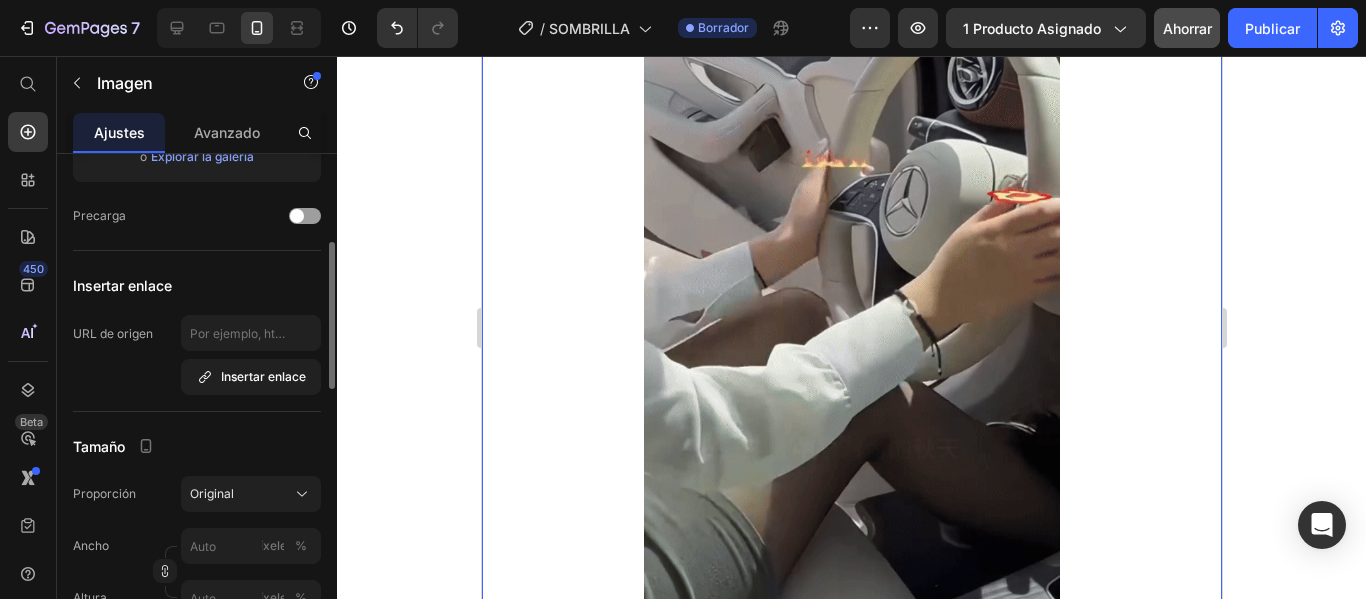 click at bounding box center [851, 242] 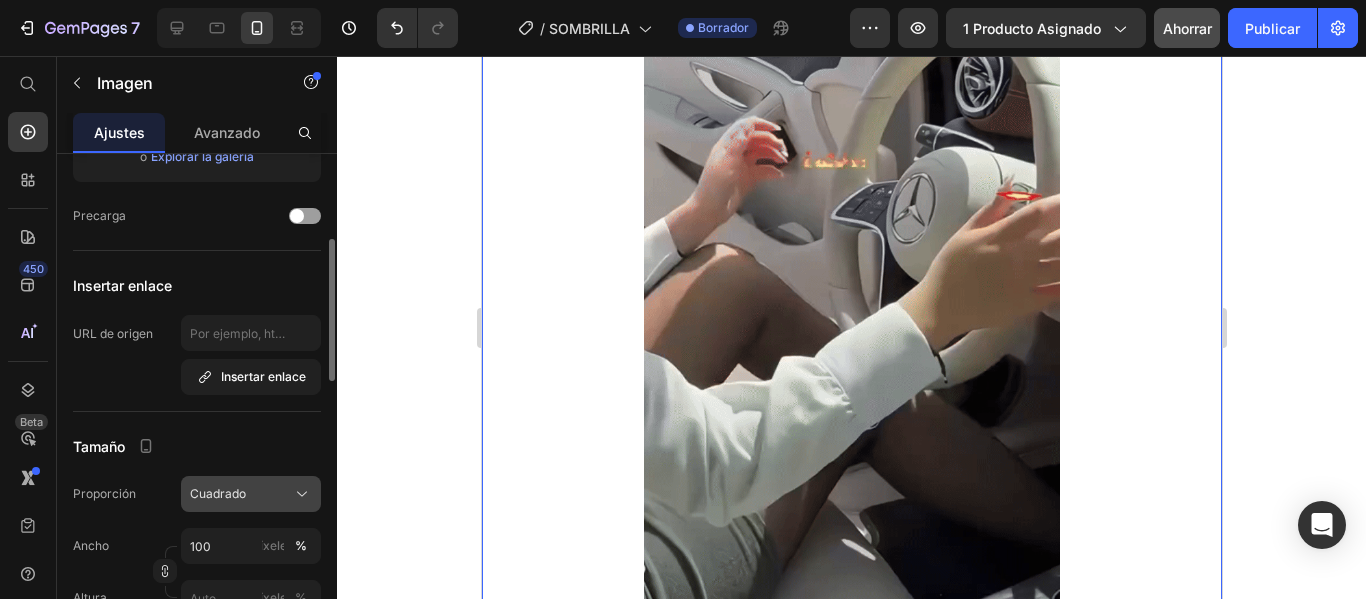 click on "Cuadrado" 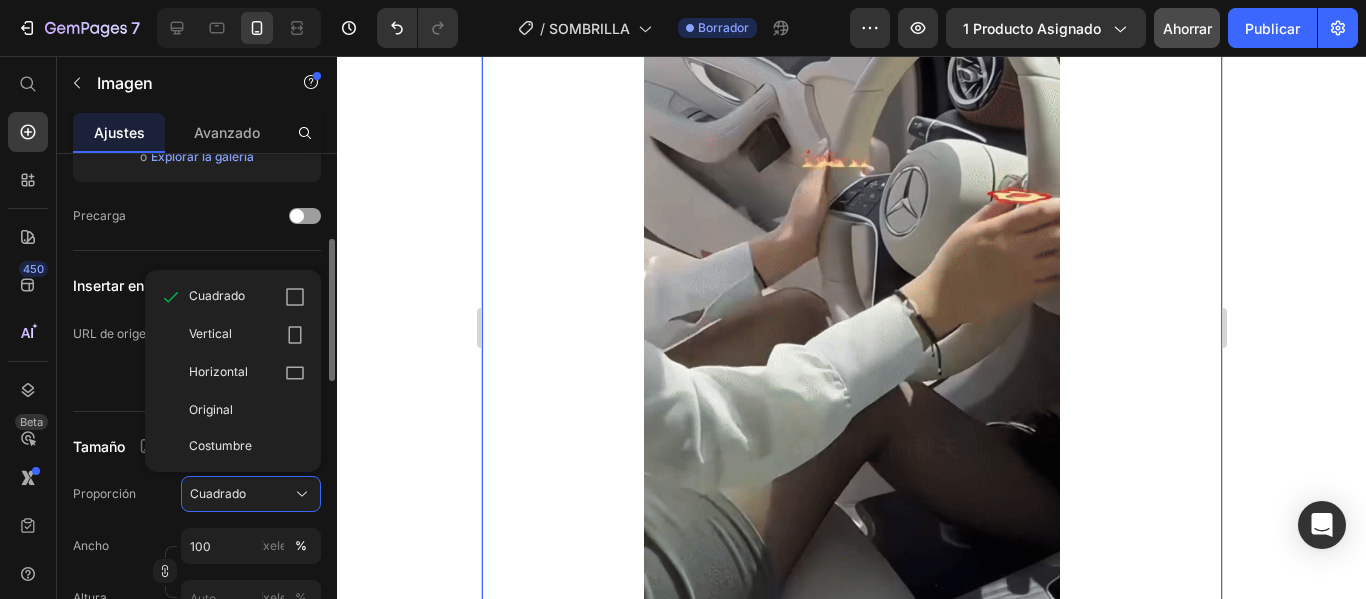 click on "Original" at bounding box center (247, 410) 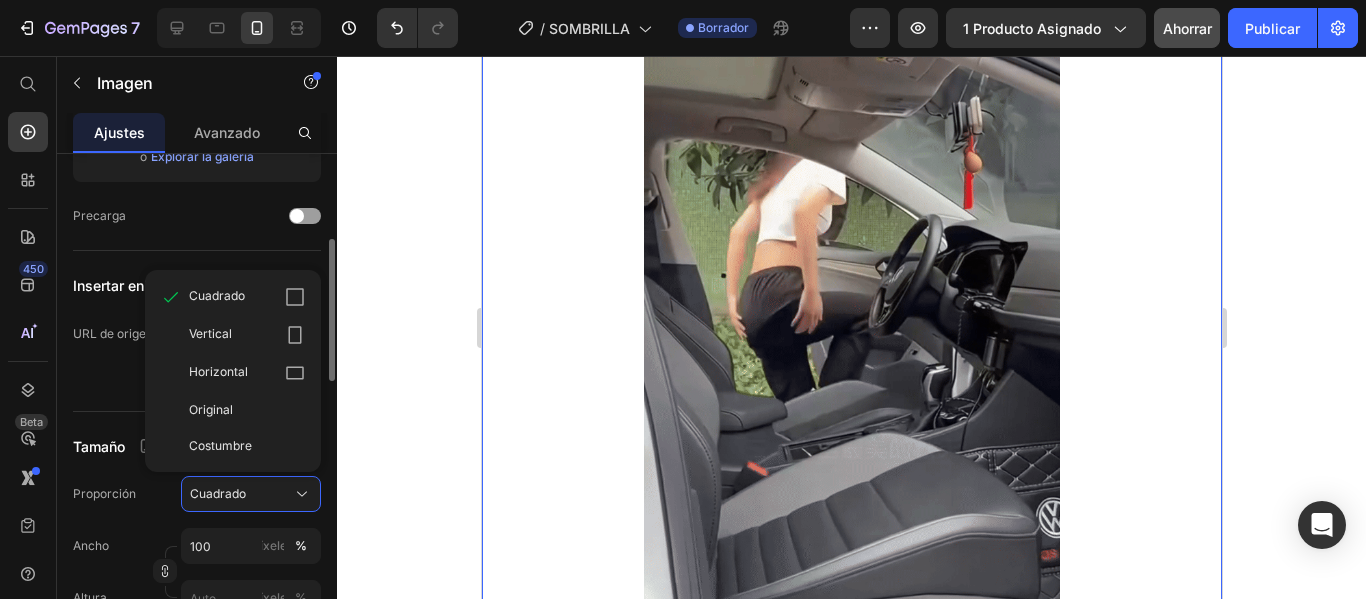 type 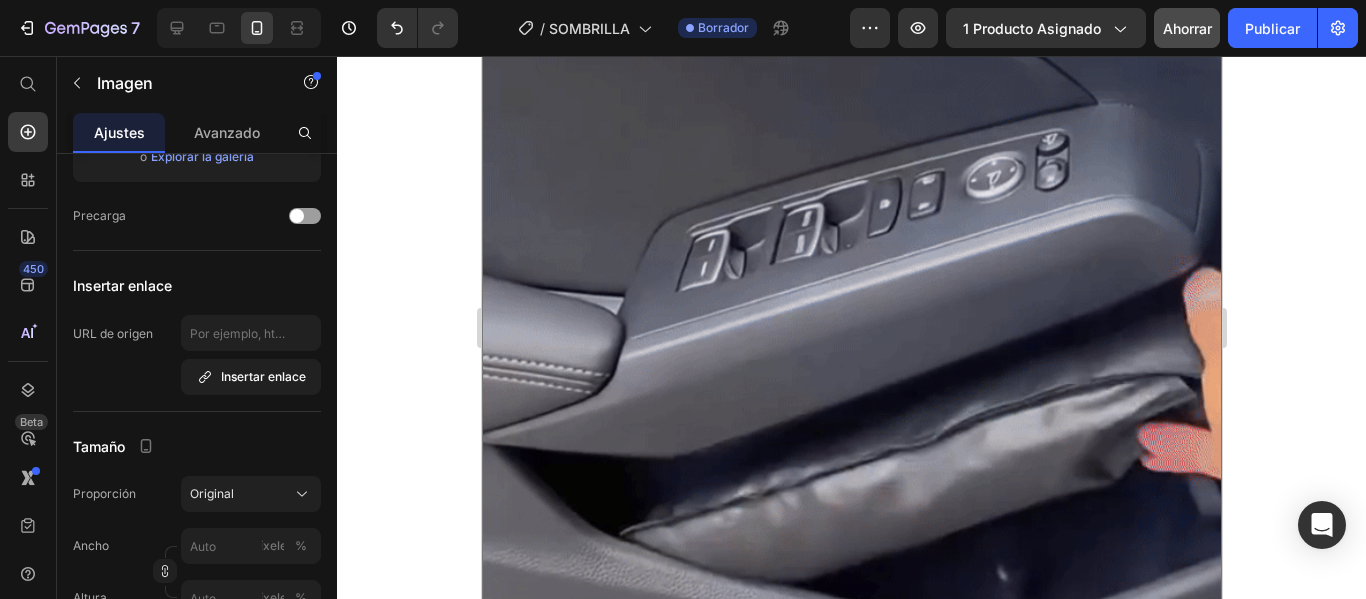 scroll, scrollTop: 5106, scrollLeft: 0, axis: vertical 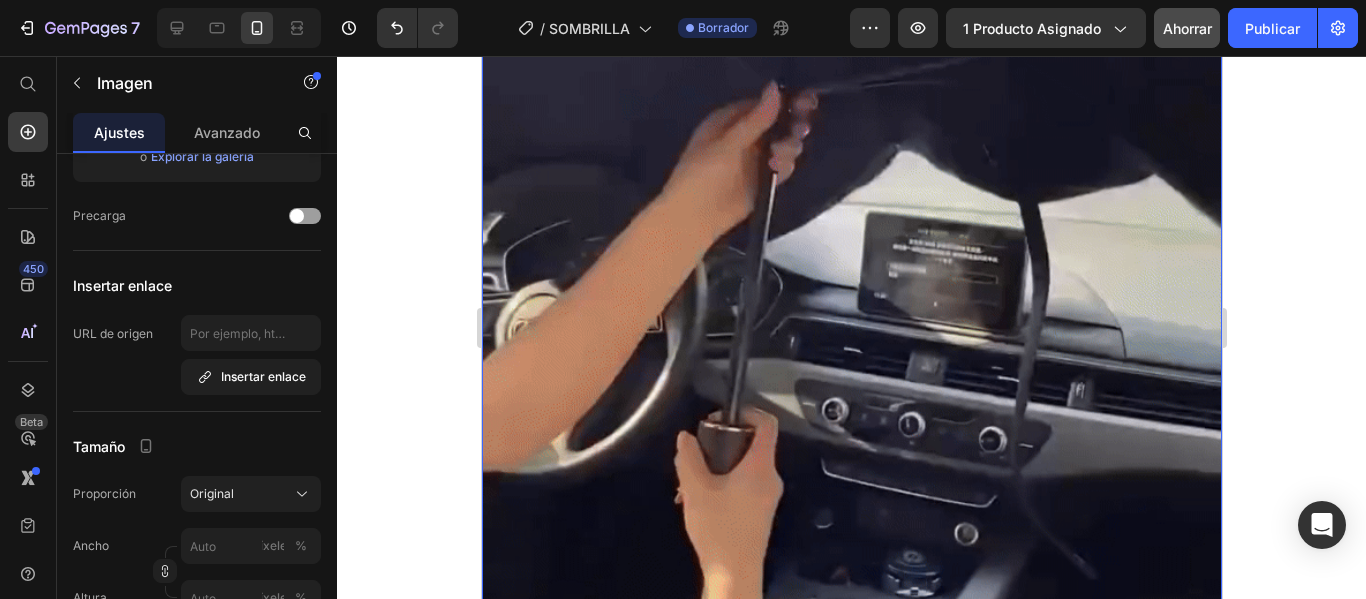 click at bounding box center (851, 382) 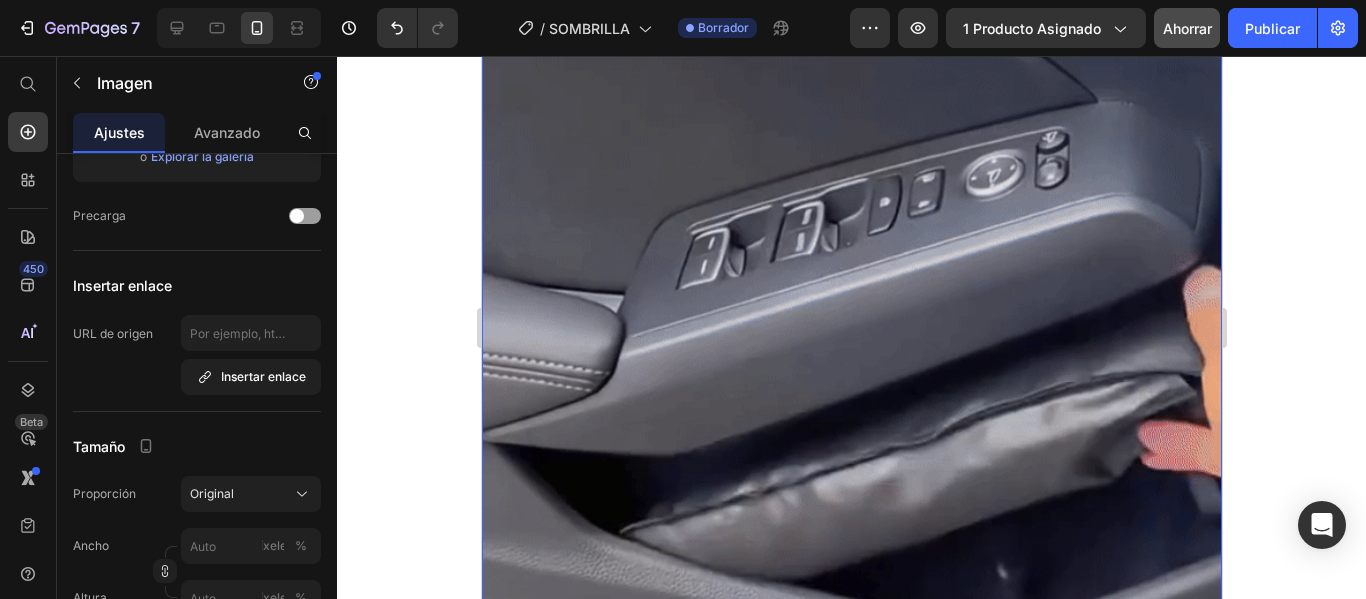 scroll, scrollTop: 0, scrollLeft: 0, axis: both 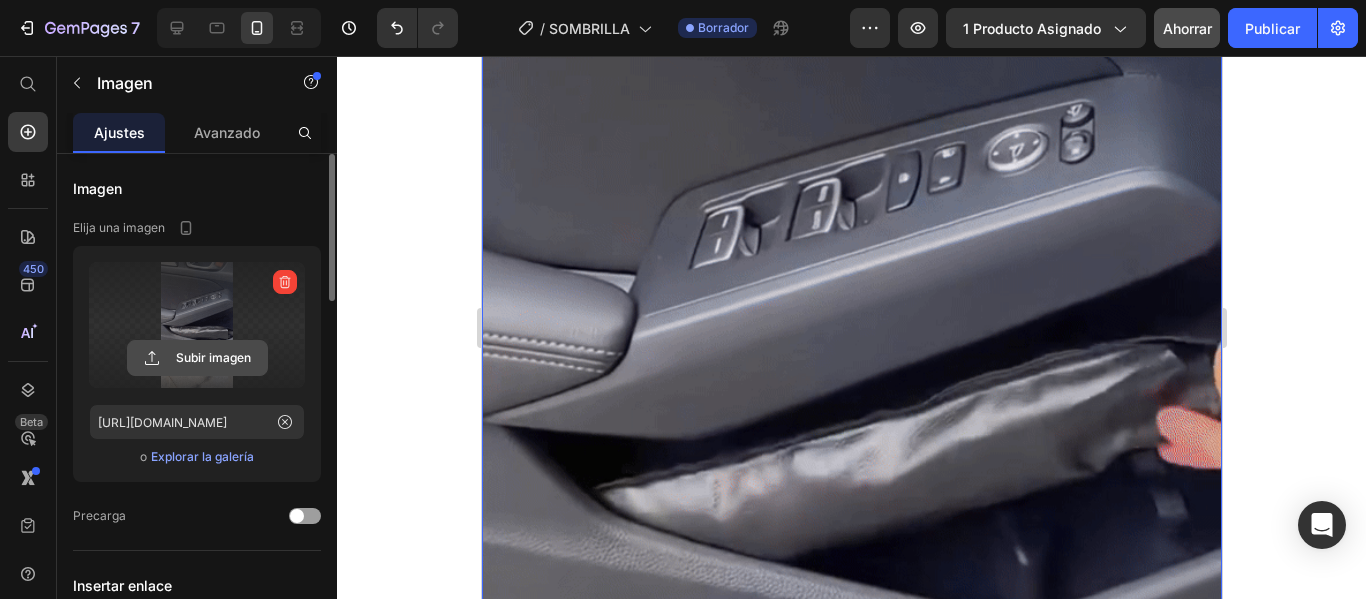 click 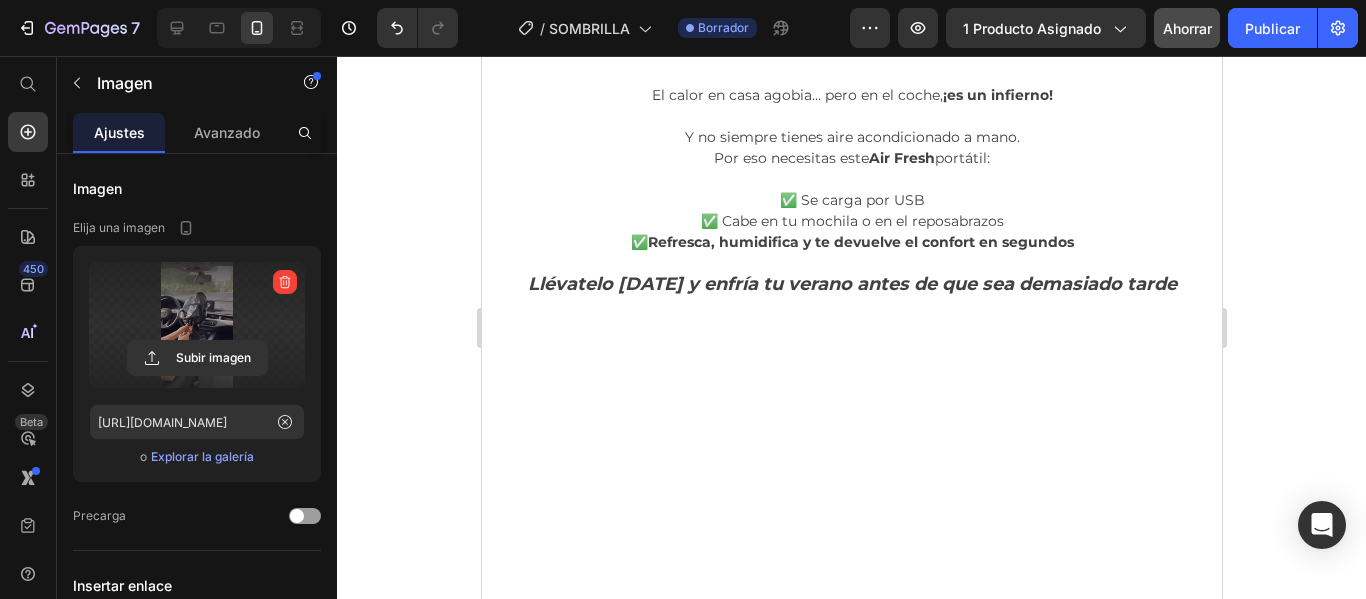 scroll, scrollTop: 5206, scrollLeft: 0, axis: vertical 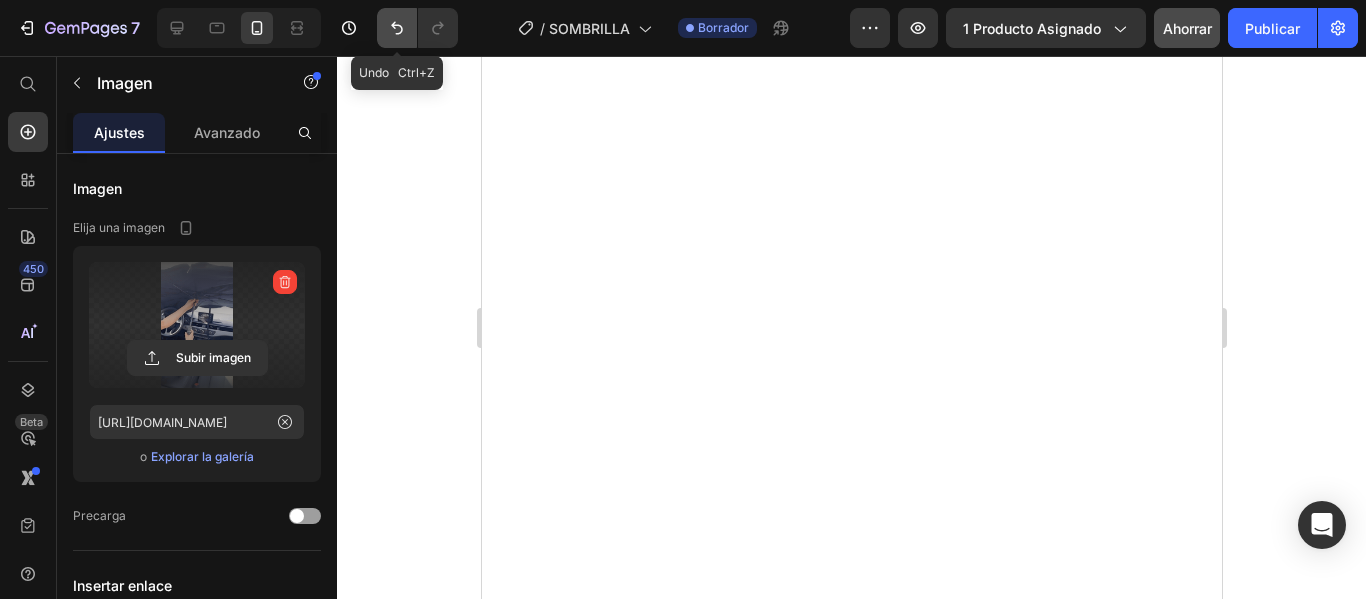 click 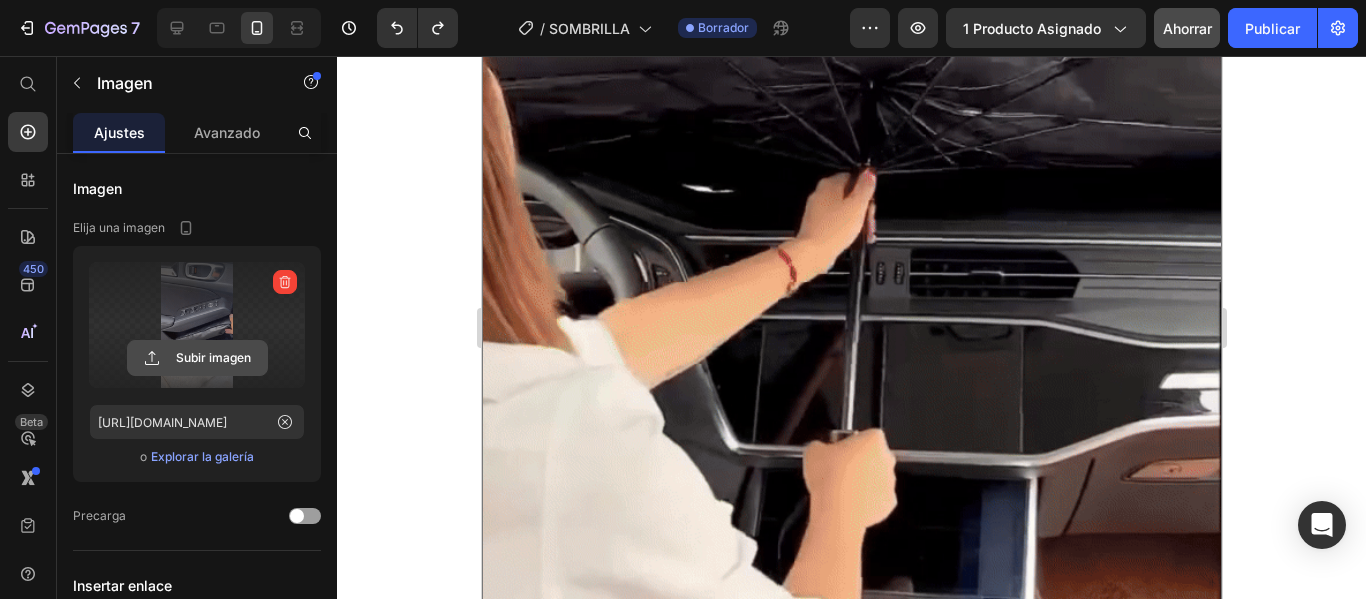 click 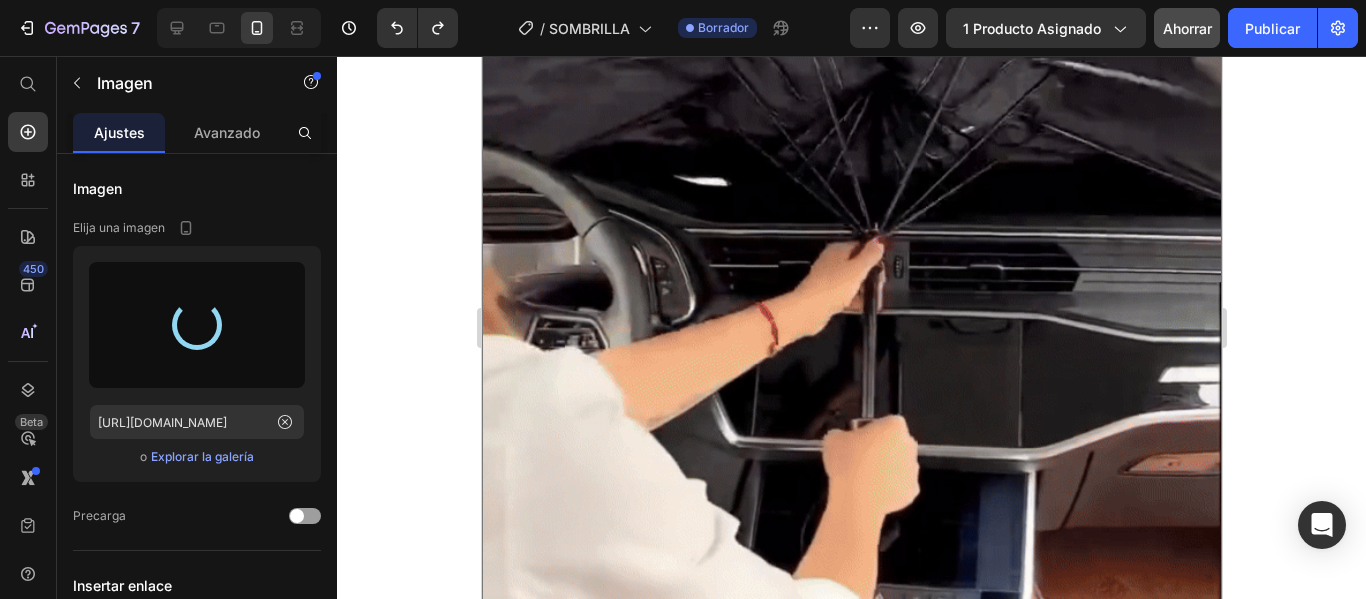 type on "https://cdn.shopify.com/s/files/1/0905/5384/4046/files/gempages_559748872570667813-b151fe00-ae9b-4139-aa19-1c09d8828d9c.gif" 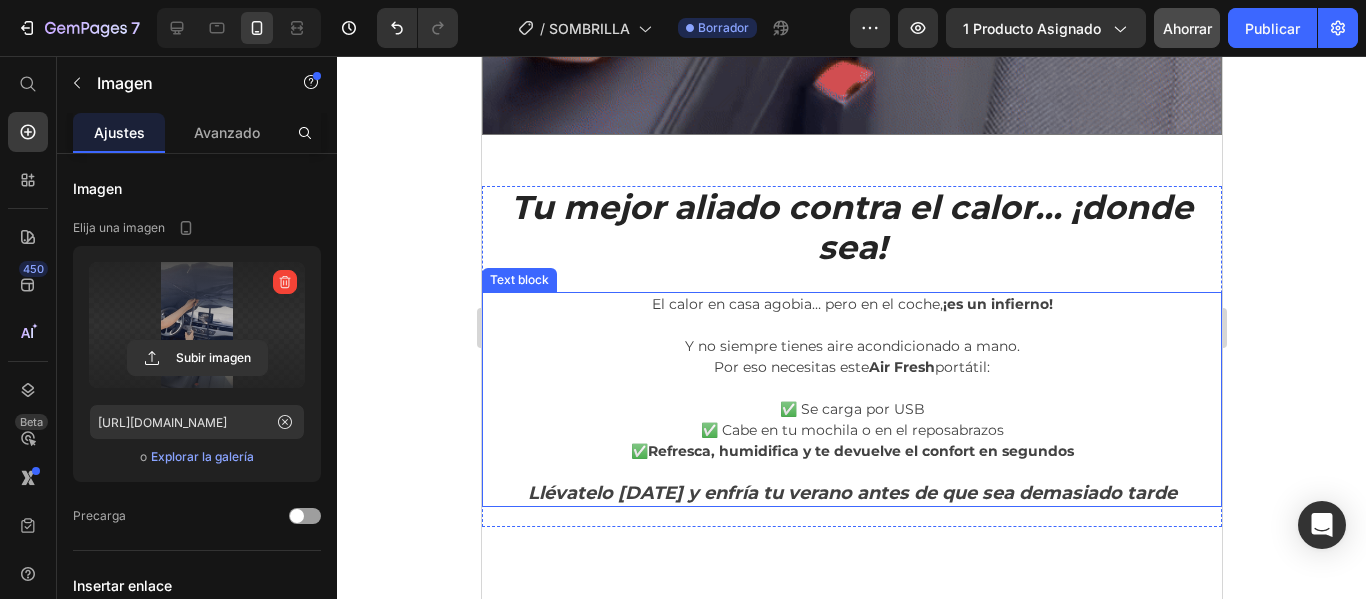 scroll, scrollTop: 6006, scrollLeft: 0, axis: vertical 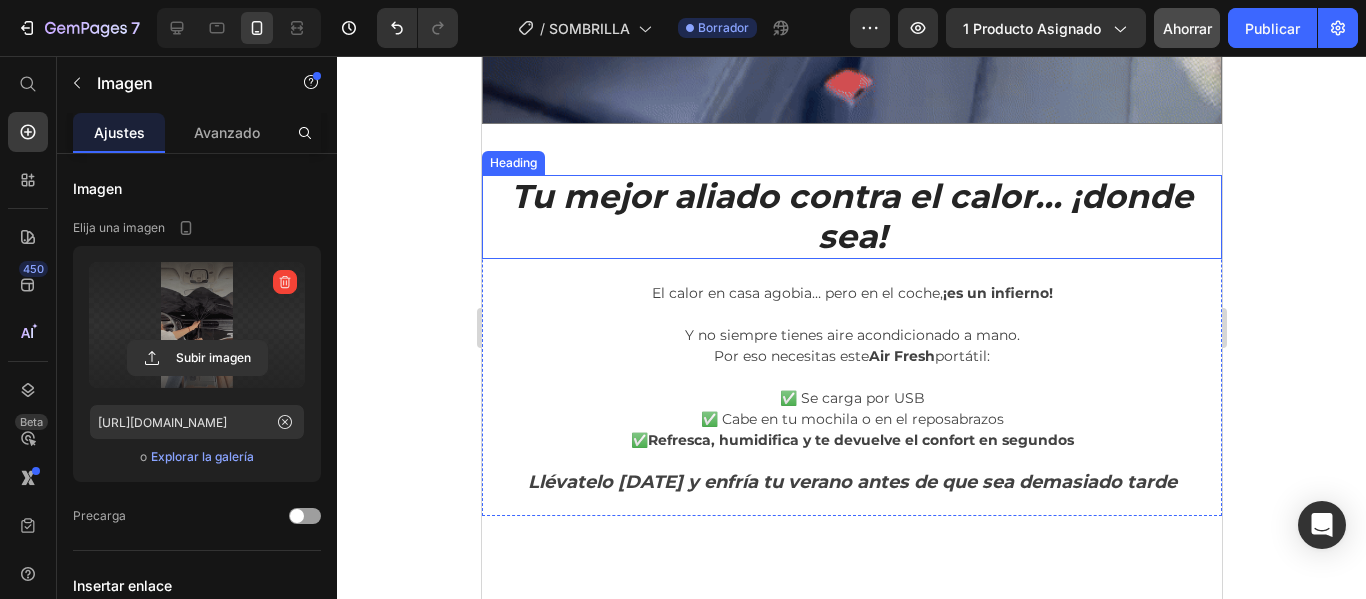 click on "Tu mejor aliado contra el calor... ¡donde sea!" at bounding box center (851, 216) 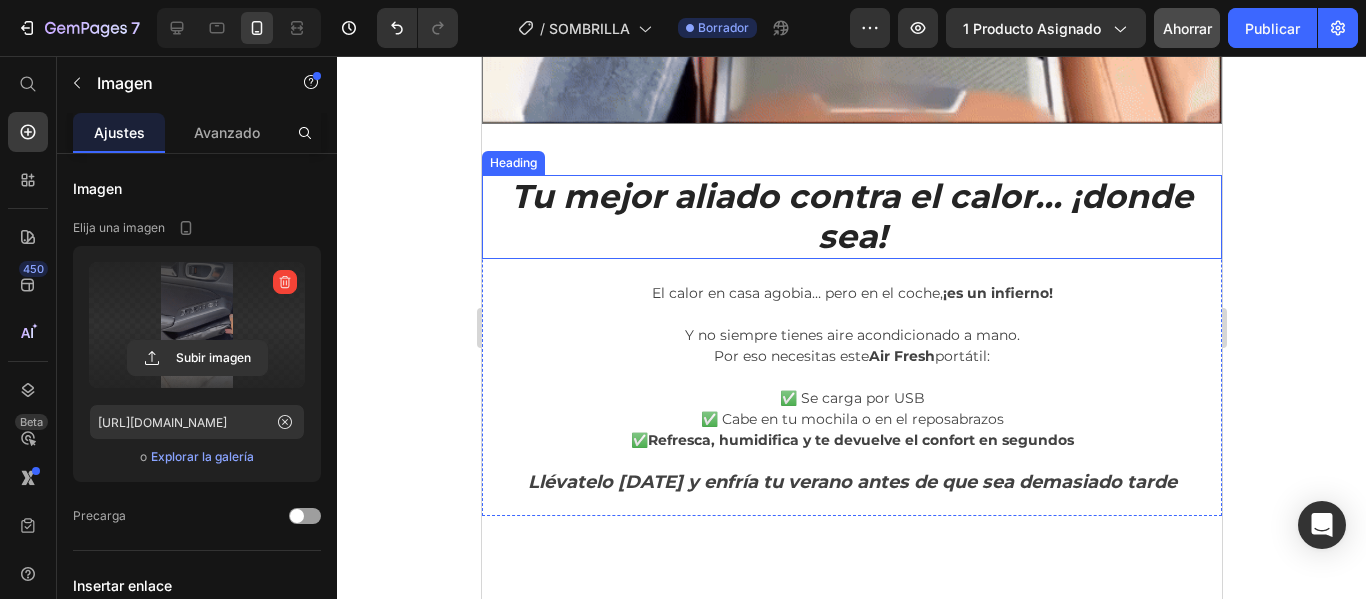 click on "Tu mejor aliado contra el calor... ¡donde sea!" at bounding box center (851, 216) 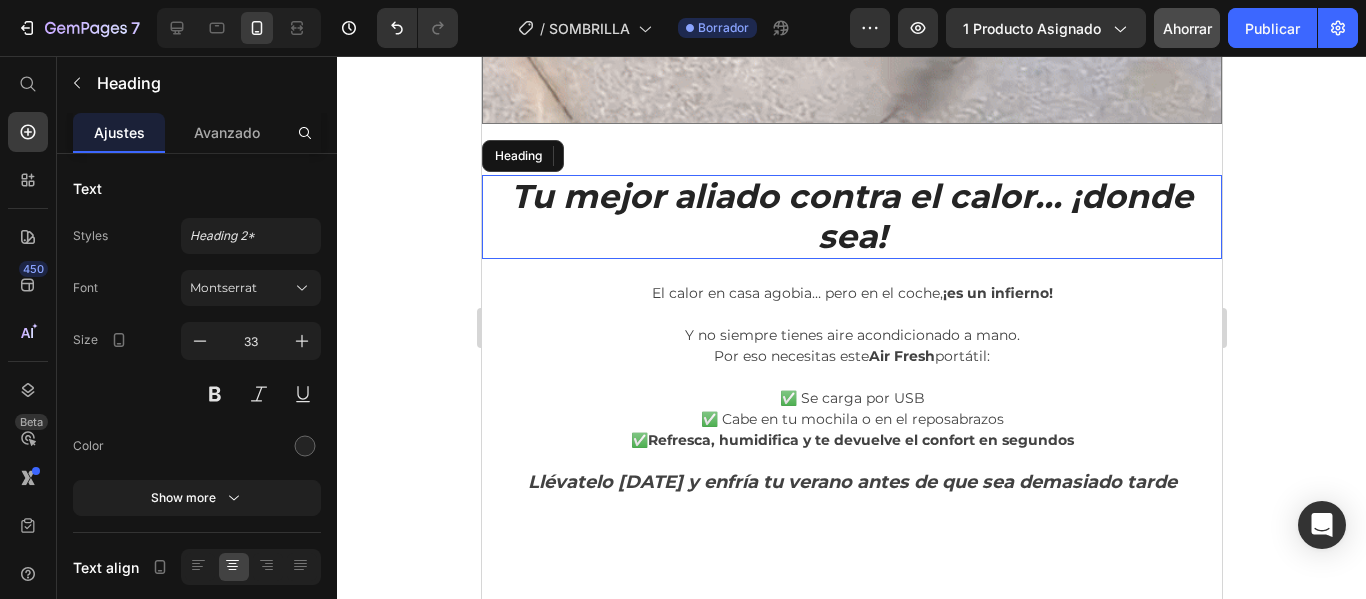 click on "Tu mejor aliado contra el calor... ¡donde sea!" at bounding box center (851, 216) 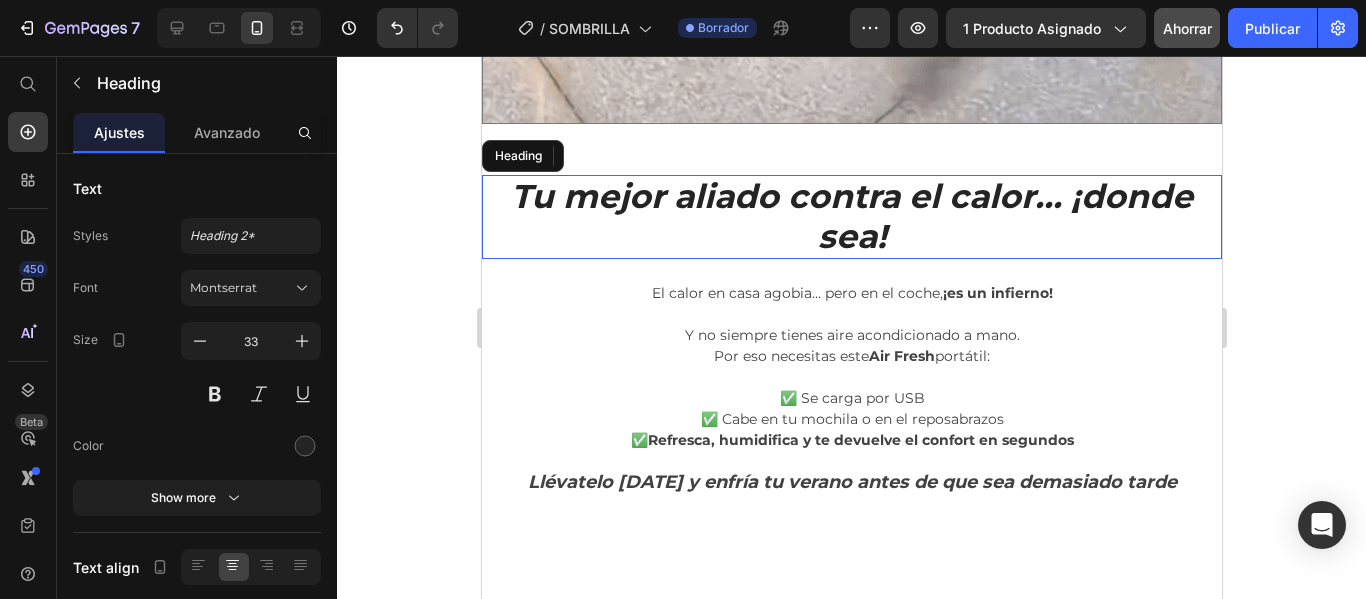 click on "Tu mejor aliado contra el calor... ¡donde sea!" at bounding box center [851, 216] 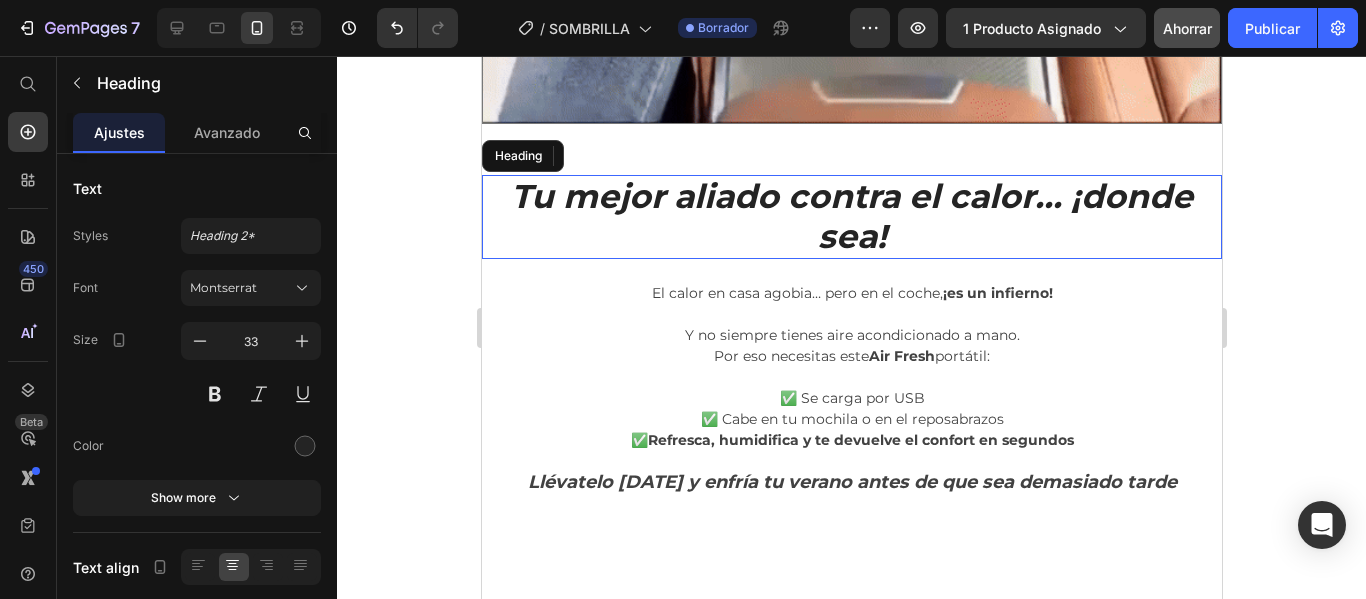 drag, startPoint x: 788, startPoint y: 205, endPoint x: 885, endPoint y: 216, distance: 97.62172 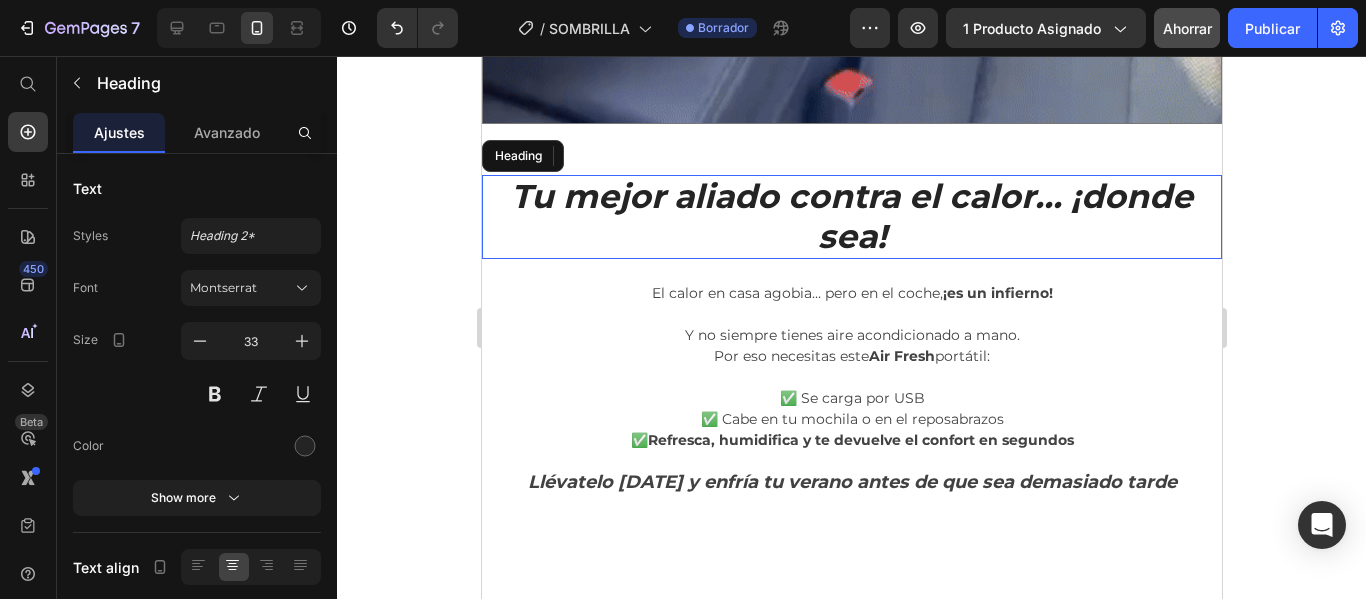 click on "Tu mejor aliado contra el calor... ¡donde sea!" at bounding box center [851, 216] 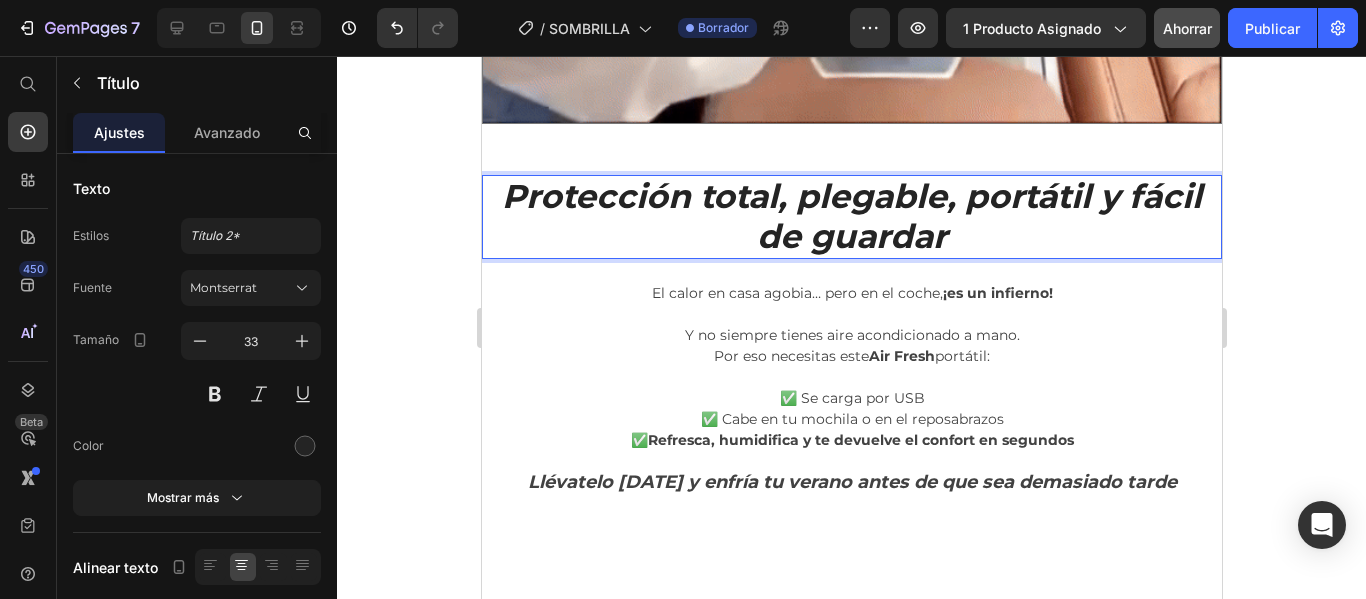 click on "Protección total, plegable, portátil y fácil de guardar" at bounding box center (851, 216) 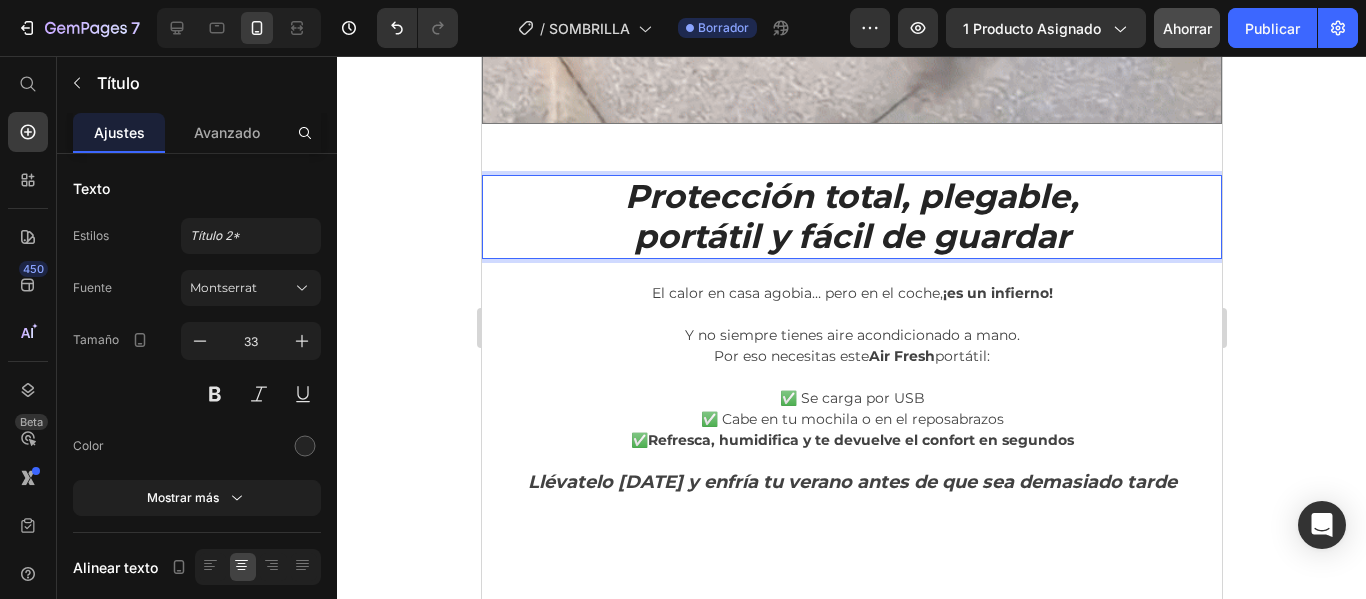 click on "portátil y fácil de guardar" at bounding box center [851, 236] 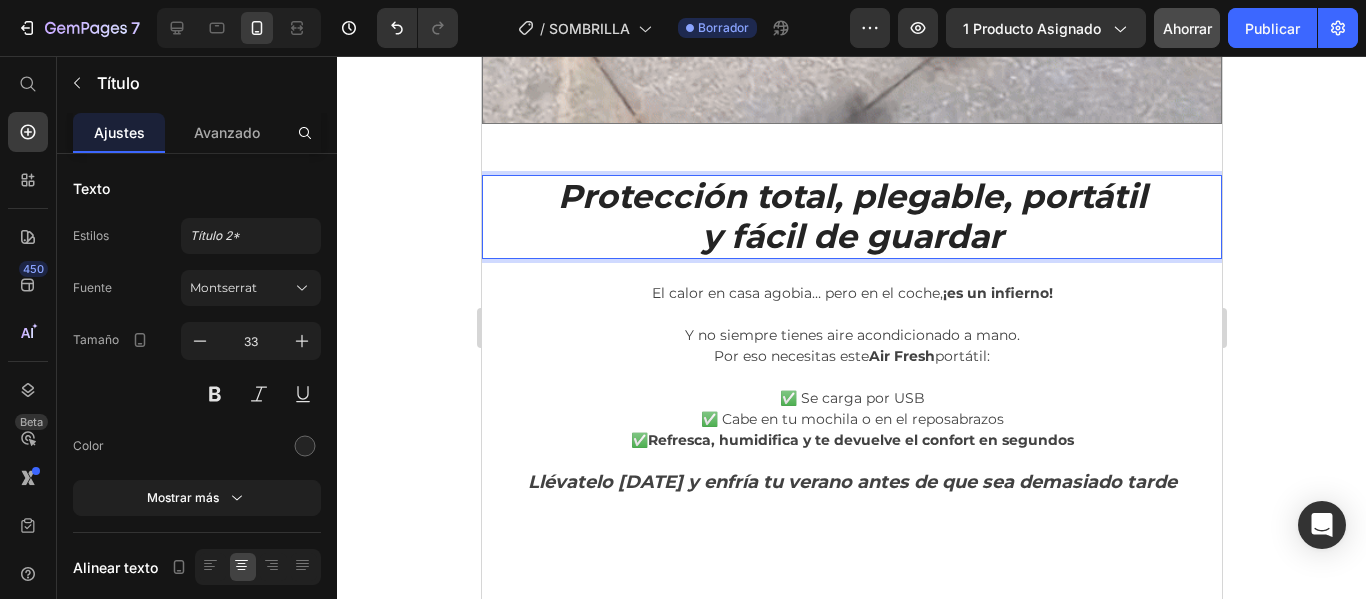 click on "Protección total, plegable, portátil  y fácil de guardar" at bounding box center [851, 216] 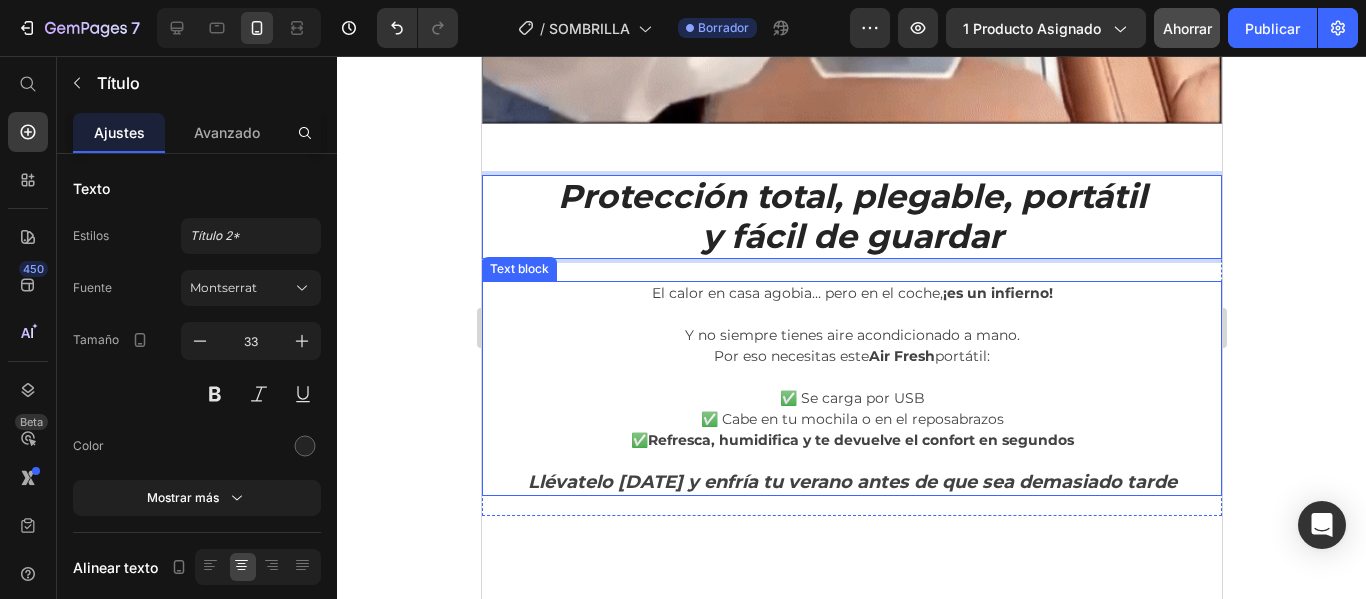 click on "El calor en casa agobia… pero en el coche,  ¡es un infierno!" at bounding box center (851, 293) 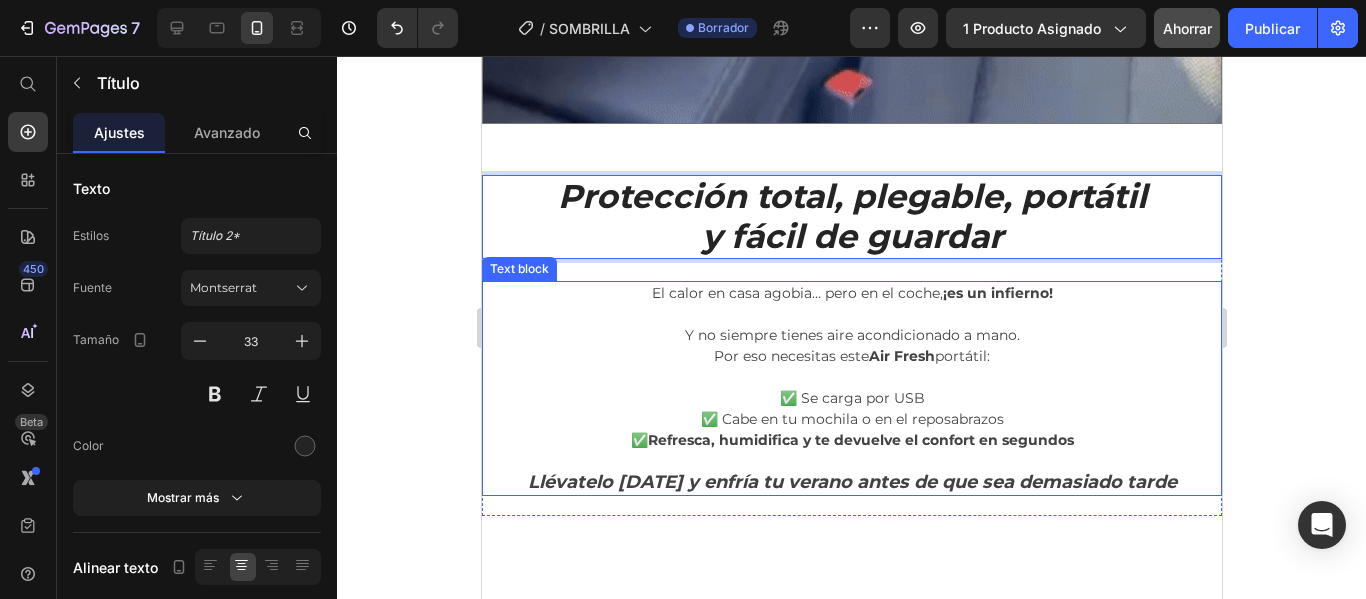 click on "El calor en casa agobia… pero en el coche,  ¡es un infierno!" at bounding box center (851, 293) 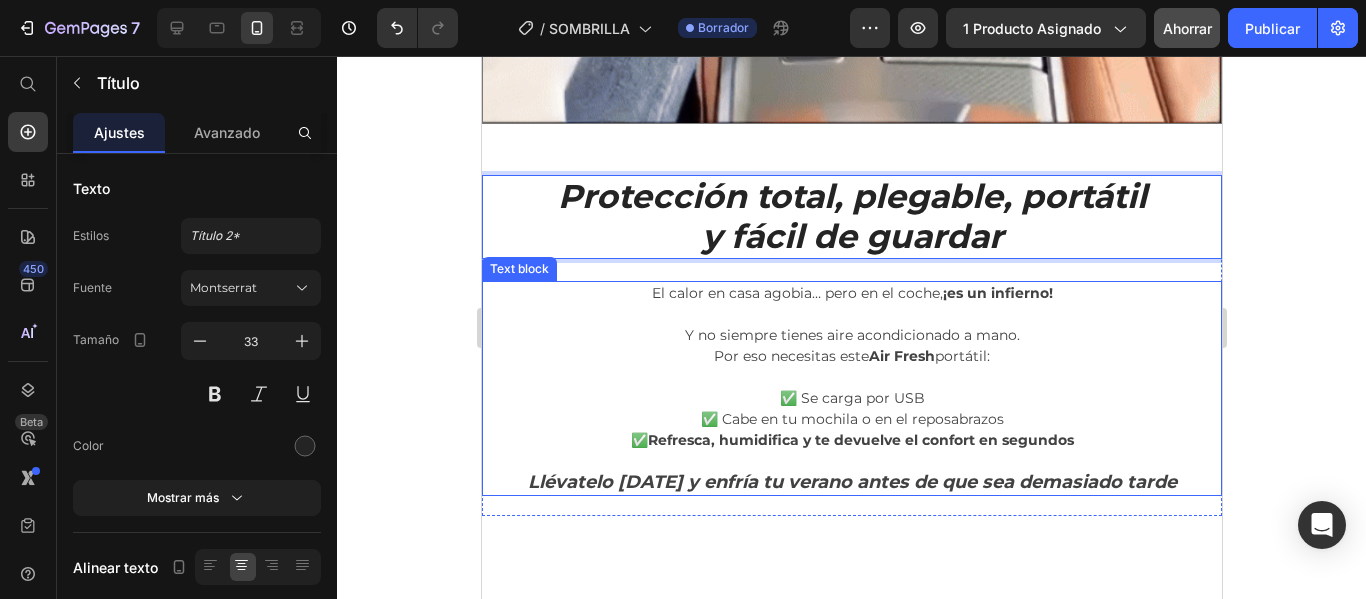 click on "El calor en casa agobia… pero en el coche,  ¡es un infierno!" at bounding box center (851, 293) 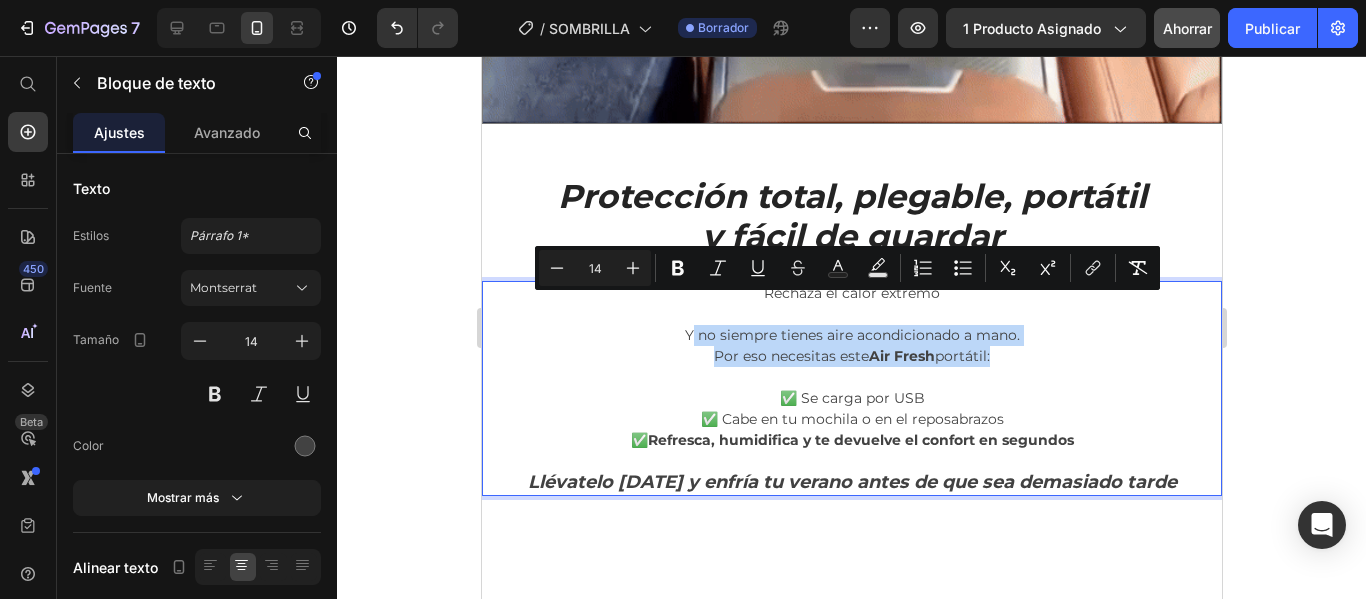 drag, startPoint x: 680, startPoint y: 307, endPoint x: 982, endPoint y: 333, distance: 303.11713 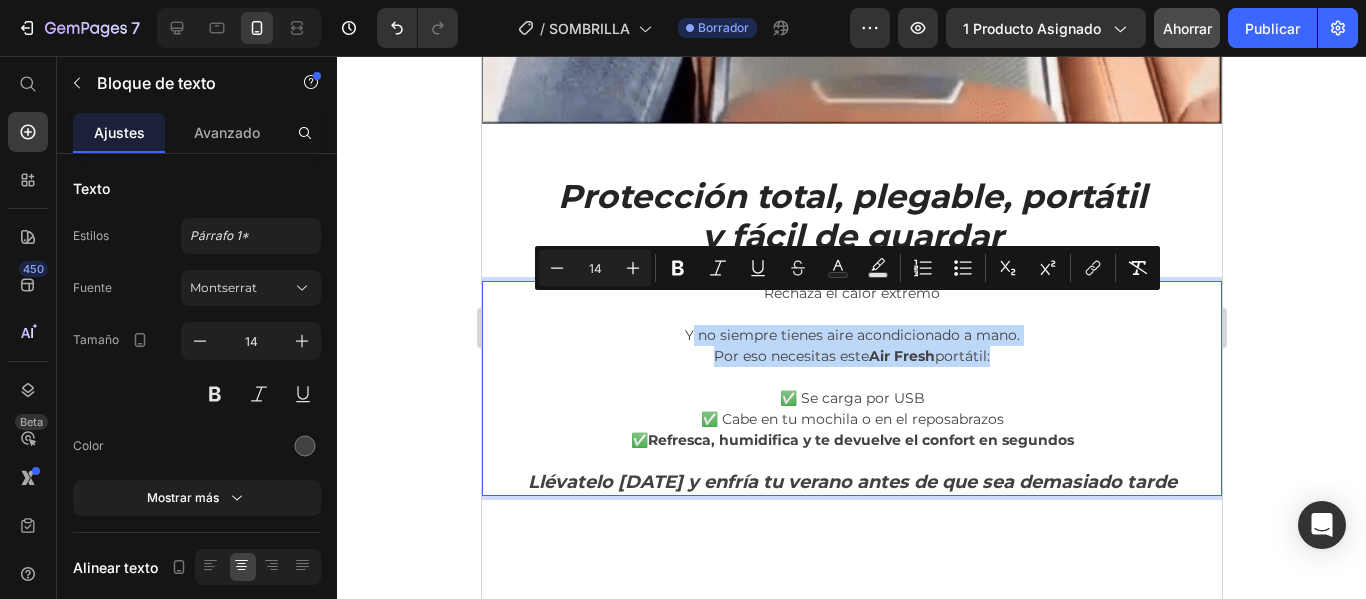 click on "Y no siempre tienes aire acondicionado a mano. Por eso necesitas este  Air Fresh  portátil:" at bounding box center (851, 346) 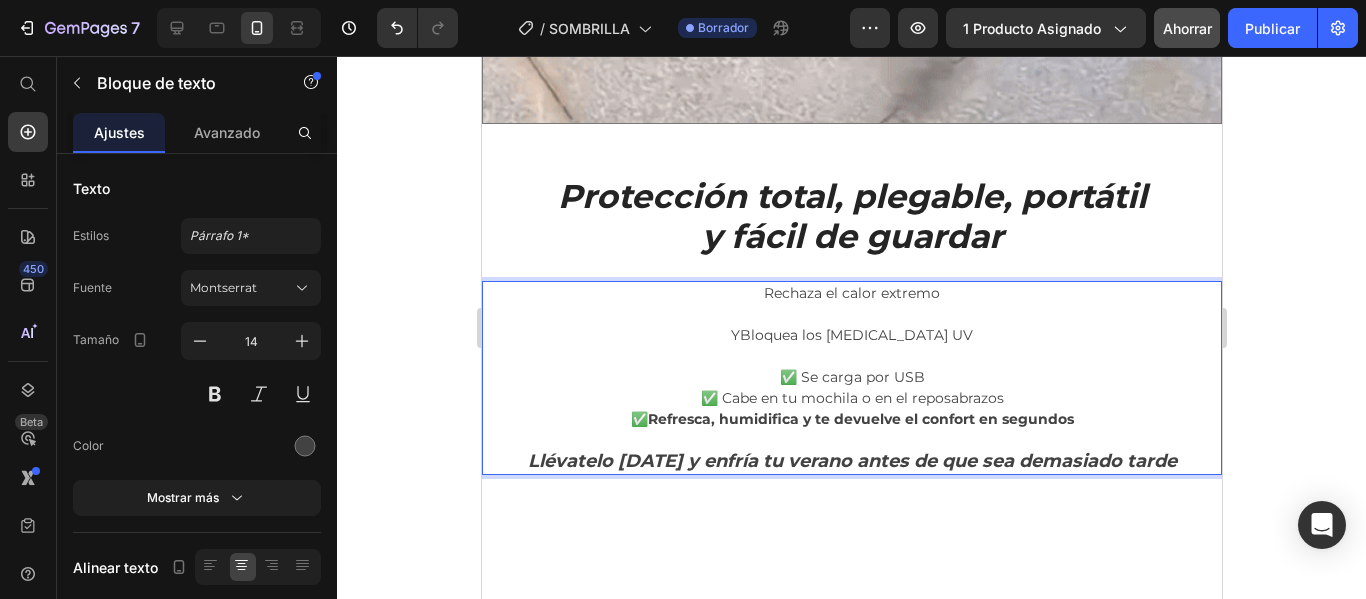 click on "YBloquea los rayos UV" at bounding box center (851, 335) 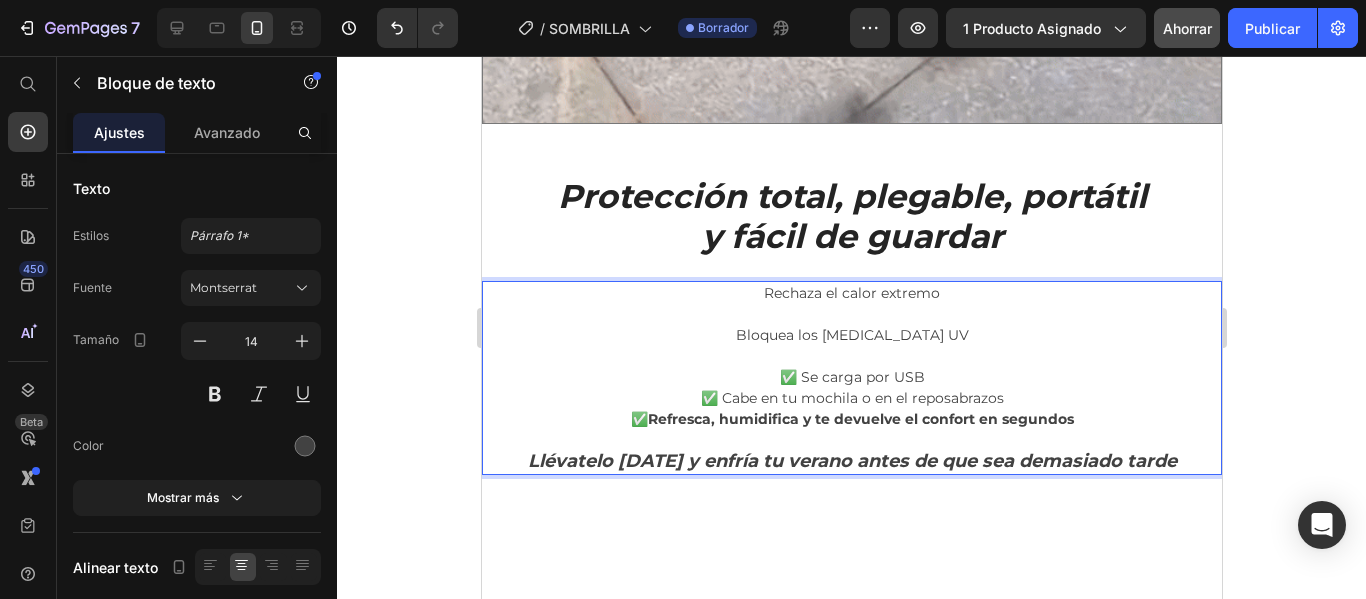 click on "Bloquea los rayos UV" at bounding box center [851, 335] 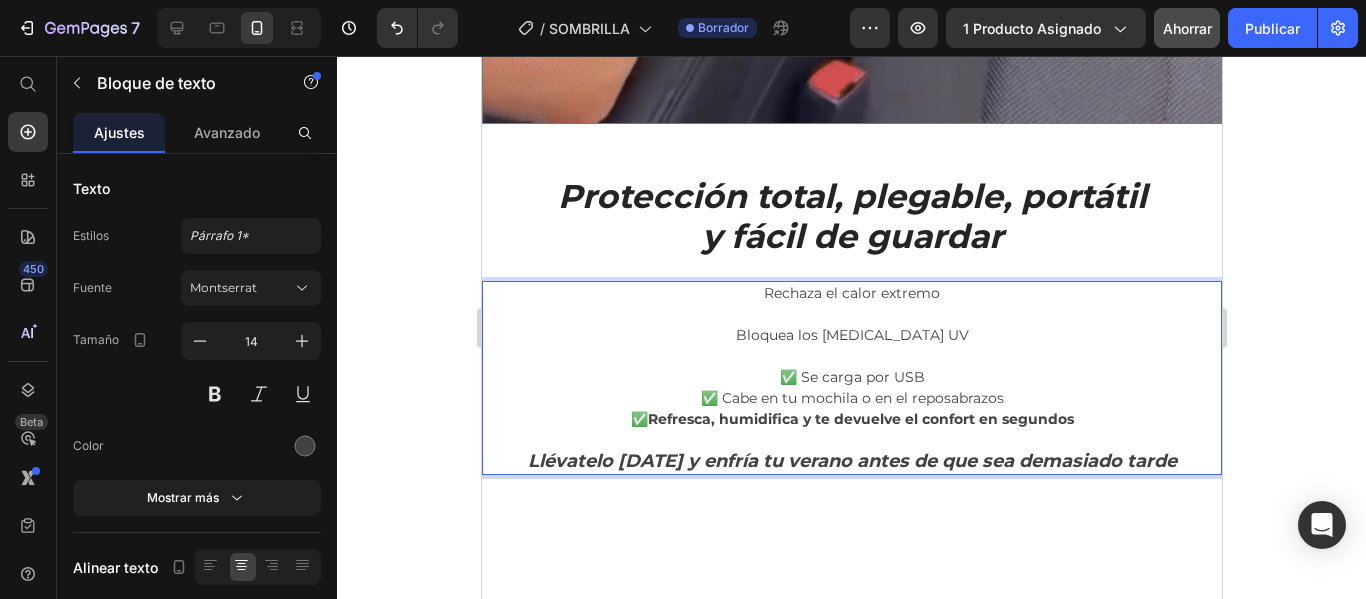 click on "✅ Se carga por USB ✅ Cabe en tu mochila o en el reposabrazos ✅  Refresca, humidifica y te devuelve el confort en segundos" at bounding box center [851, 388] 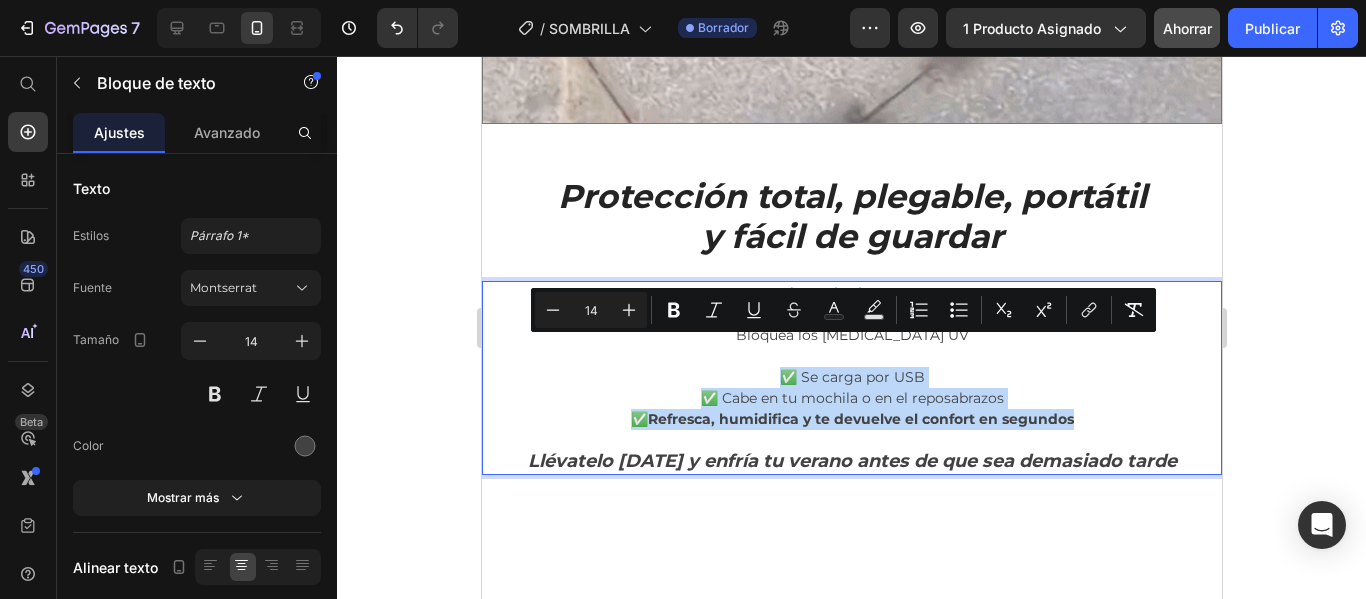 drag, startPoint x: 761, startPoint y: 352, endPoint x: 1079, endPoint y: 394, distance: 320.7616 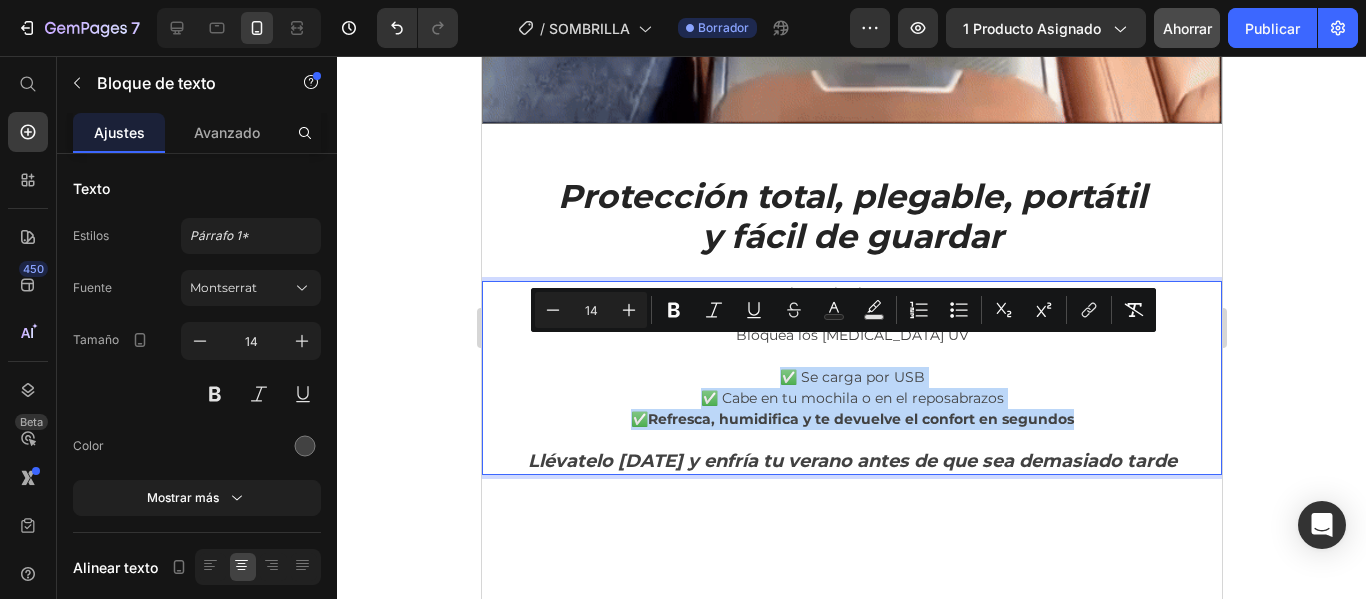 click on "✅ Se carga por USB ✅ Cabe en tu mochila o en el reposabrazos ✅  Refresca, humidifica y te devuelve el confort en segundos" at bounding box center [851, 388] 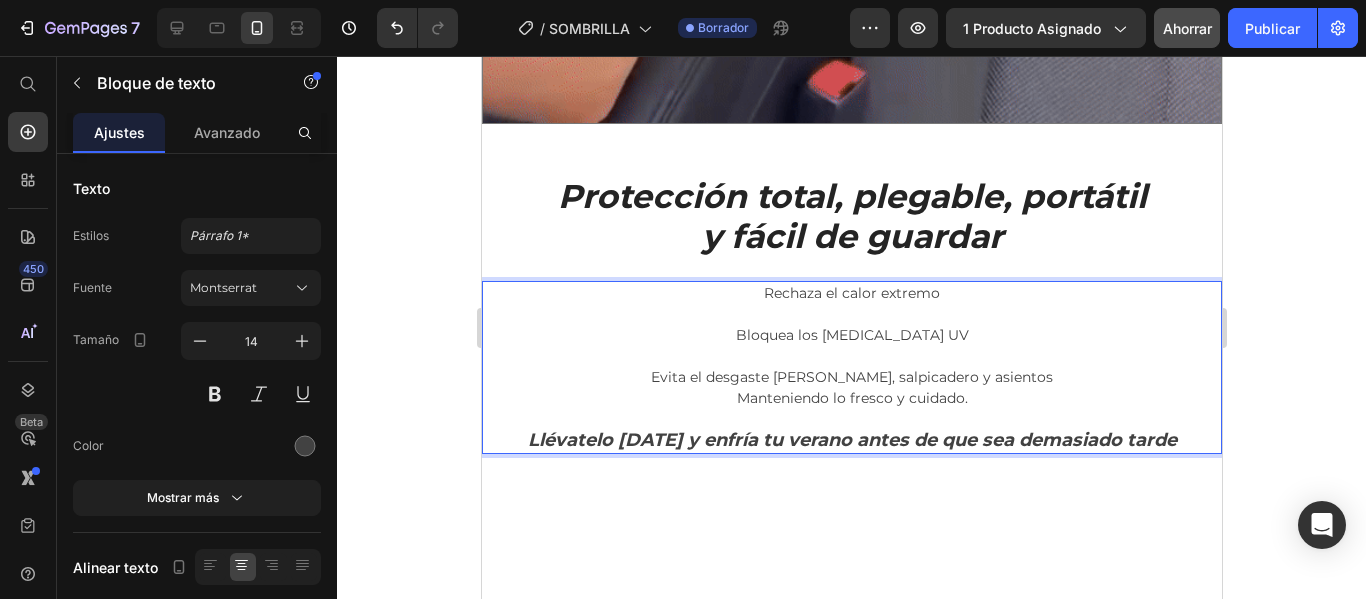 click on "Bloquea los rayos UV" at bounding box center [851, 335] 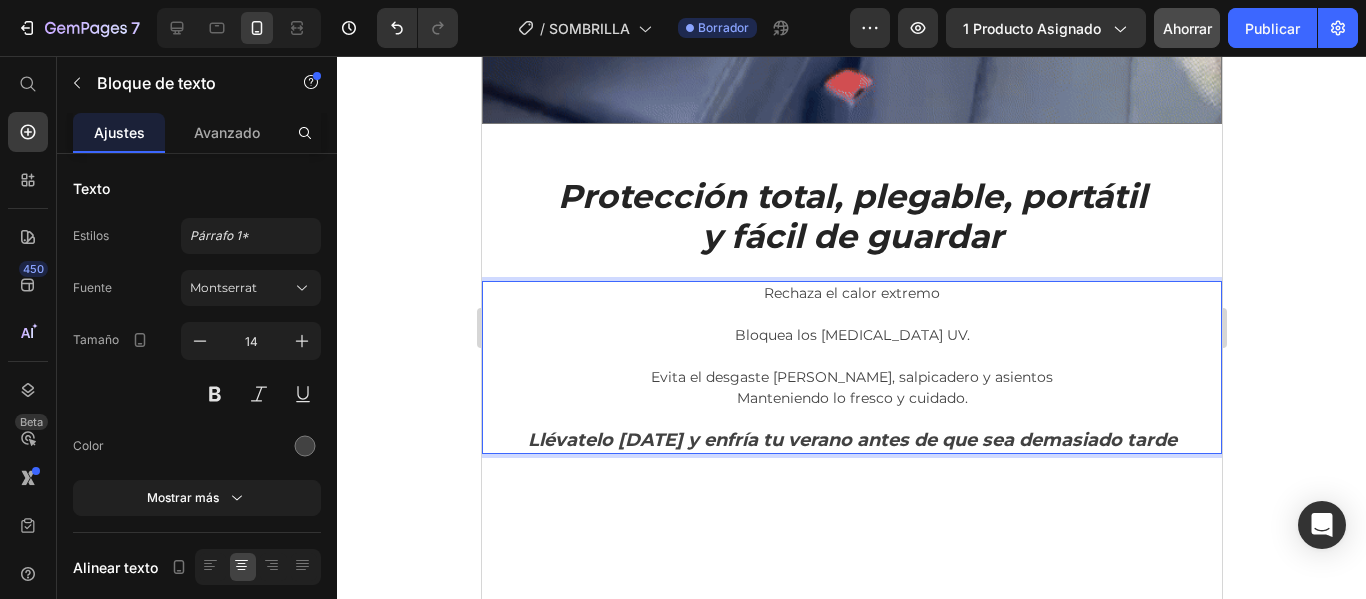 click on "Rechaza el calor extremo" at bounding box center [851, 293] 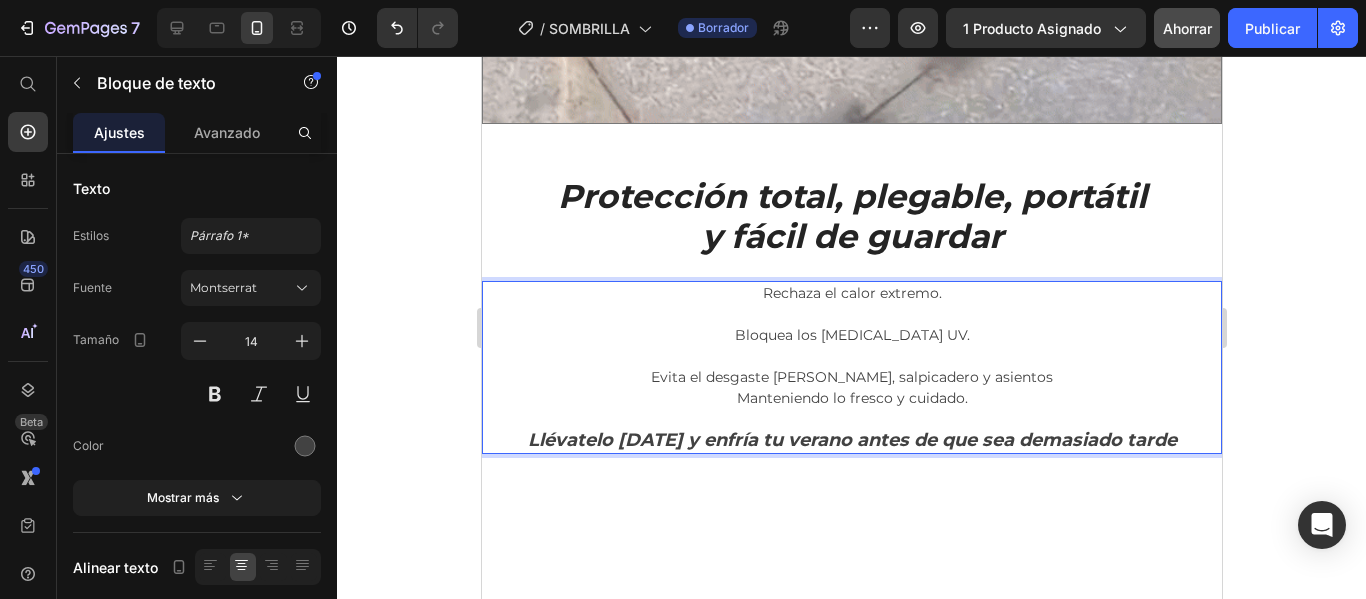 click on "Manteniendo lo fresco y cuidado." at bounding box center (851, 398) 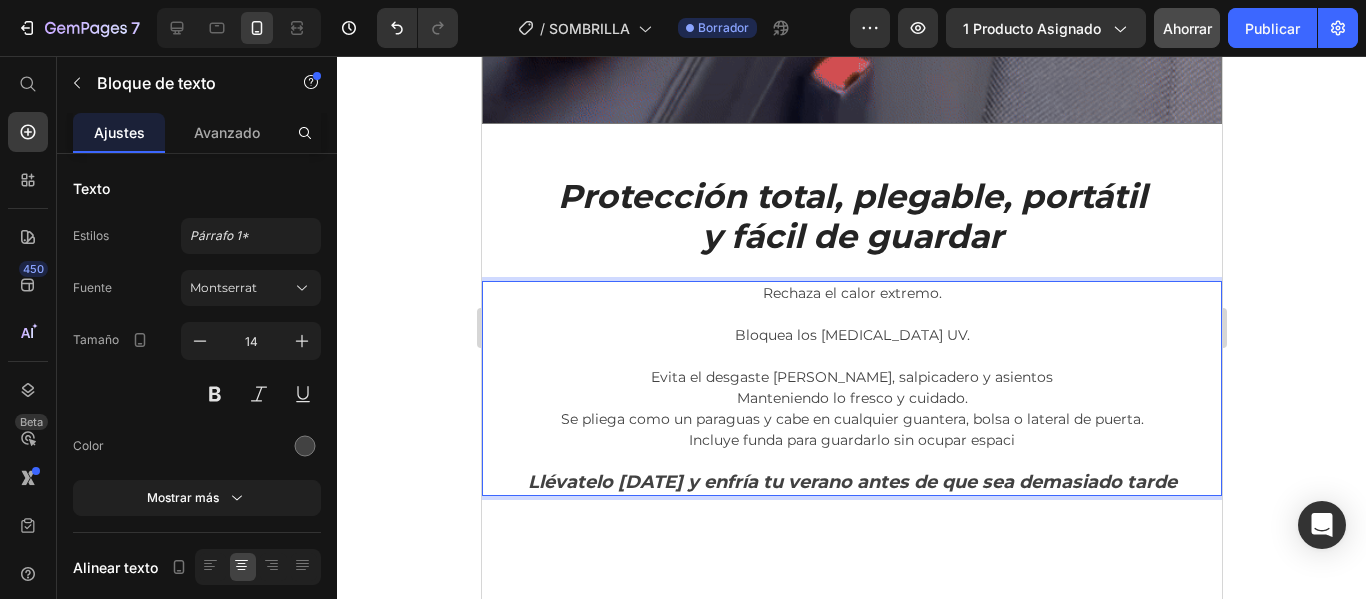 click on "Manteniendo lo fresco y cuidado." at bounding box center (851, 398) 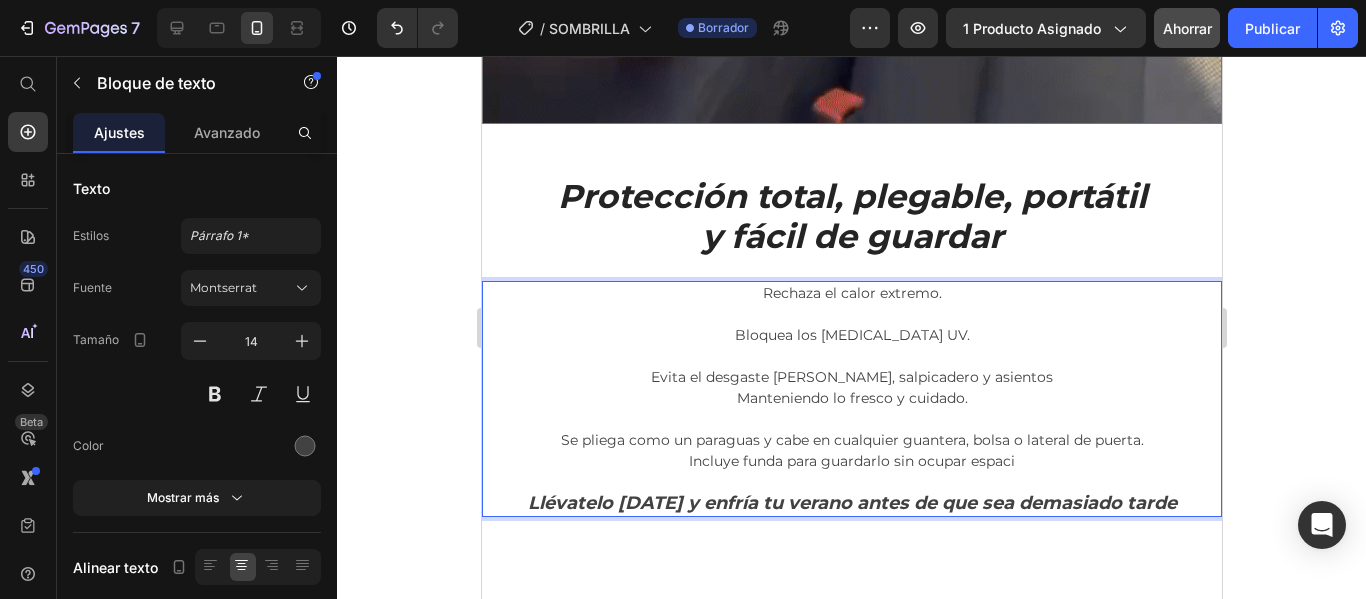 click on "Se pliega como un paraguas y cabe en cualquier guantera, bolsa o lateral de puerta. Incluye funda para guardarlo sin ocupar espaci" at bounding box center [851, 451] 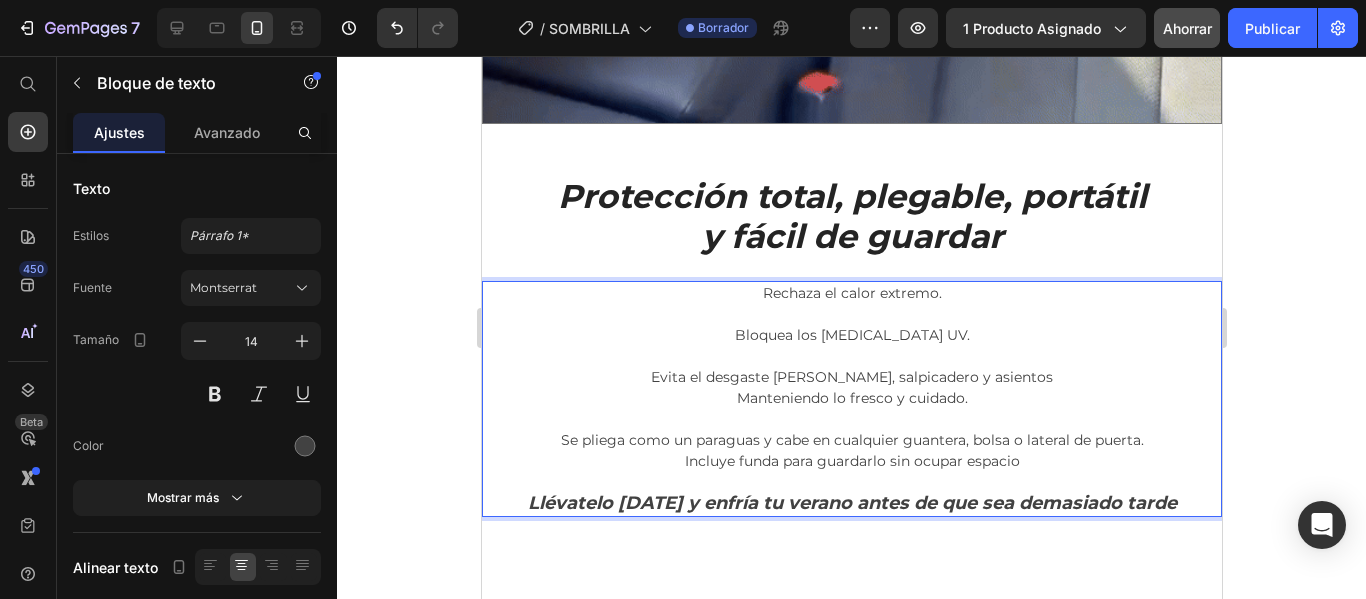 click on "Se pliega como un paraguas y cabe en cualquier guantera, bolsa o lateral de puerta. Incluye funda para guardarlo sin ocupar espacio" at bounding box center [851, 451] 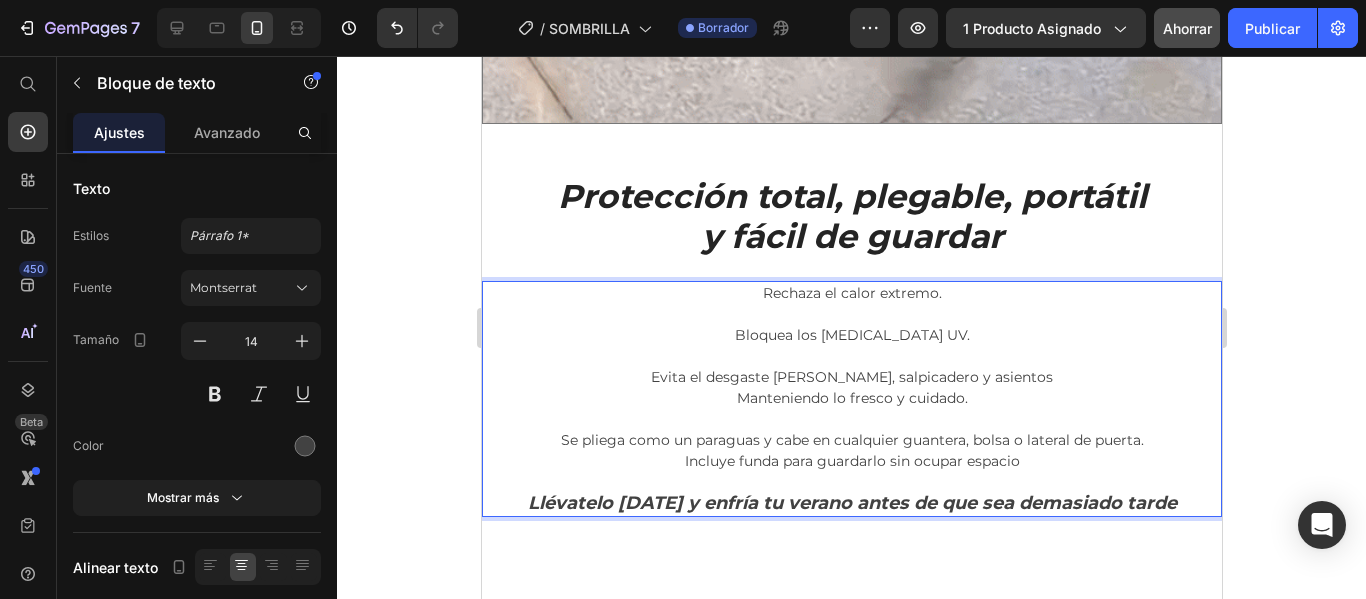 click on "Se pliega como un paraguas y cabe en cualquier guantera, bolsa o lateral de puerta. Incluye funda para guardarlo sin ocupar espacio" at bounding box center [851, 451] 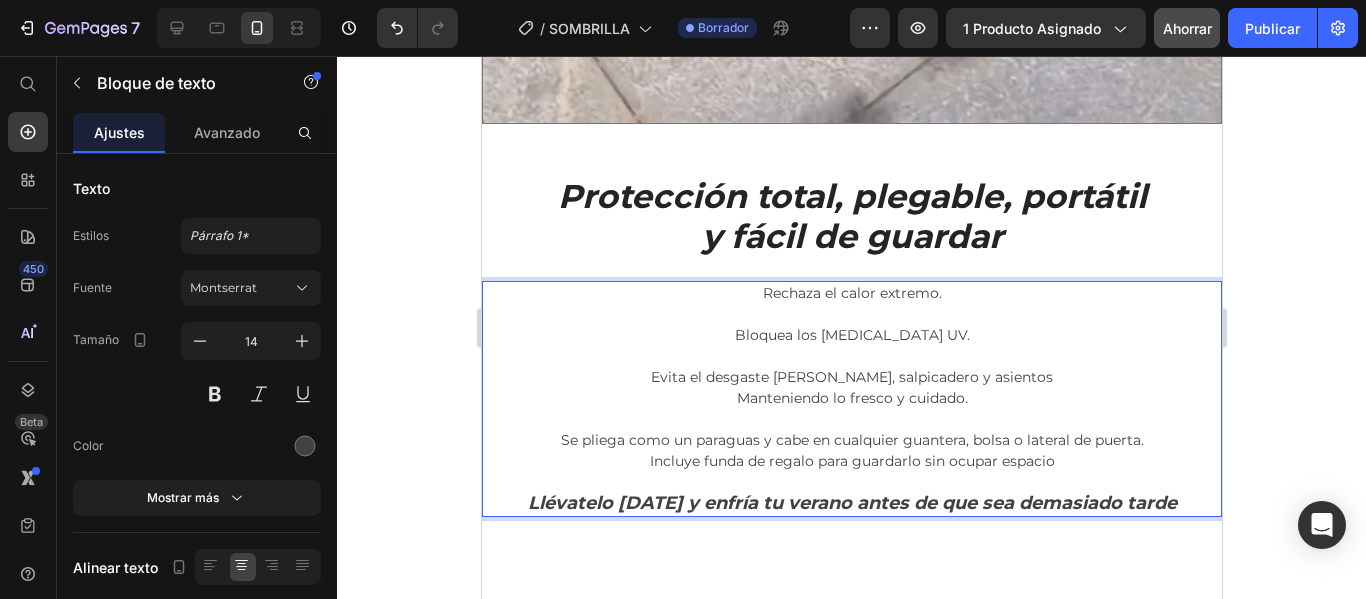 click on "Se pliega como un paraguas y cabe en cualquier guantera, bolsa o lateral de puerta. Incluye funda de regalo para guardarlo sin ocupar espacio" at bounding box center [851, 451] 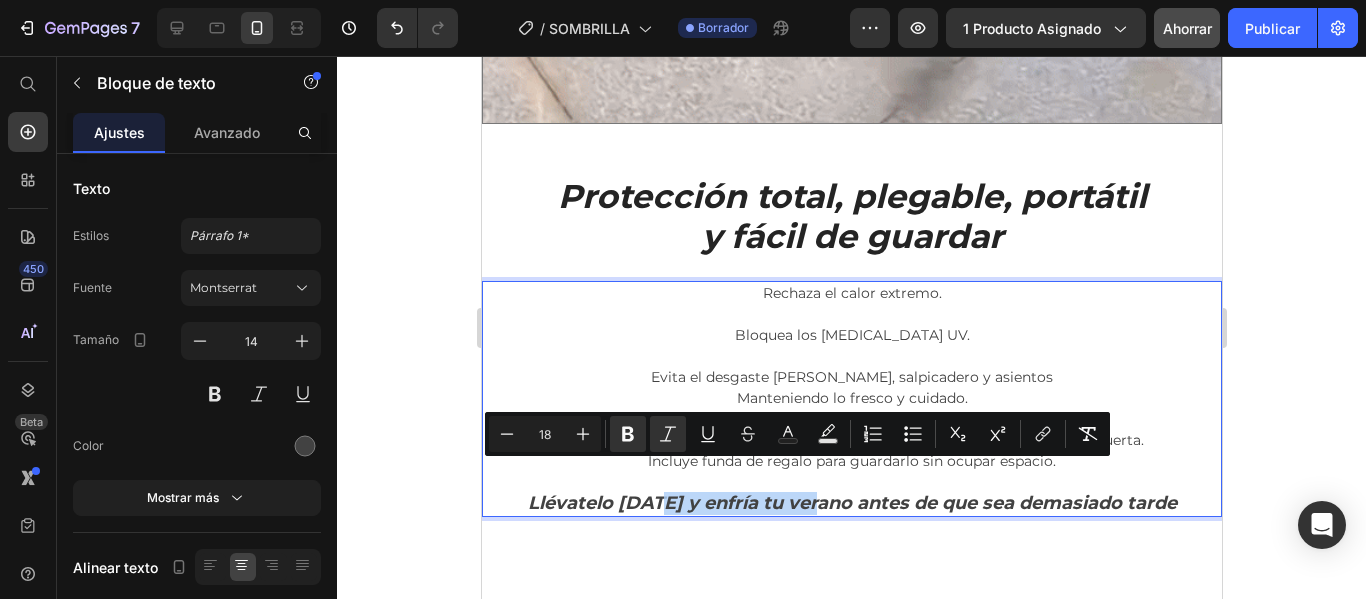 drag, startPoint x: 663, startPoint y: 478, endPoint x: 823, endPoint y: 479, distance: 160.00313 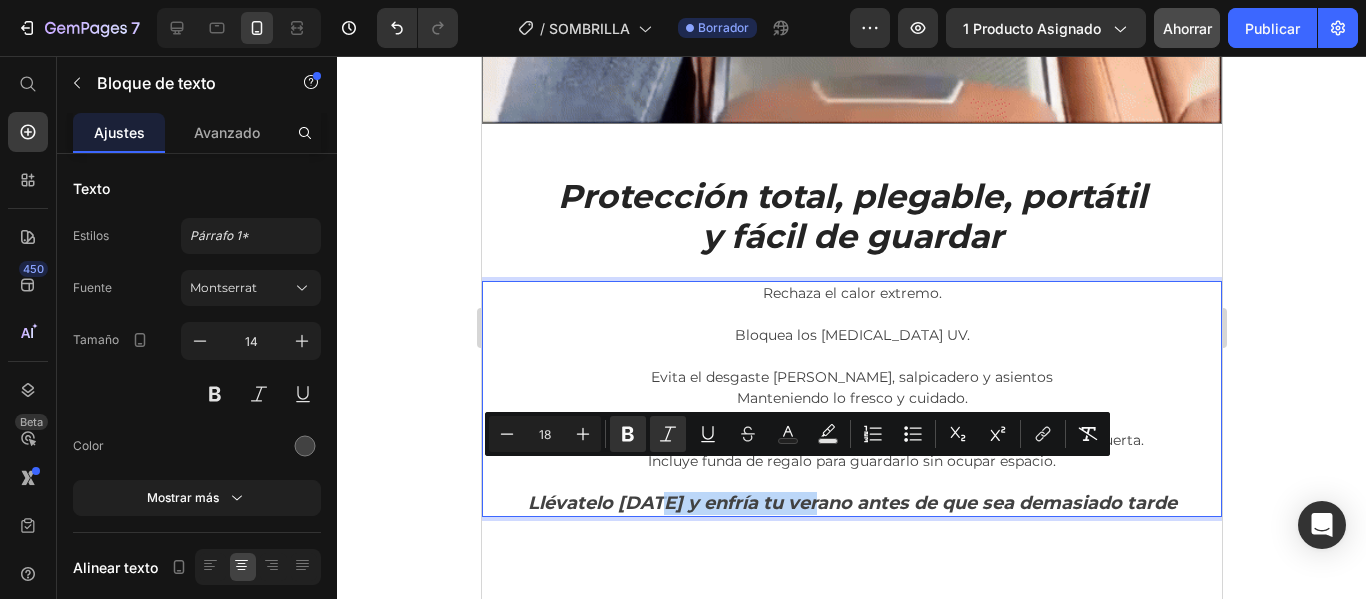 click on "Llévatelo hoy y enfría tu verano antes de que sea demasiado tarde" at bounding box center (851, 503) 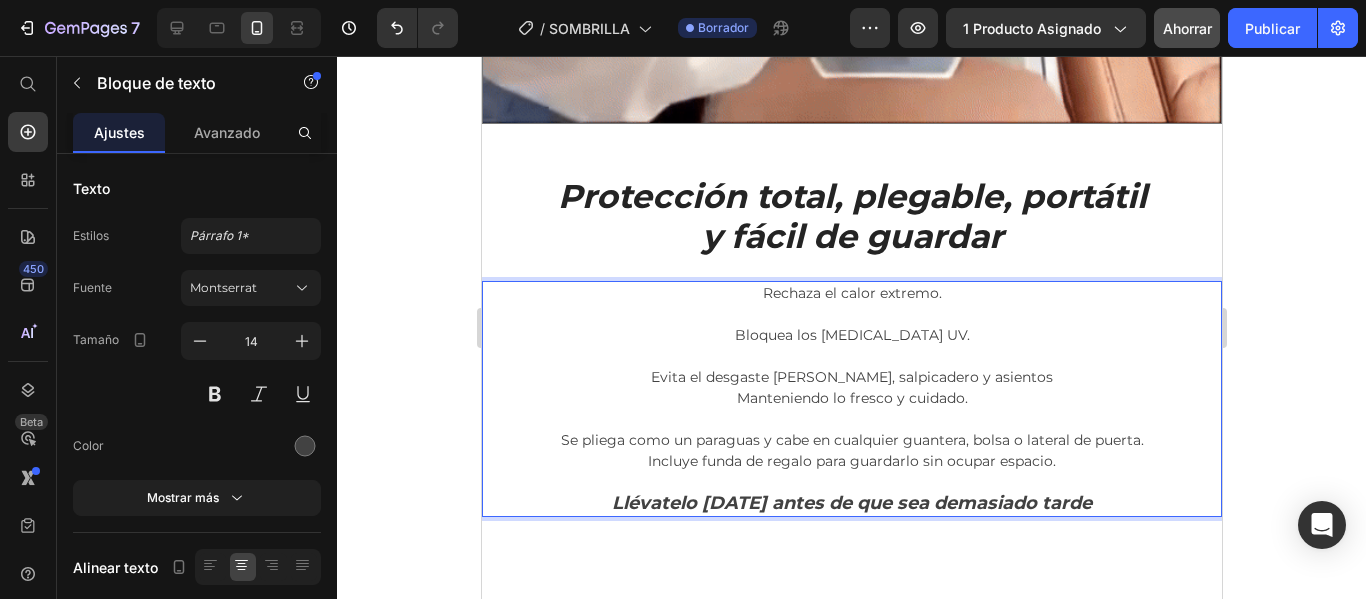 click on "Llévatelo hoy antes de que sea demasiado tarde" at bounding box center [851, 503] 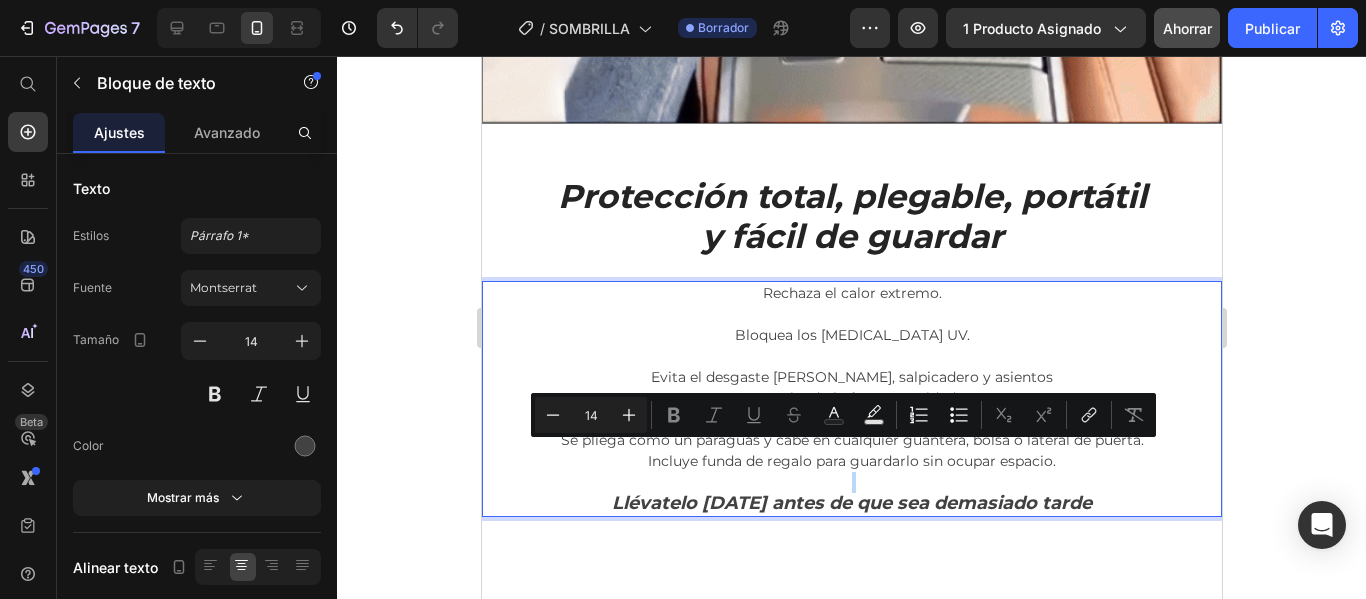 type on "18" 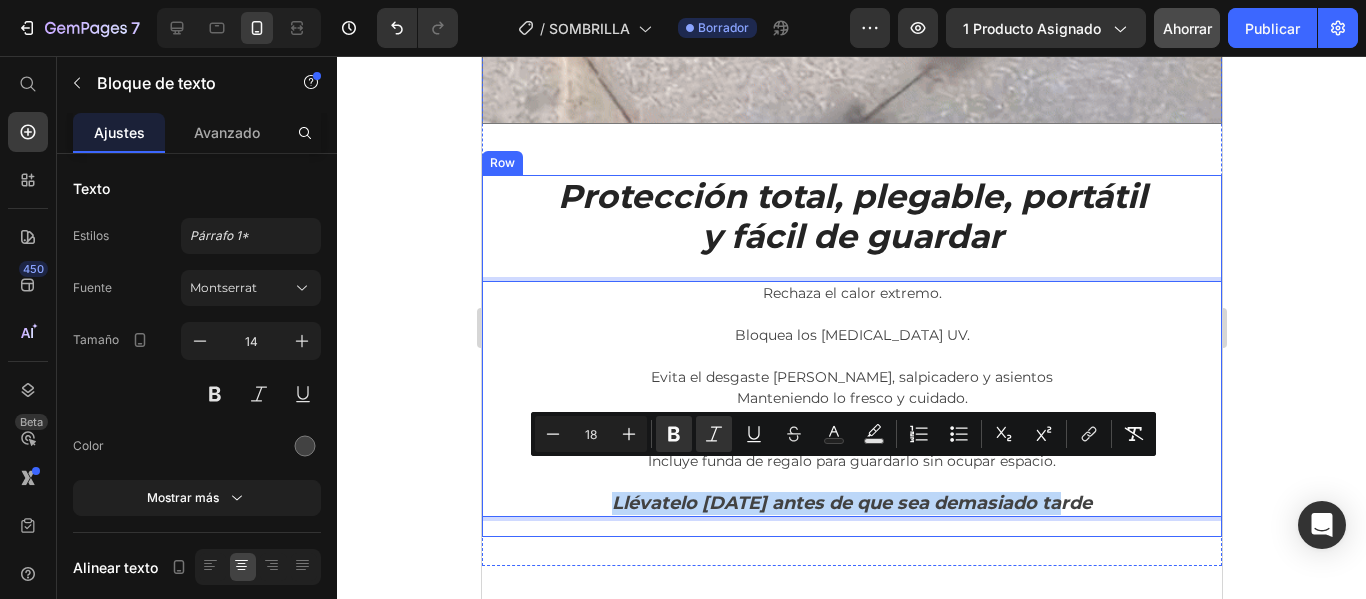 drag, startPoint x: 639, startPoint y: 468, endPoint x: 1073, endPoint y: 491, distance: 434.609 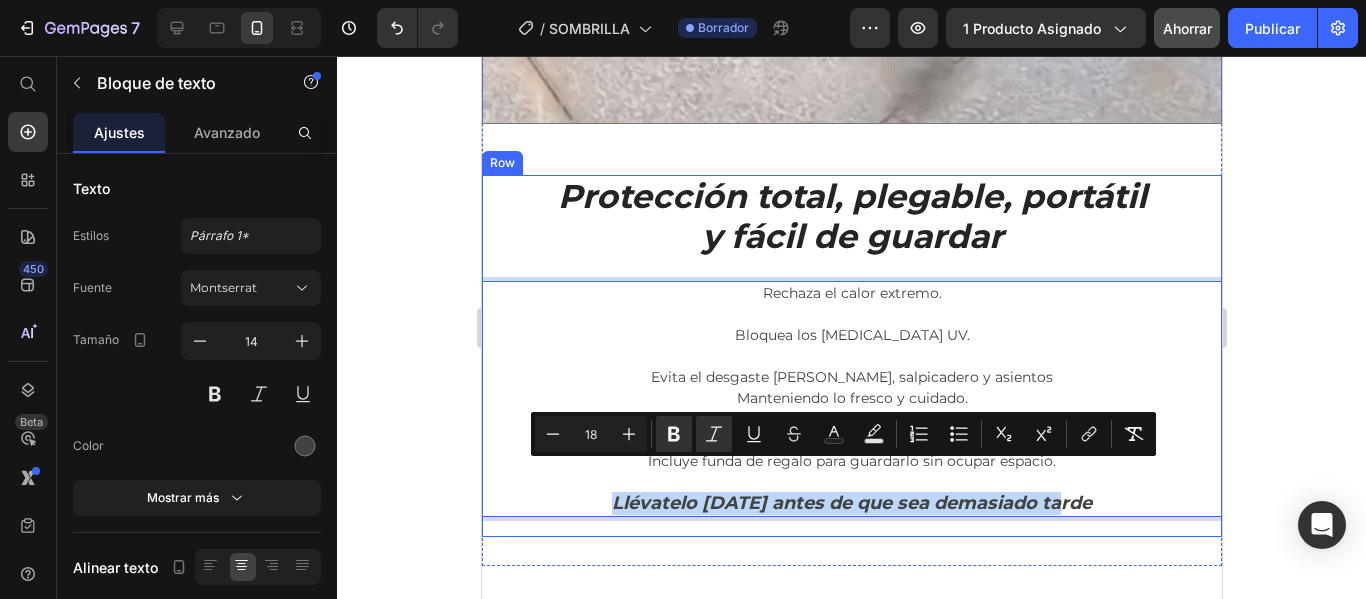 click on "⁠⁠⁠⁠⁠⁠⁠ Protección total, plegable, portátil  y fácil de guardar Heading Rechaza el calor extremo. Bloquea los rayos UV. Evita el desgaste de volante, salpicadero y asientos Manteniendo lo fresco y cuidado. Se pliega como un paraguas y cabe en cualquier guantera, bolsa o lateral de puerta. Incluye funda de regalo para guardarlo sin ocupar espacio. Llévatelo hoy antes de que sea demasiado tarde Text block   20" at bounding box center (851, 355) 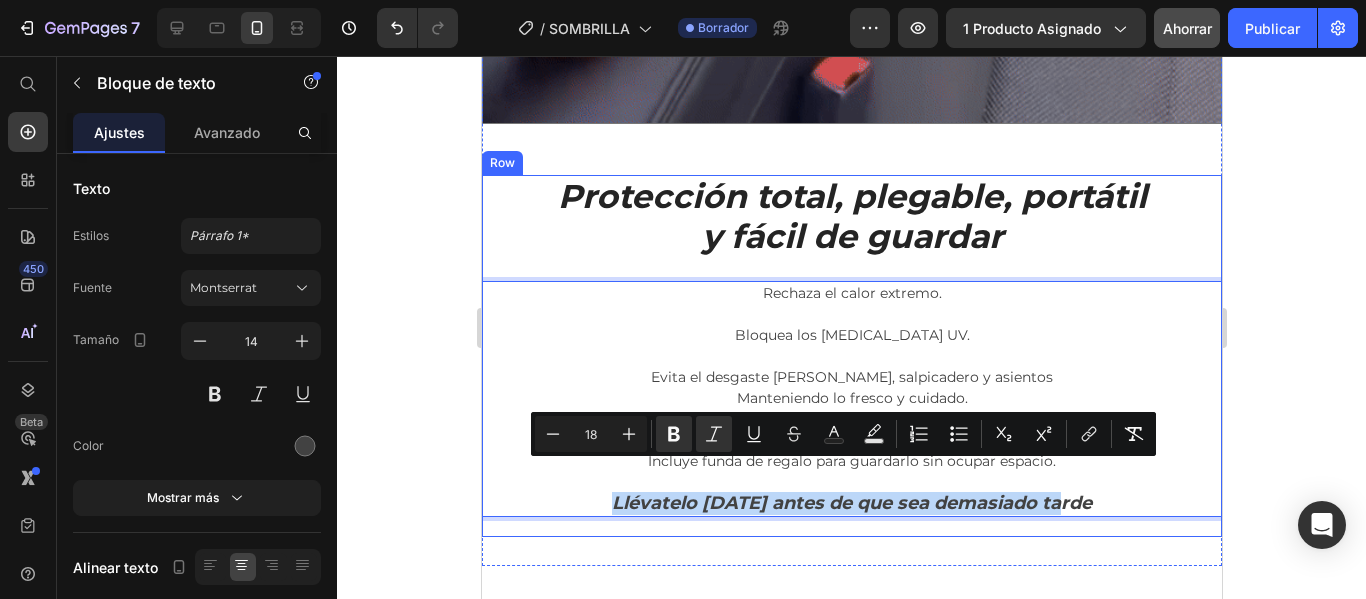 copy on "Llévatelo hoy antes de que sea demasiado tarde" 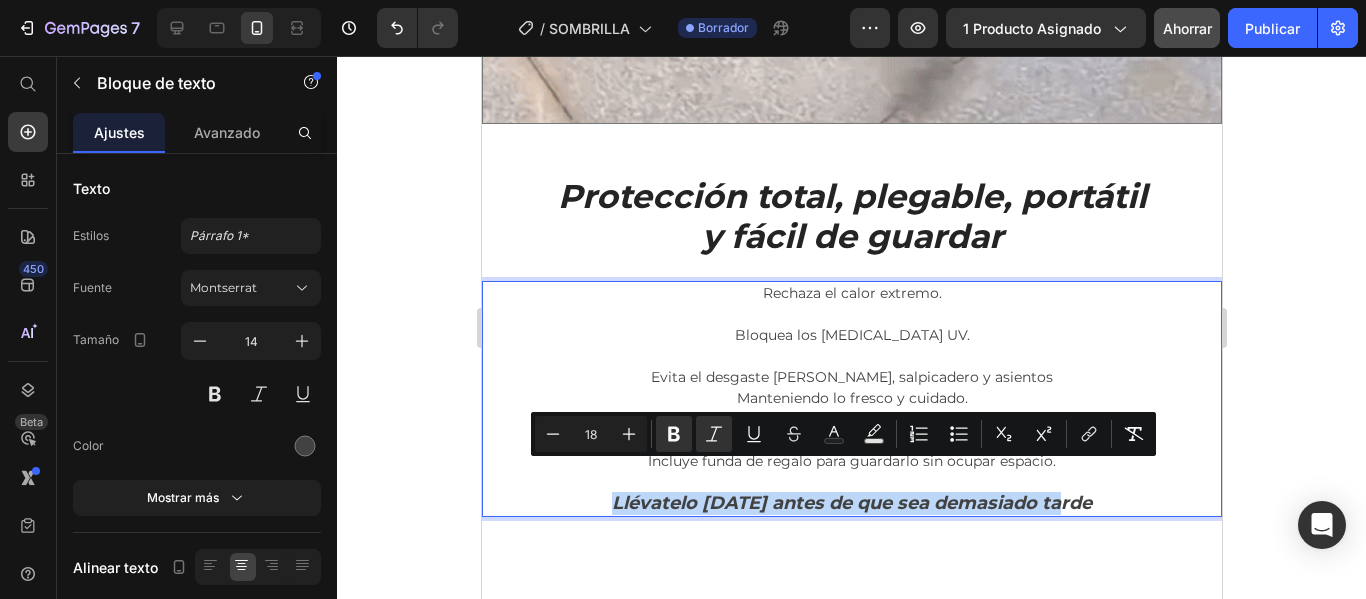 click on "Llévatelo hoy antes de que sea demasiado tarde" at bounding box center [851, 504] 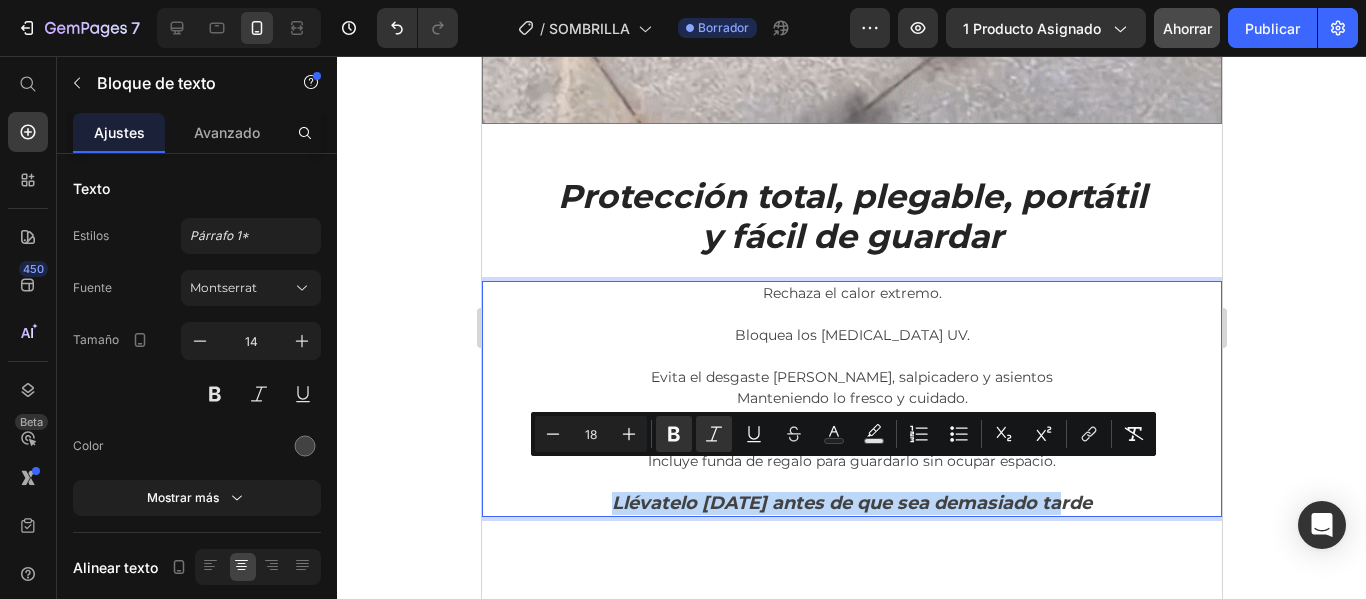 click on "Llévatelo hoy antes de que sea demasiado tarde" at bounding box center (851, 504) 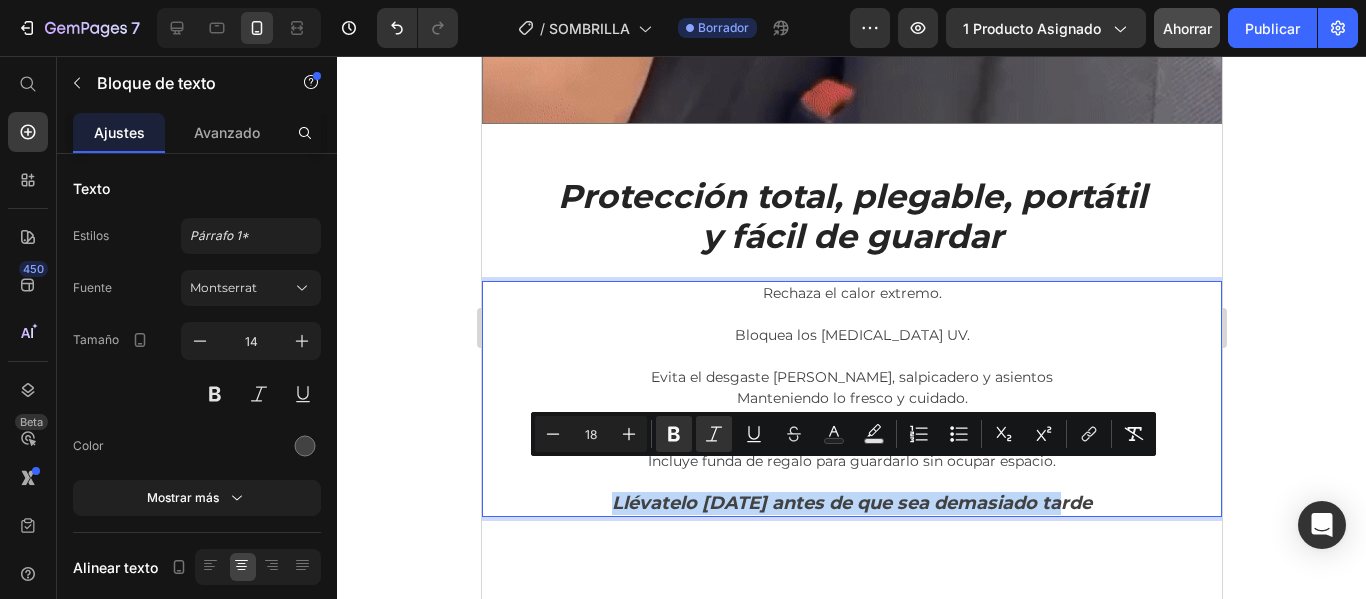 click on "Llévatelo hoy antes de que sea demasiado tarde" at bounding box center (851, 504) 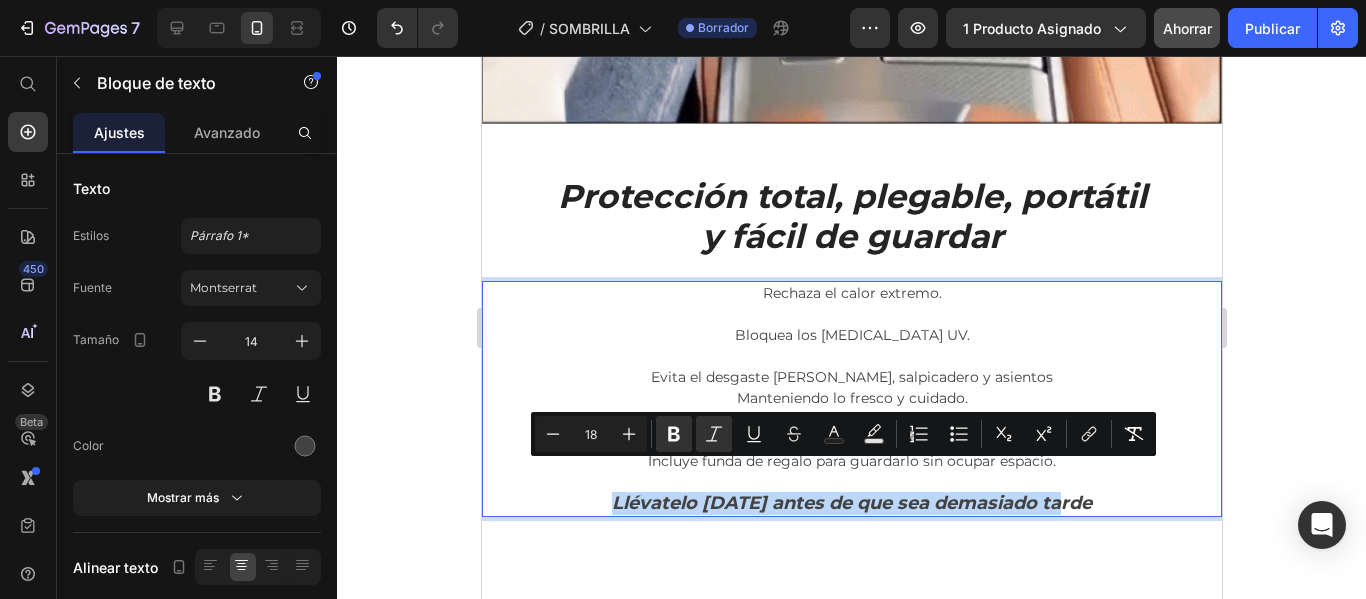 click on "Llévatelo hoy antes de que sea demasiado tarde" at bounding box center (851, 504) 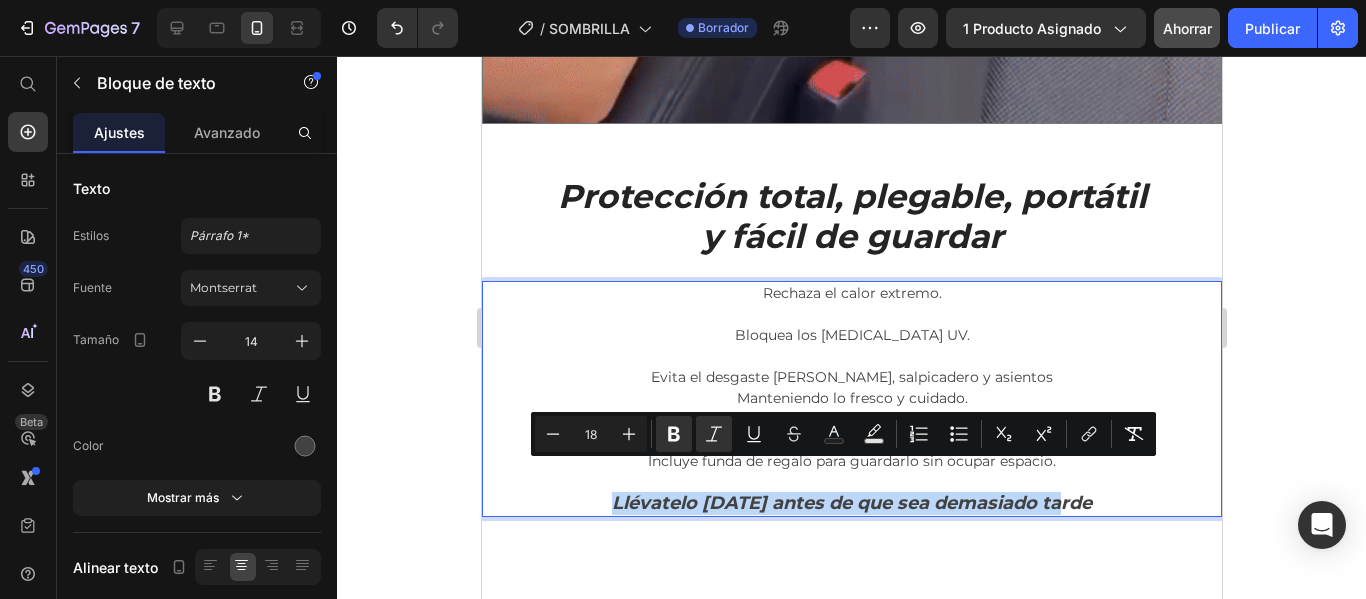 click on "Llévatelo hoy antes de que sea demasiado tarde" at bounding box center [851, 503] 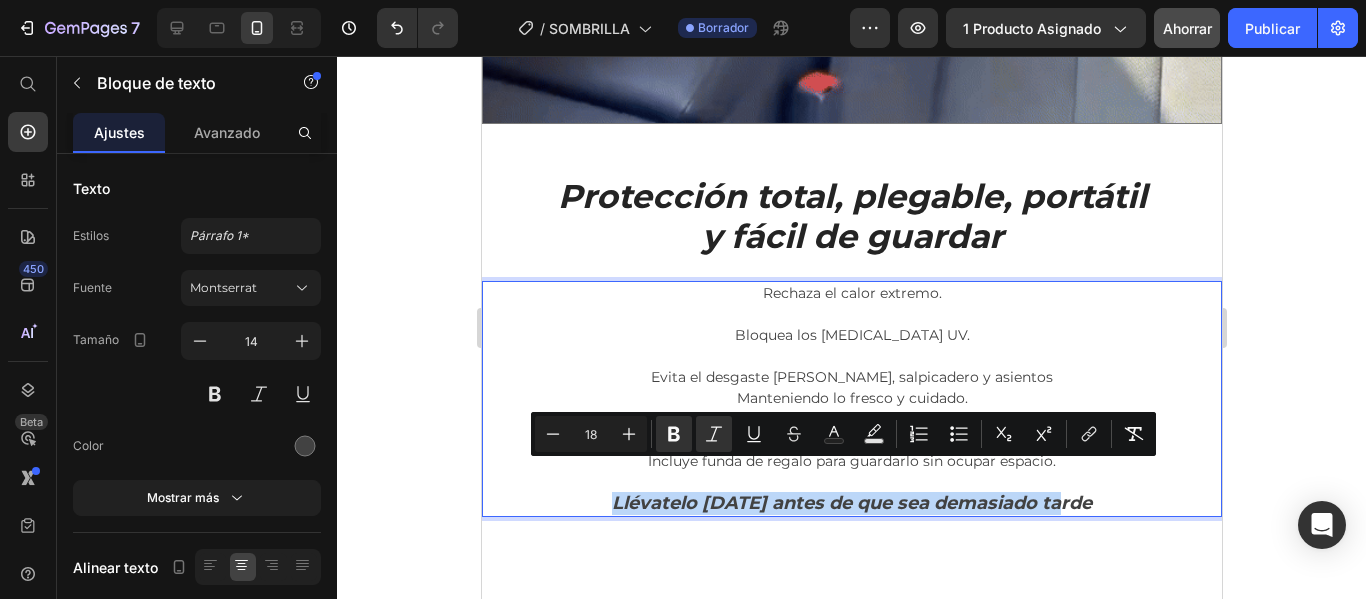 click on "Llévatelo hoy antes de que sea demasiado tarde" at bounding box center [851, 504] 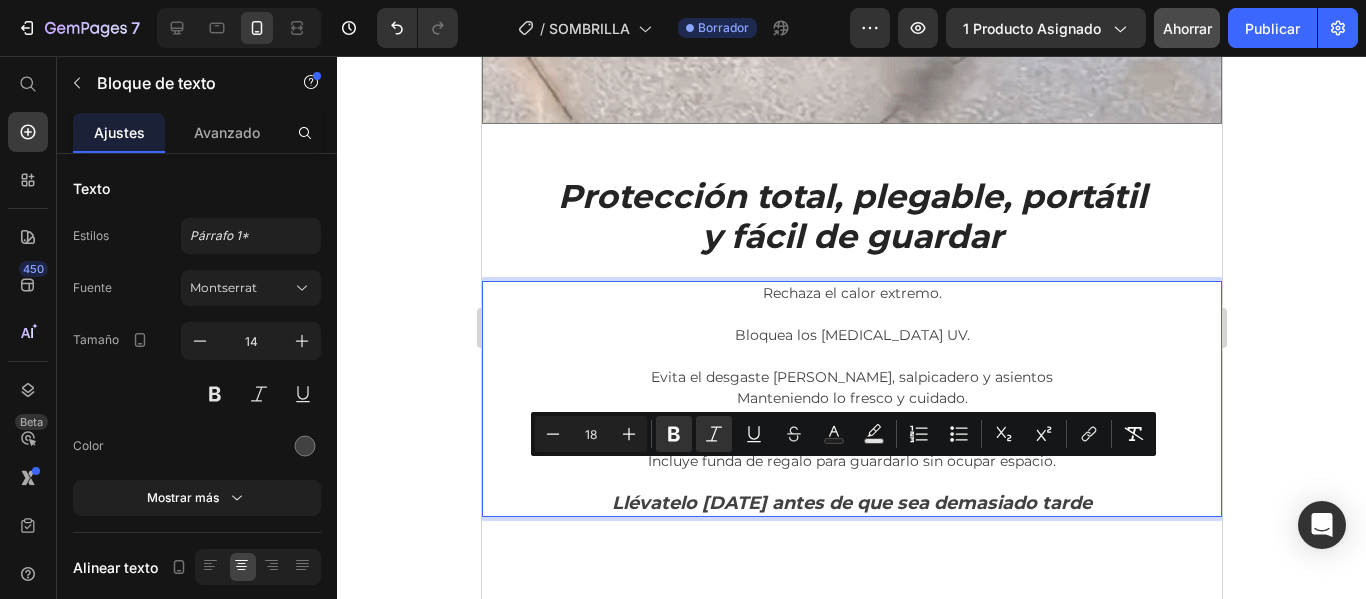 click on "Llévatelo hoy antes de que sea demasiado tarde" at bounding box center (851, 504) 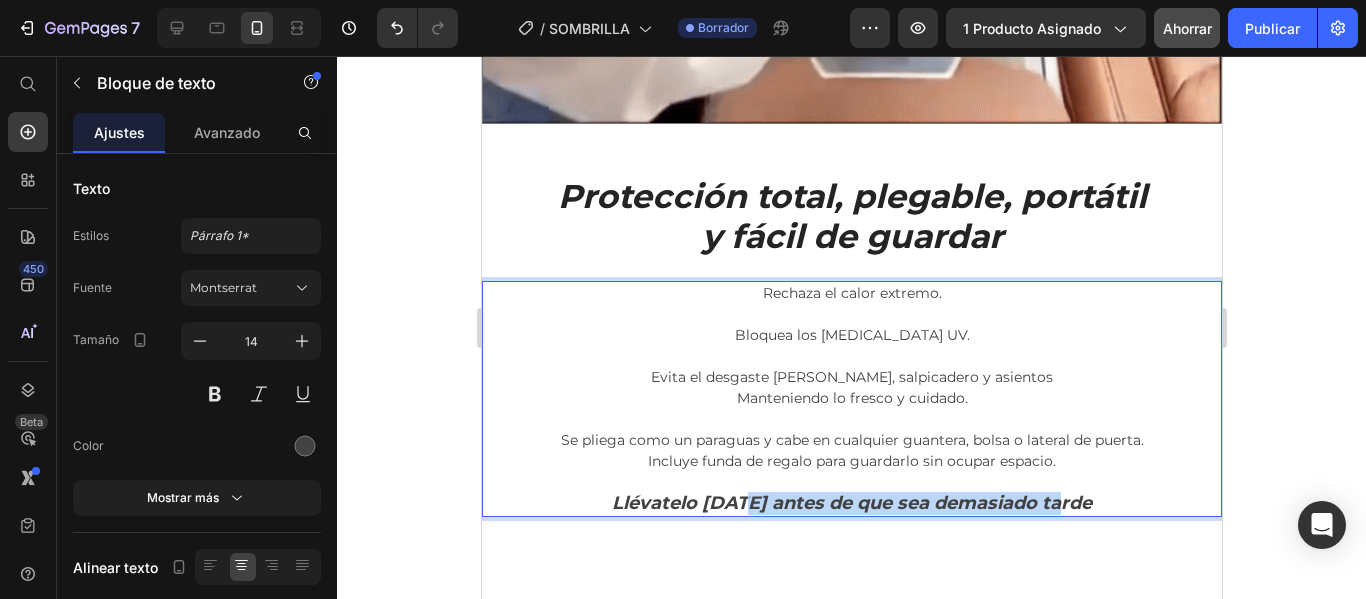 drag, startPoint x: 1068, startPoint y: 477, endPoint x: 747, endPoint y: 473, distance: 321.02493 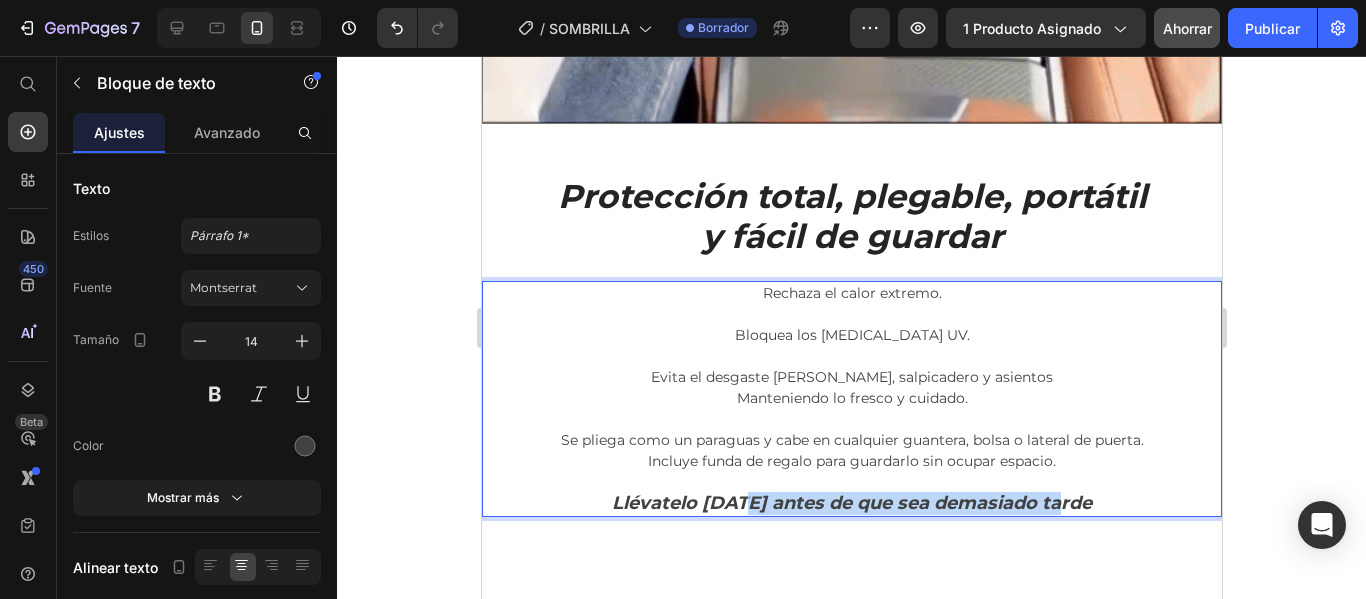 click on "Llévatelo hoy antes de que sea demasiado tarde" at bounding box center [851, 503] 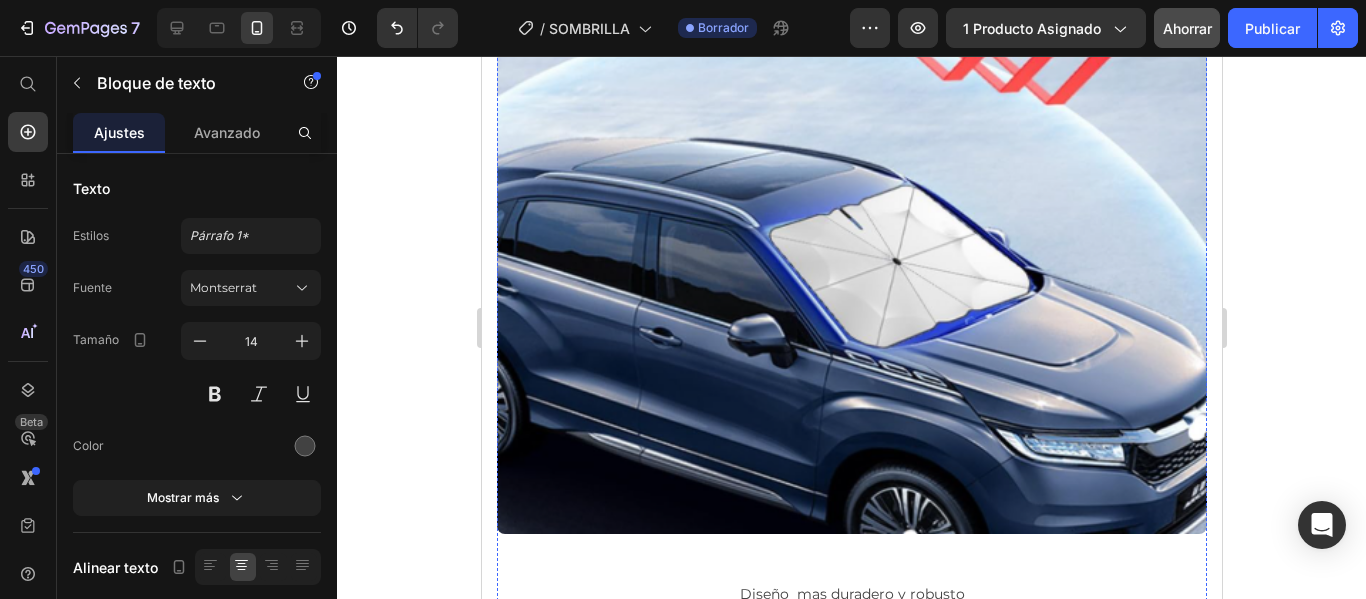 scroll, scrollTop: 7206, scrollLeft: 0, axis: vertical 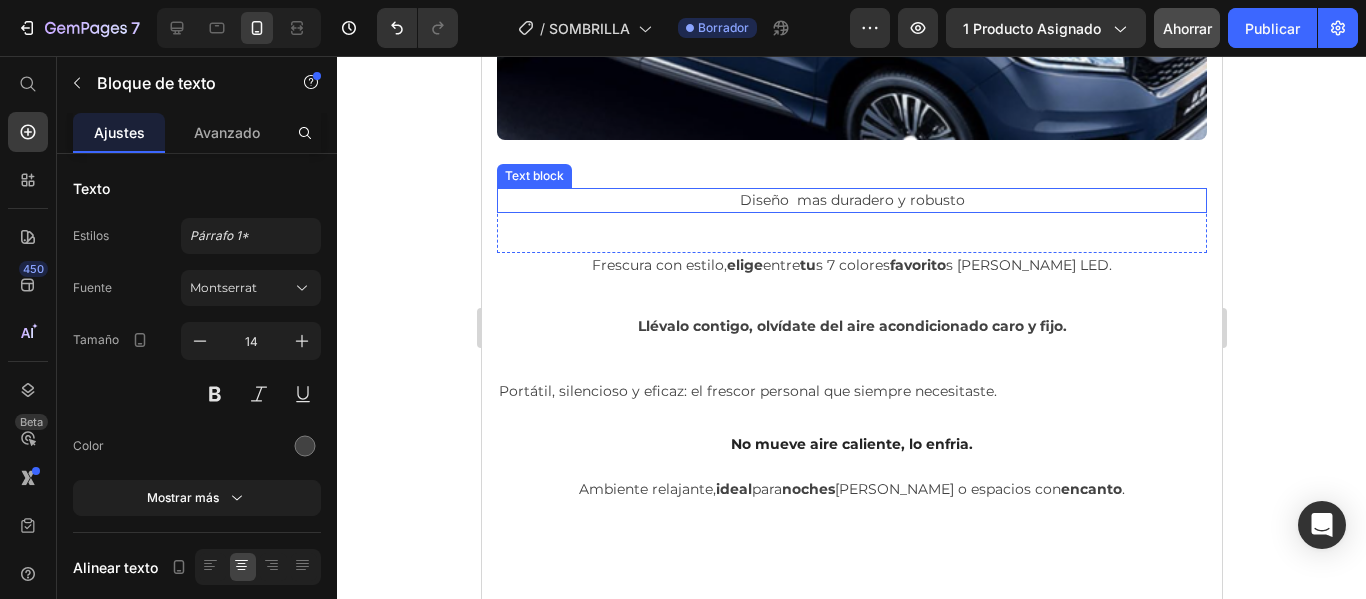 click on "Diseño  mas duradero y robusto" at bounding box center (851, 200) 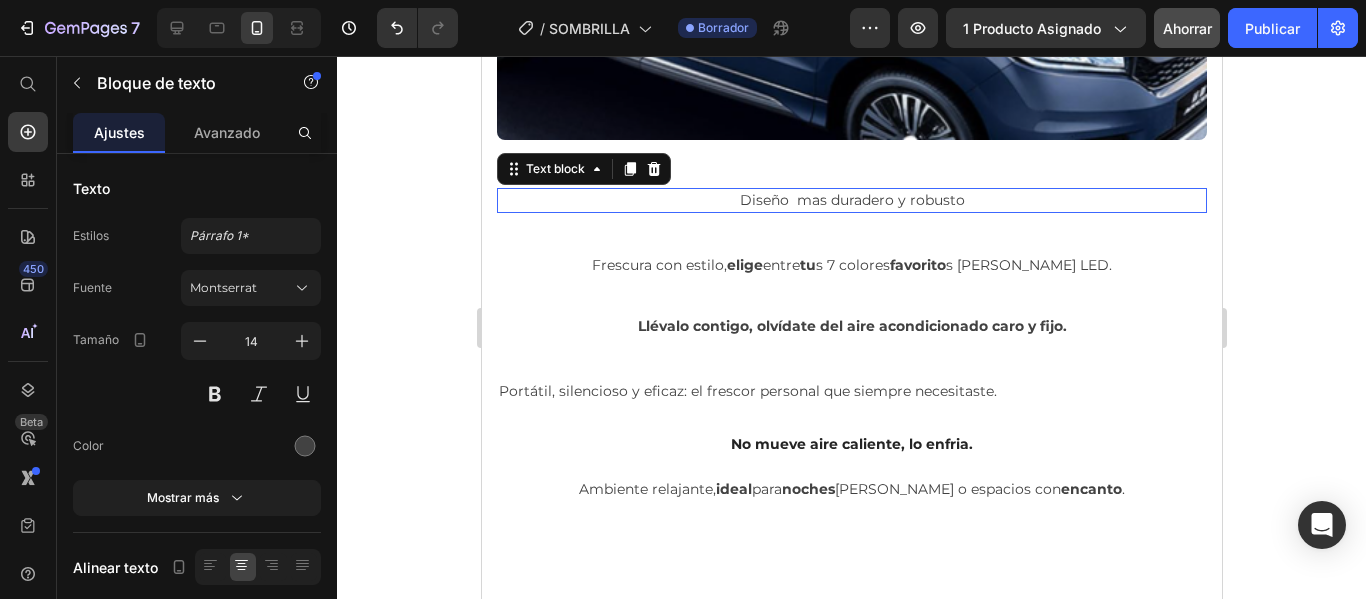 click on "Diseño  mas duradero y robusto" at bounding box center [851, 200] 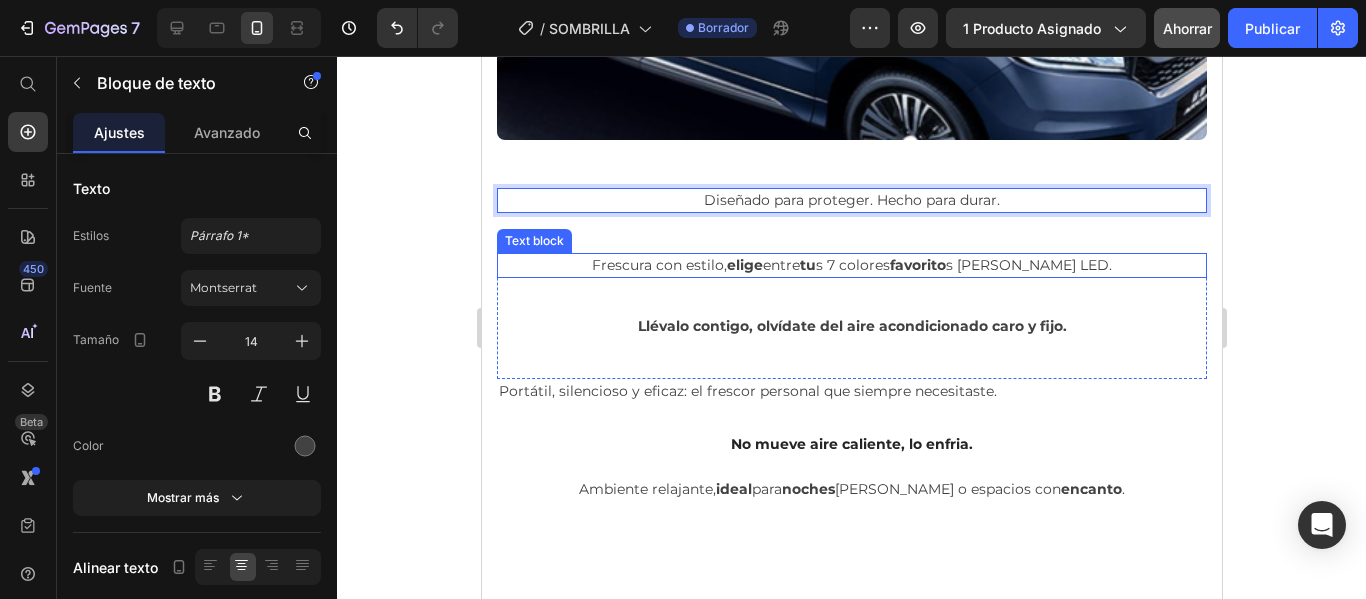 click on "Frescura con estilo,  elige  entre  tu s 7 colores  favorito s de luces LED." at bounding box center [851, 265] 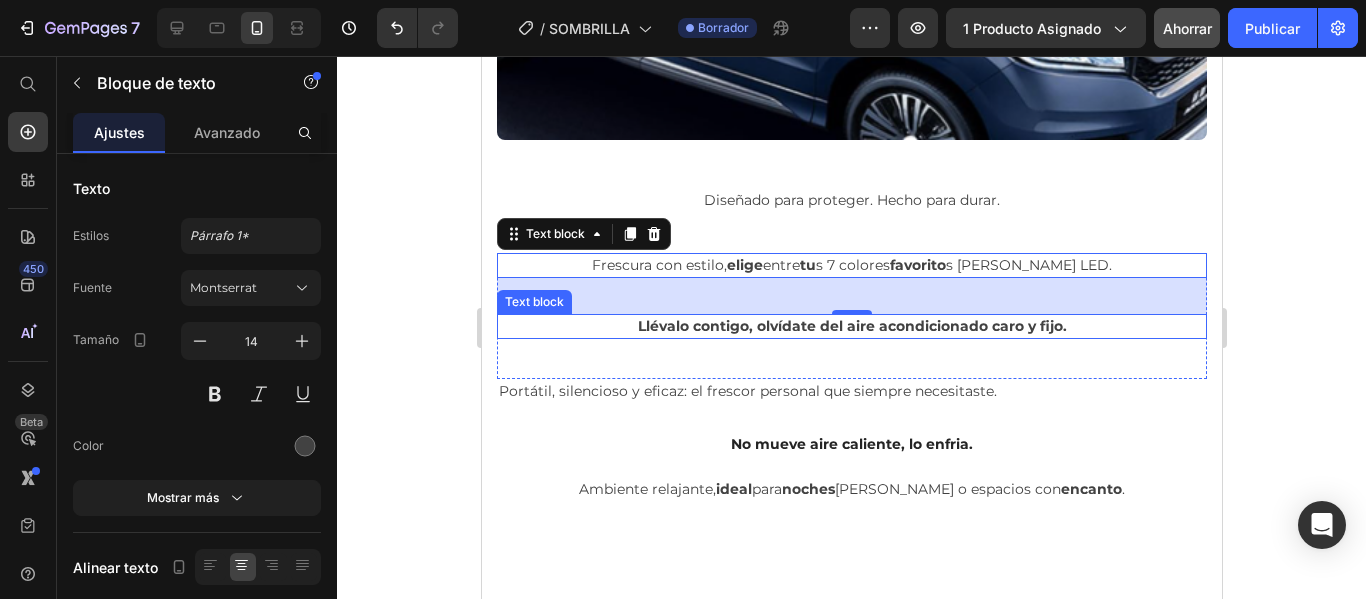 click on "Llévalo contigo, olvídate del aire acondicionado caro y fijo." at bounding box center [851, 326] 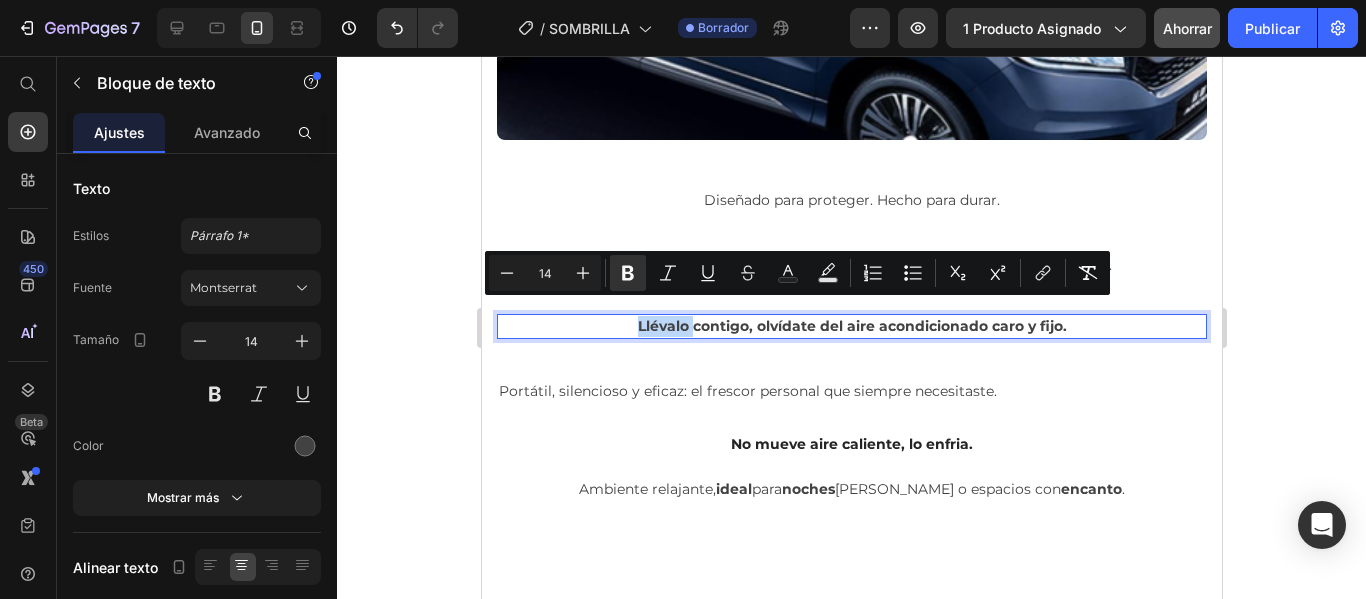 click on "Llévalo contigo, olvídate del aire acondicionado caro y fijo." at bounding box center (851, 326) 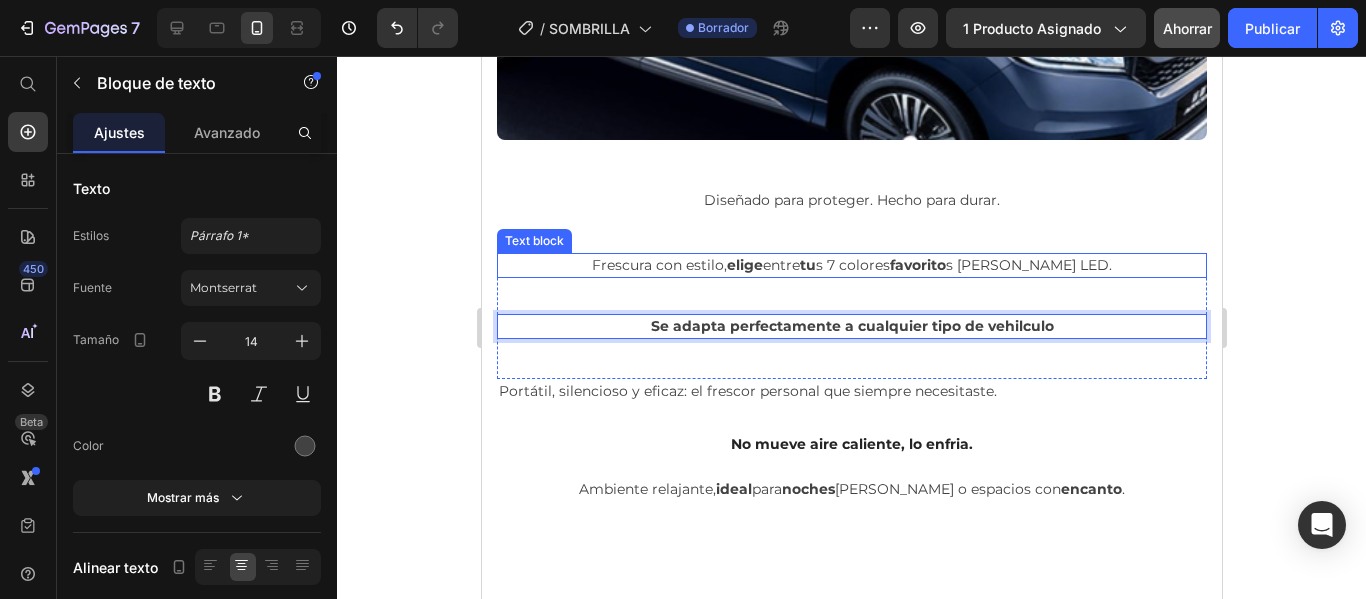 click on "Frescura con estilo,  elige  entre  tu s 7 colores  favorito s de luces LED." at bounding box center (851, 265) 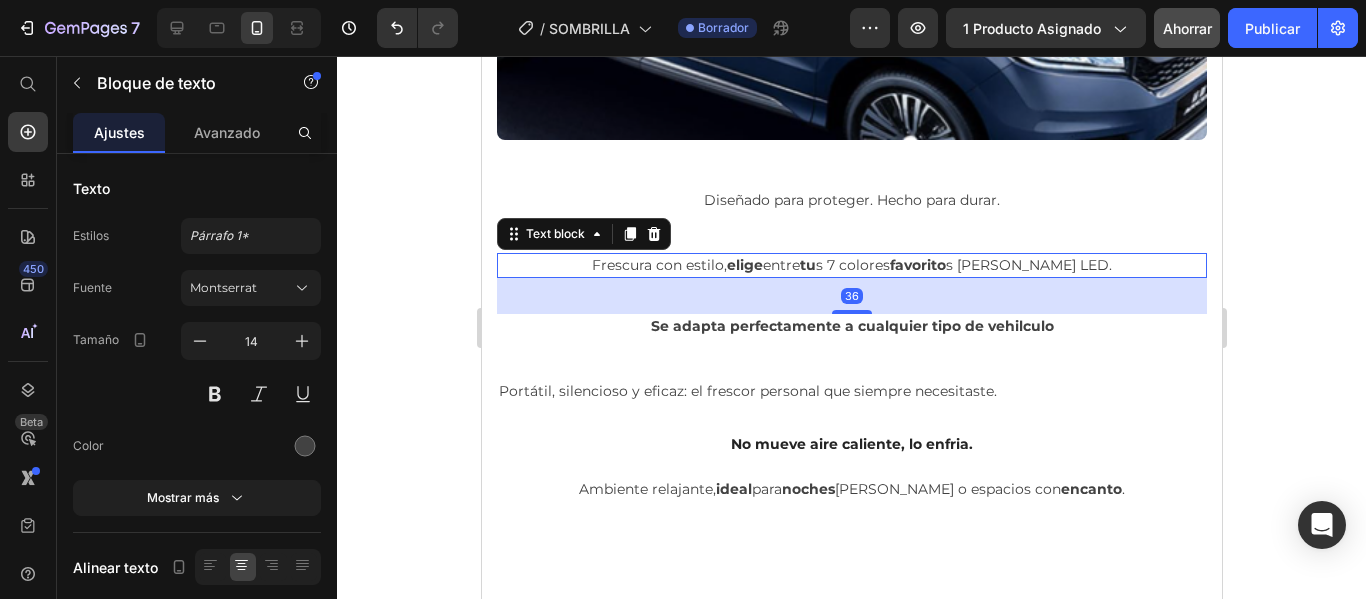 click on "Frescura con estilo,  elige  entre  tu s 7 colores  favorito s de luces LED." at bounding box center [851, 265] 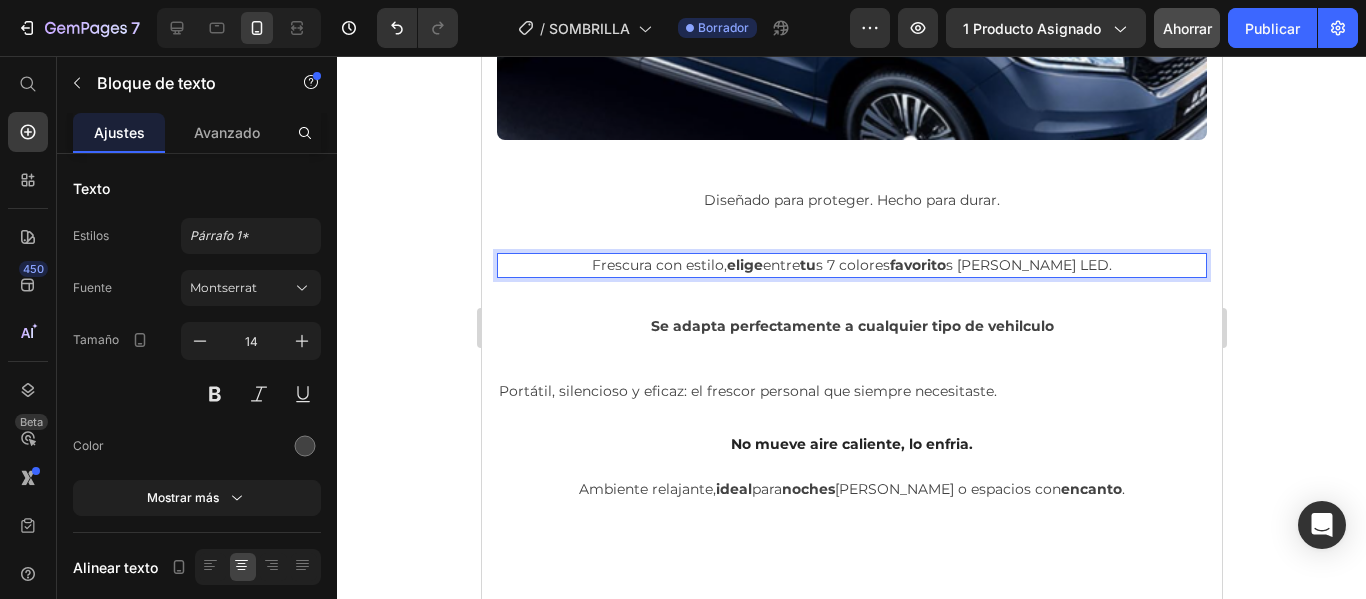 click on "Frescura con estilo,  elige  entre  tu s 7 colores  favorito s de luces LED." at bounding box center [851, 265] 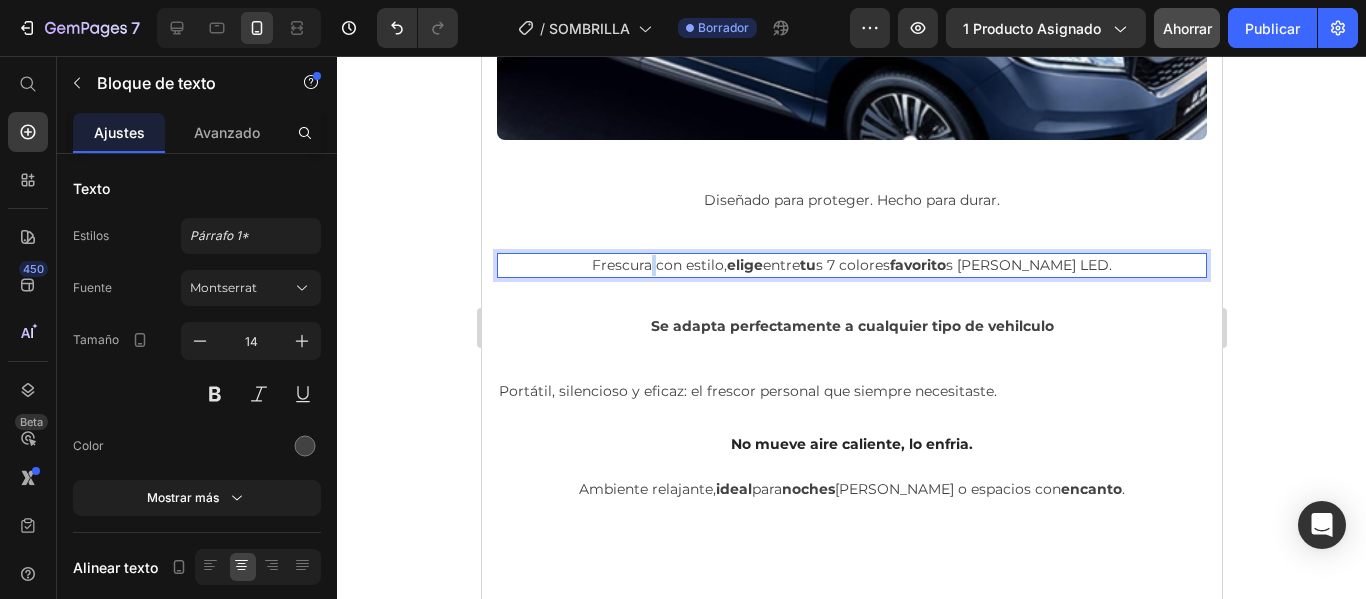 click on "Frescura con estilo,  elige  entre  tu s 7 colores  favorito s de luces LED." at bounding box center [851, 265] 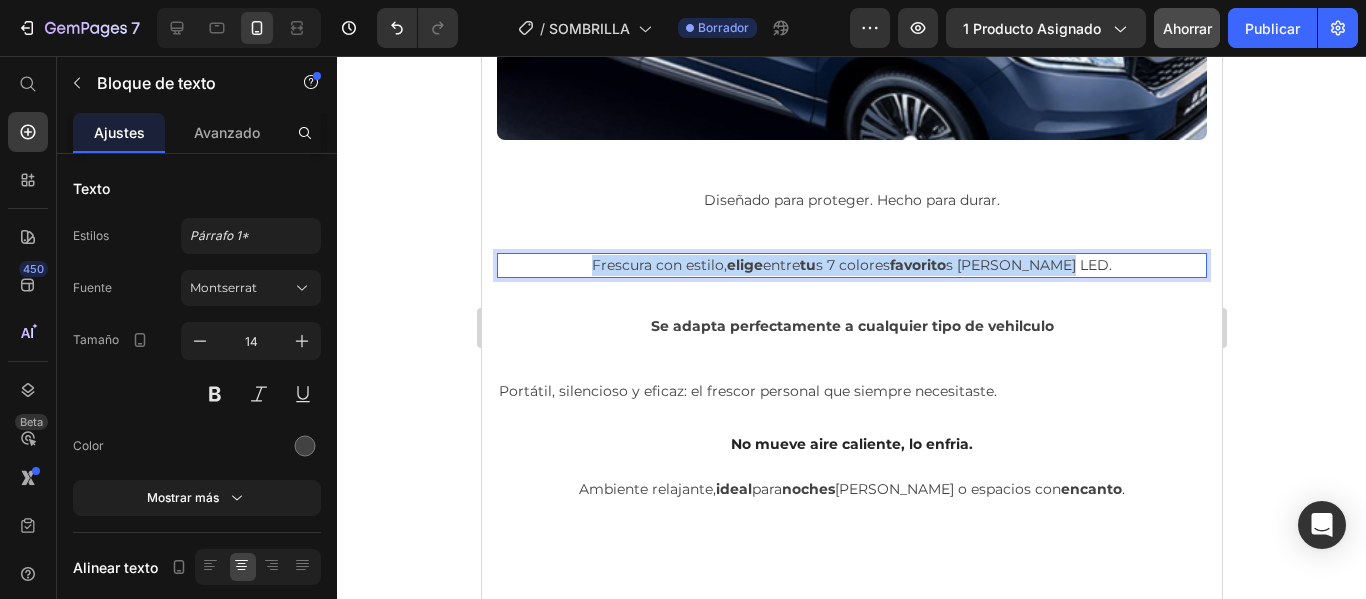 click on "Frescura con estilo,  elige  entre  tu s 7 colores  favorito s de luces LED." at bounding box center [851, 265] 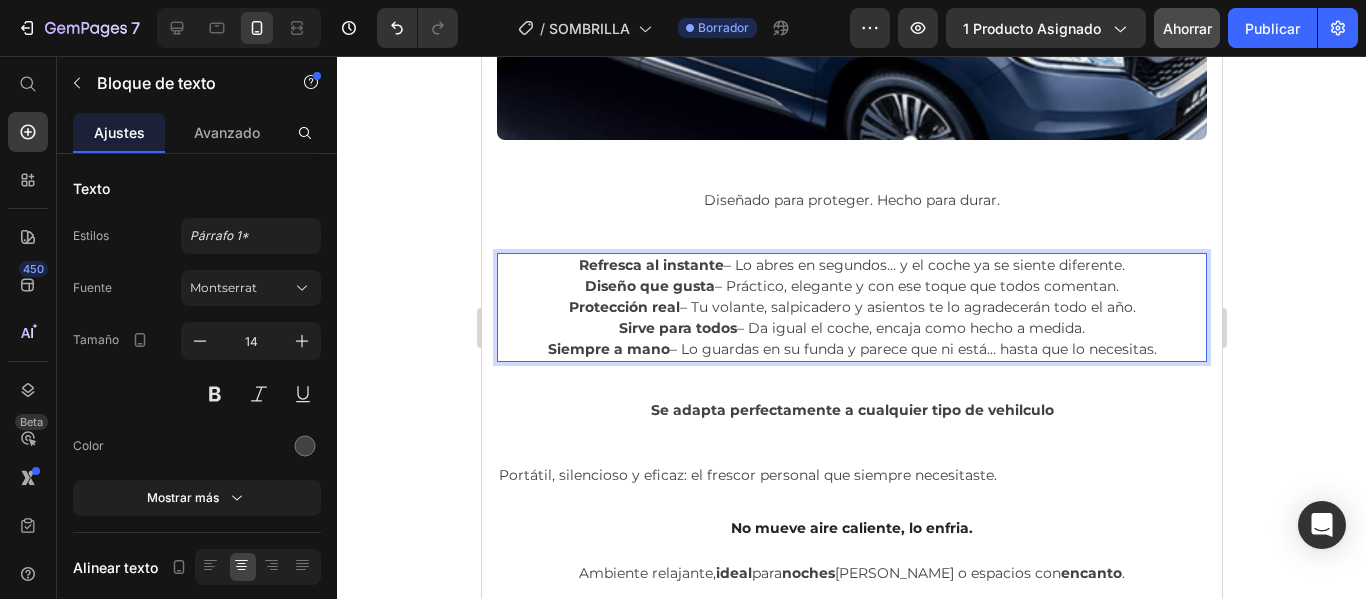 click on "Refresca al instante  – Lo abres en segundos… y el coche ya se siente diferente." at bounding box center [851, 265] 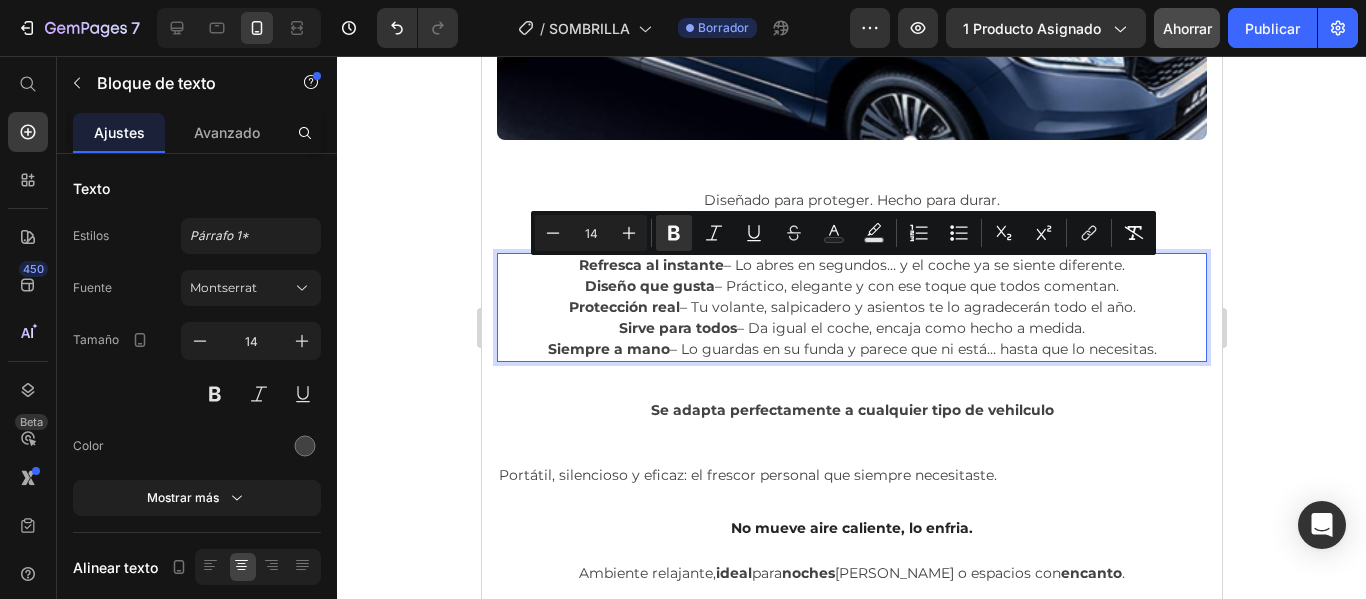 drag, startPoint x: 578, startPoint y: 268, endPoint x: 1110, endPoint y: 278, distance: 532.094 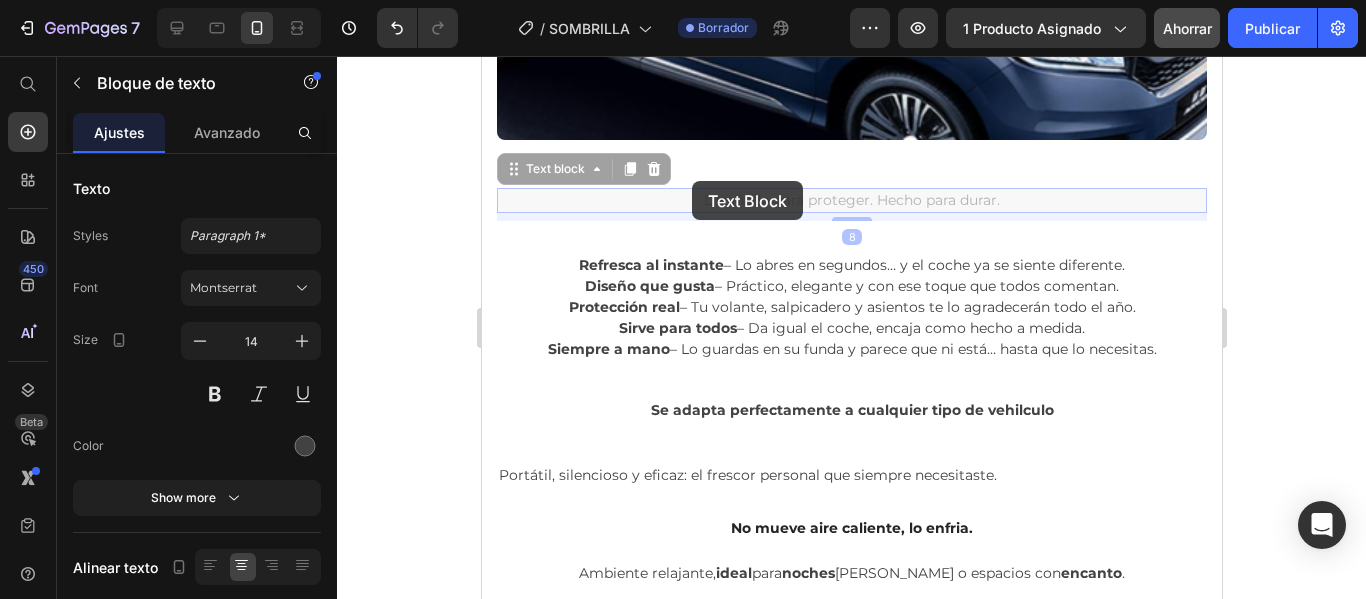 drag, startPoint x: 865, startPoint y: 185, endPoint x: 718, endPoint y: 184, distance: 147.0034 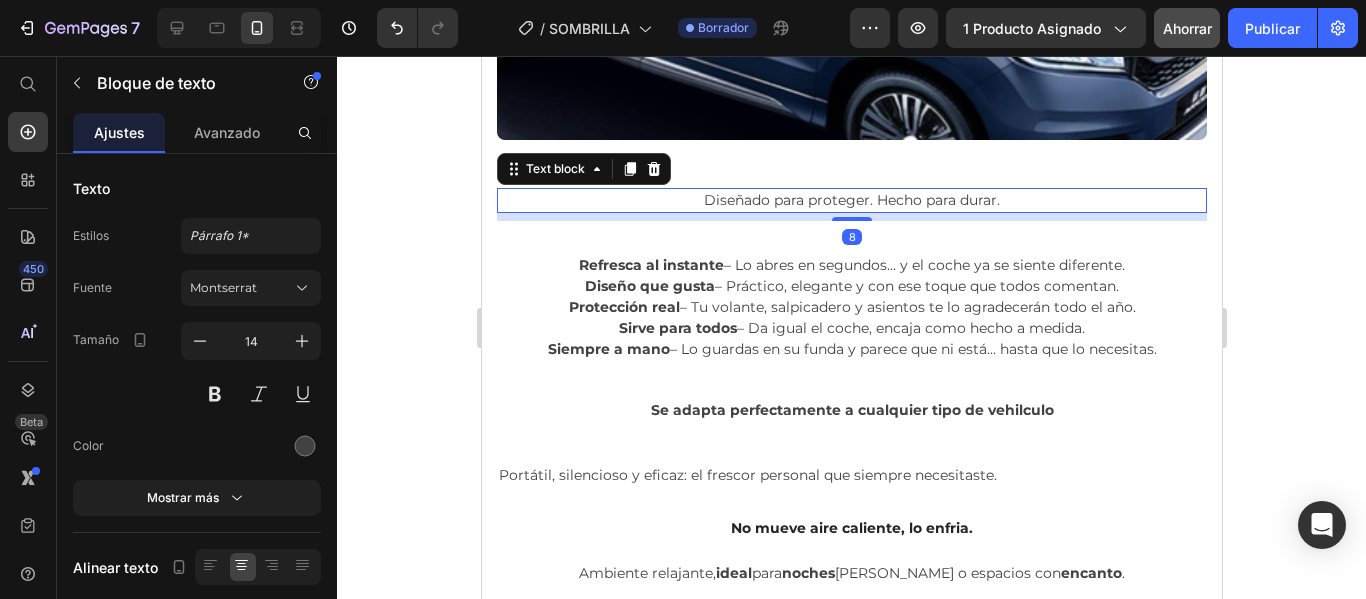 click on "Diseñado para proteger. Hecho para durar." at bounding box center (851, 200) 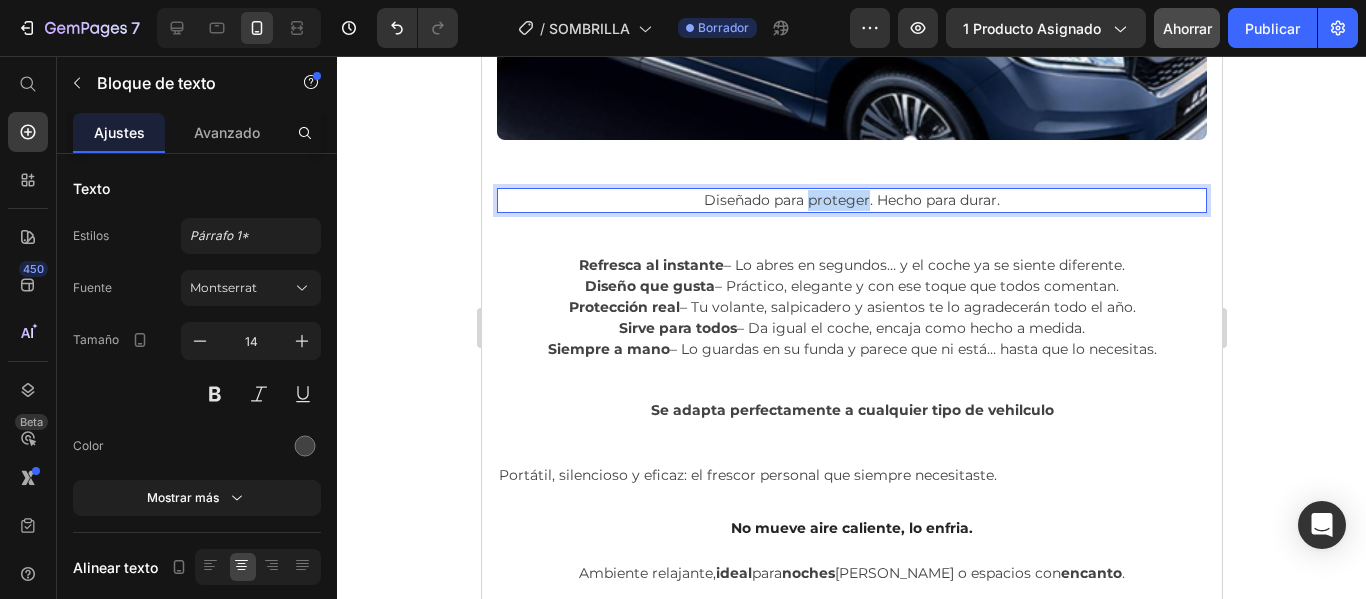click on "Diseñado para proteger. Hecho para durar." at bounding box center [851, 200] 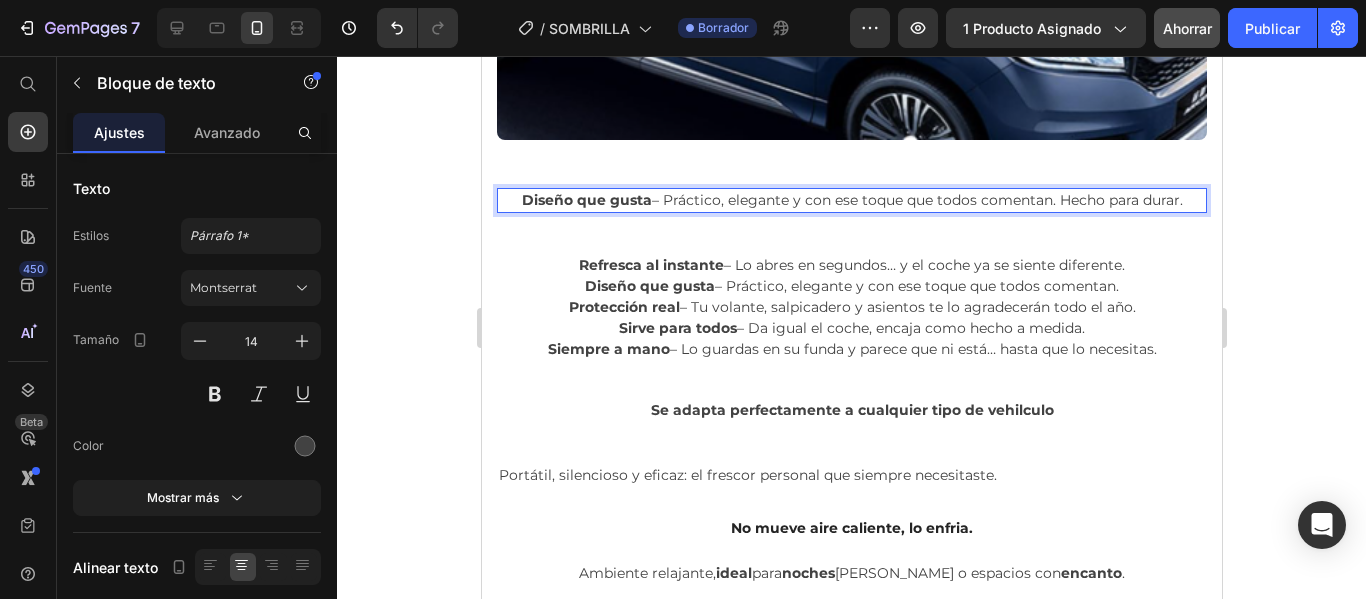 click on "Diseño que gusta  – Práctico, elegante y con ese toque que todos comentan. Hecho para durar." at bounding box center (851, 200) 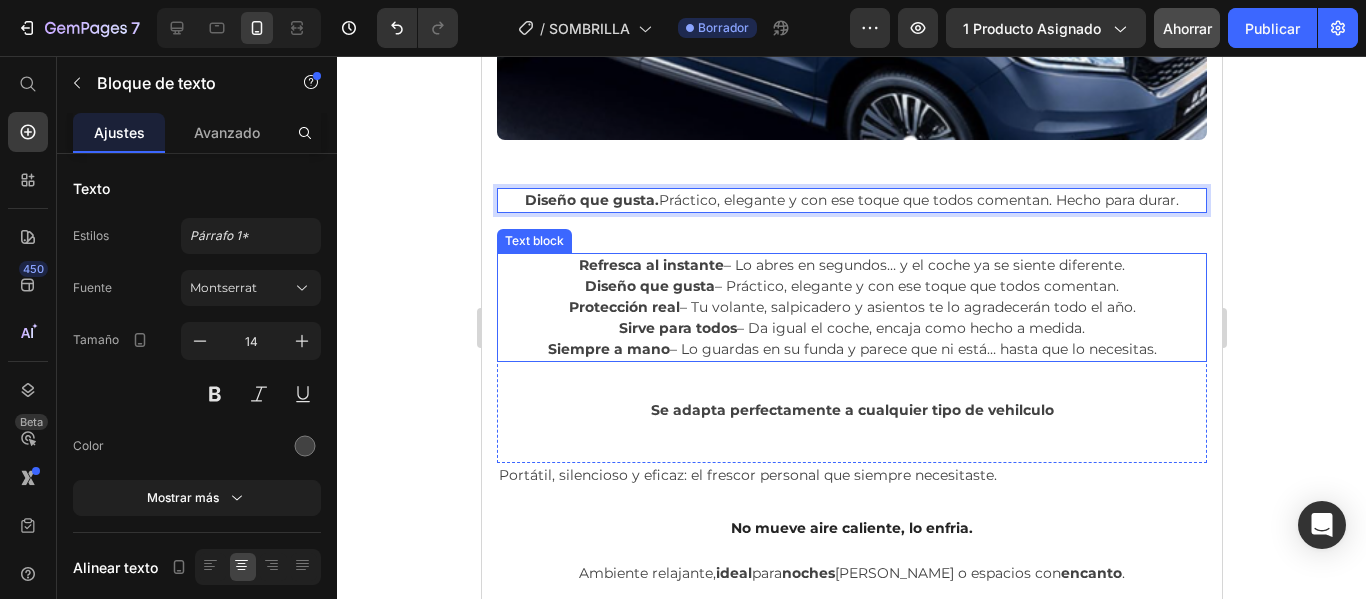 click on "Diseño que gusta" at bounding box center (649, 286) 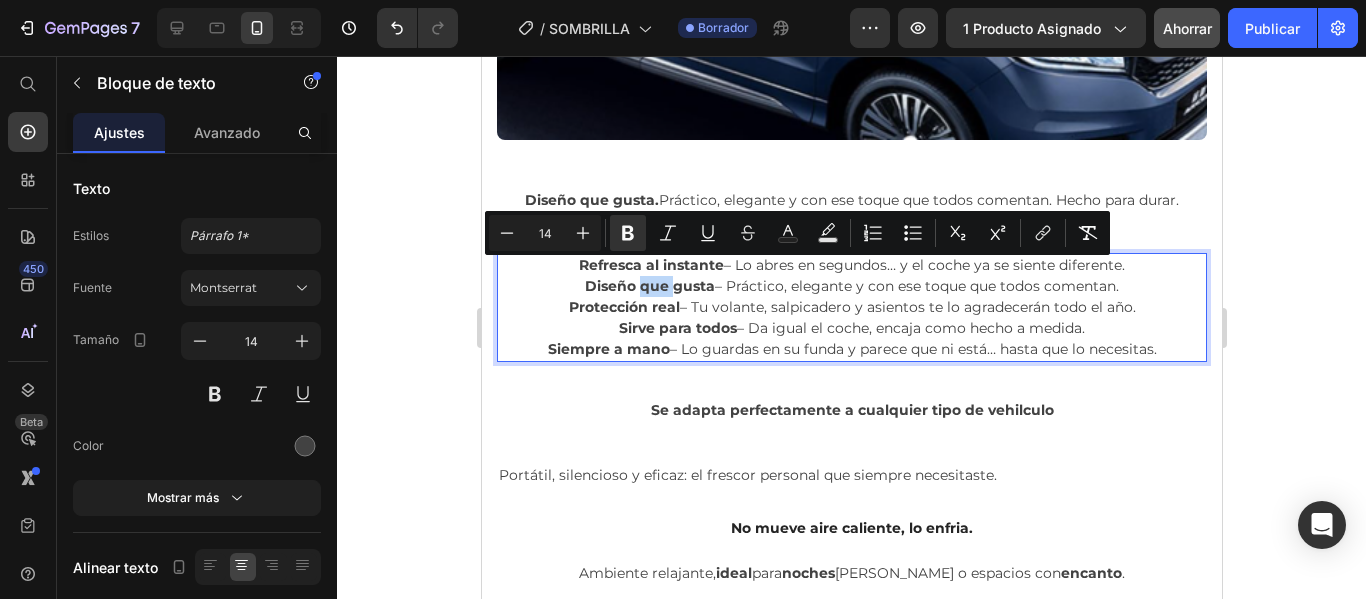 click on "Diseño que gusta" at bounding box center (649, 286) 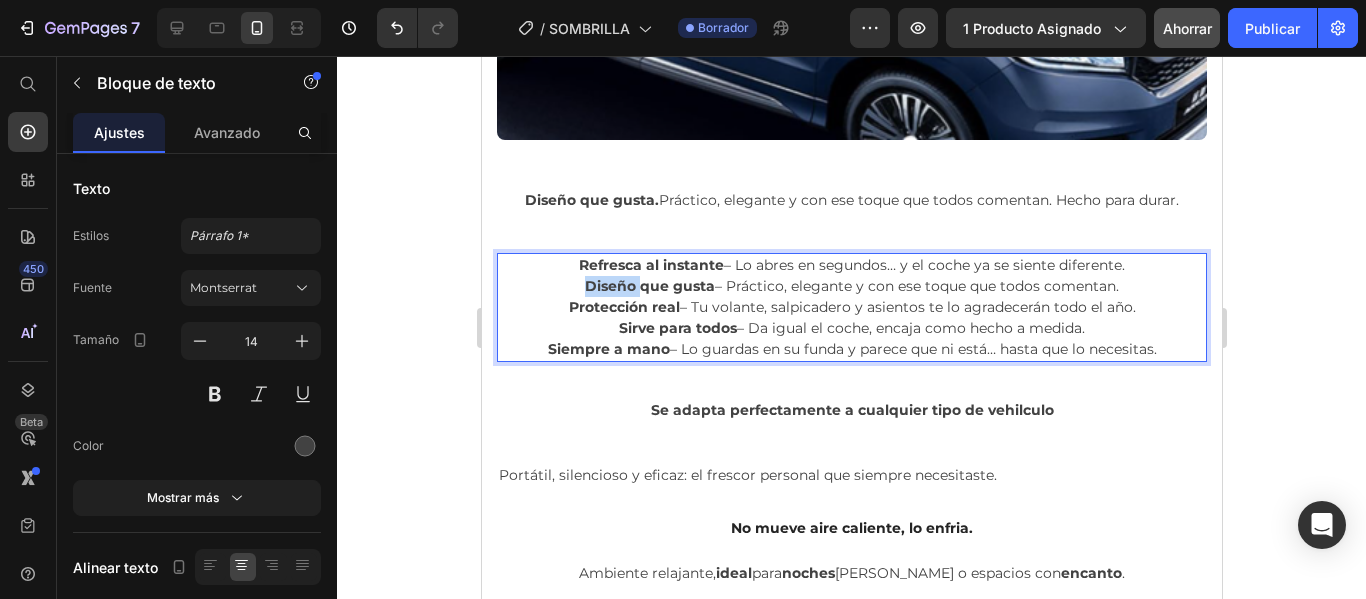 click on "Diseño que gusta" at bounding box center (649, 286) 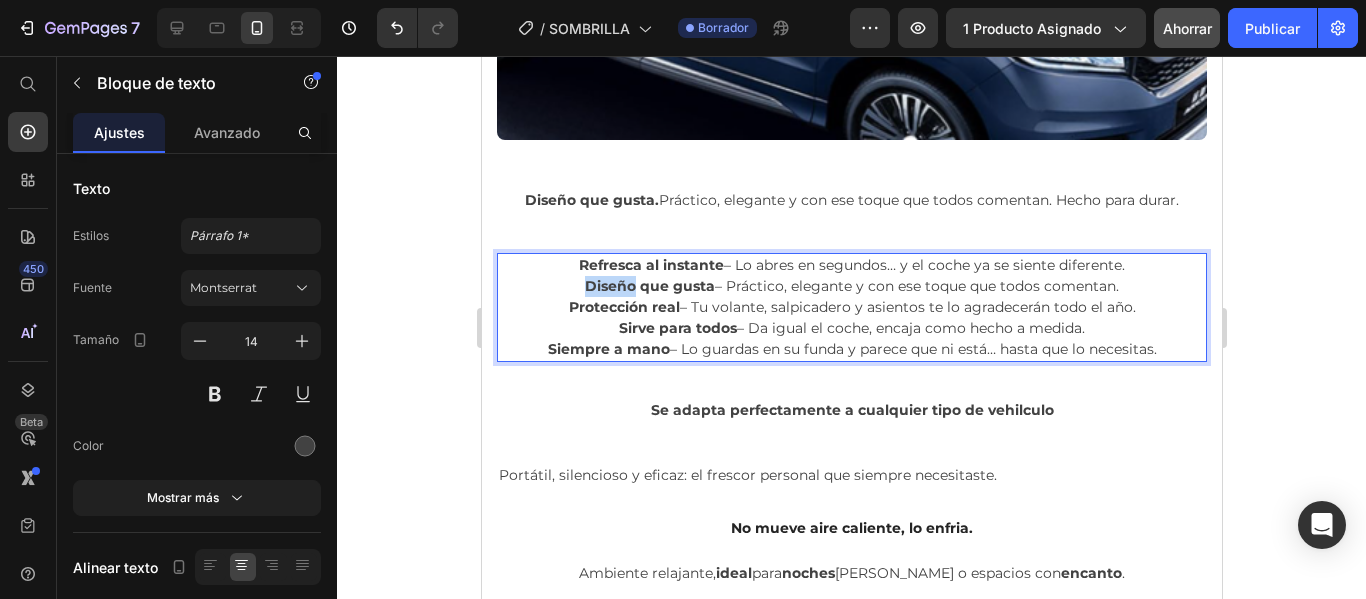click on "Diseño que gusta" at bounding box center [649, 286] 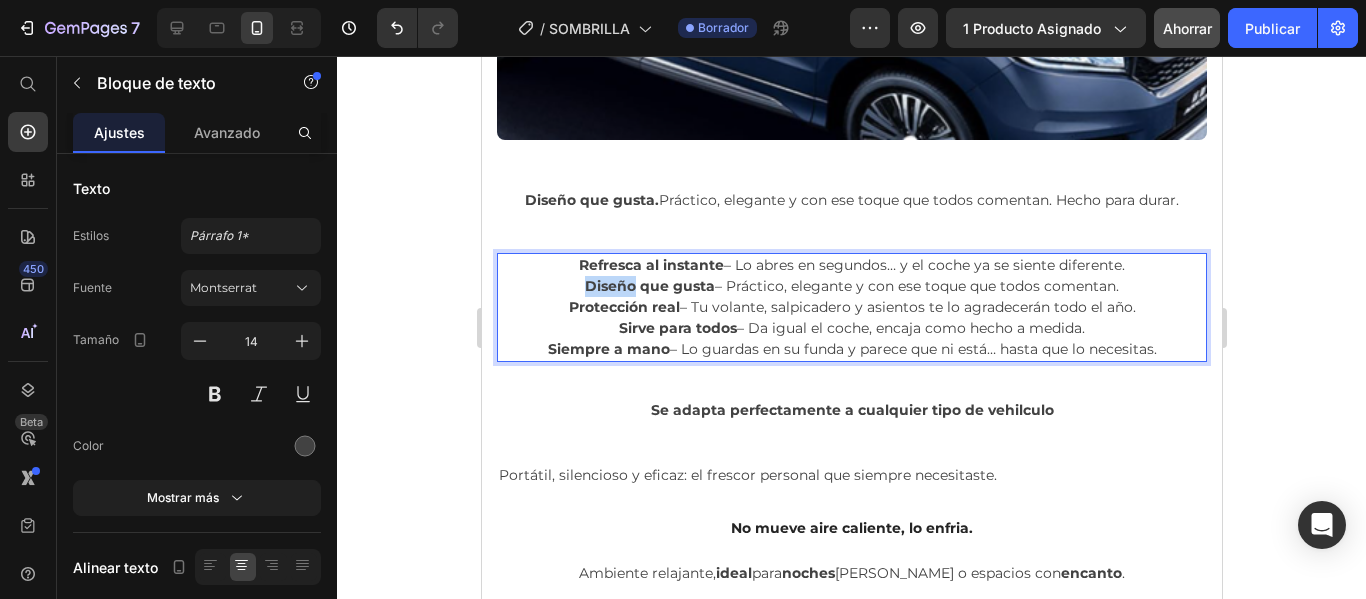 click on "Protección real" at bounding box center [623, 307] 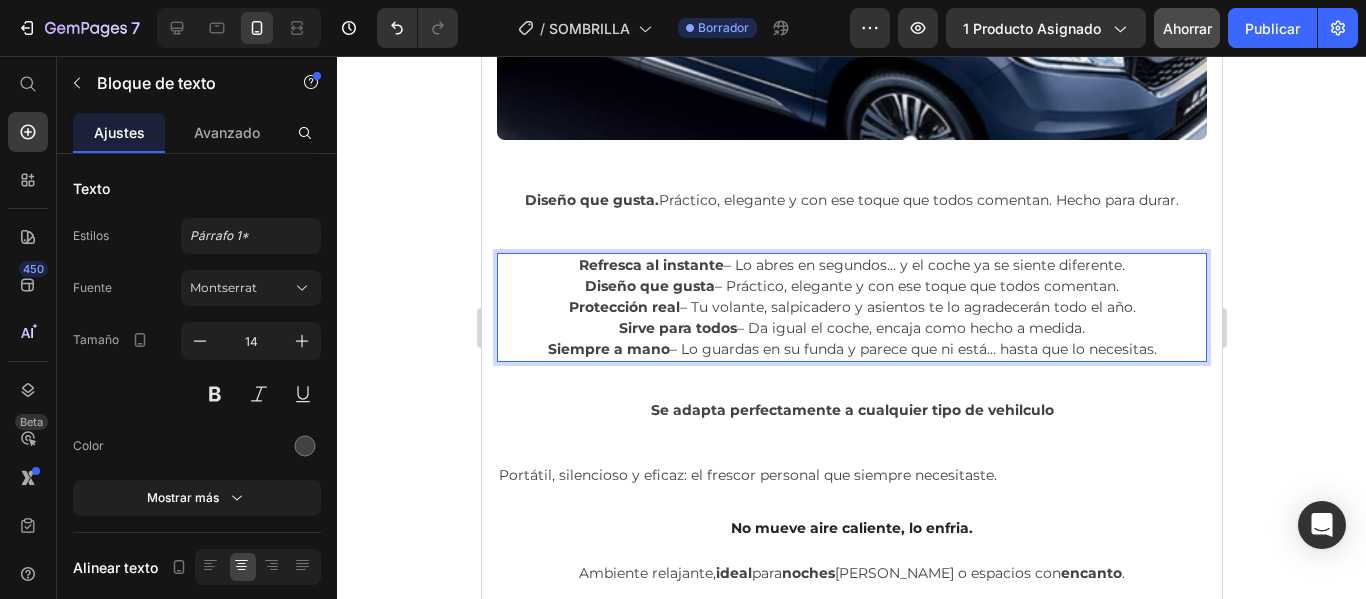 click on "Sirve para todos  – Da igual el coche, encaja como hecho a medida." at bounding box center (851, 328) 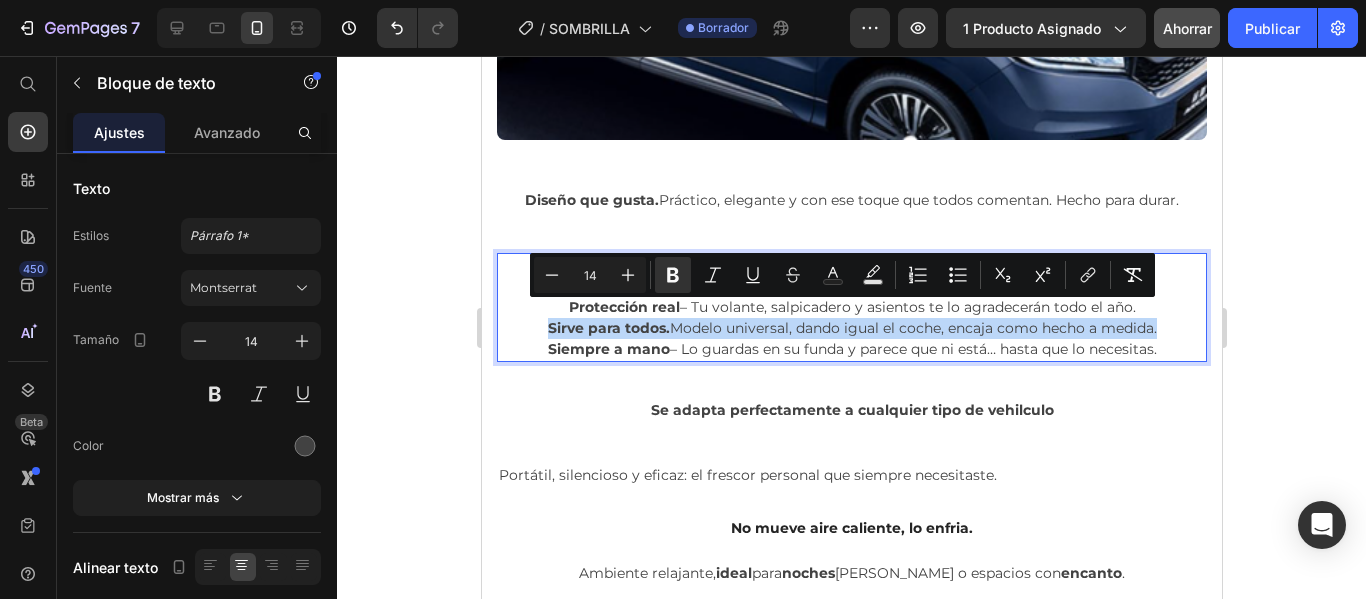 drag, startPoint x: 536, startPoint y: 311, endPoint x: 1148, endPoint y: 307, distance: 612.01306 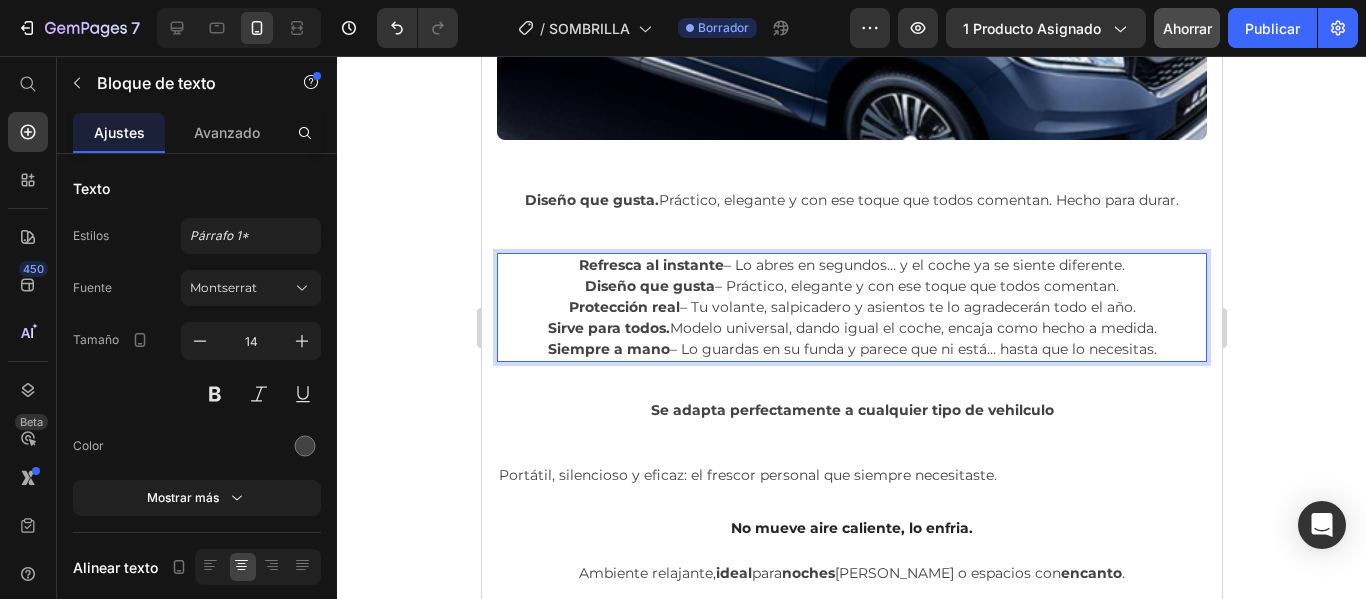 click on "Sirve para todos.   Modelo universal, dando igual el coche, encaja como hecho a medida." at bounding box center (851, 328) 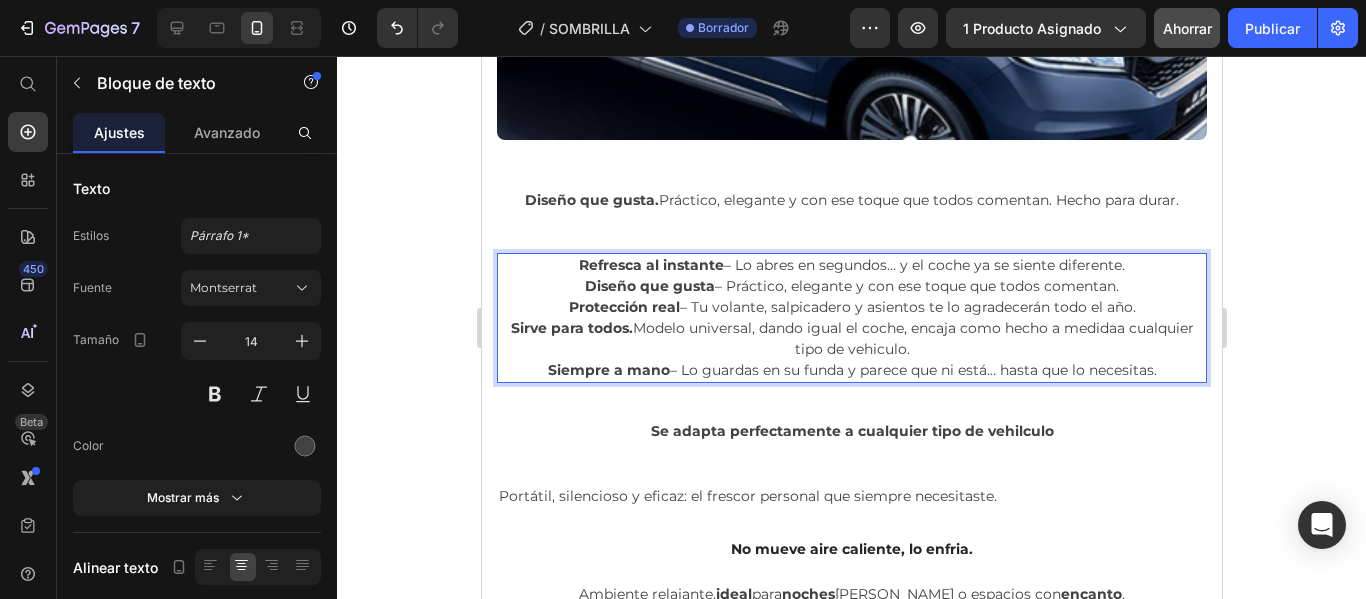 click on "Sirve para todos.   Modelo universal, dando igual el coche, encaja como hecho a medidaa cualquier tipo de vehiculo." at bounding box center (851, 339) 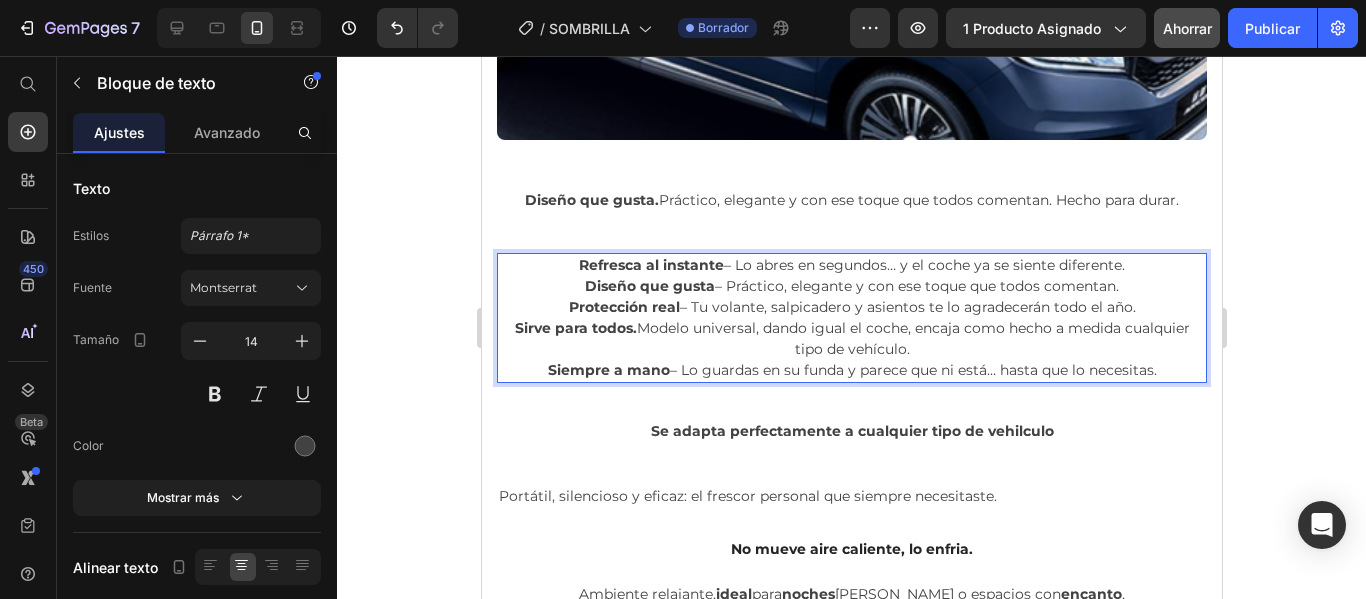 drag, startPoint x: 502, startPoint y: 307, endPoint x: 923, endPoint y: 332, distance: 421.74164 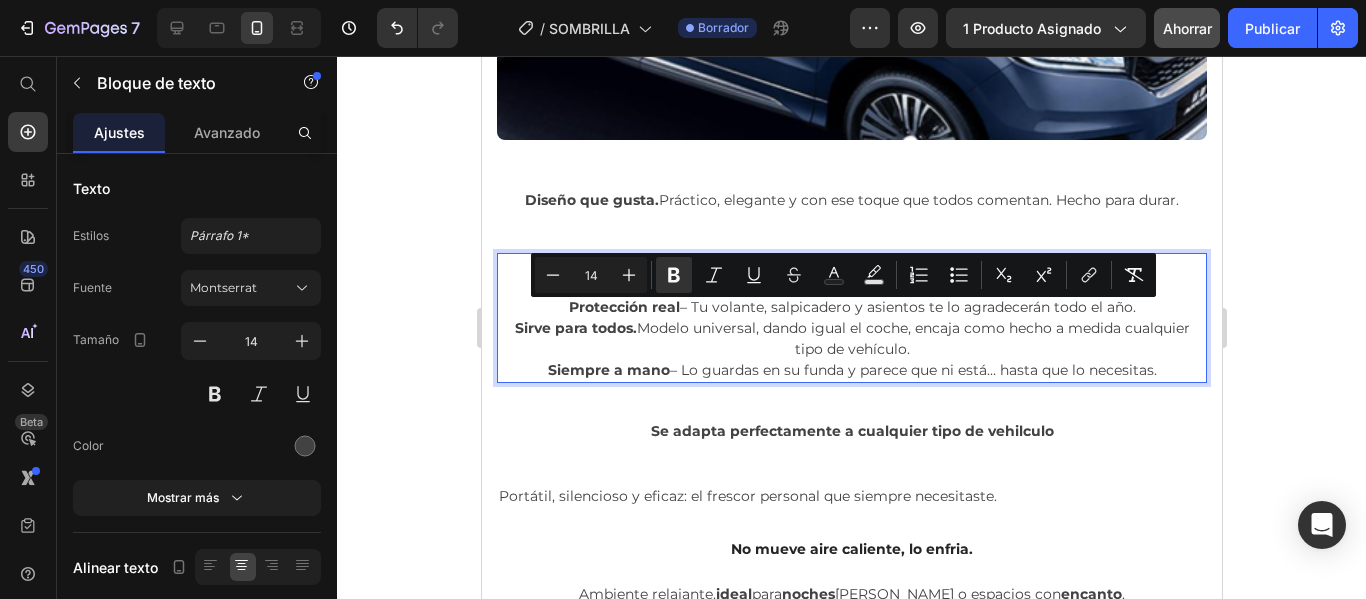 copy on "Sirve para todos.   Modelo universal, dando igual el coche, encaja como hecho a medida cualquier tipo de vehículo." 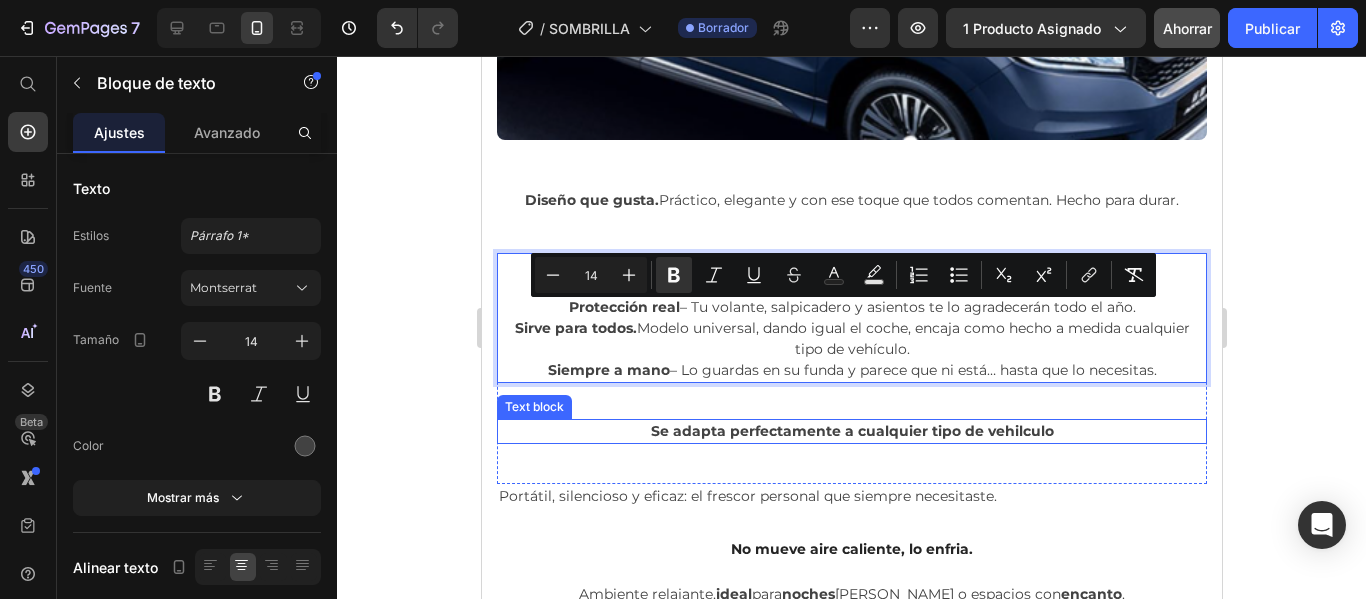 click on "Se adapta perfectamente a cualquier tipo de vehilculo" at bounding box center [851, 431] 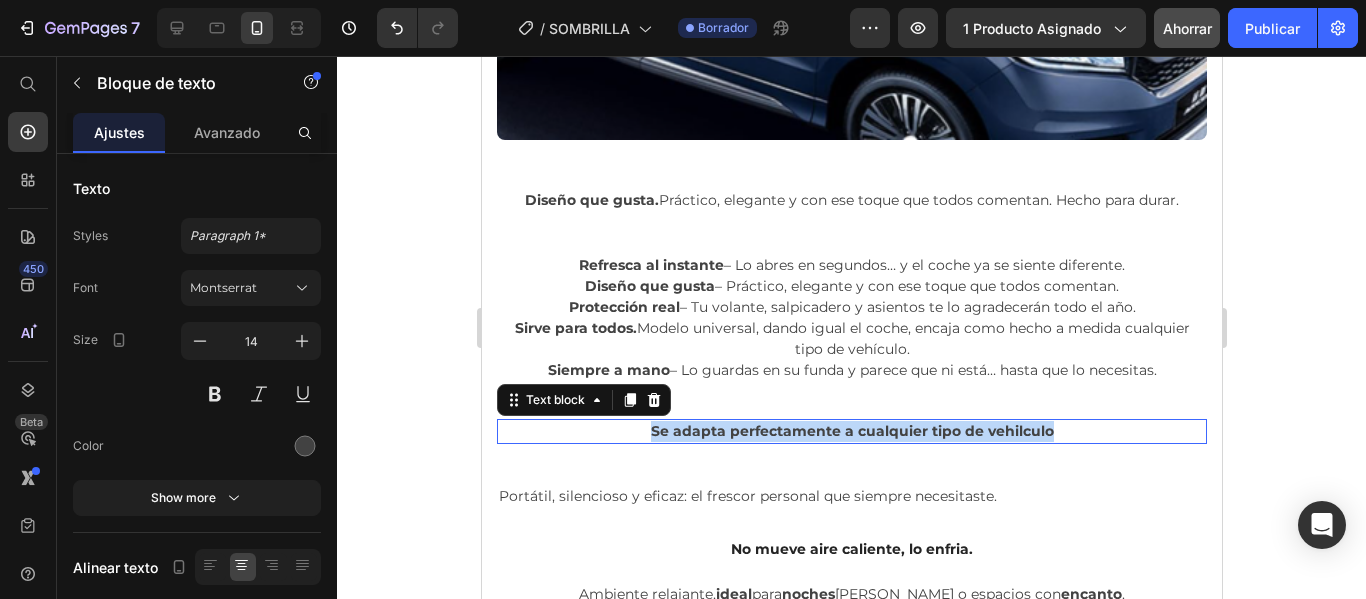 click on "Se adapta perfectamente a cualquier tipo de vehilculo" at bounding box center [851, 431] 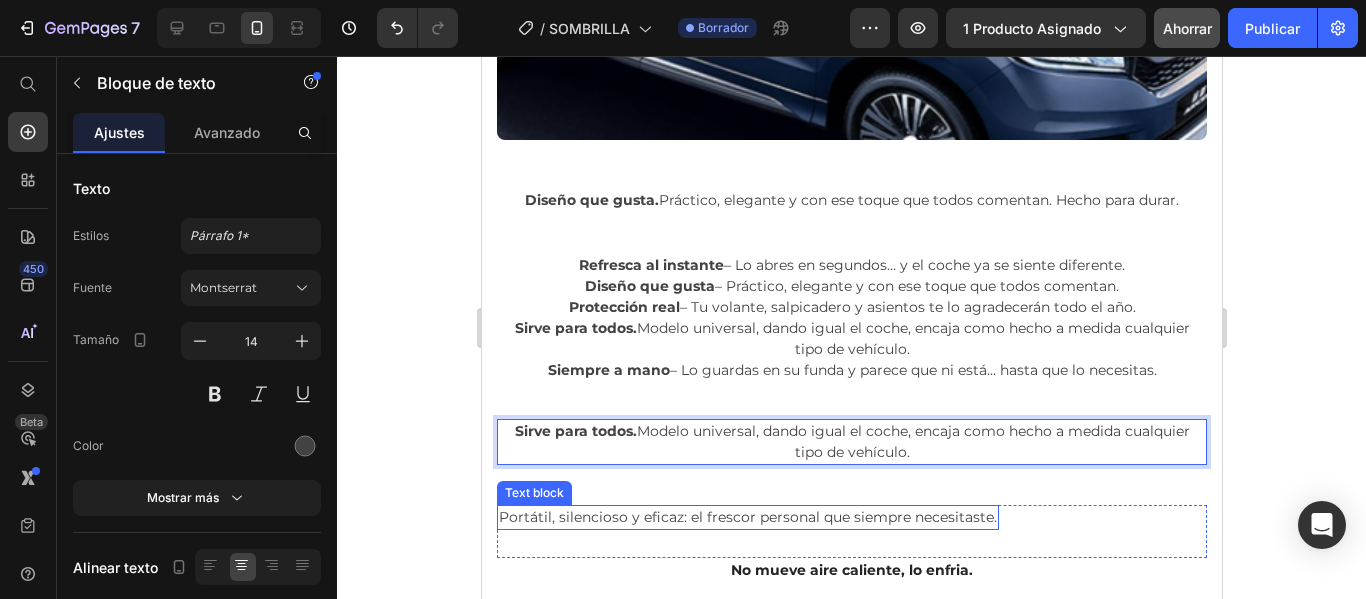 click on "Portátil, silencioso y eficaz: el frescor personal que siempre necesitaste." at bounding box center (747, 517) 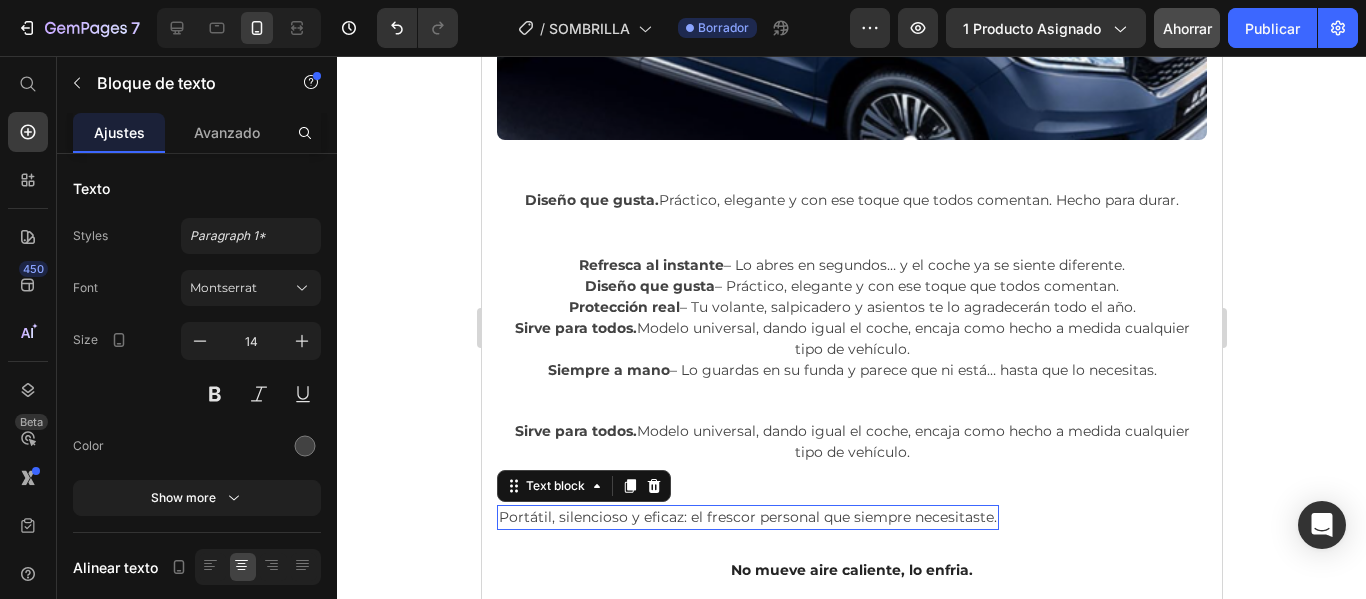 click on "Portátil, silencioso y eficaz: el frescor personal que siempre necesitaste." at bounding box center [747, 517] 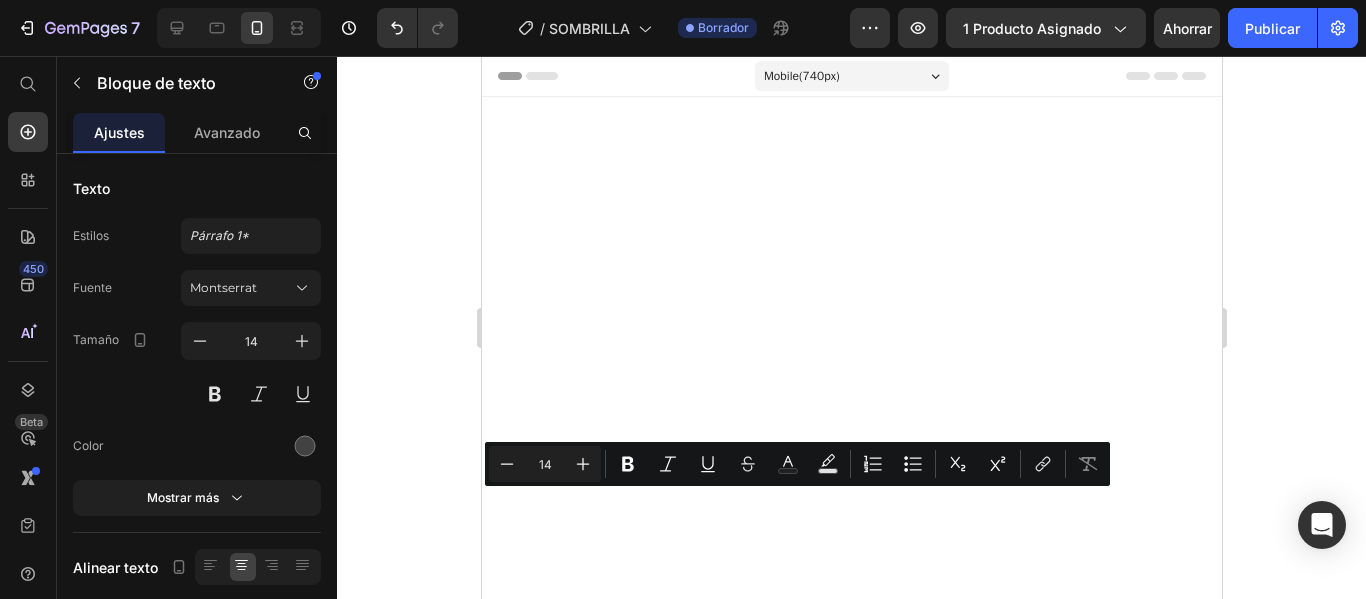 scroll, scrollTop: 7206, scrollLeft: 0, axis: vertical 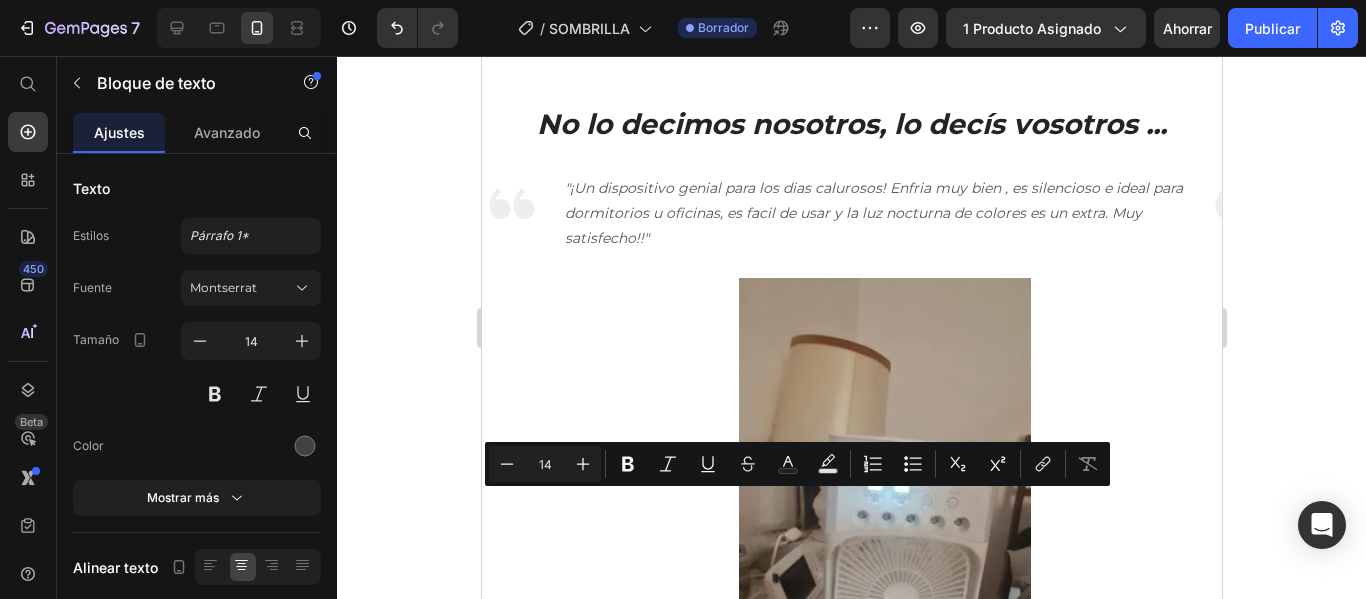 click on "Siempre a mano" at bounding box center (608, -266) 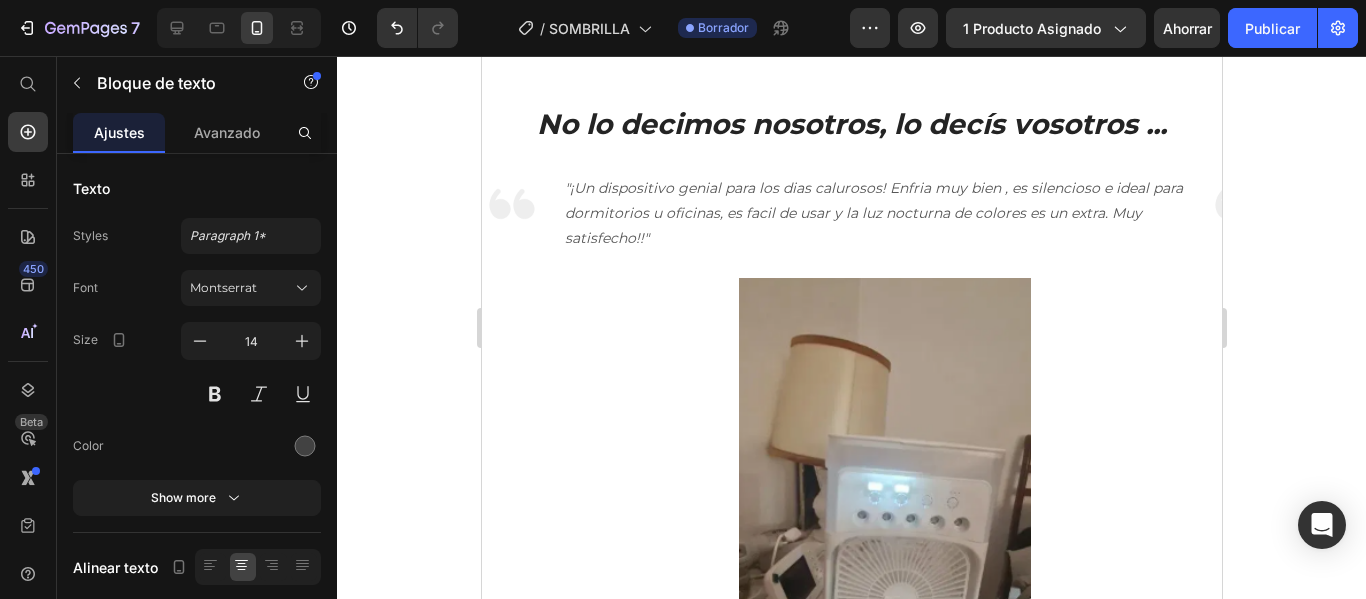 click on "Siempre a mano" at bounding box center (608, -266) 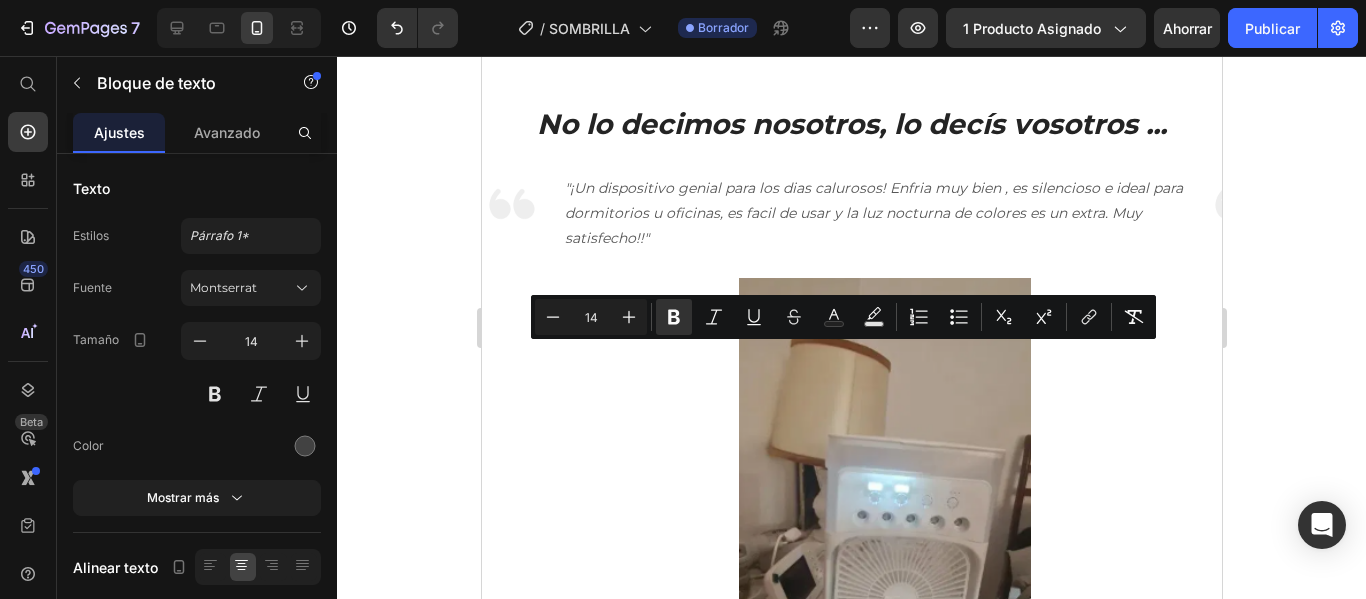 copy on "Siempre a mano  – Lo guardas en su funda y parece que ni está… hasta que lo necesitas." 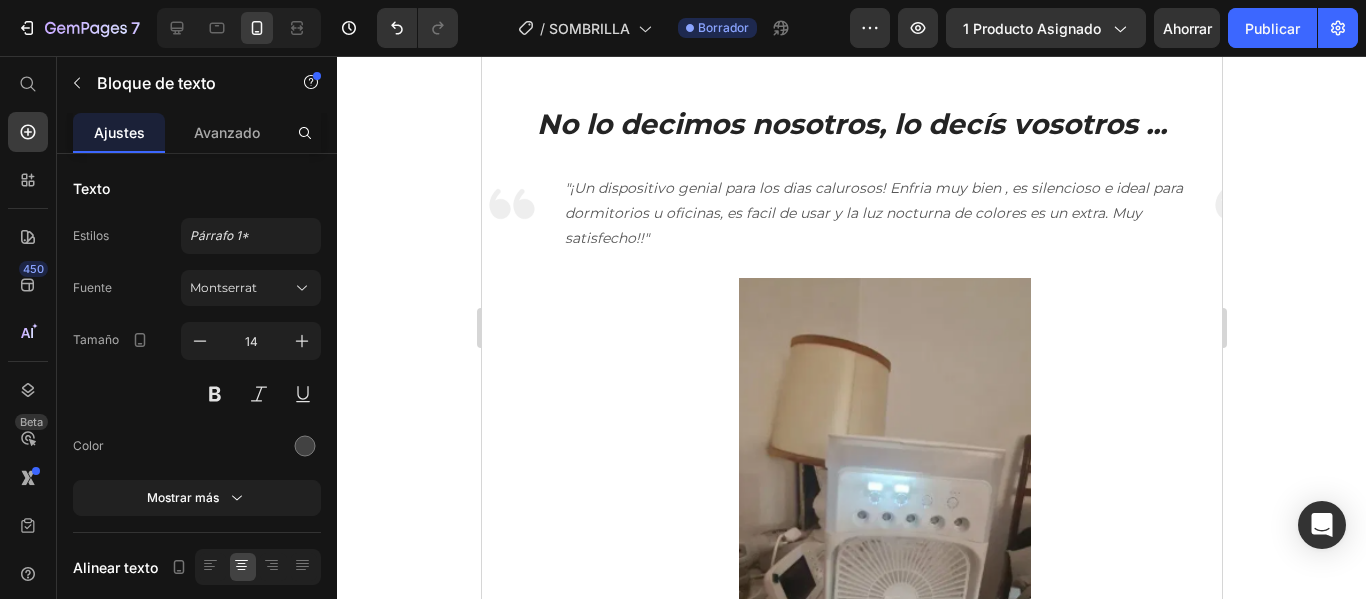 click on "Siempre a mano  – Lo guardas en su funda y parece que ni está… hasta que lo necesitas." at bounding box center (802, -119) 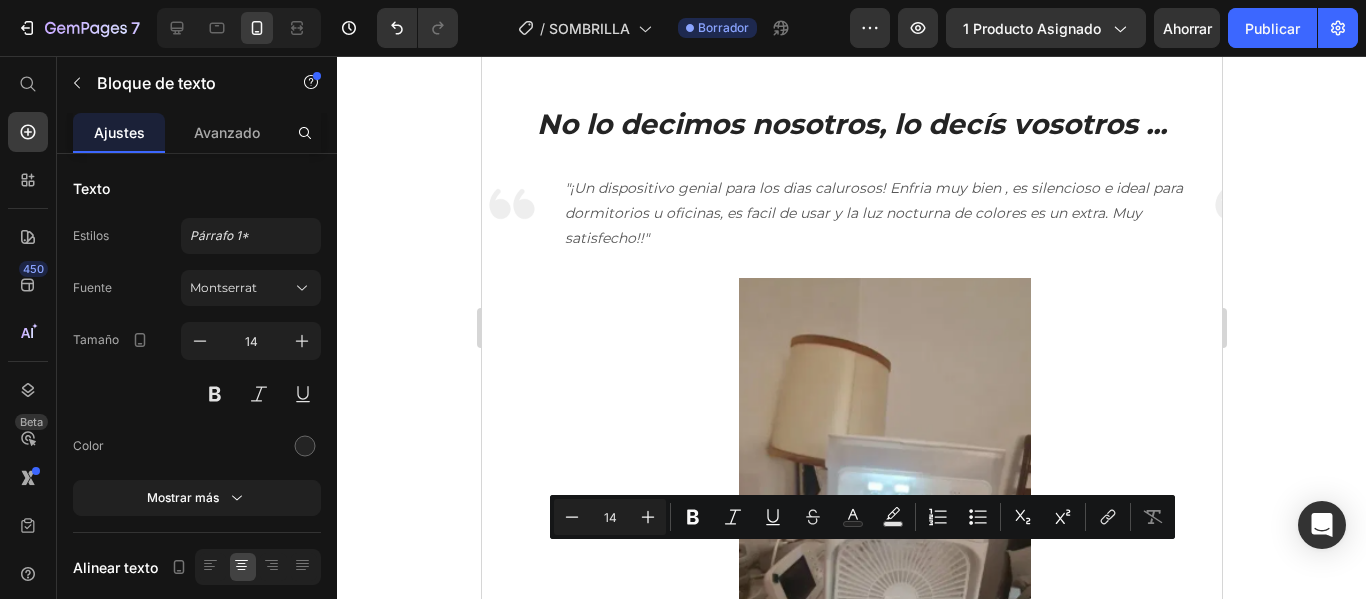 click on "No mueve aire caliente, lo enfria." at bounding box center [851, -66] 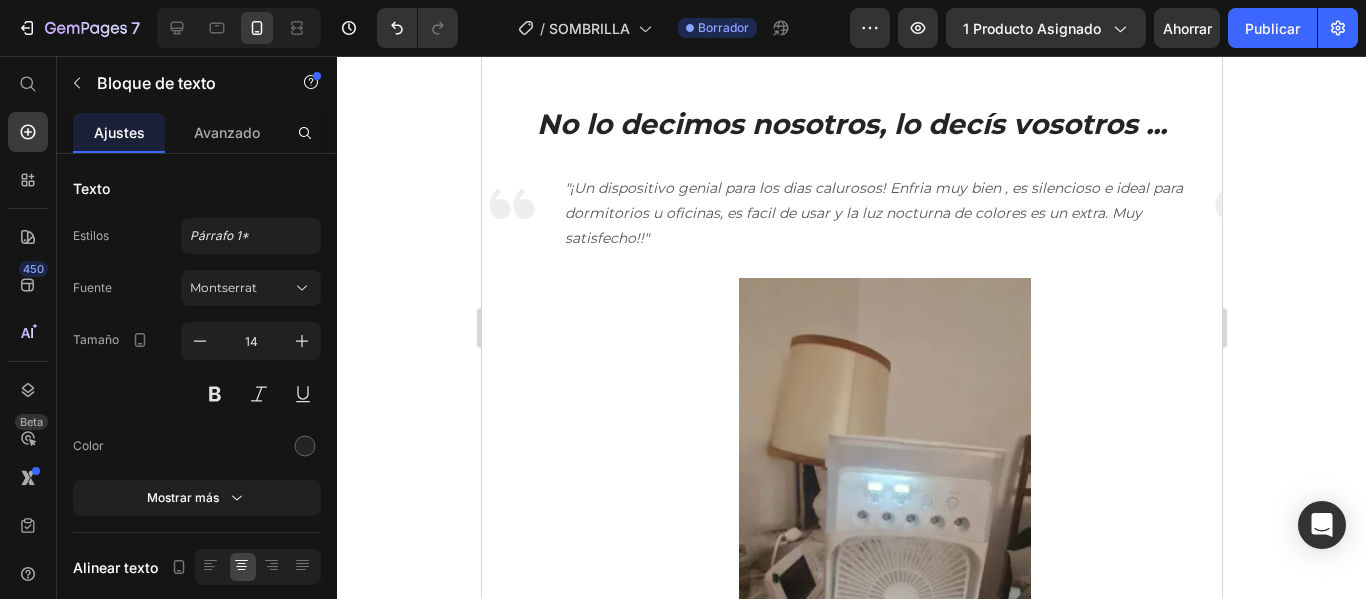 click on "No mueve aire caliente, lo enfria." at bounding box center [851, -66] 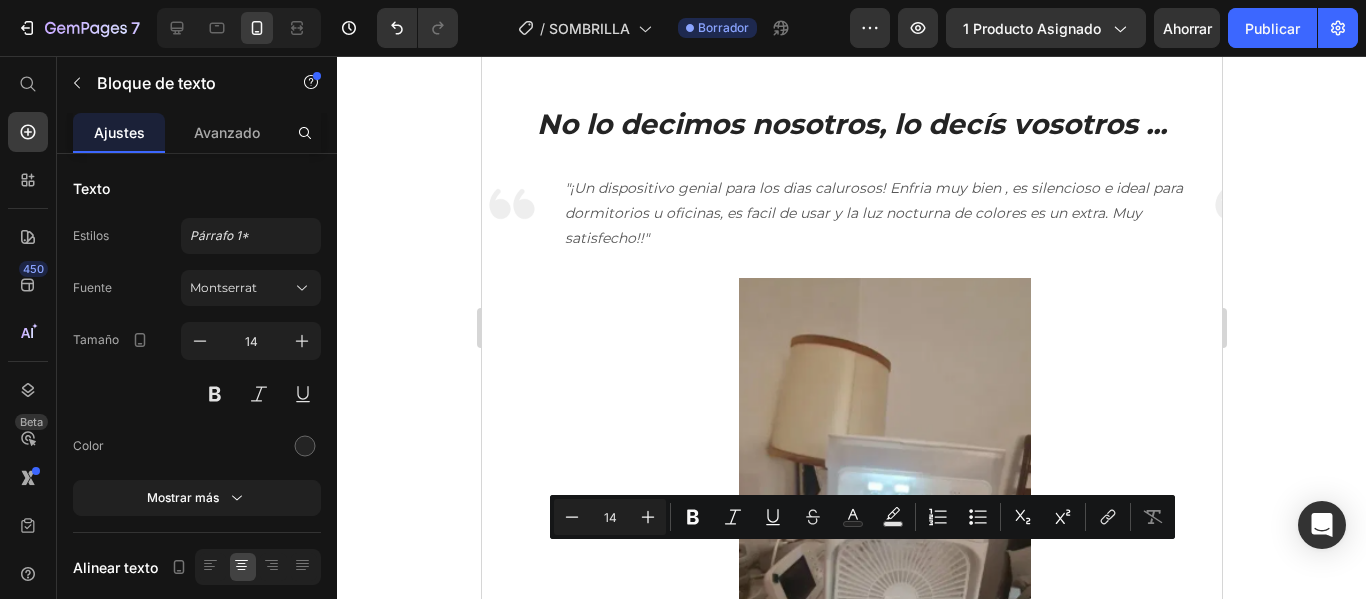 click on "Siempre a mano" at bounding box center (608, -266) 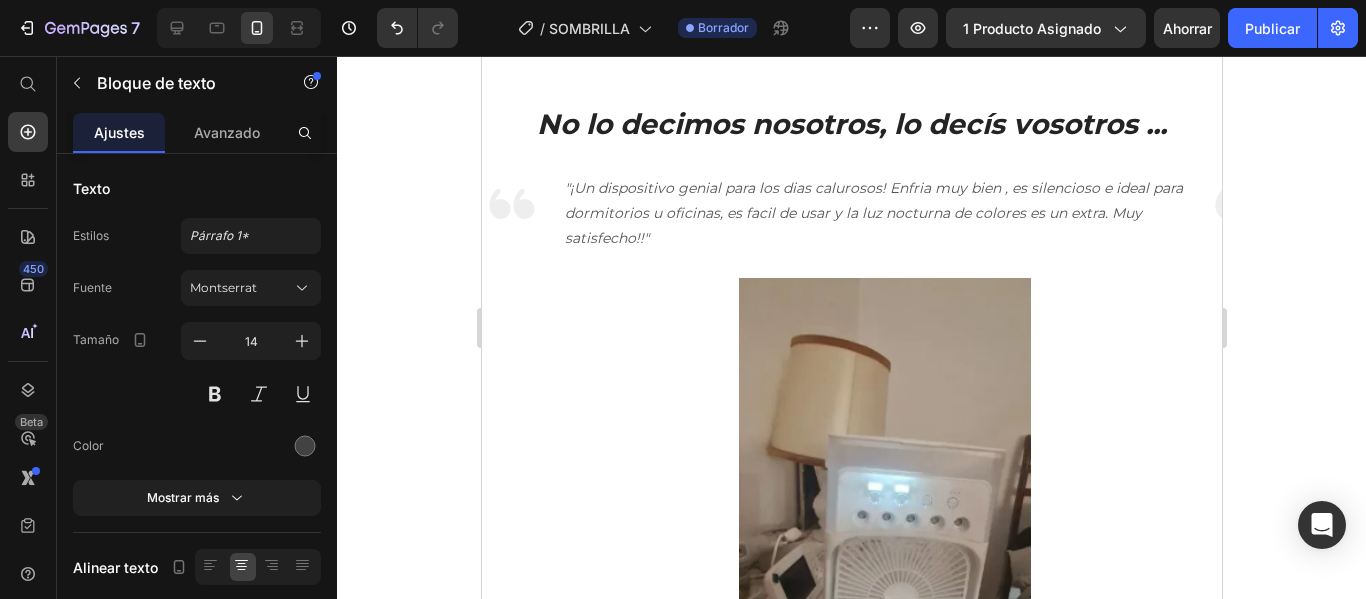 click on "Siempre a mano" at bounding box center (608, -266) 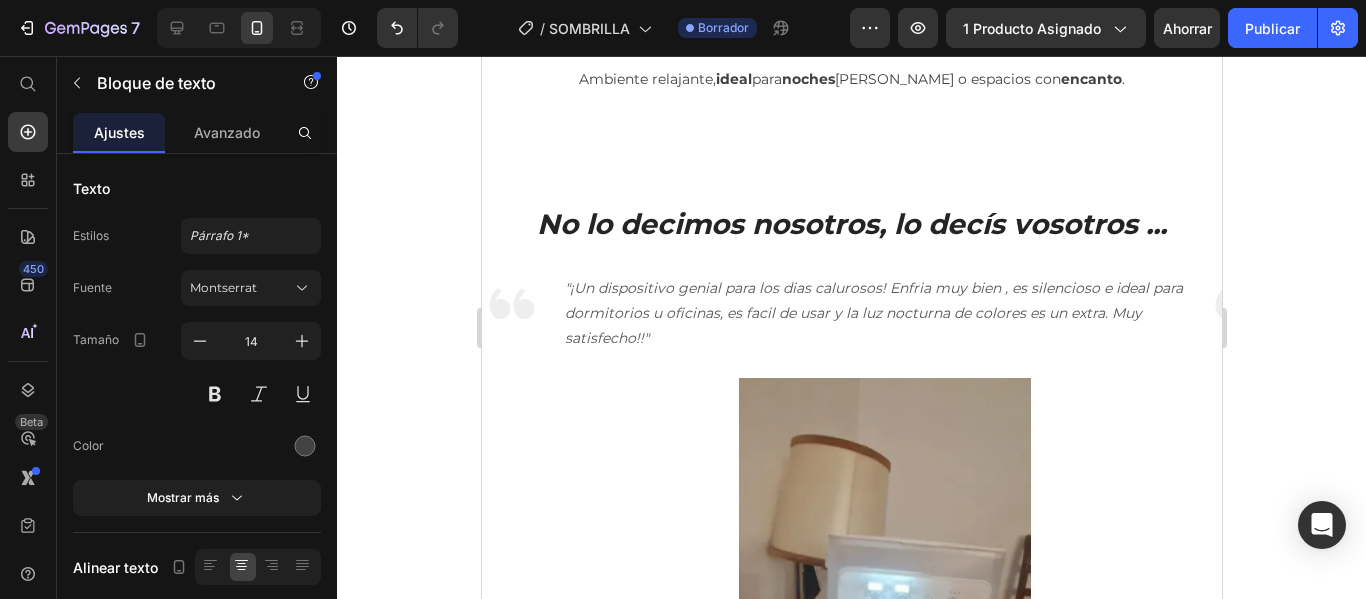 click on "Sirve para todos." at bounding box center [575, -208] 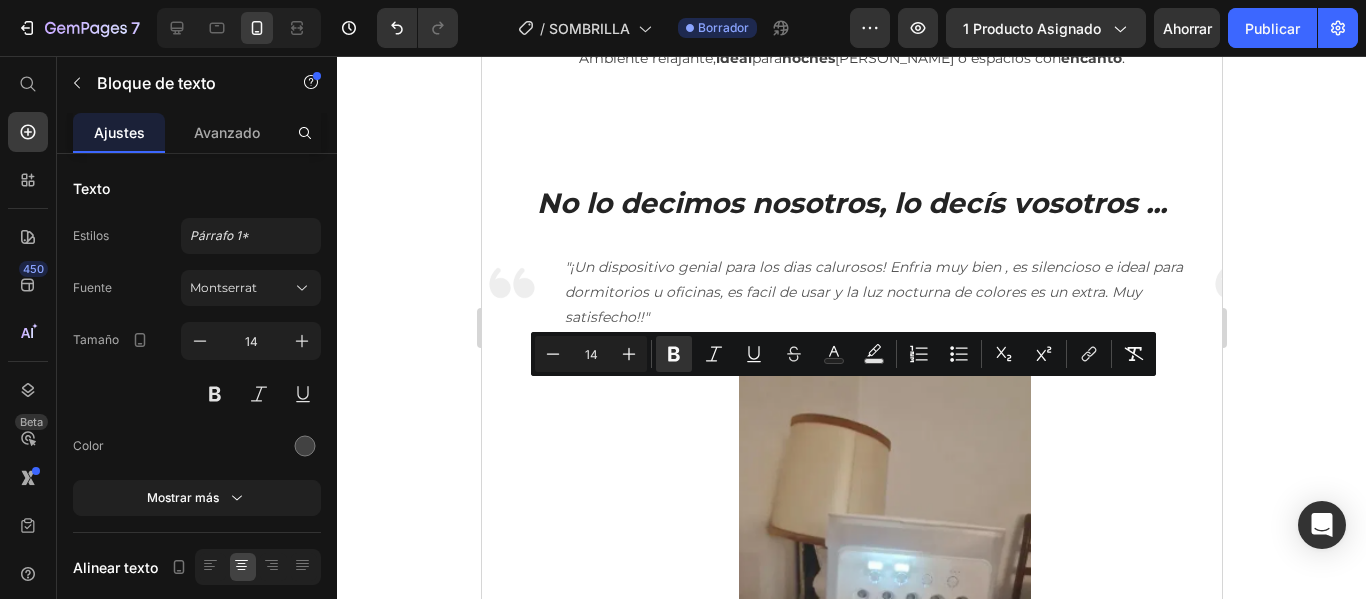 drag, startPoint x: 1118, startPoint y: 392, endPoint x: 548, endPoint y: 392, distance: 570 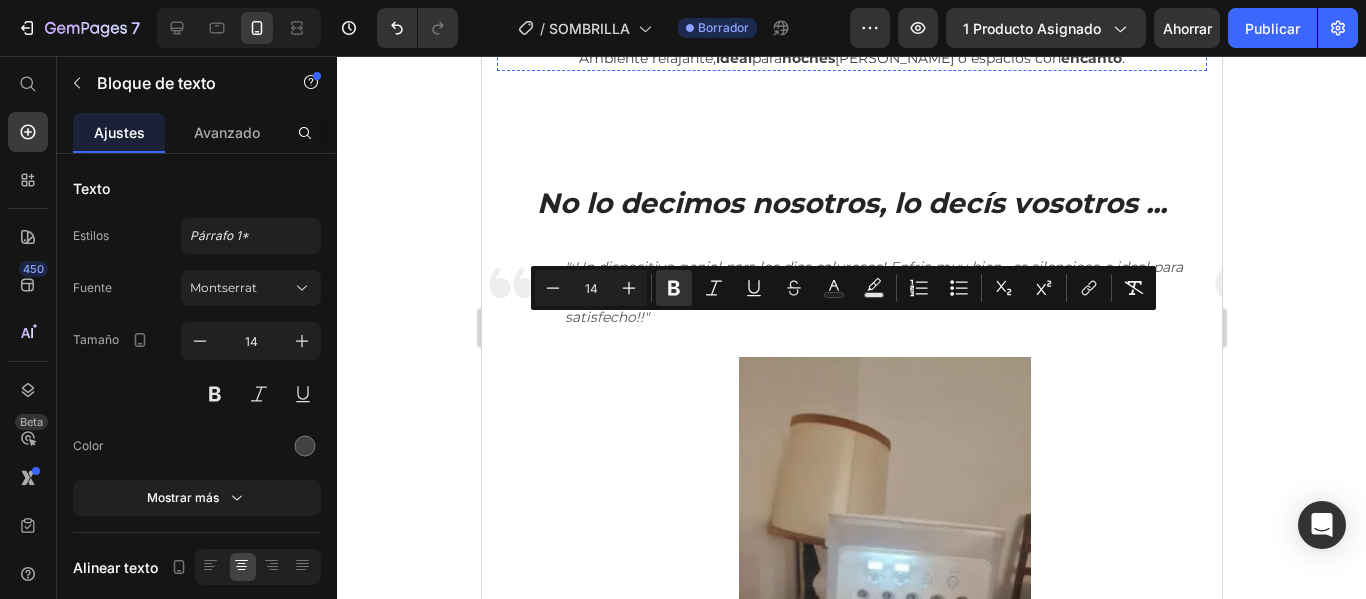 scroll, scrollTop: 7206, scrollLeft: 0, axis: vertical 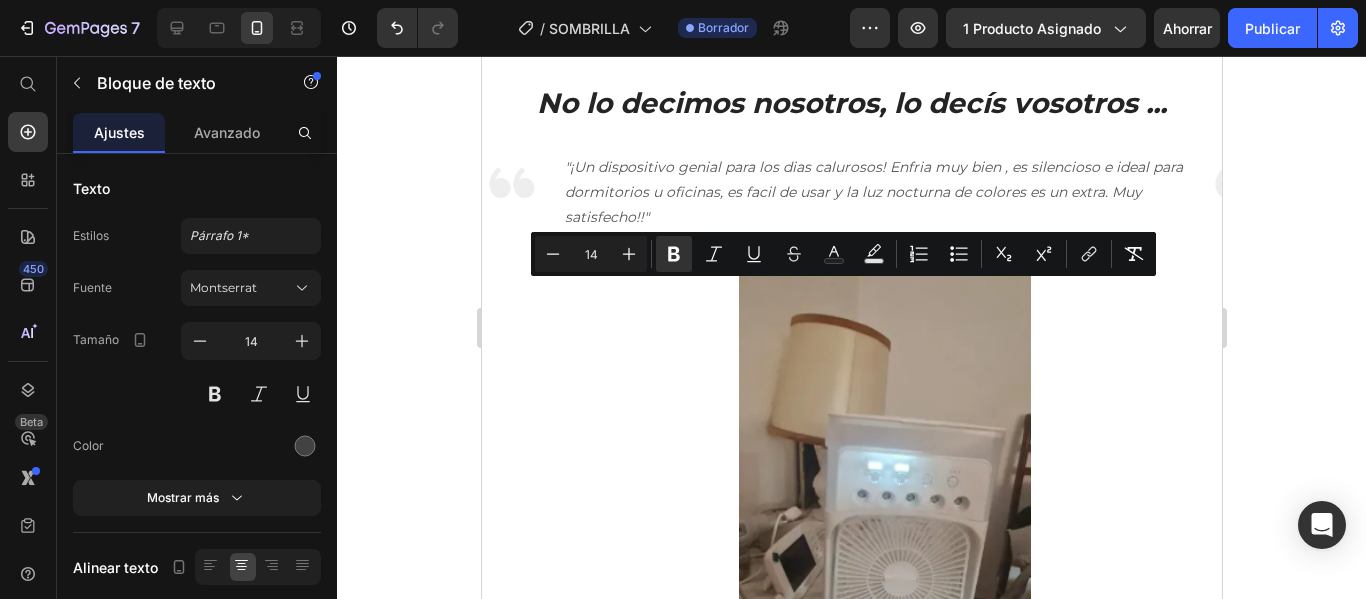 click on "No mueve aire caliente, lo enfria." at bounding box center (851, -87) 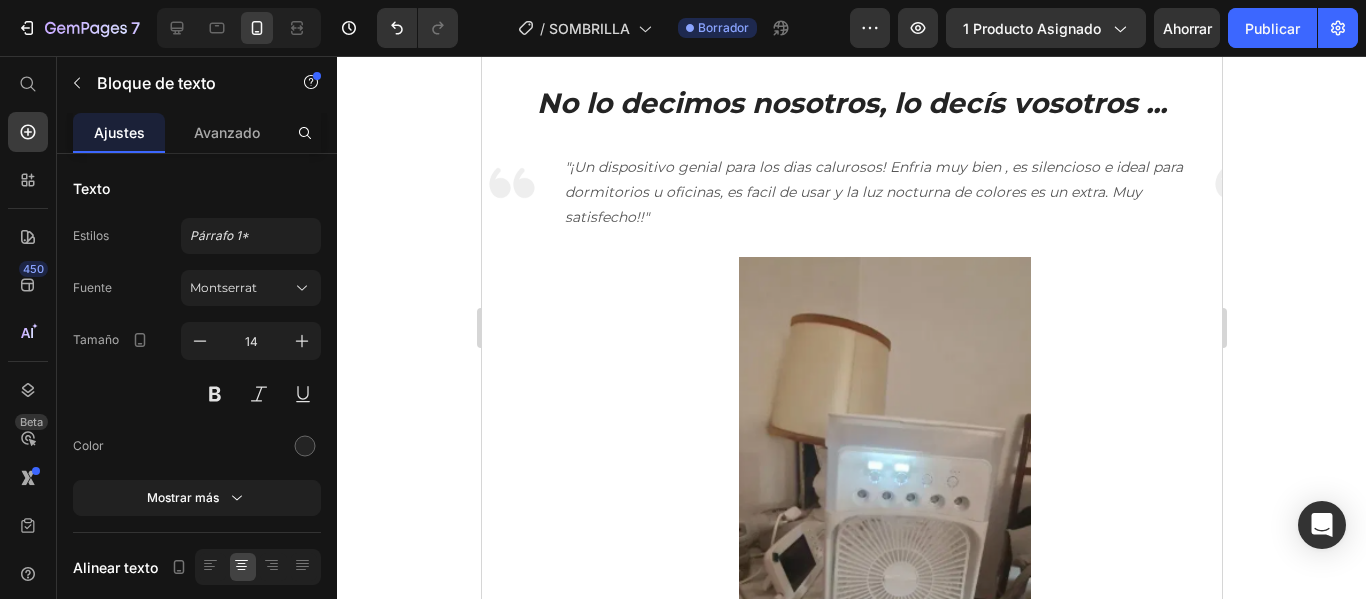 click on "Protección real" at bounding box center [623, -329] 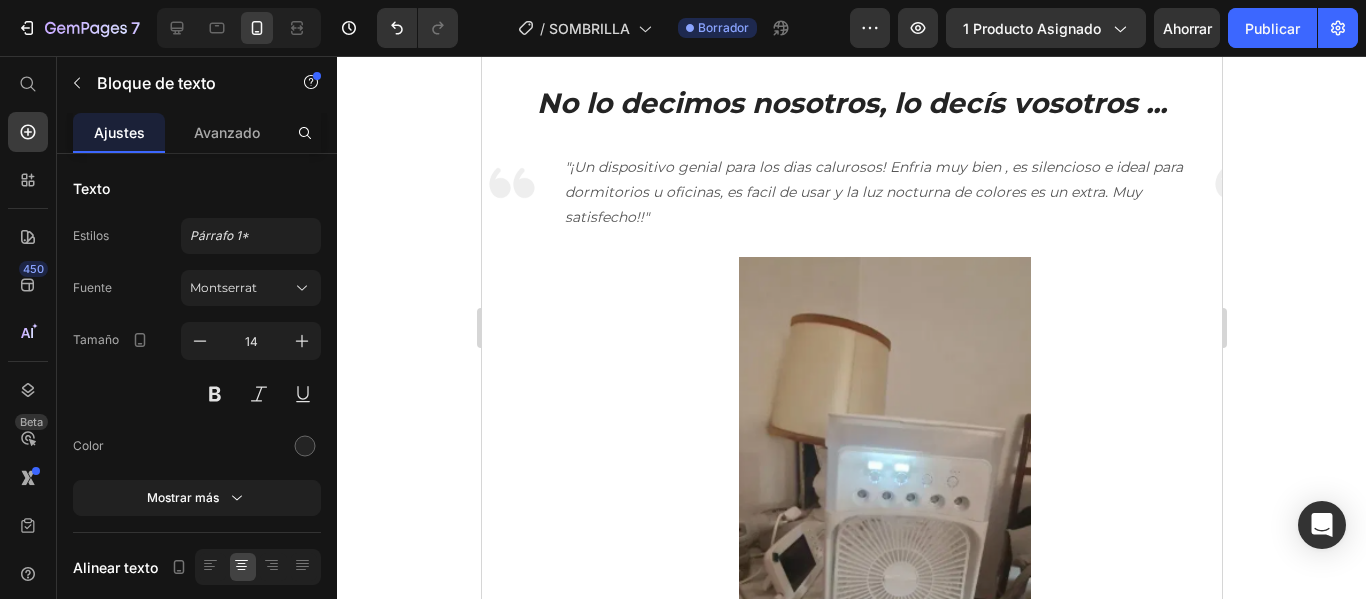 click on "Protección real  – Tu volante, salpicadero y asientos te lo agradecerán todo el año." at bounding box center (851, -87) 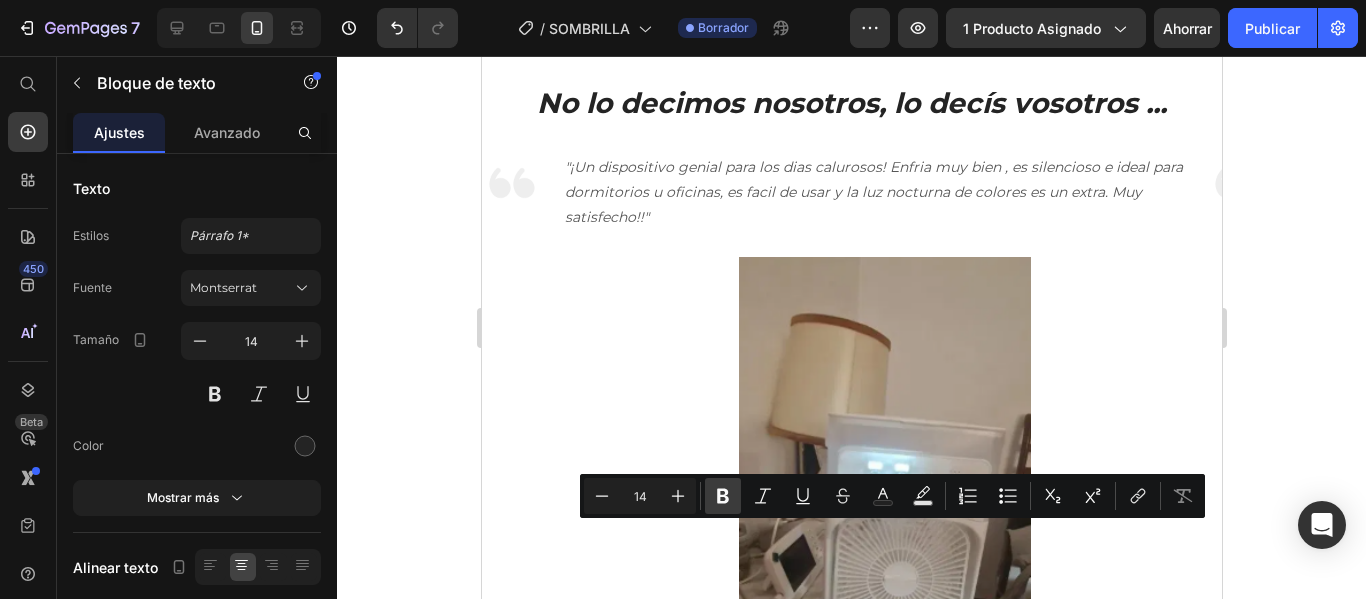 click 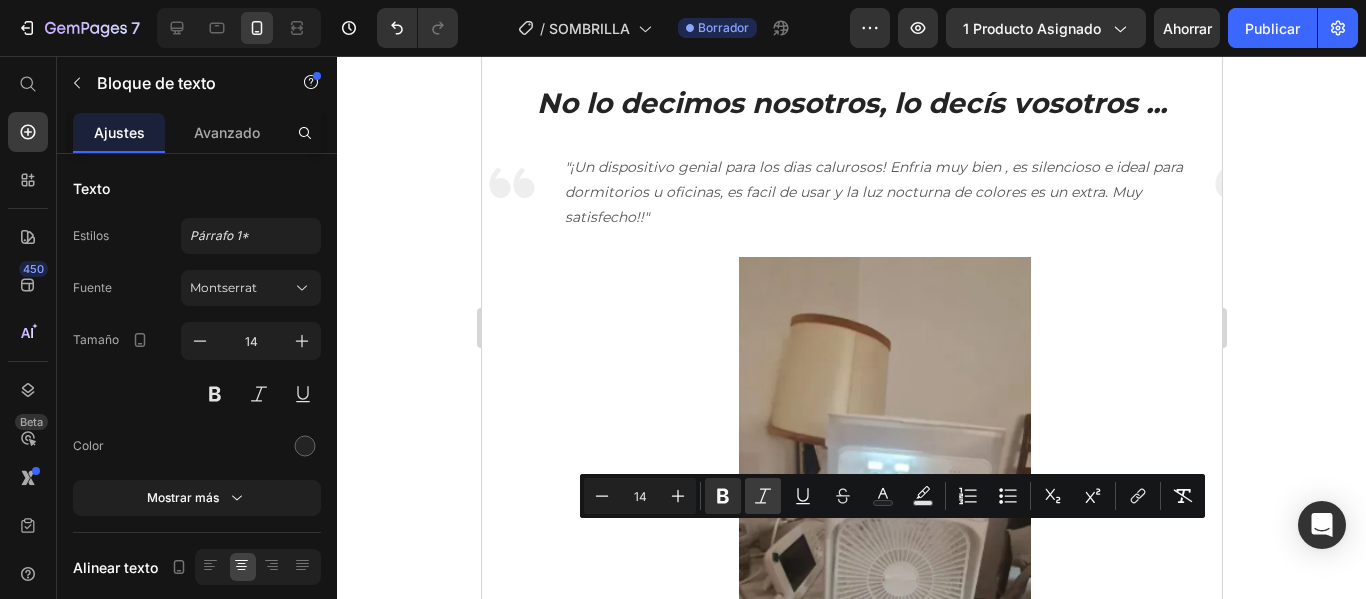 click 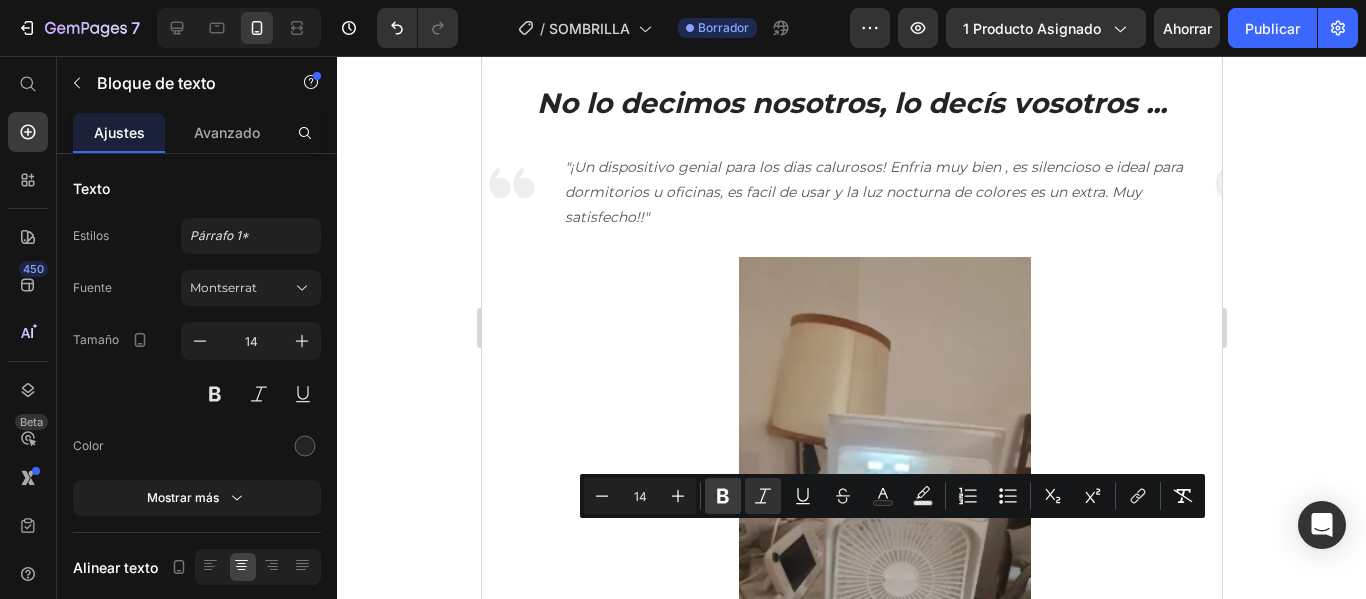 click on "Bold" at bounding box center [723, 496] 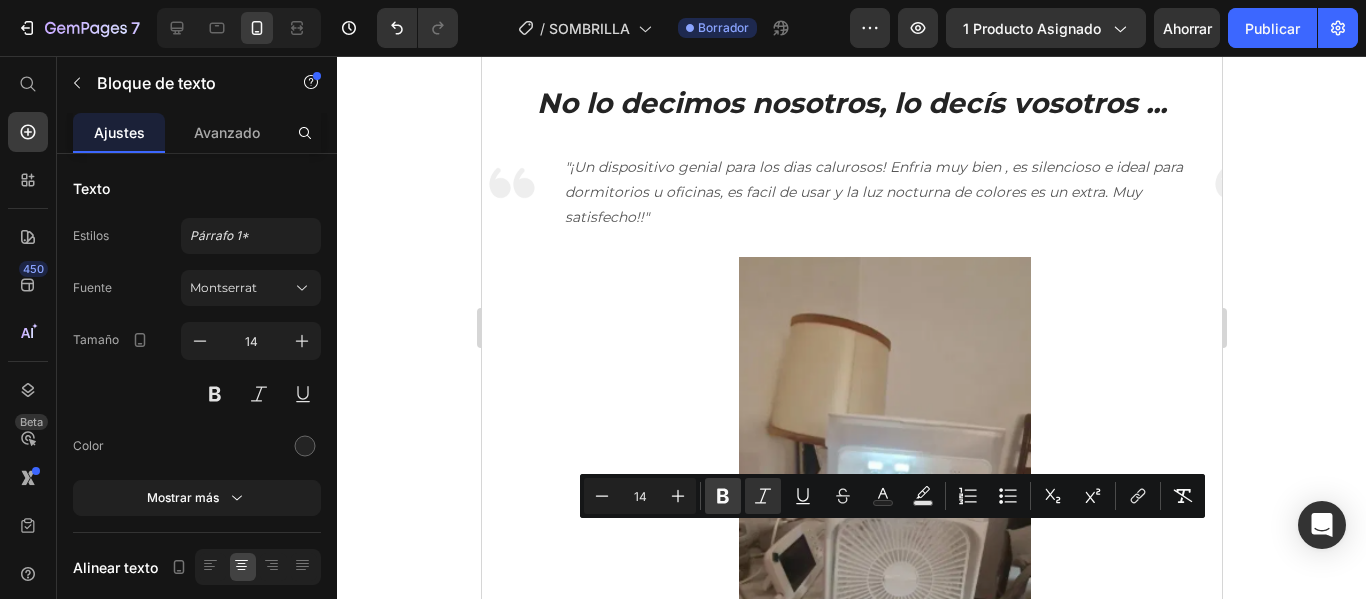 click 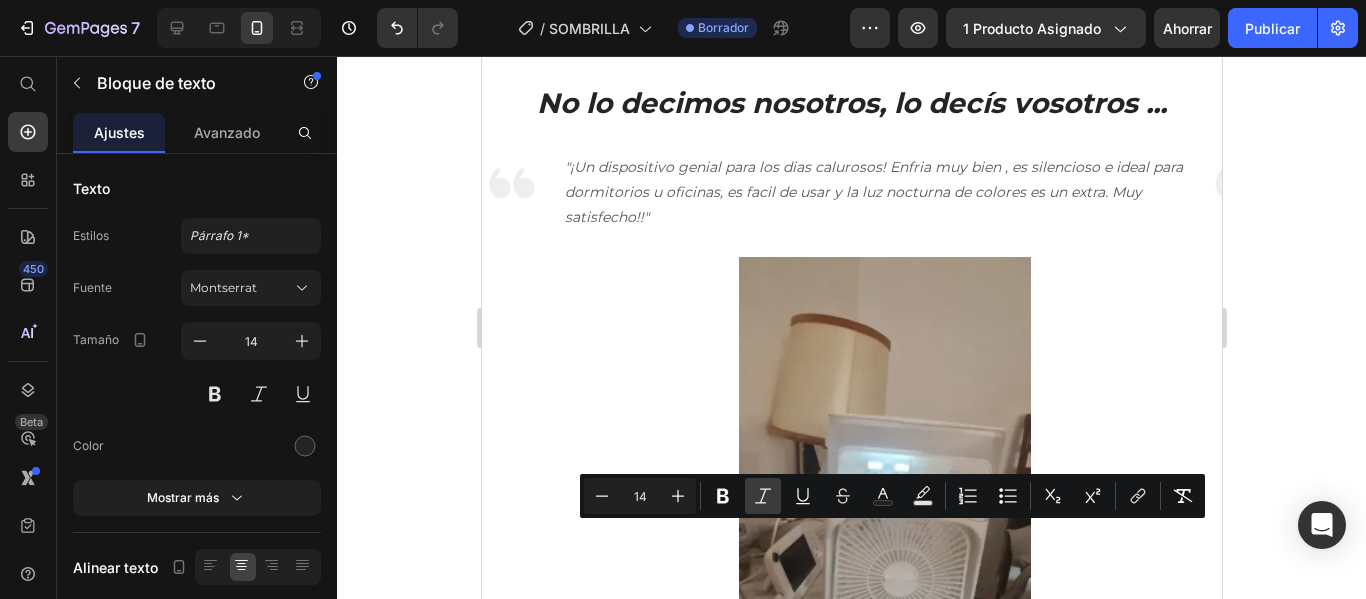 click on "Italic" at bounding box center (763, 496) 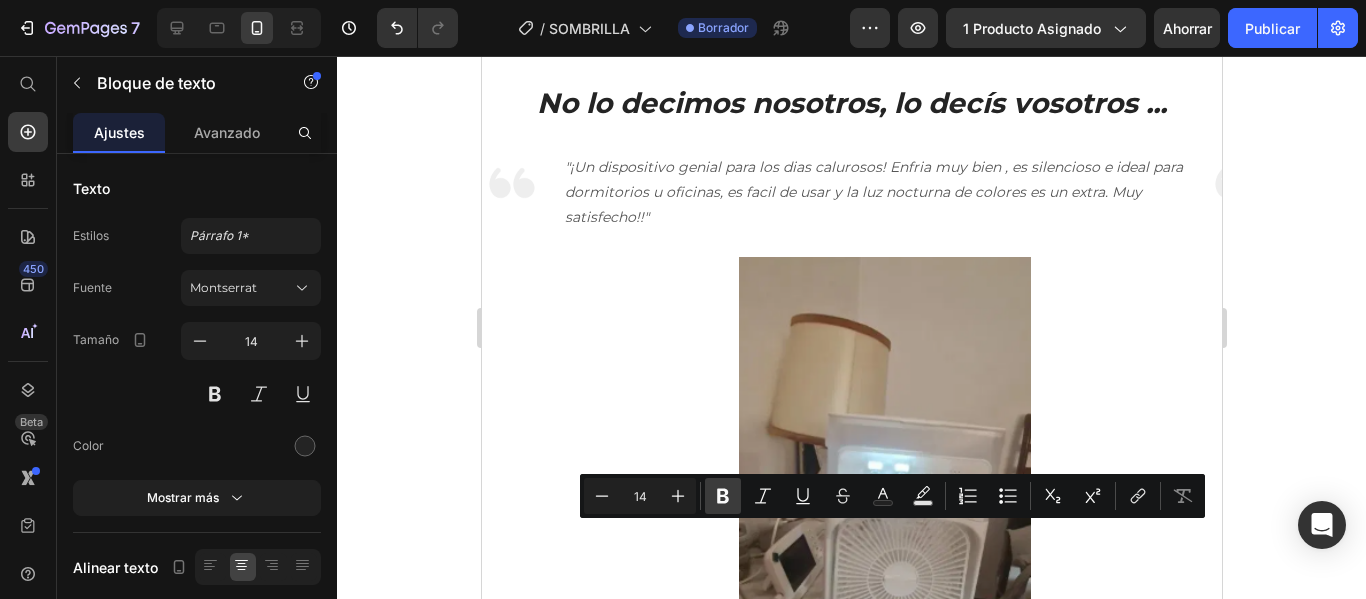 click on "Bold" at bounding box center [723, 496] 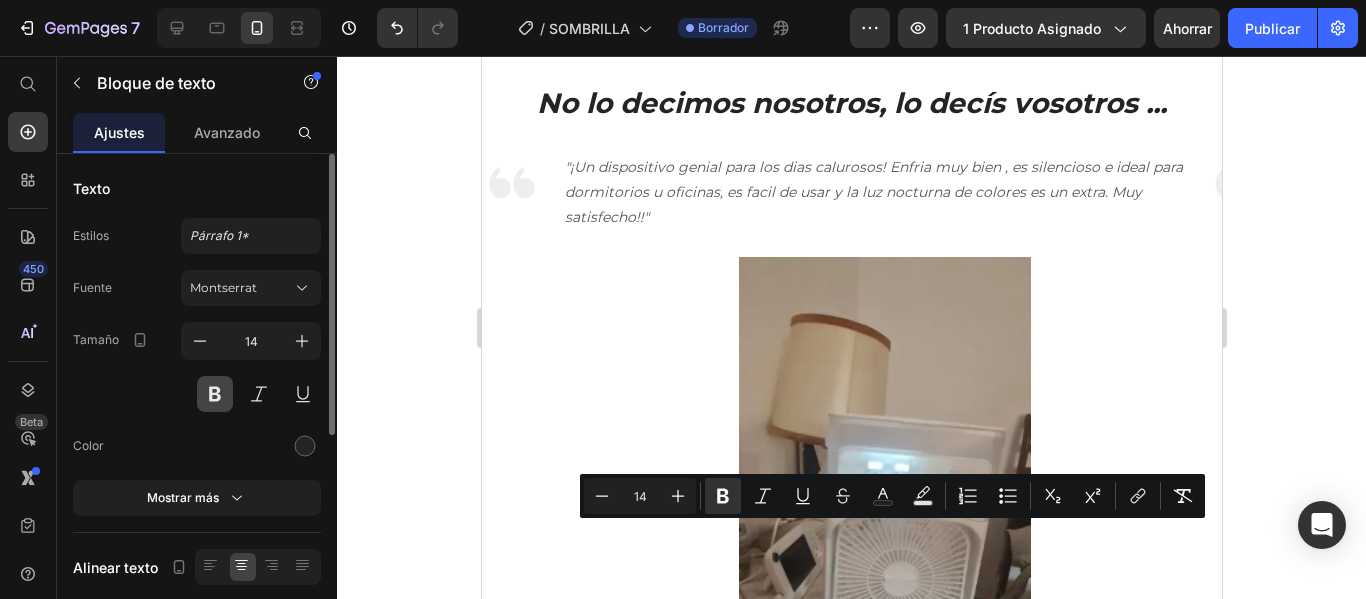 click at bounding box center (215, 394) 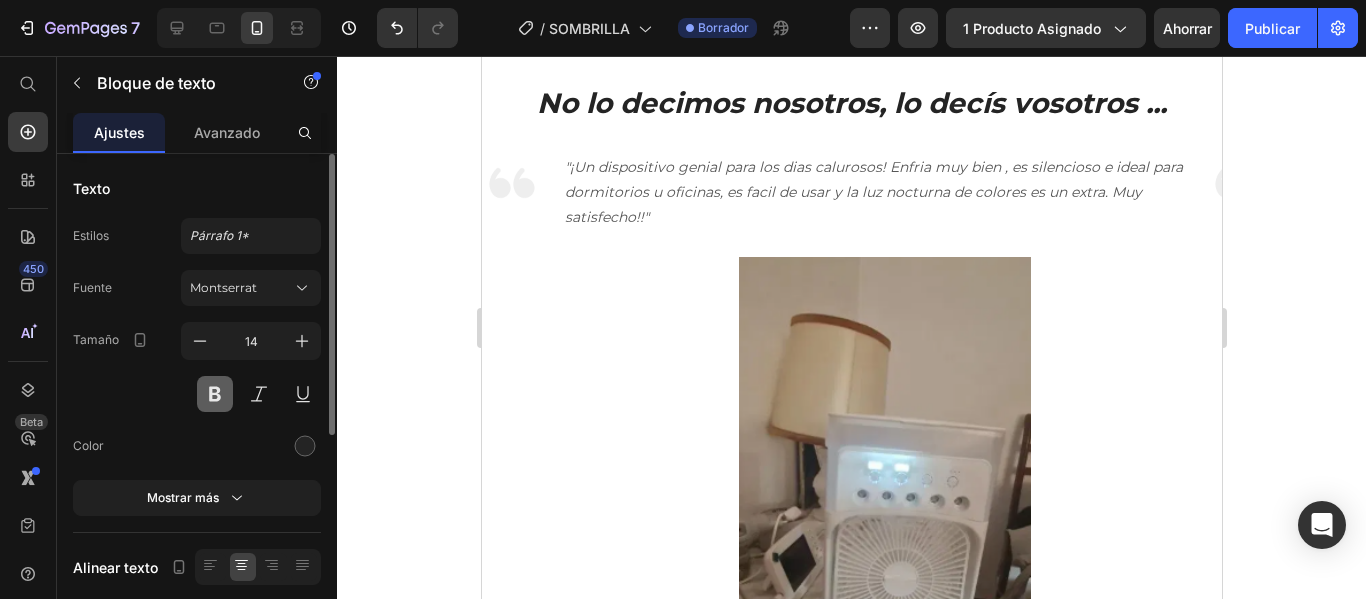 click at bounding box center (215, 394) 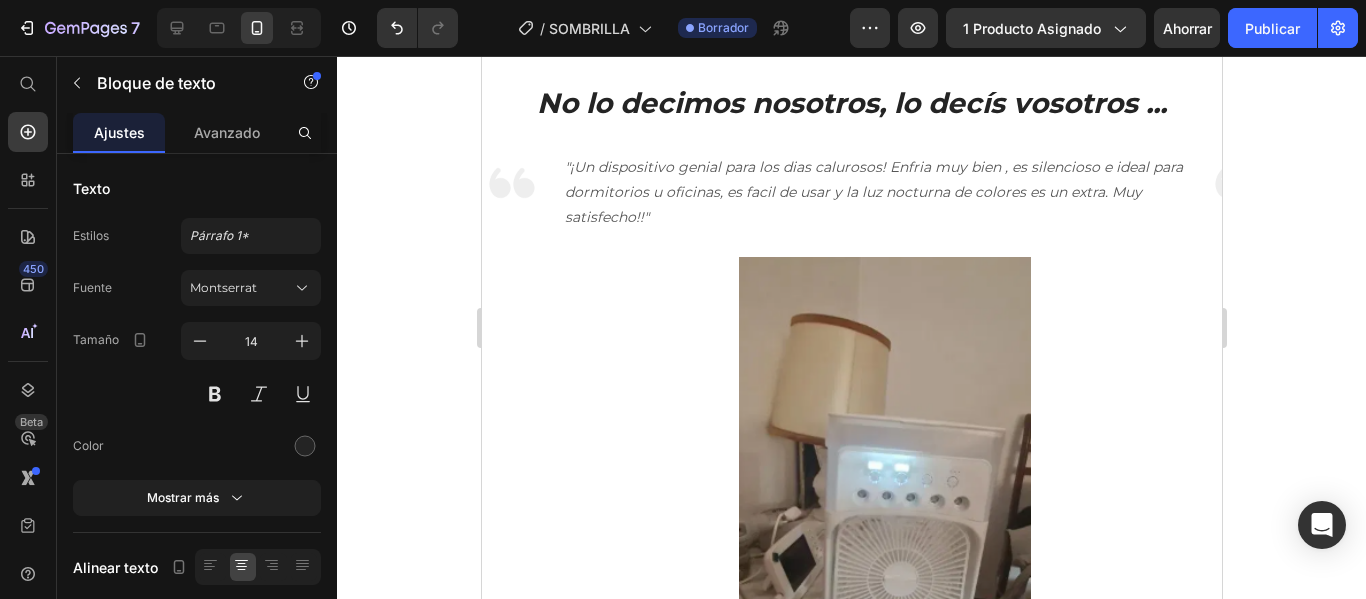 click on "Protección real  –  Tu volante, salpicadero y asientos te lo agradecerán todo el año." at bounding box center (851, -87) 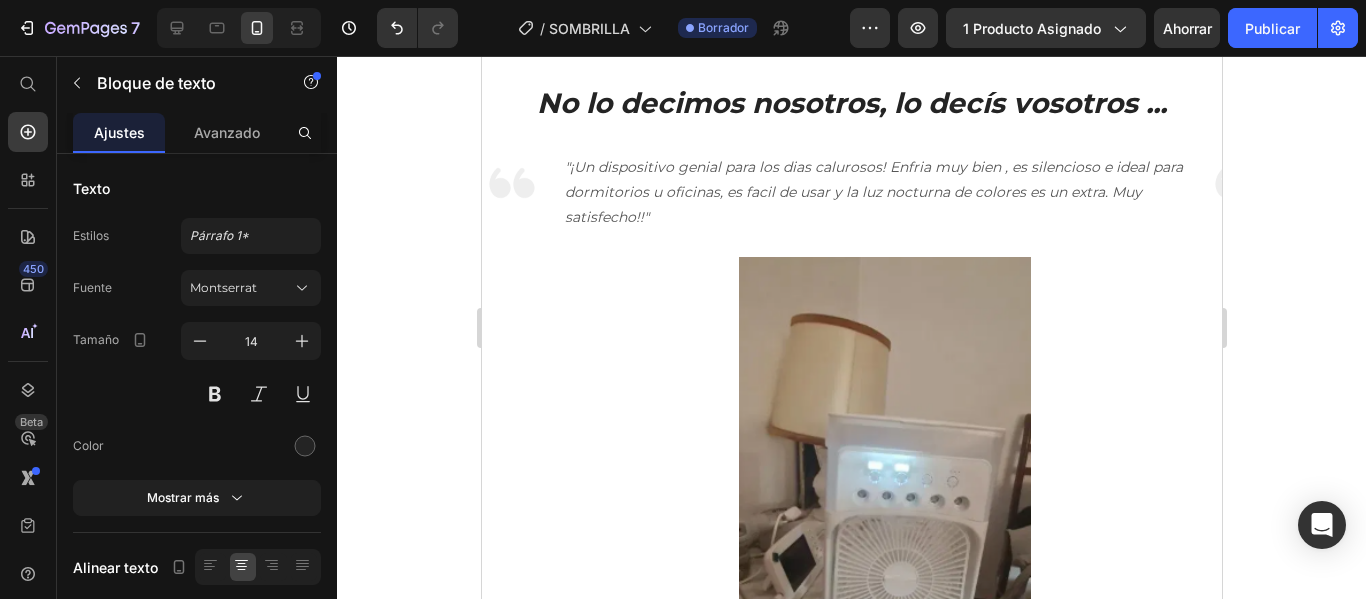 click on "Tu volante, salpicadero y asientos te lo agradecerán todo el año." at bounding box center (910, -87) 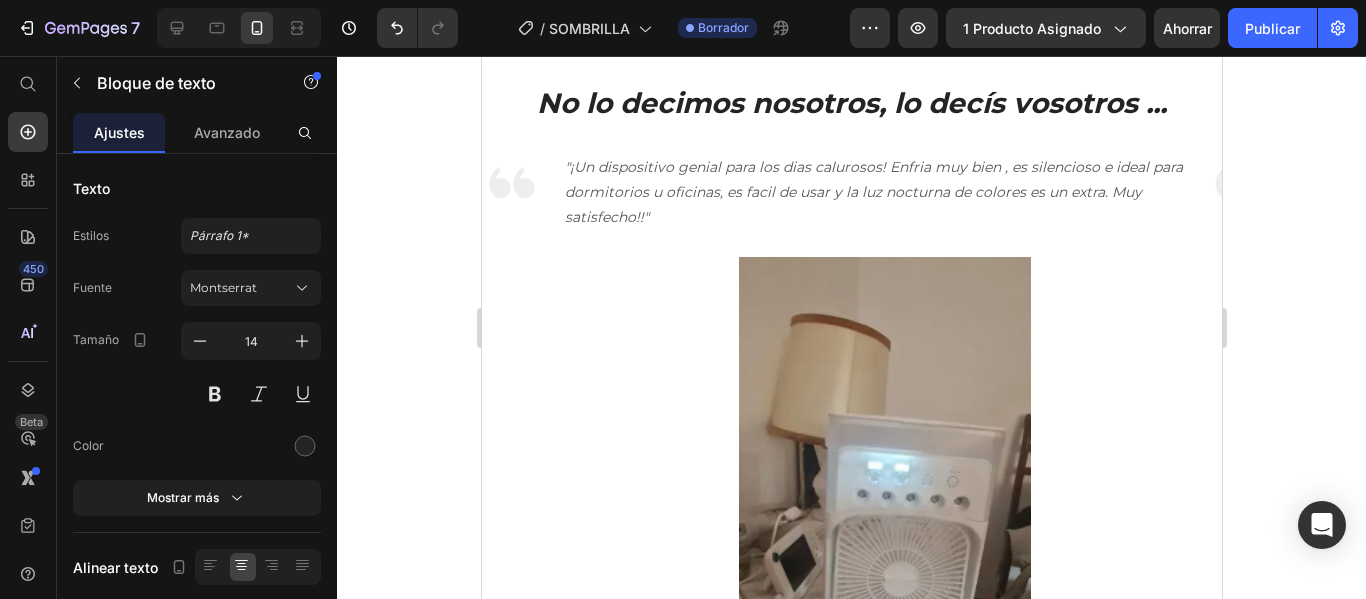 click on "Protección real  –  Tu volante, salpicadero y asientos te lo agradecerán todo el año." at bounding box center [851, -87] 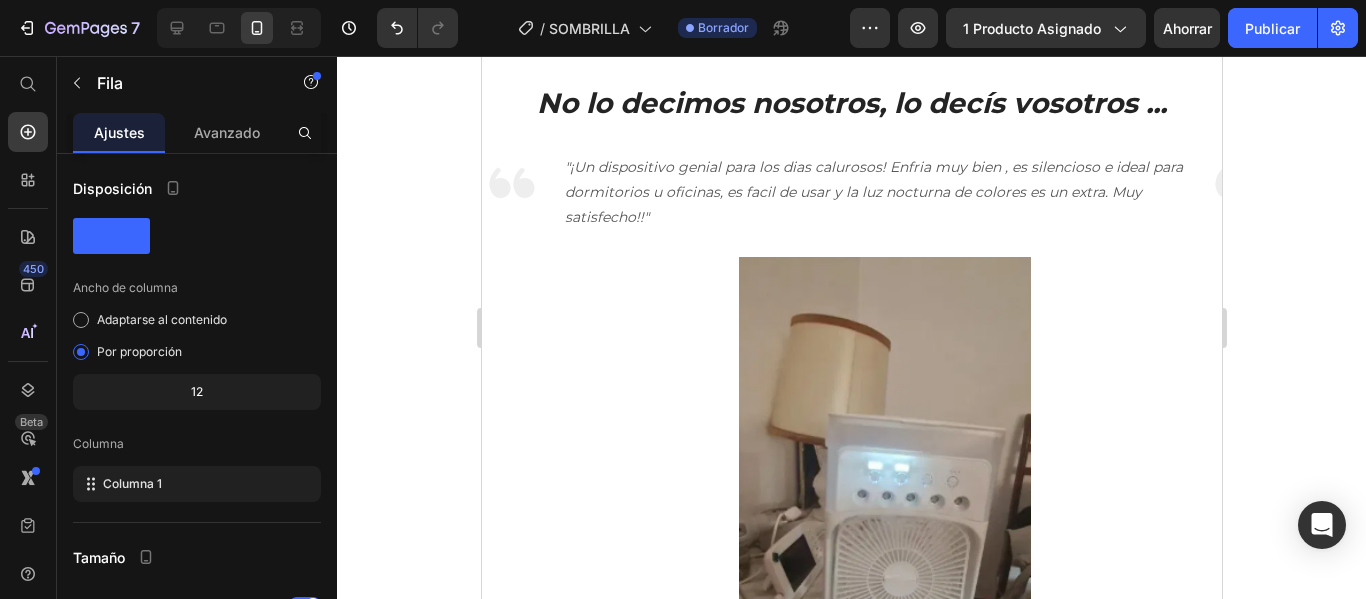 click on "Protección real  –  Tu volante, salpicadero y asientos te lo agradecerán todo el año." at bounding box center [851, -87] 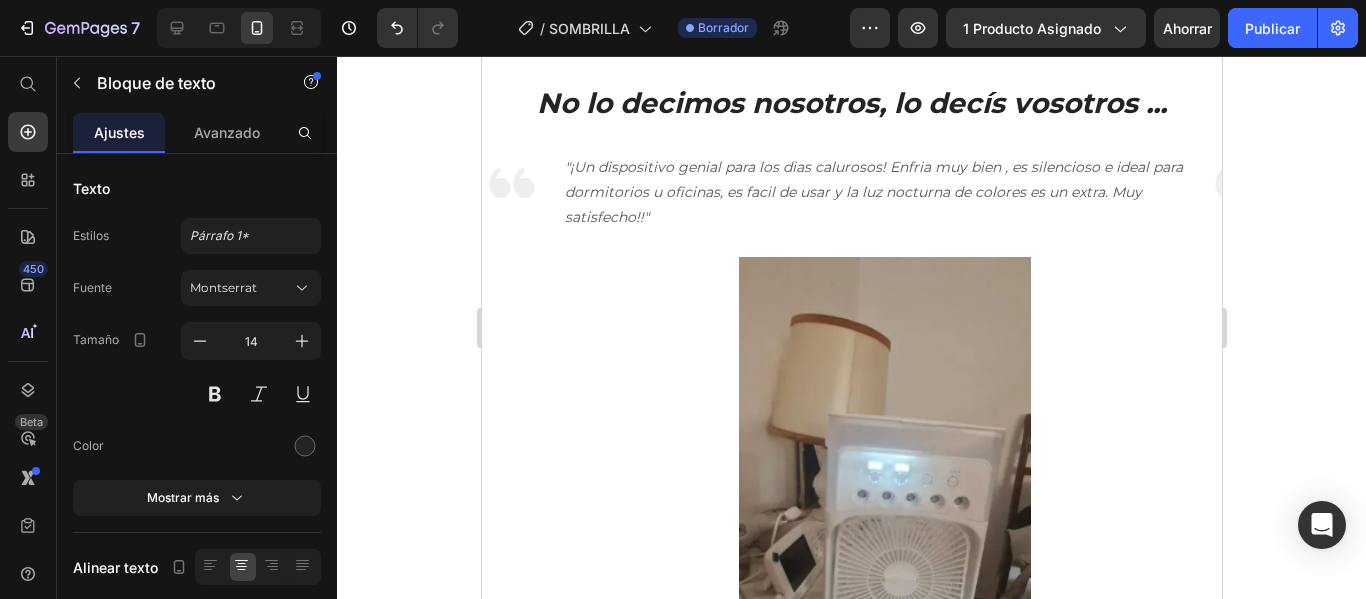 click at bounding box center (653, -118) 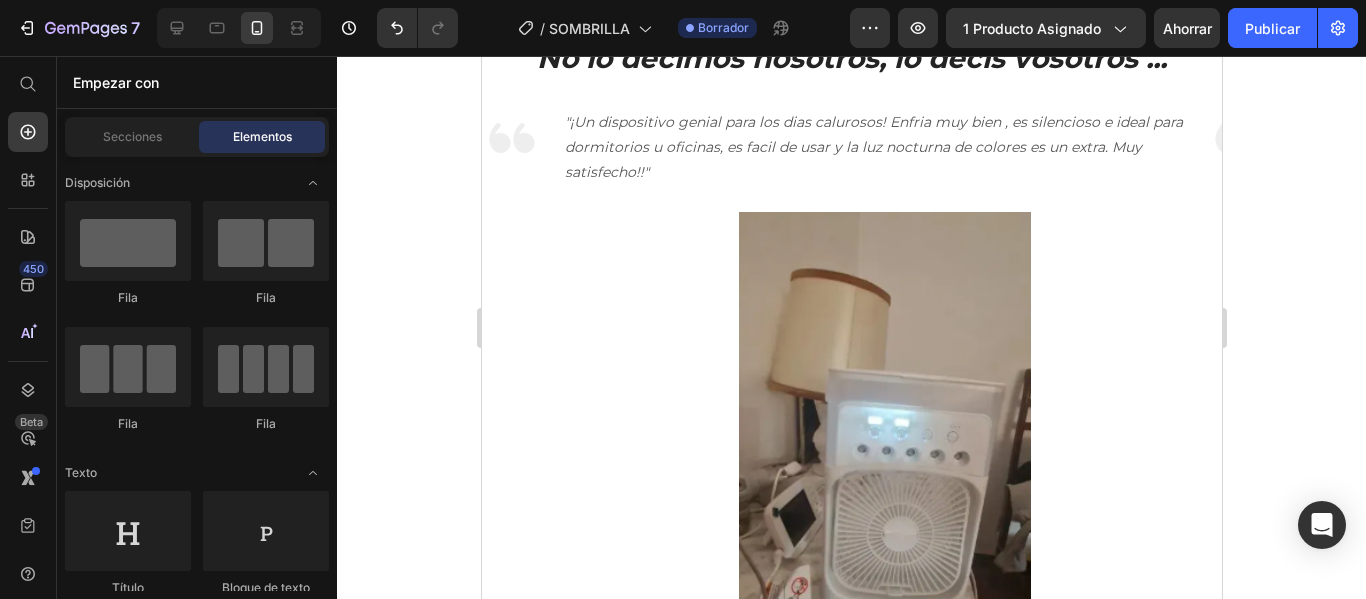 click on "Siempre a mano  . Lo guardas en su funda y parece que ni está… hasta que lo necesitas. Text block Row" at bounding box center (851, -126) 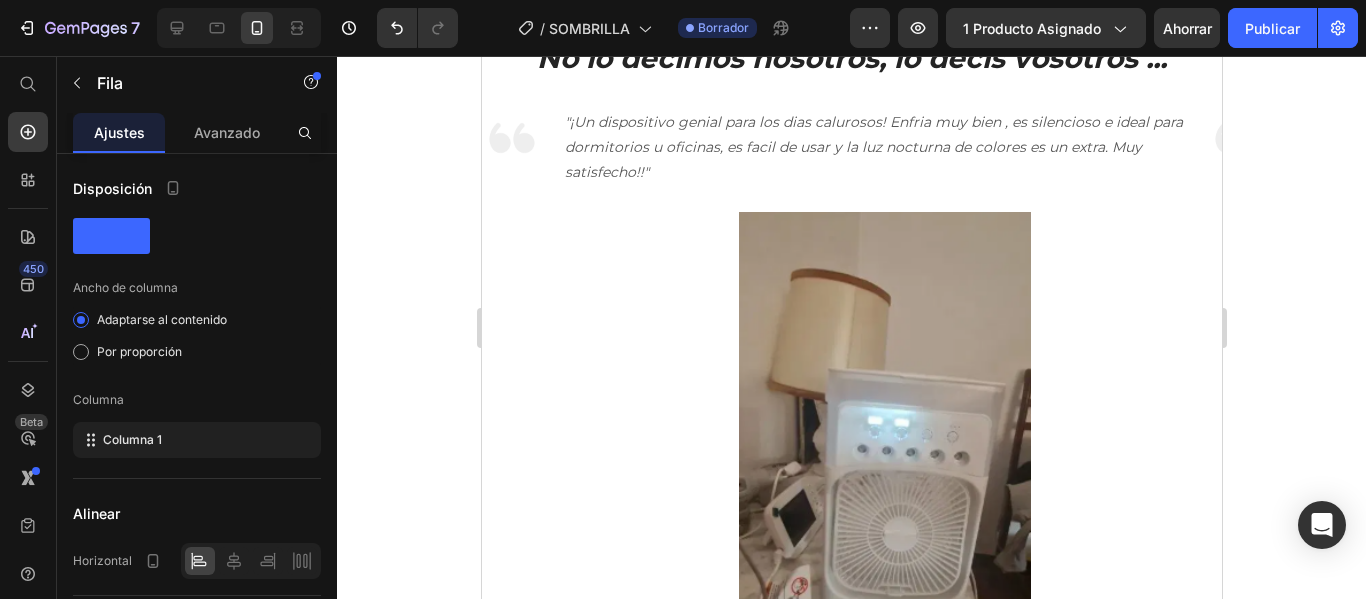 click on "Ambiente relajante,  ideal  para  noches  [PERSON_NAME] o espacios con  encanto ." at bounding box center [851, -87] 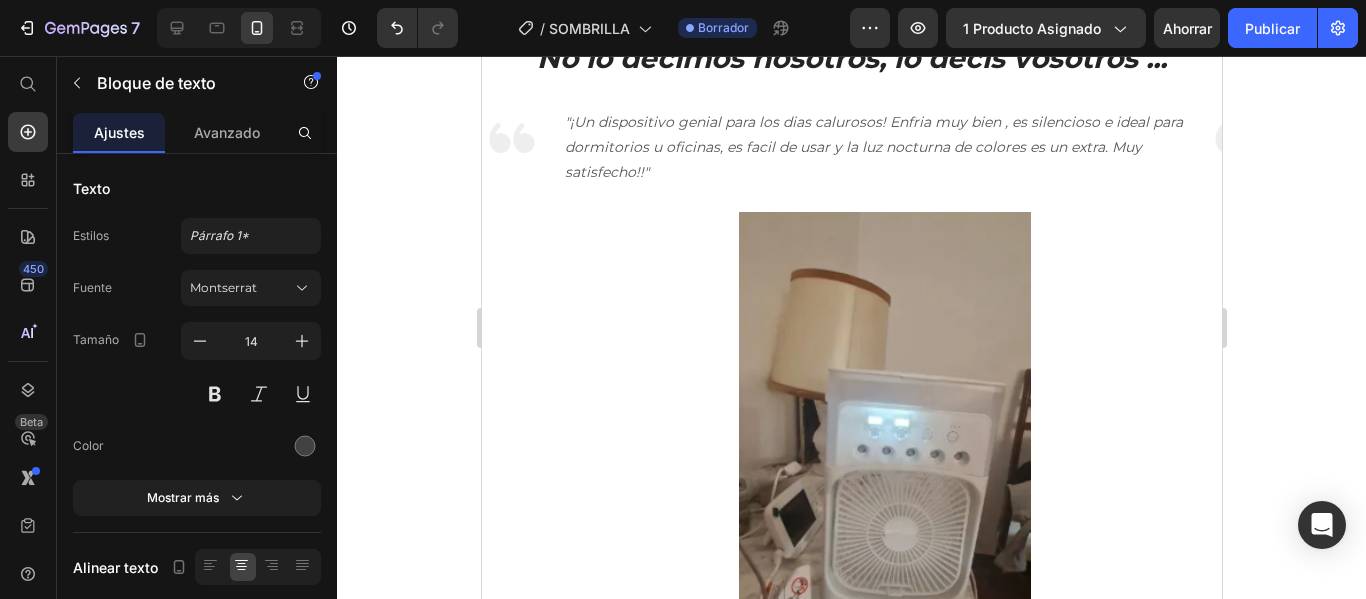 click on "ideal" at bounding box center [733, -87] 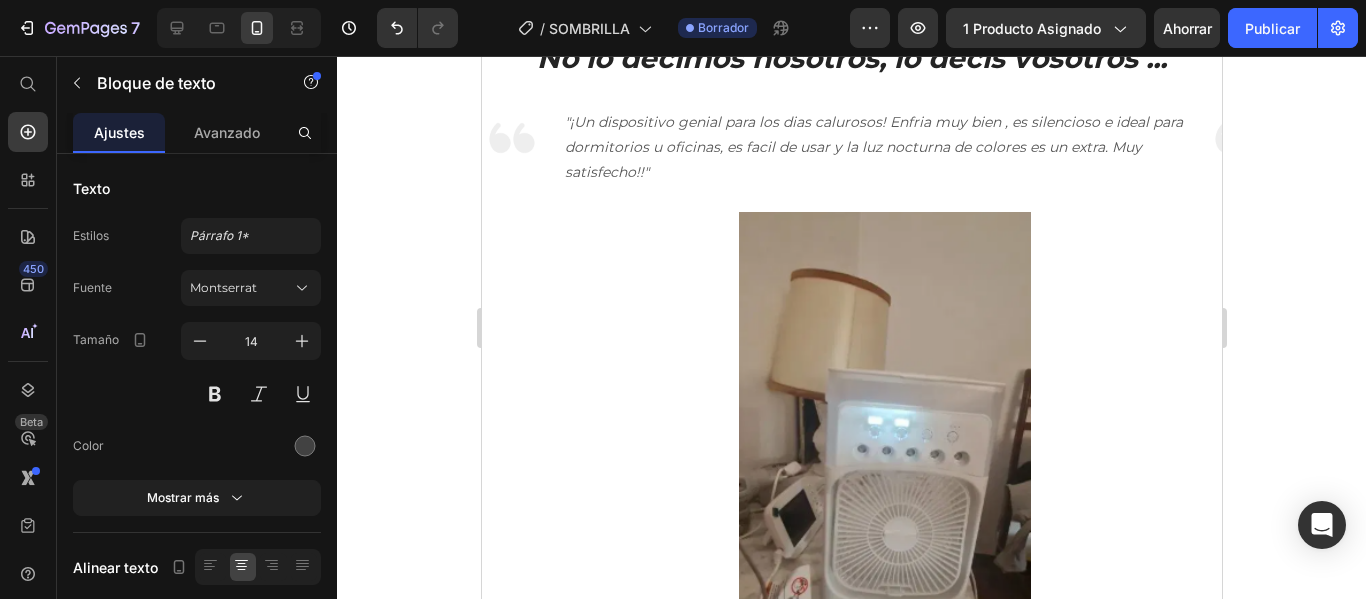 click on "Diseño que gusta.   Práctico, elegante y con ese toque que todos comentan. Hecho para durar." at bounding box center [851, -436] 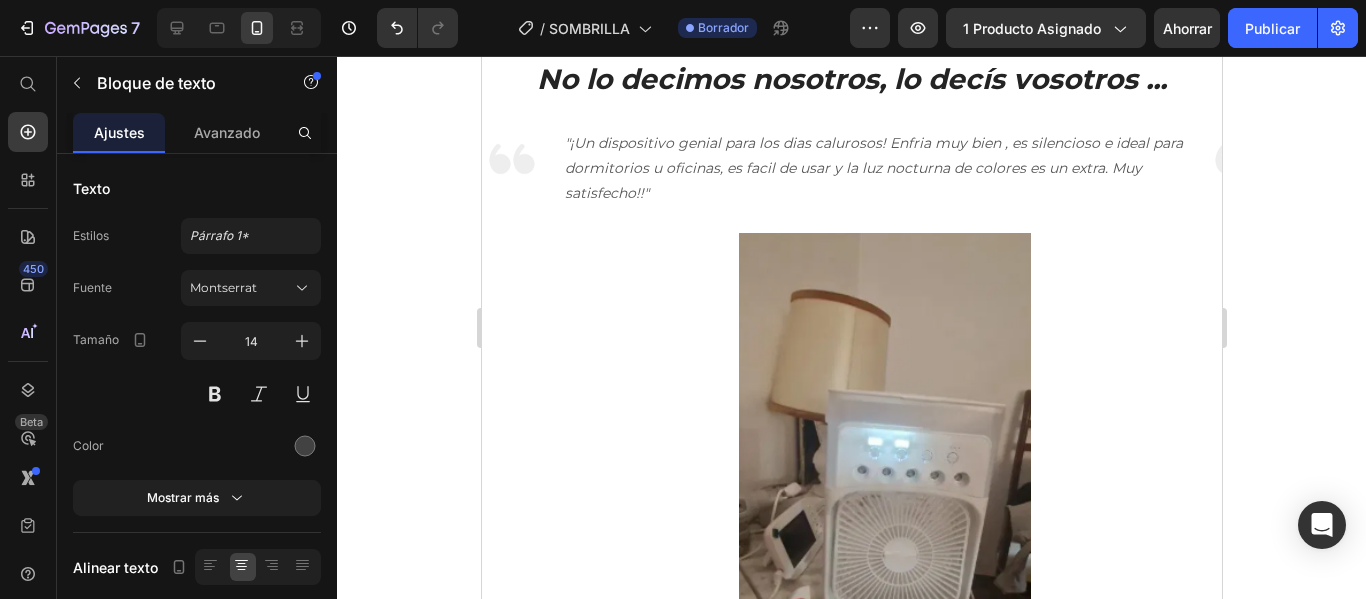 click on "Diseño que gusta.   Práctico, elegante y con ese toque elegante que todos comentan. Hecho para durar." at bounding box center [851, -425] 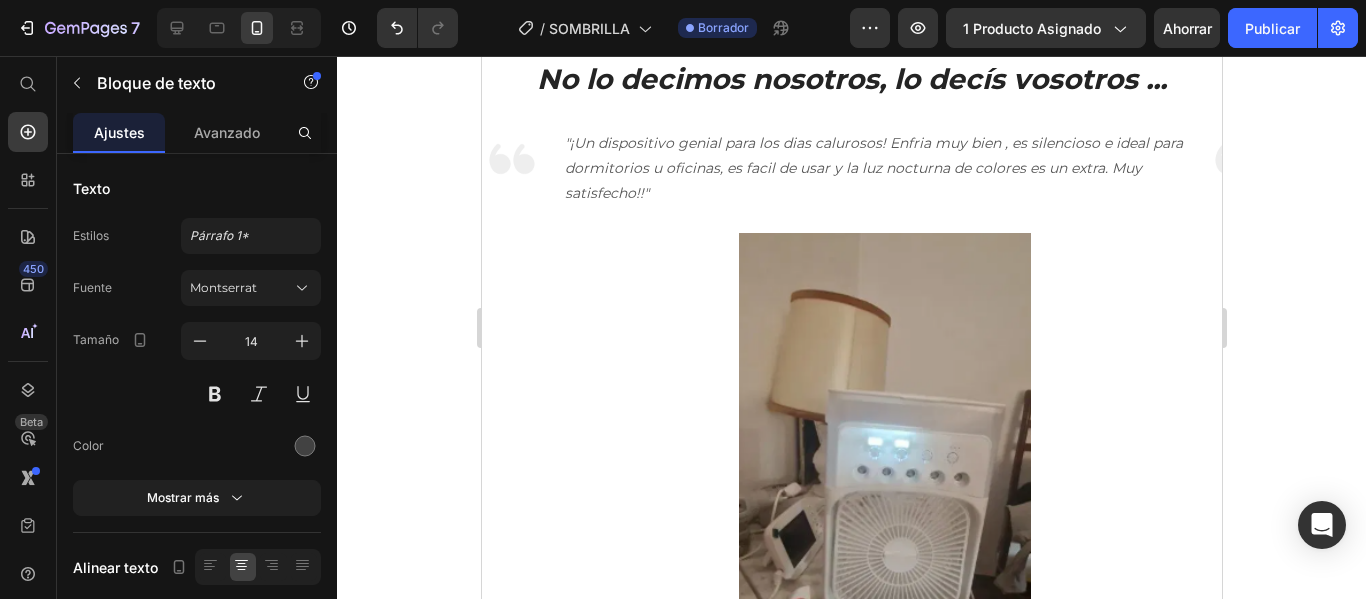 click on "Diseño que gusta.   Práctico, elegante y con ese toque elegante que todos comentan. Hecho para durar." at bounding box center (851, -425) 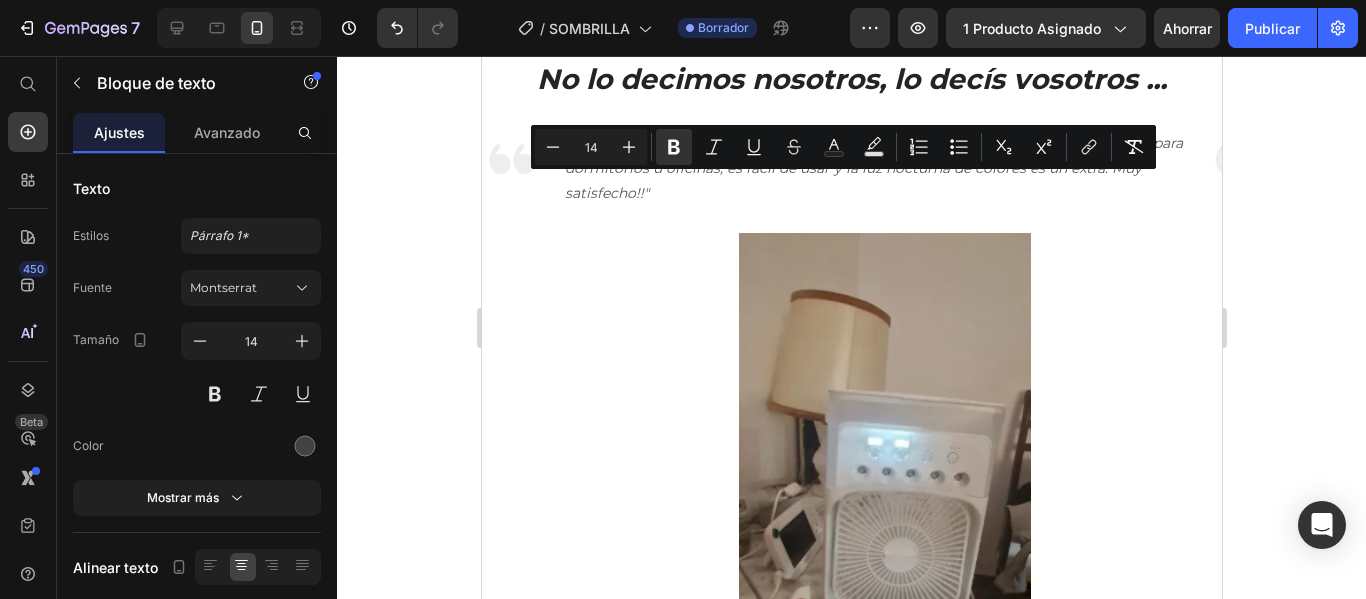 click on "Diseño que gusta.   Práctico, elegante y con ese toque elegante que todos comentan. Hecho para durar." at bounding box center [851, -425] 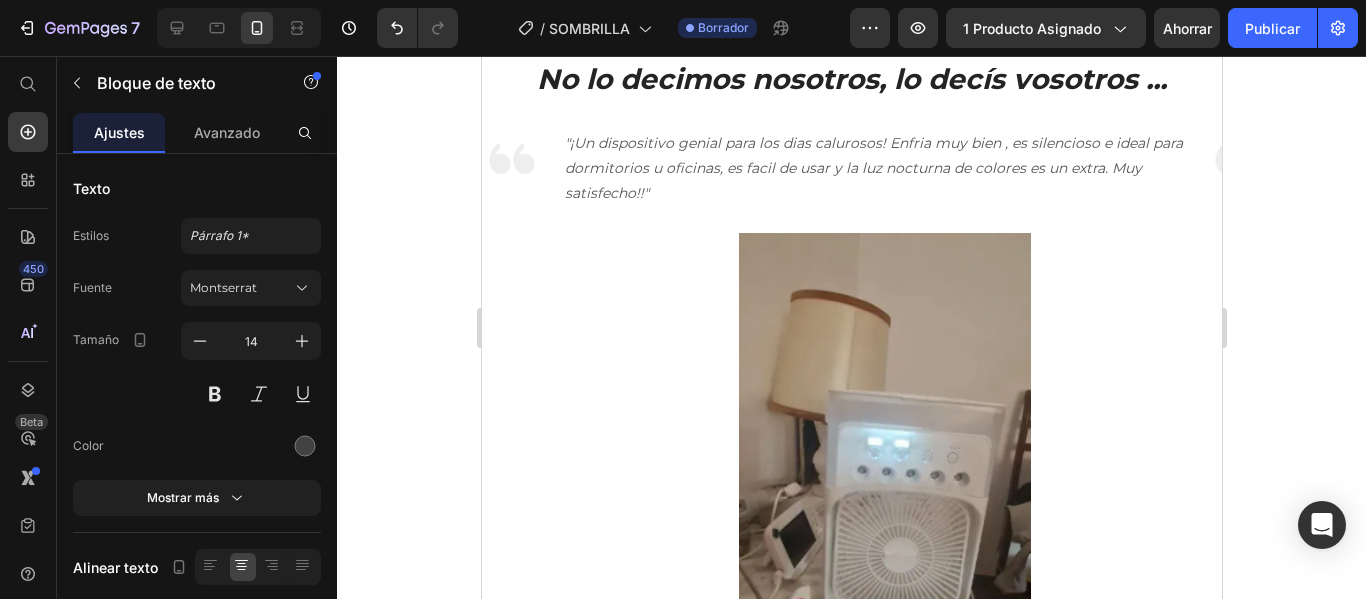 click on "Diseño que gusta.   Práctico, elegante y con ese toque elegante que todos queremos. Hecho para durar." at bounding box center [851, -425] 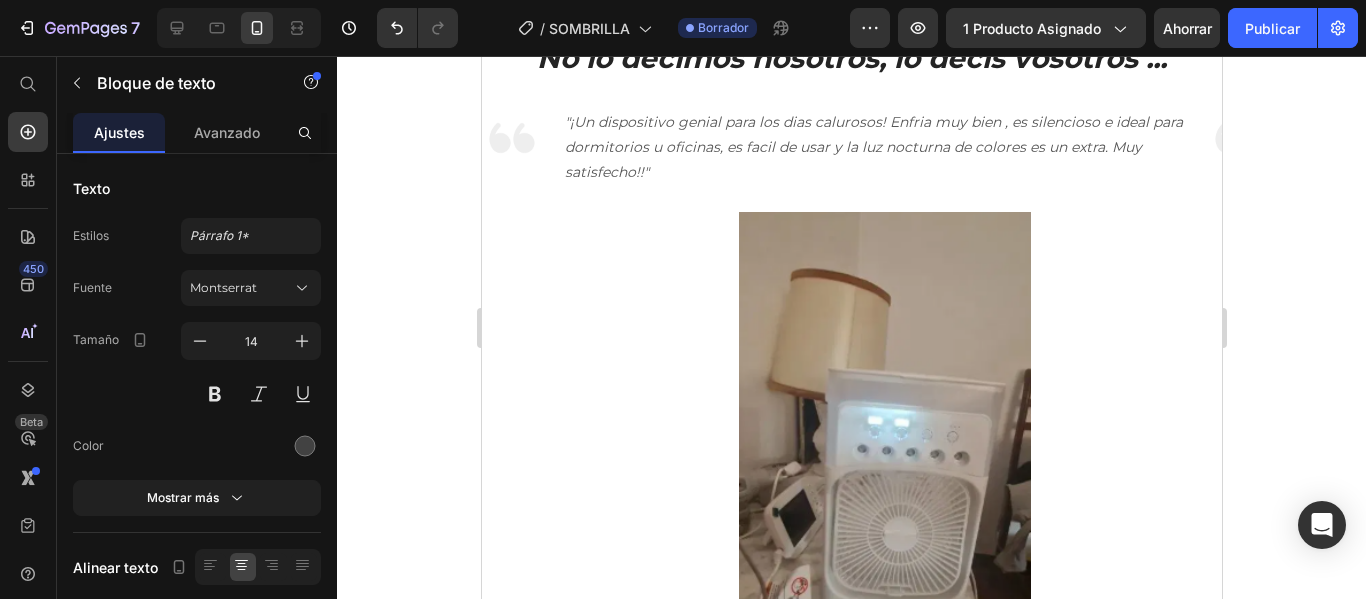 click on "Diseño que gusta" at bounding box center [649, -350] 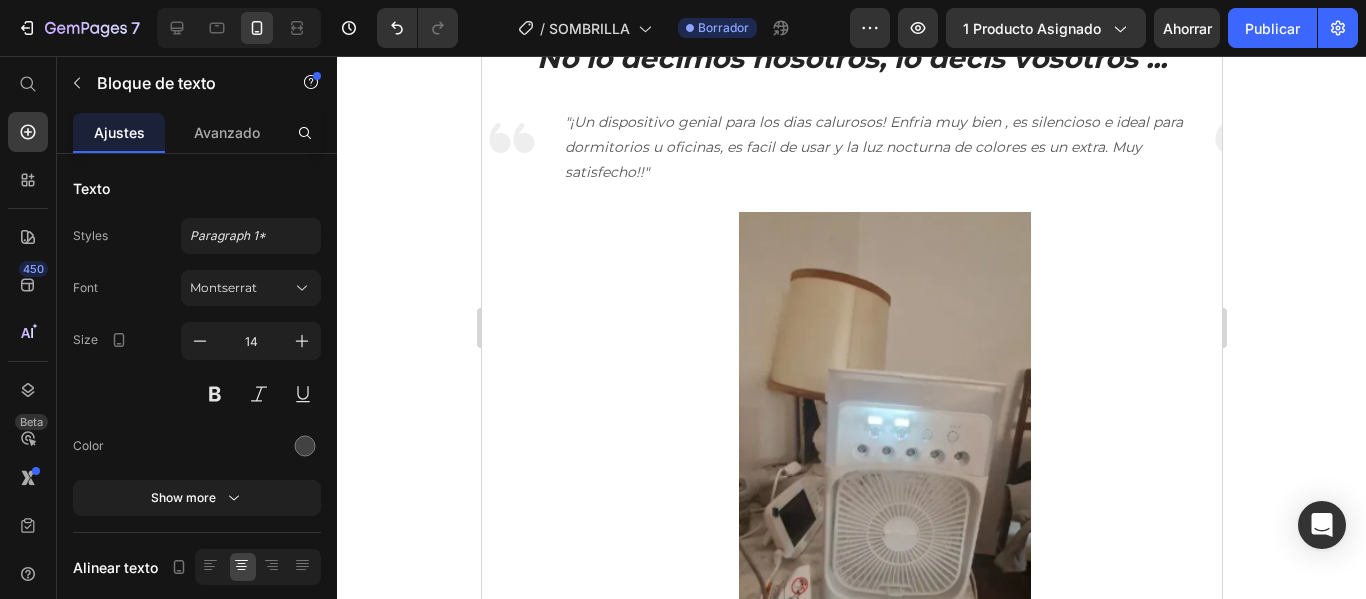 click on "Diseño que gusta" at bounding box center (649, -350) 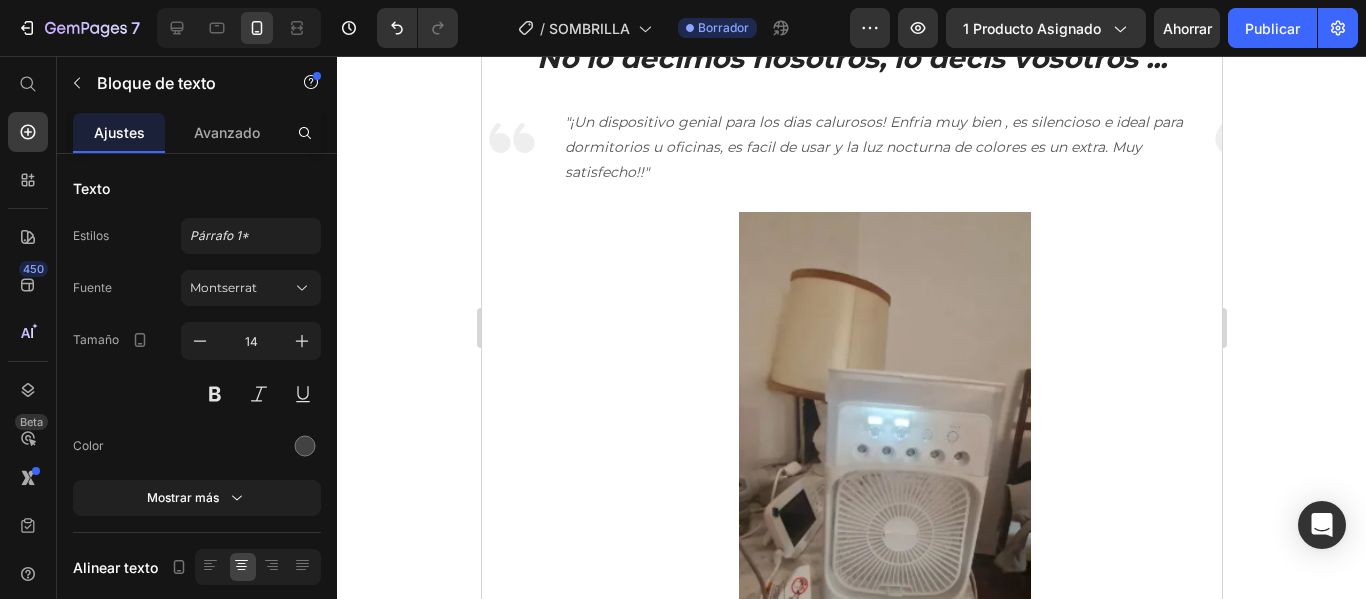 click on "Protección real.   Tu volante, salpicadero y asientos te lo agradecerán todo el año." at bounding box center (851, -87) 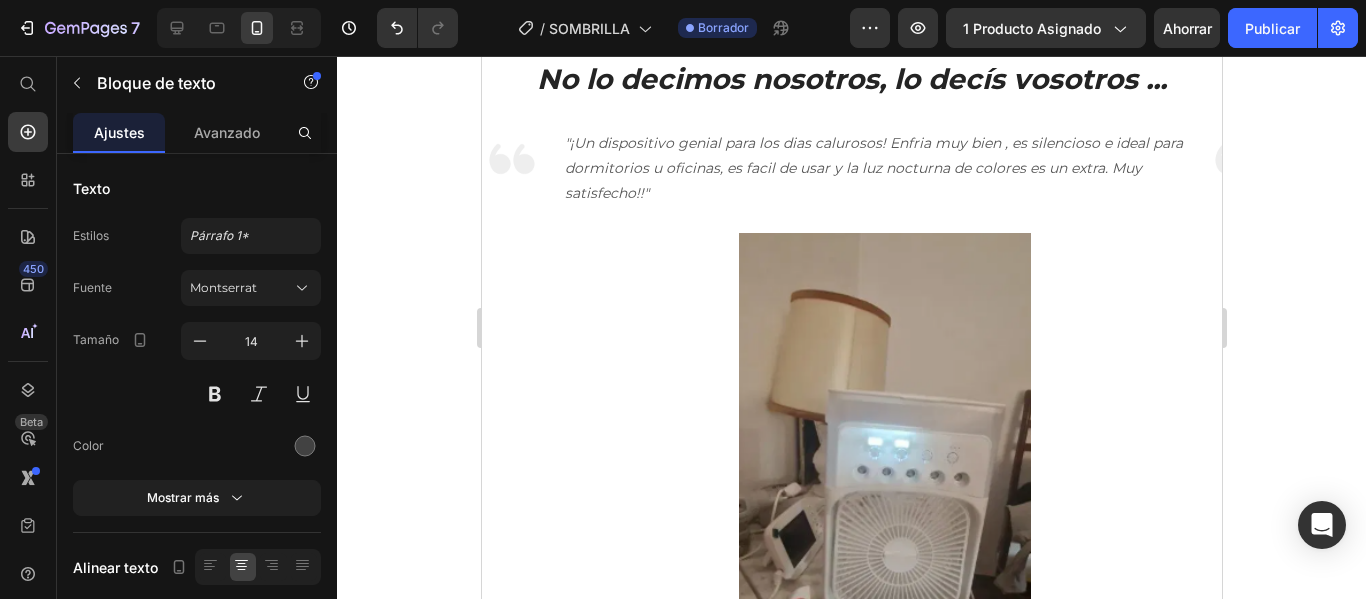 click on "Protección real.   TDe los [MEDICAL_DATA] UVA Tu volante, salpicadero y asientos te lo agradecerán todo el año." at bounding box center [851, -76] 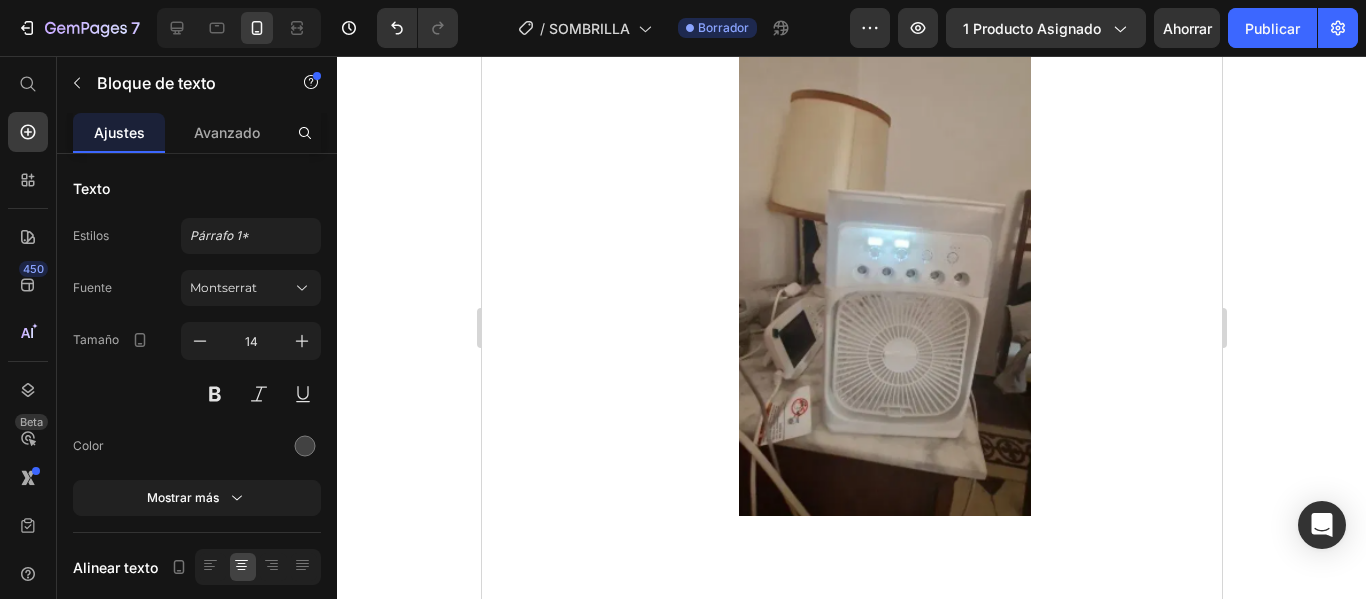 scroll, scrollTop: 7206, scrollLeft: 0, axis: vertical 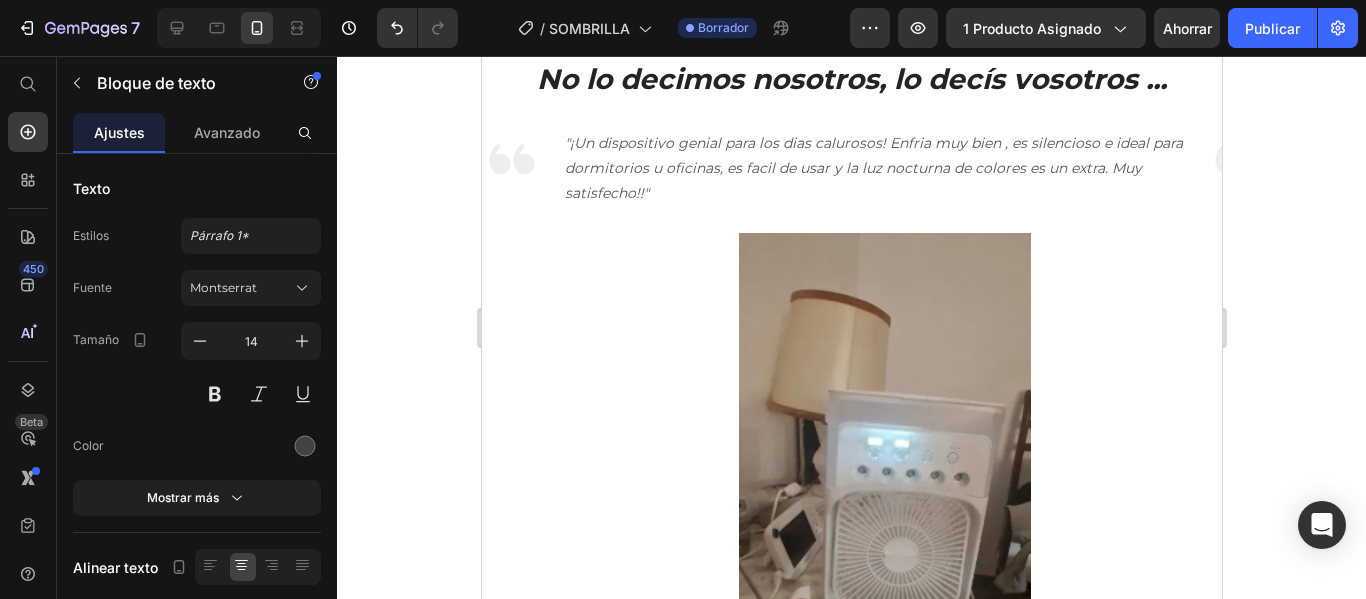 click on "Protección real  – Tu volante, salpicadero y asientos te lo agradecerán todo el año." at bounding box center (851, -329) 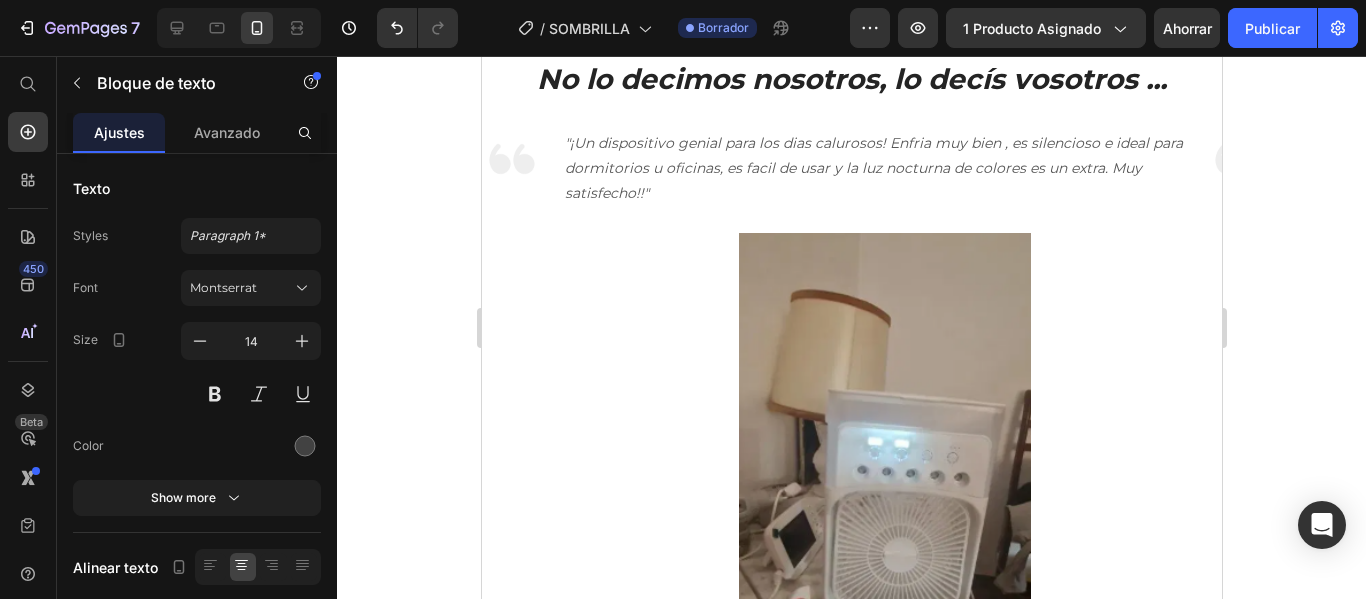 click on "Protección real  – Tu volante, salpicadero y asientos te lo agradecerán todo el año." at bounding box center (851, -329) 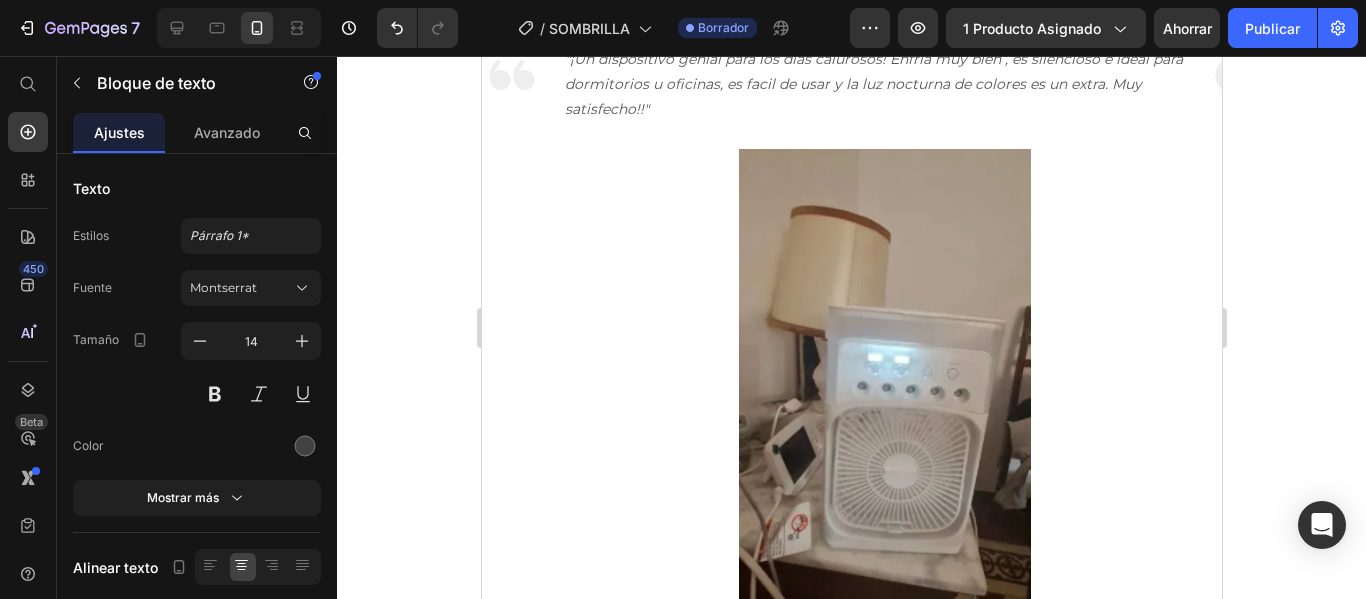 click on "Sirve para todos.   Modelo universal, dando igual el coche, encaja como hecho a medida cualquier tipo de vehículo." at bounding box center [851, -299] 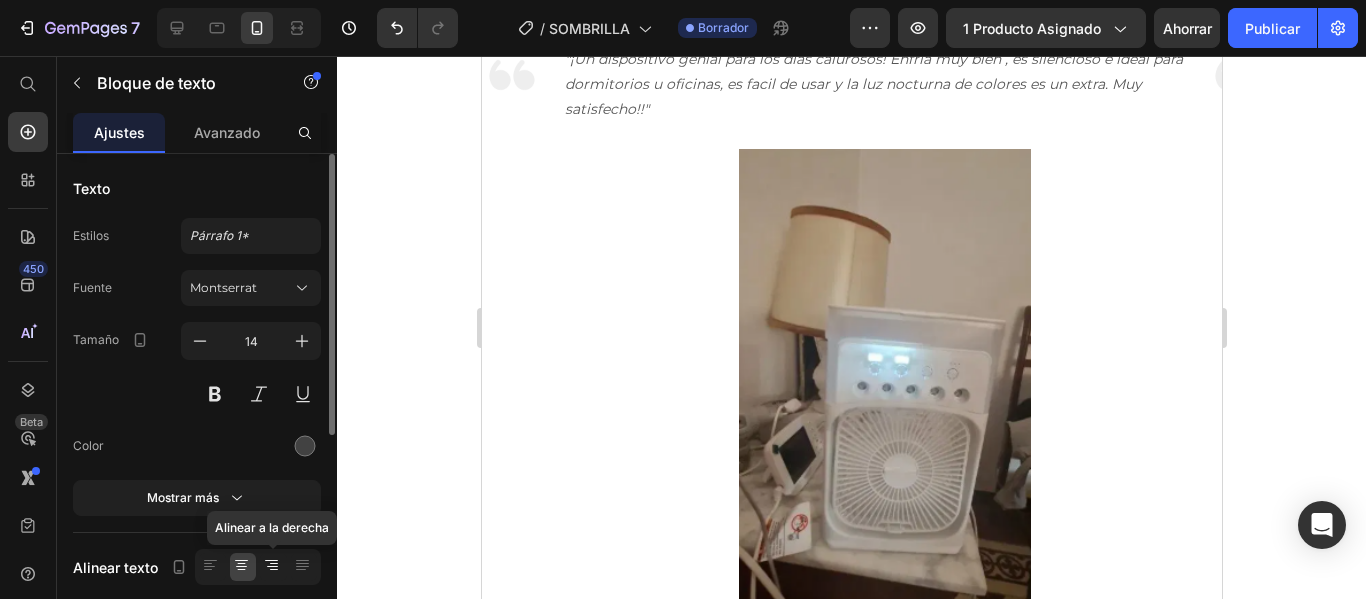click 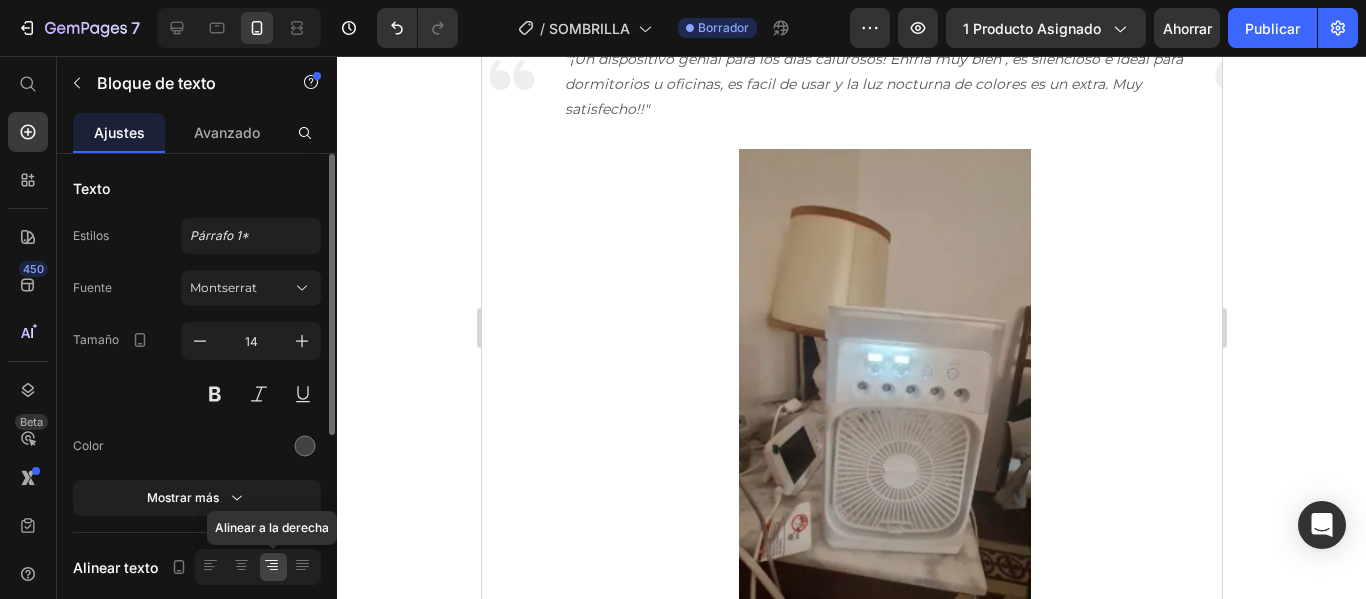 drag, startPoint x: 269, startPoint y: 558, endPoint x: 279, endPoint y: 557, distance: 10.049875 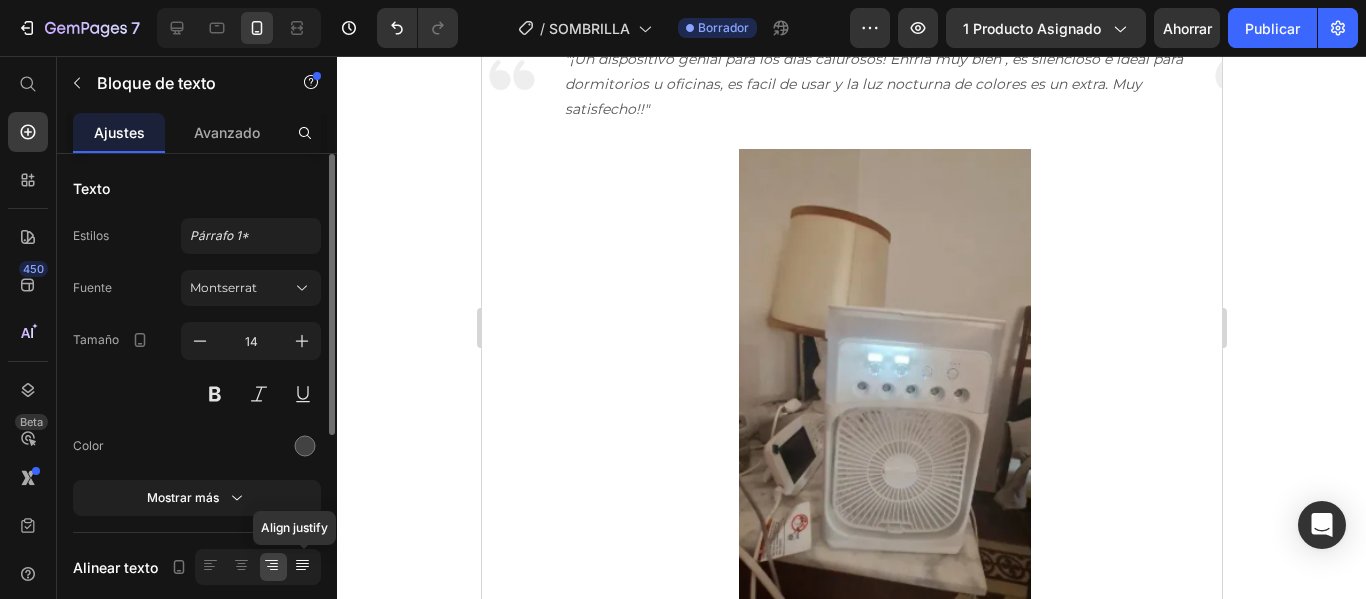 click 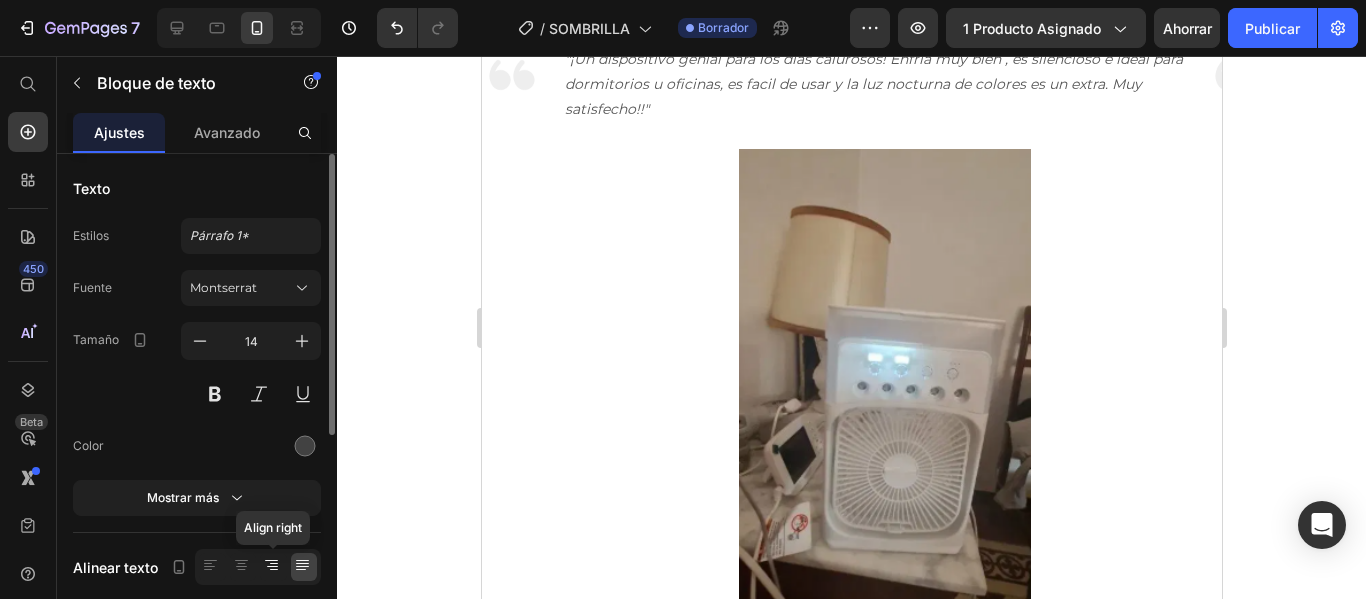 click 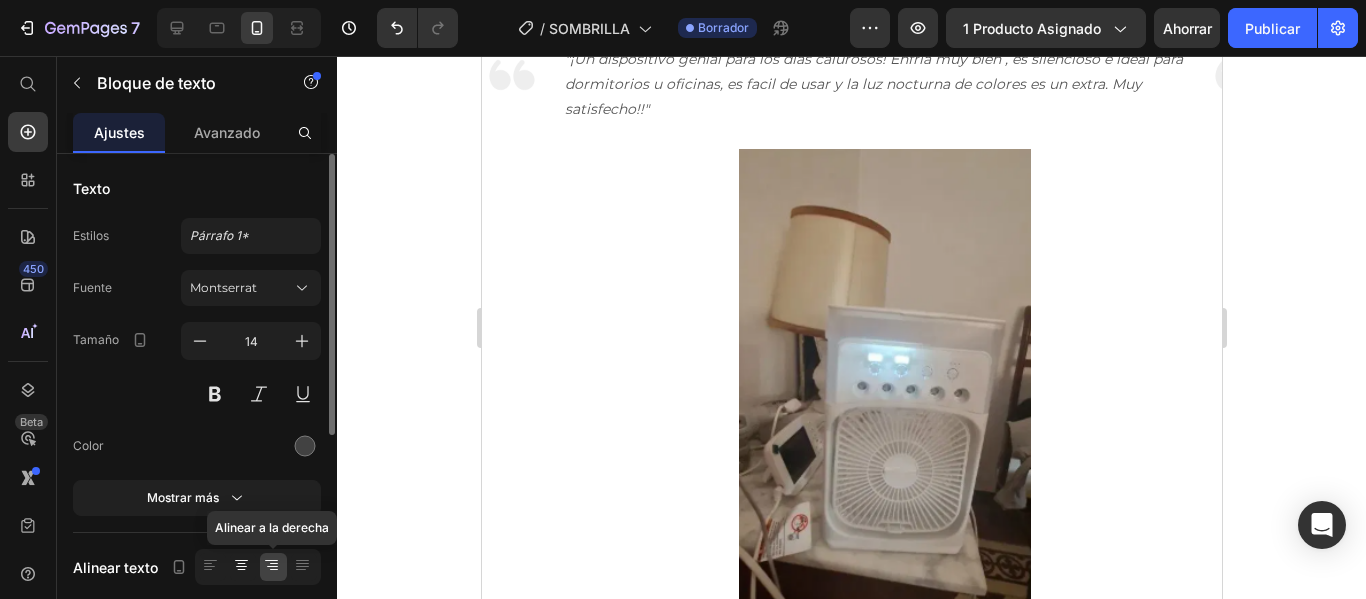click 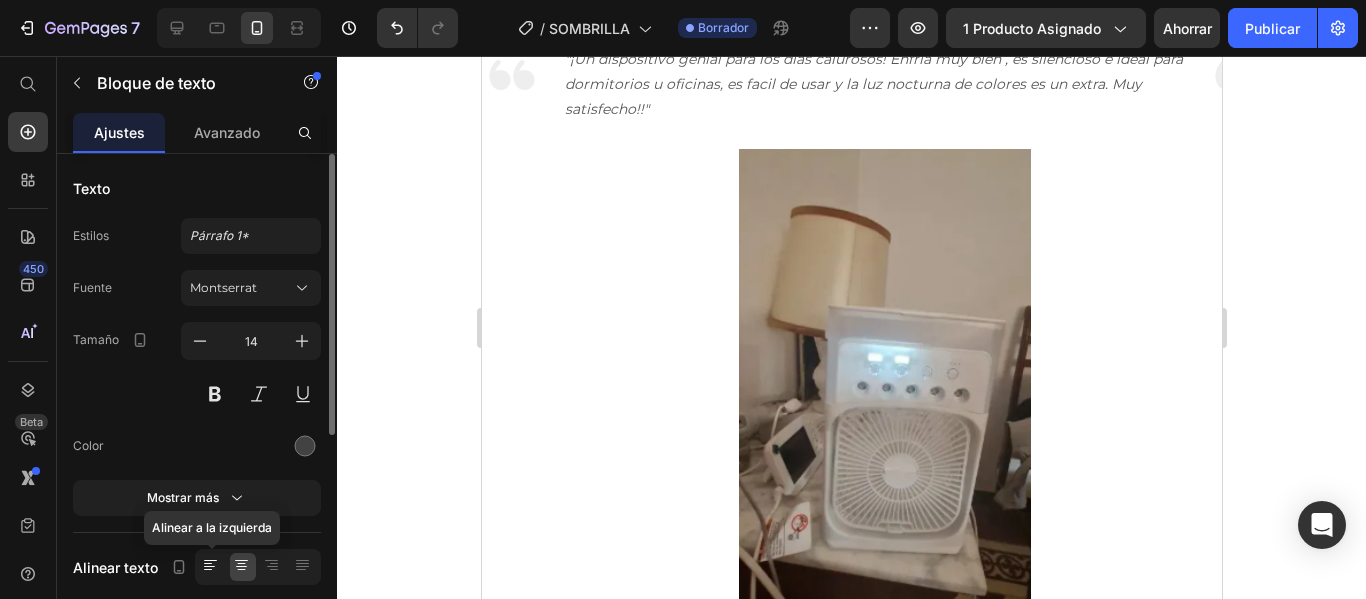 click 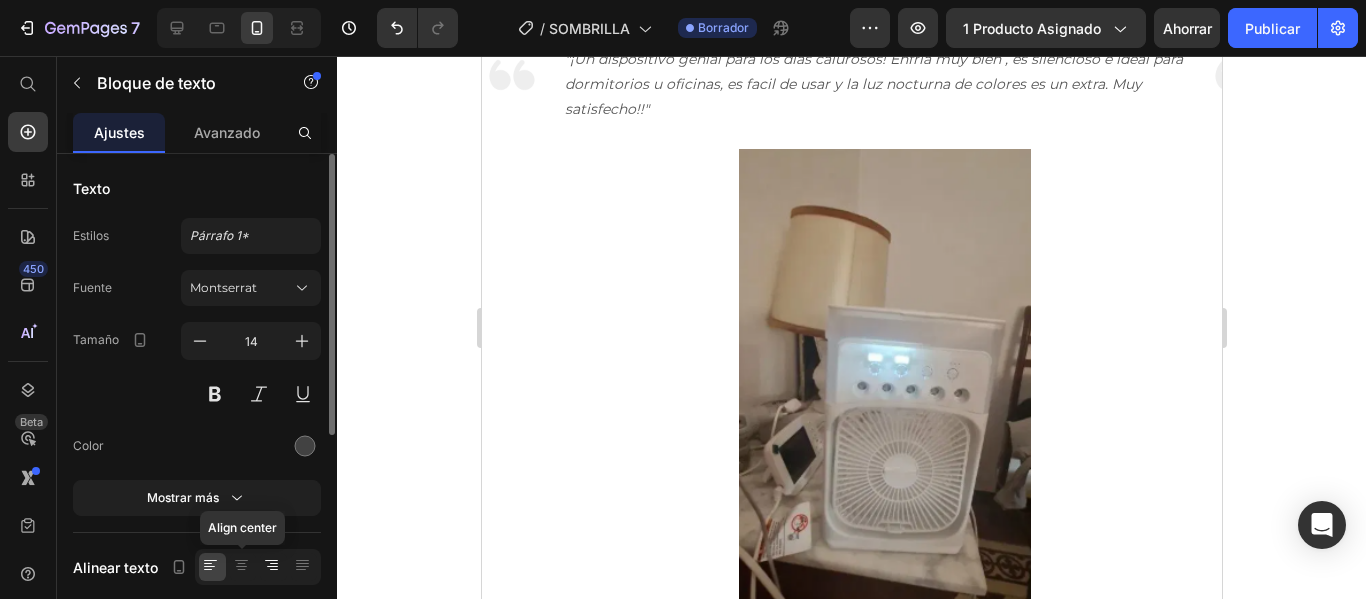 drag, startPoint x: 239, startPoint y: 565, endPoint x: 259, endPoint y: 569, distance: 20.396078 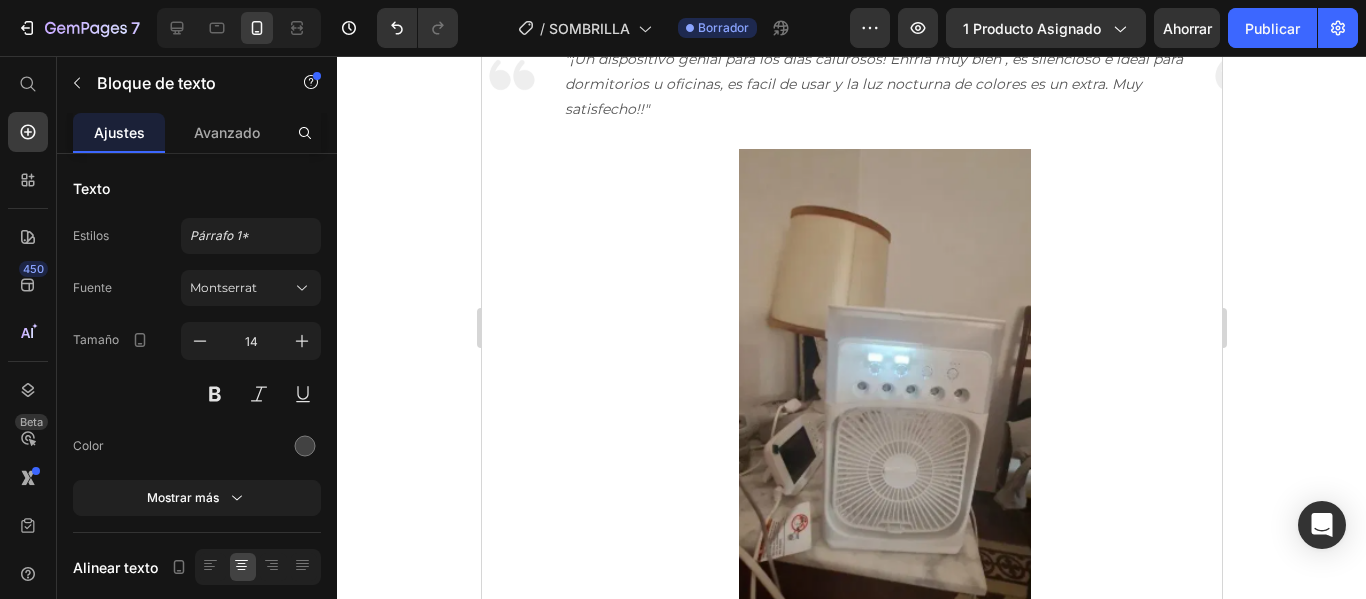click on "Protección real.   De los [MEDICAL_DATA] UVA tu volante, salpicadero y asientos te lo agradecerán todo el año." at bounding box center (851, -160) 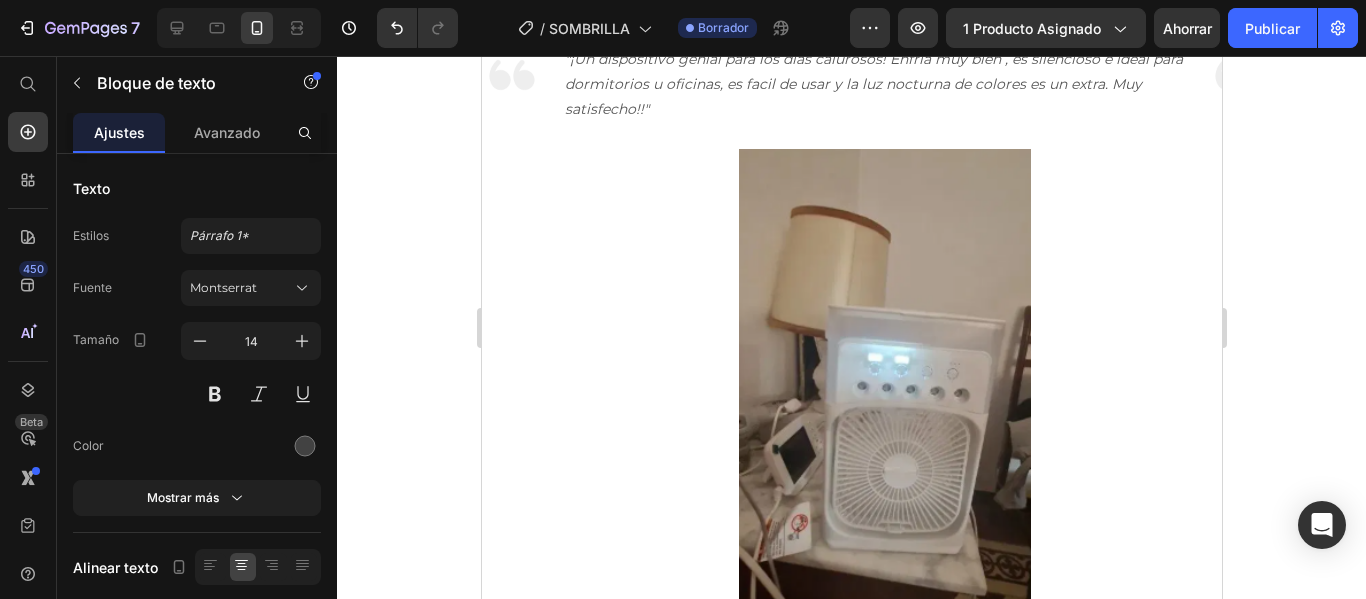 click on "SunGuard Deluxe Heading Row Diseño que gusta.   Práctico y con ese toque elegante que todos queremos. Hecho para durar. Text block Text block Row Refresca al instante.   Lo abres en segundos… y el coche ya se siente diferente. Text block Sirve para todos.   Modelo universal, dando igual el coche, encaja como hecho a medida cualquier tipo de vehículo. Text block Text block Row Image Siempre a mano  . Lo guardas en su funda y parece que ni está… hasta que lo necesitas. Text block Row Protección real.   De los [MEDICAL_DATA] UVA tu volante, salpicadero y asientos te lo agradecerán todo el año. Text block   0 Row Row" at bounding box center [851, -322] 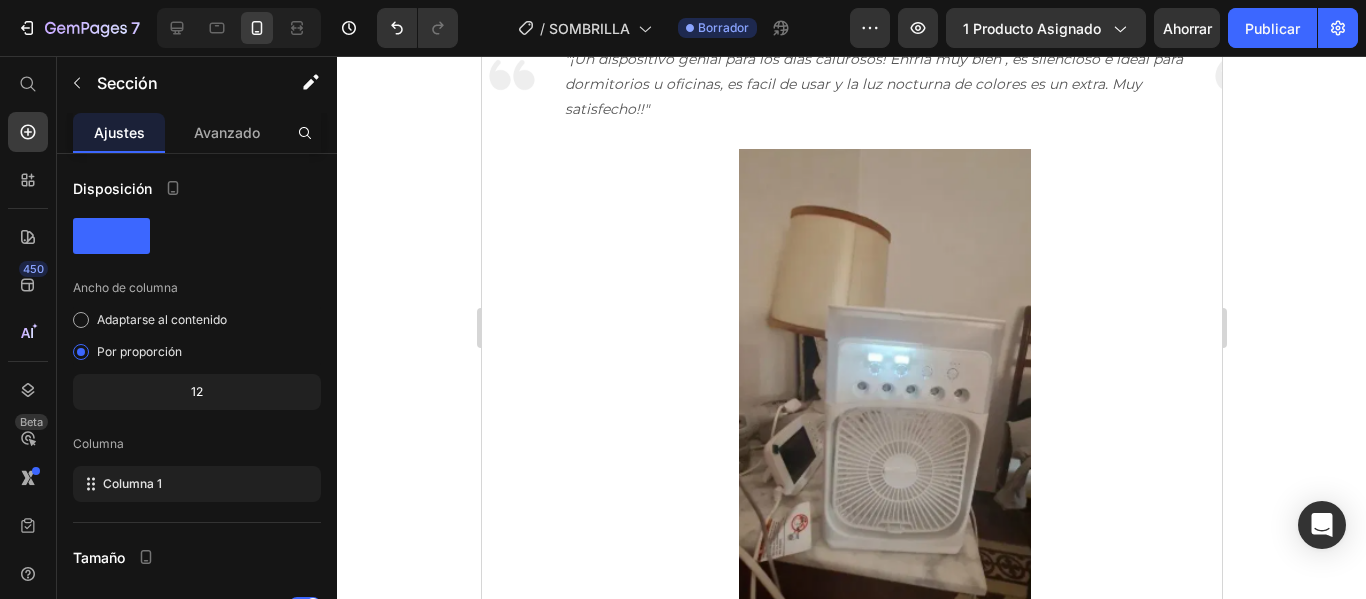 click on "Refresca al instante." at bounding box center (656, -371) 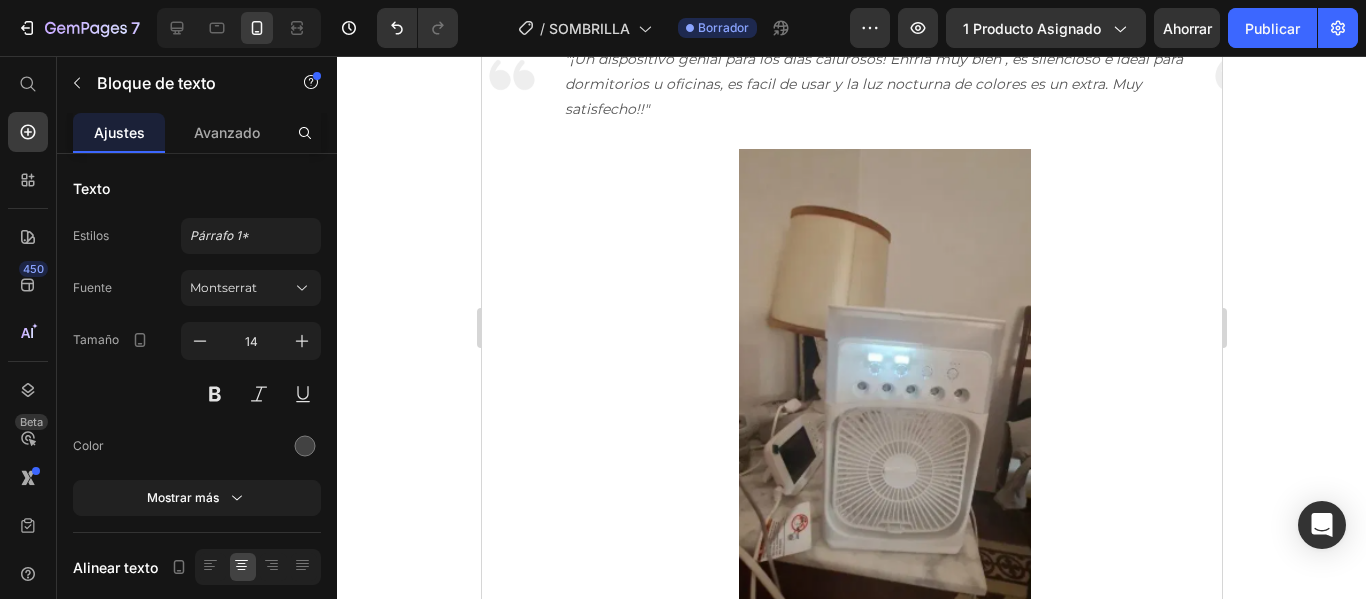 click on "Refresca al instante.   Lo abres en segundos… y el coche ya se siente diferente." at bounding box center (851, -371) 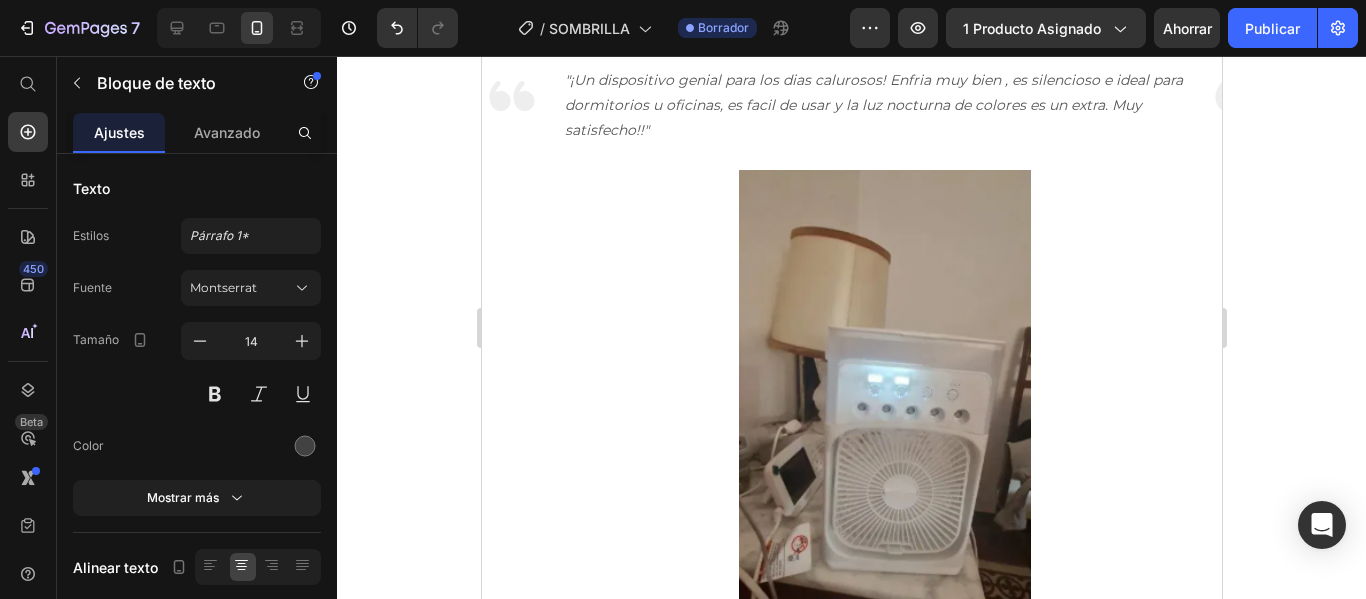 click on "Refresca al instante.   Lo abres en segundos y cierras en segundos y con la funda de regalo lo guardas en cualquier lado. Text block   36 Sirve para todos.   Modelo universal, dando igual el coche, encaja como hecho a medida cualquier tipo de vehículo. Text block Text block Row" at bounding box center [851, -299] 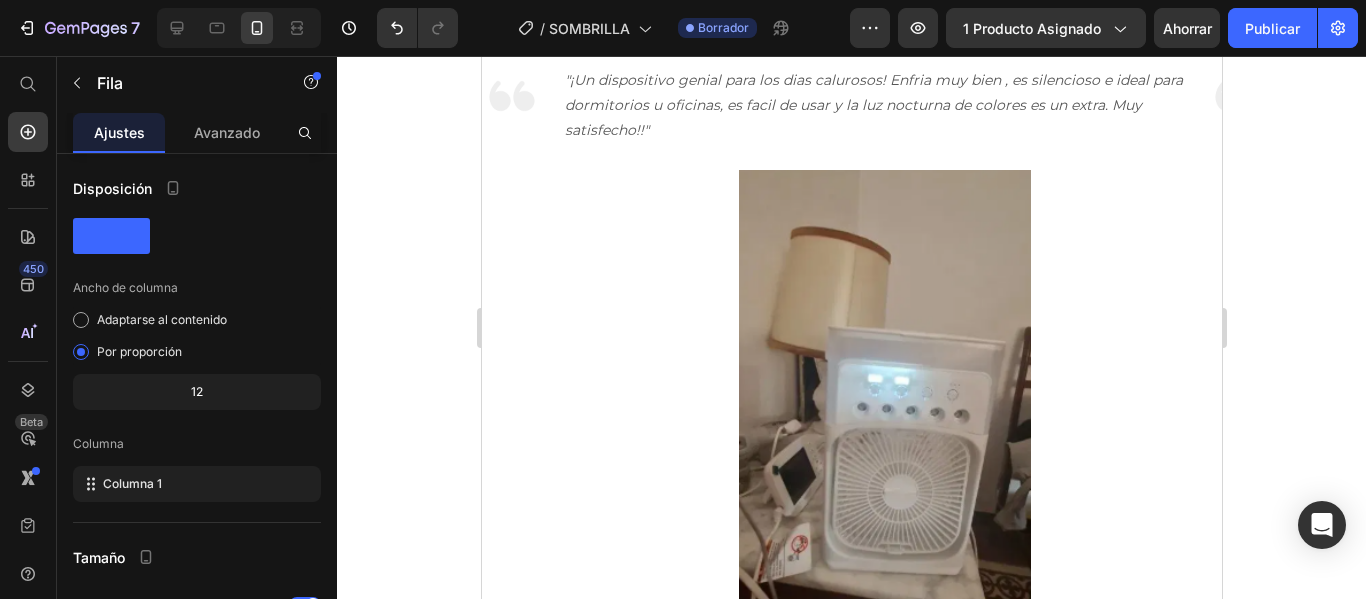 click on "Protección real.   De los [MEDICAL_DATA] UVA tu volante, salpicadero y asientos te lo agradecerán todo el año." at bounding box center (851, -139) 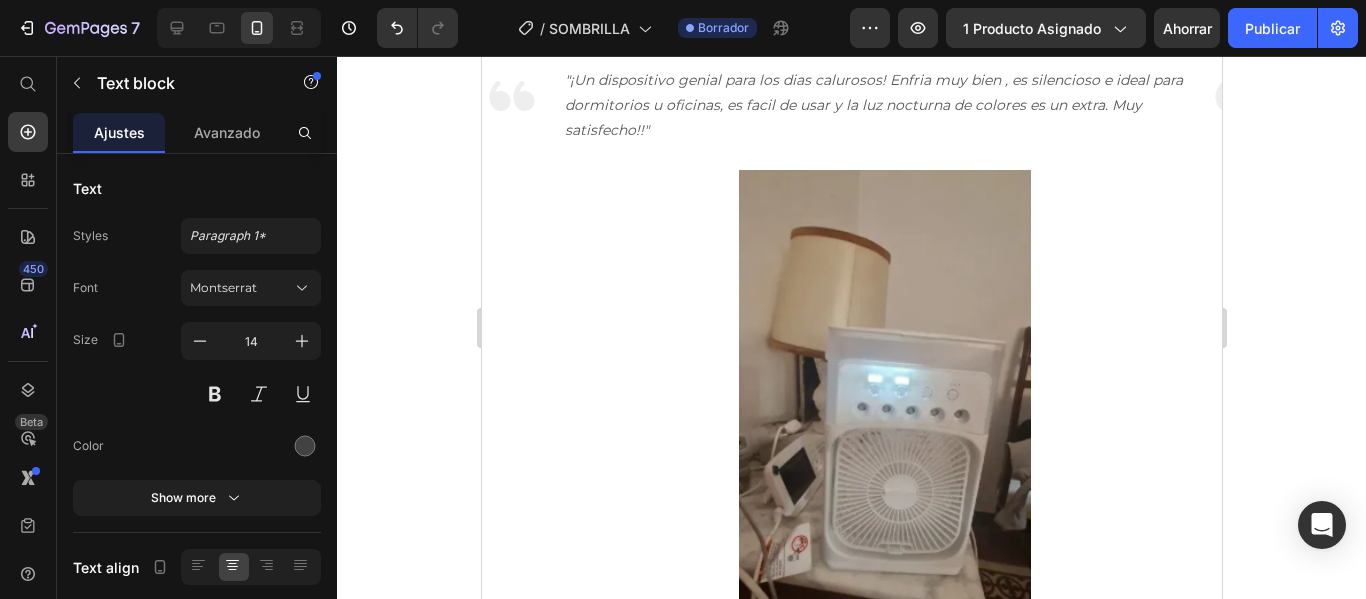click on "Siempre a mano  . Lo guardas en su funda y parece que ni está… hasta que lo necesitas. Text block Row" at bounding box center (851, -189) 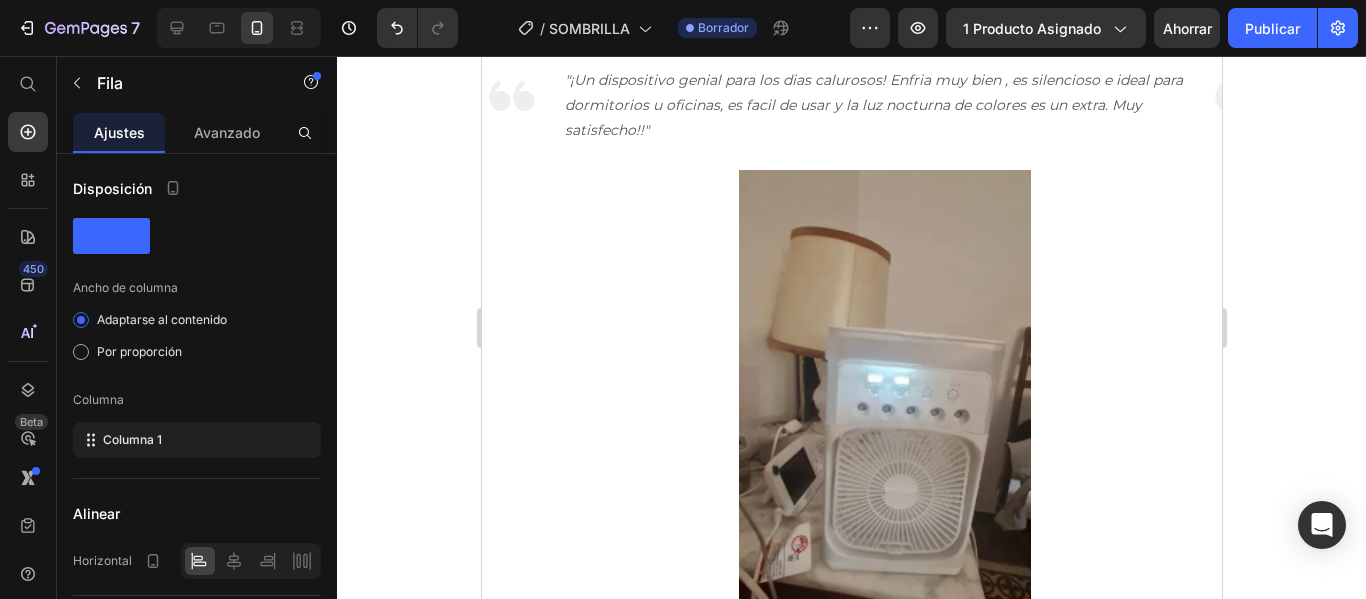 click on "SunGuard Deluxe Heading Row Diseño que gusta.   Práctico y con ese toque elegante que todos queremos. Hecho para durar. Text block Text block Row Refresca al instante.   Lo abres en segundos y cierras en segundos y con la funda de regalo lo guardas en cualquier lado. Text block Sirve para todos.   Modelo universal, dando igual el coche, encaja como hecho a medida cualquier tipo de vehículo. Text block Text block Row Image Siempre a mano  . Lo guardas en su funda y parece que ni está… hasta que lo necesitas. Text block Row   0 Protección real.   De los [MEDICAL_DATA] UVA tu volante, salpicadero y asientos te lo agradecerán todo el año. Text block Row Row" at bounding box center (851, -312) 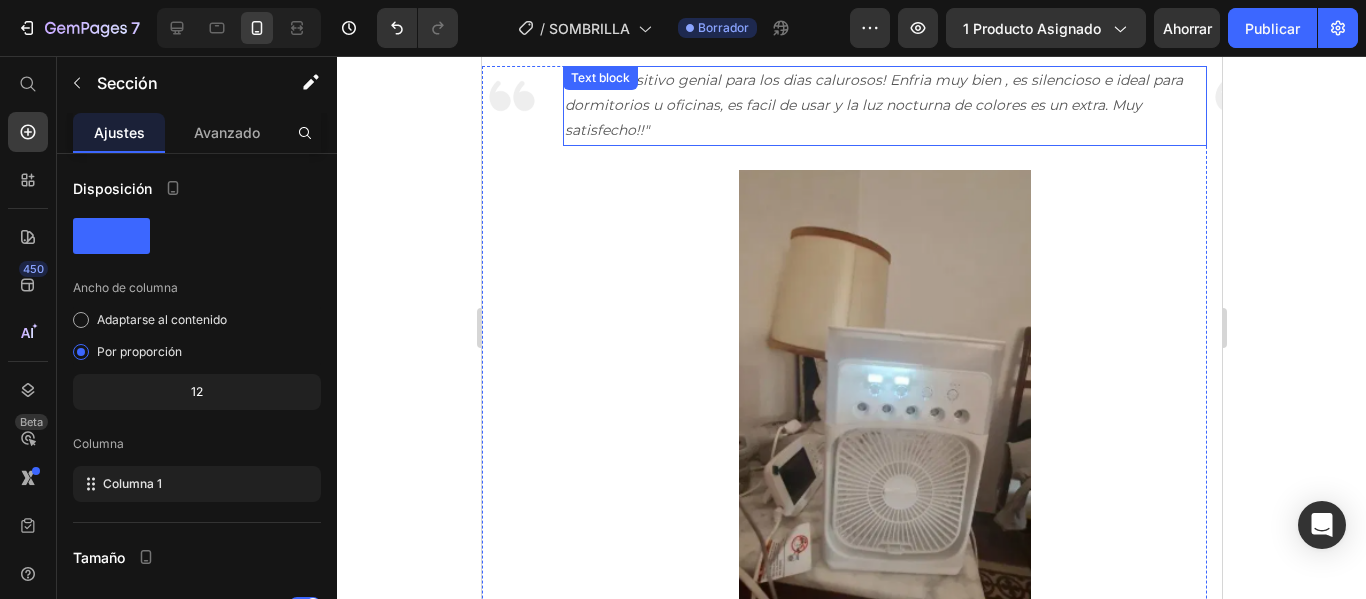 scroll, scrollTop: 7506, scrollLeft: 0, axis: vertical 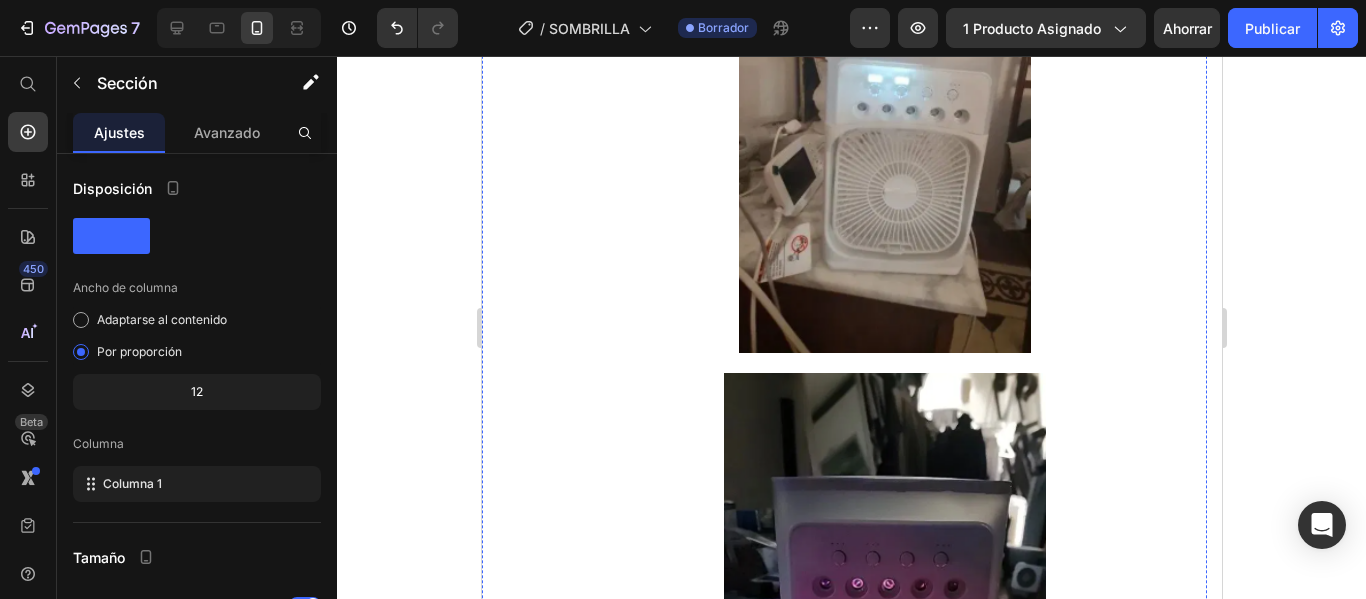 click on ""¡Un dispositivo genial para los dias calurosos! Enfria muy bien , es silencioso e ideal para dormitorios u oficinas, es facil de usar y la luz nocturna de colores es un extra. Muy satisfecho!!"" at bounding box center [884, -194] 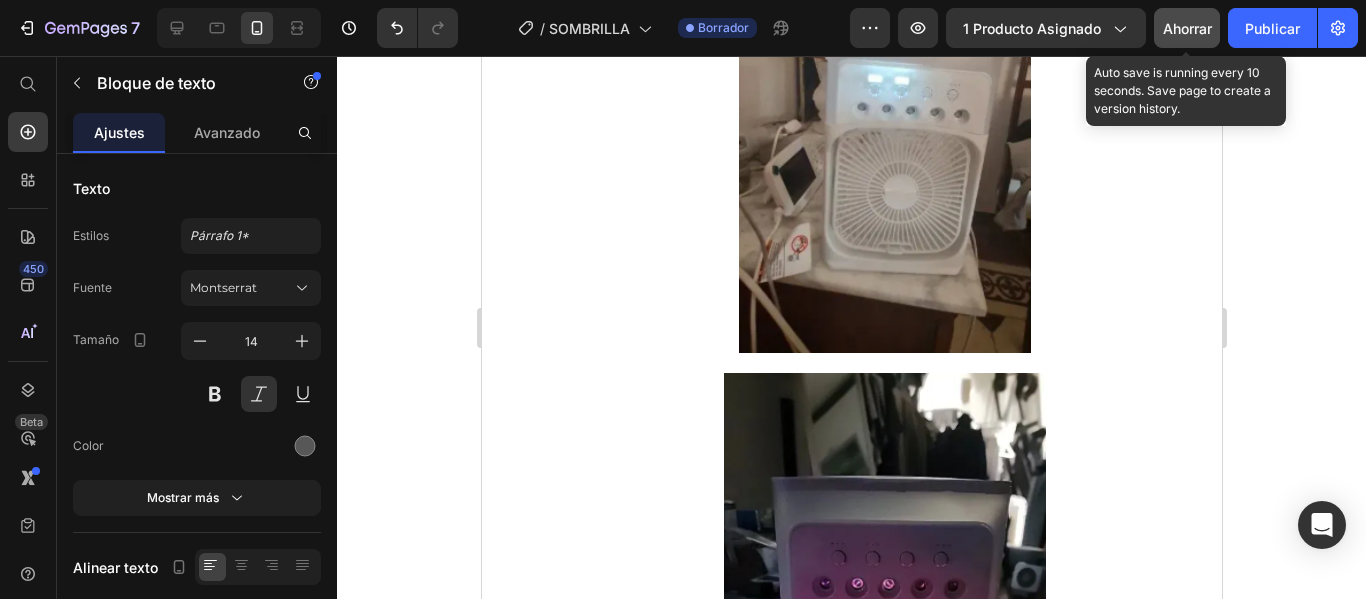click on "Ahorrar" at bounding box center (1187, 28) 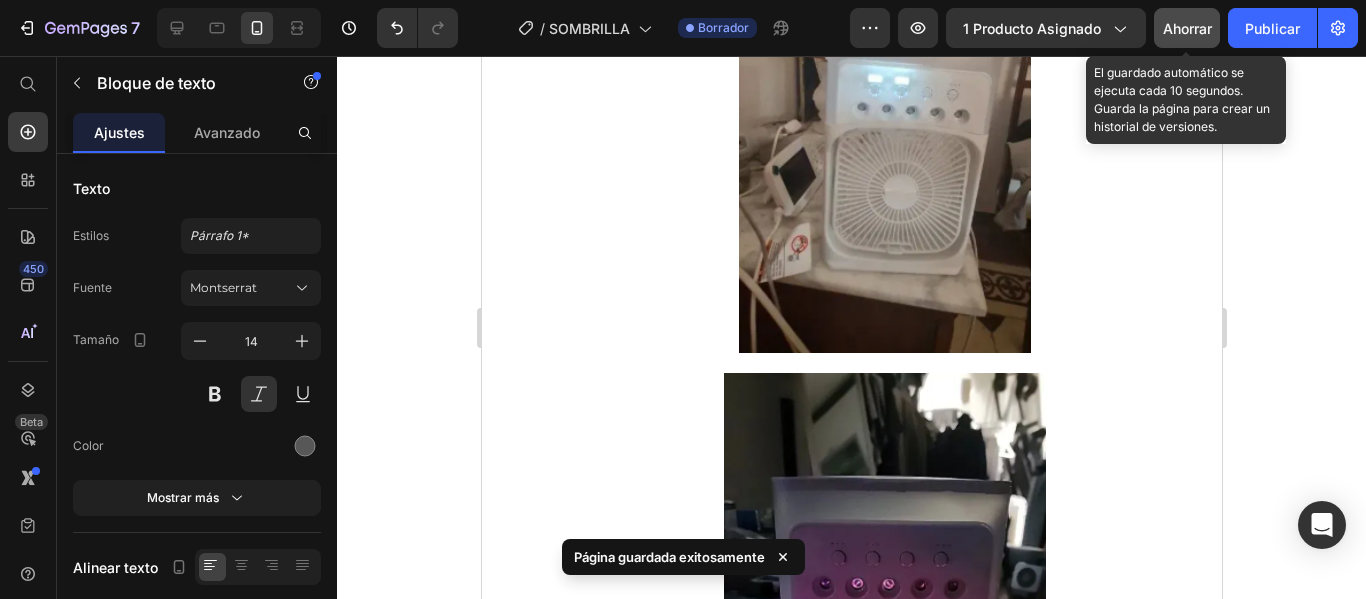 click on "Ahorrar" at bounding box center [1187, 28] 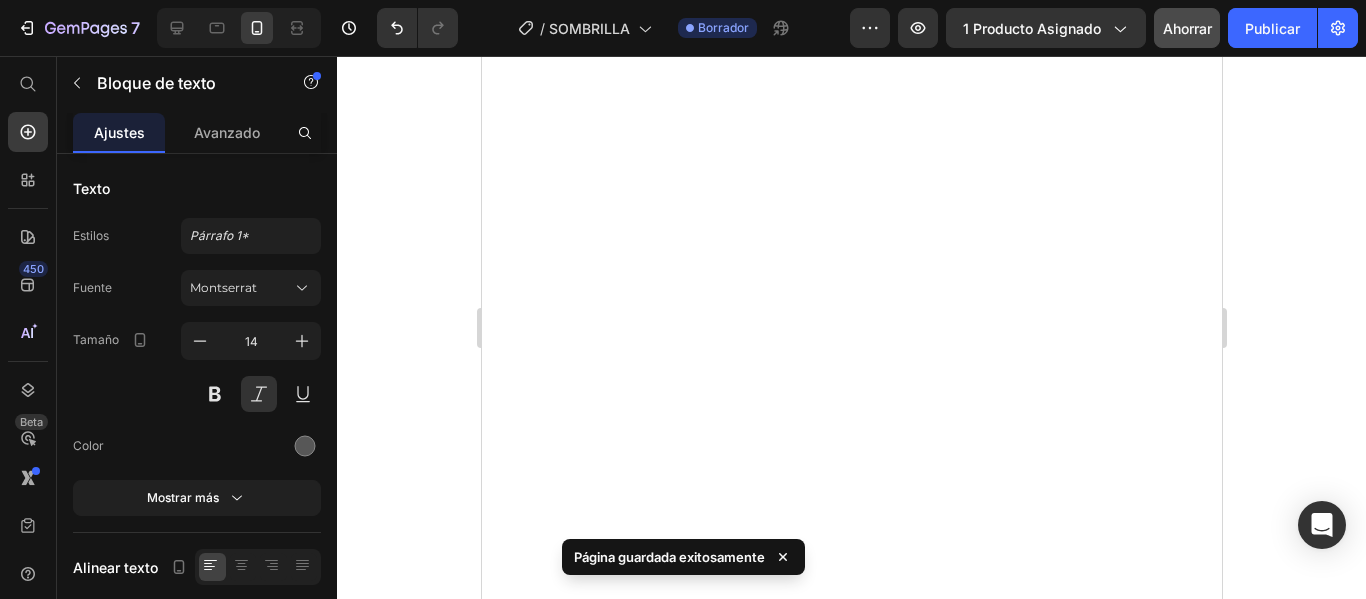 scroll, scrollTop: 2506, scrollLeft: 0, axis: vertical 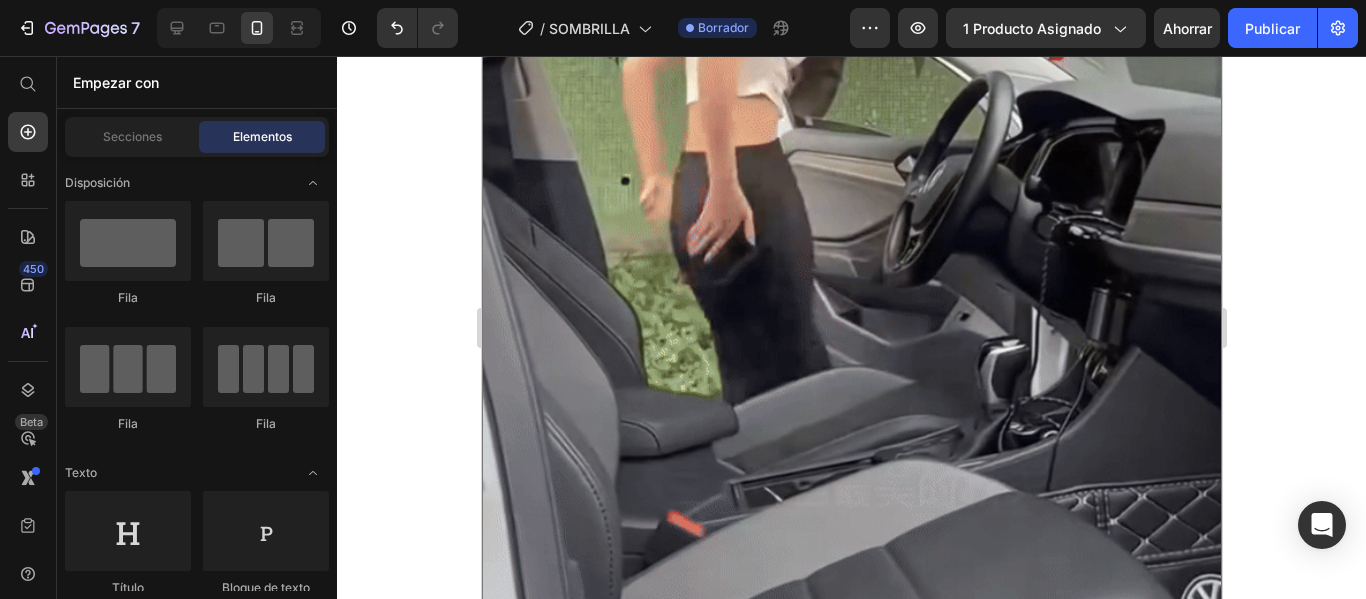 click on "Ahorrar" at bounding box center (1187, 28) 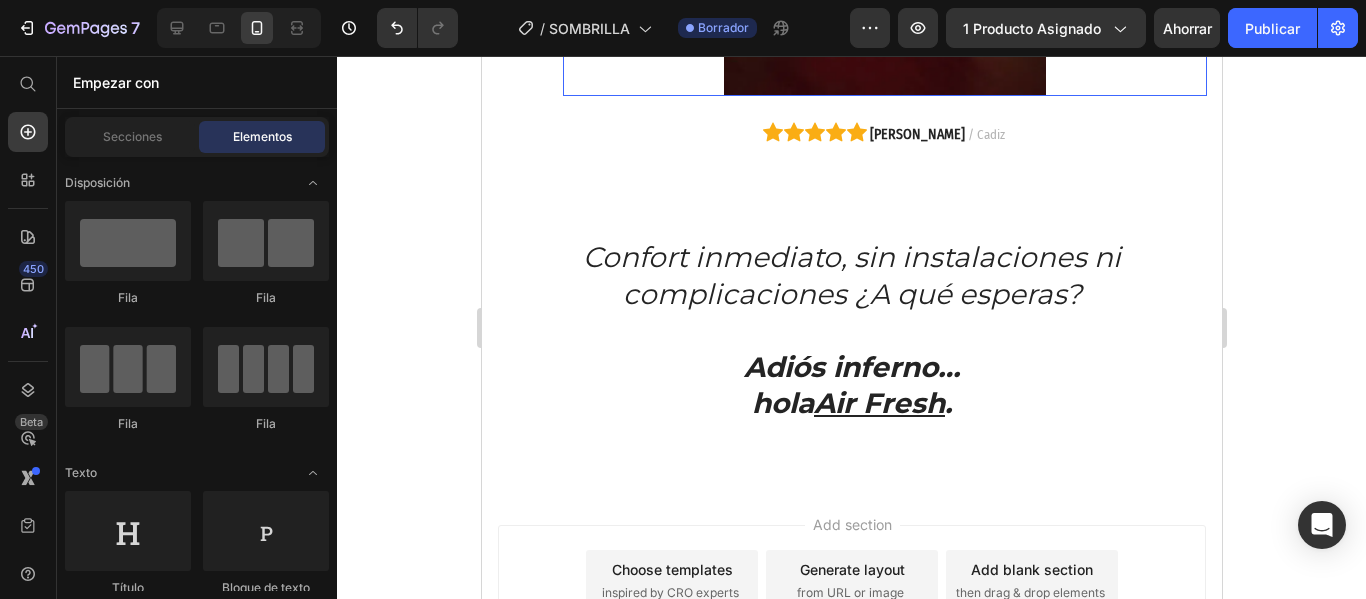scroll, scrollTop: 8900, scrollLeft: 0, axis: vertical 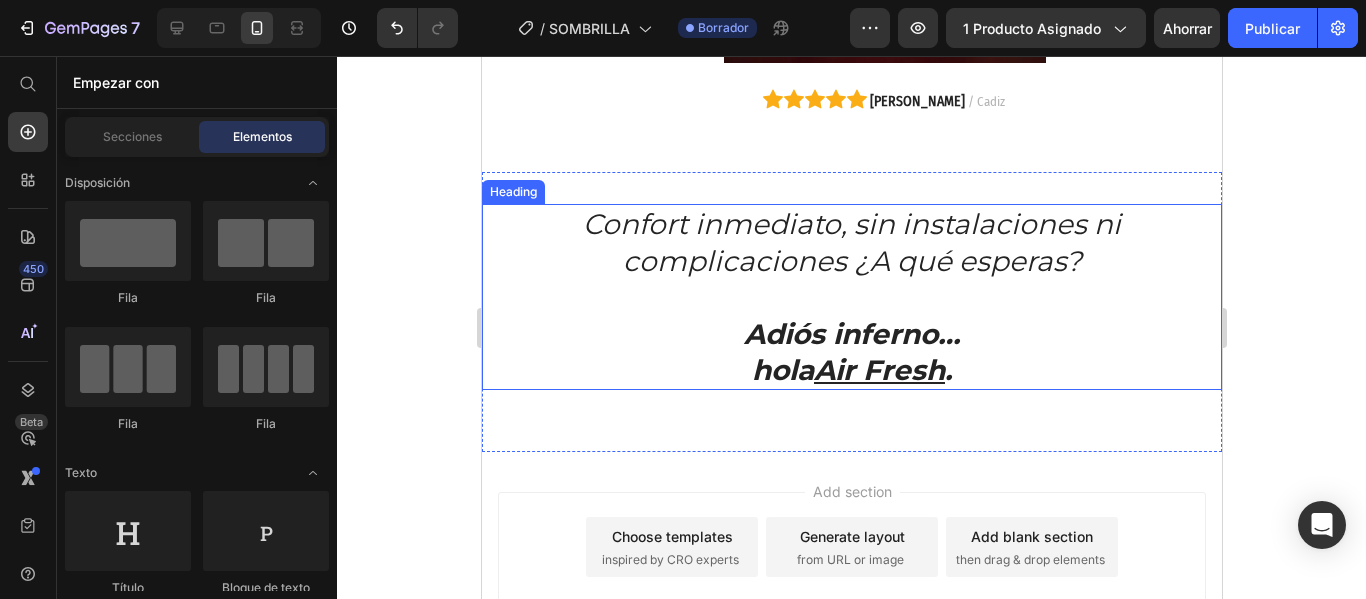 click on "Adiós inferno…" at bounding box center (851, 334) 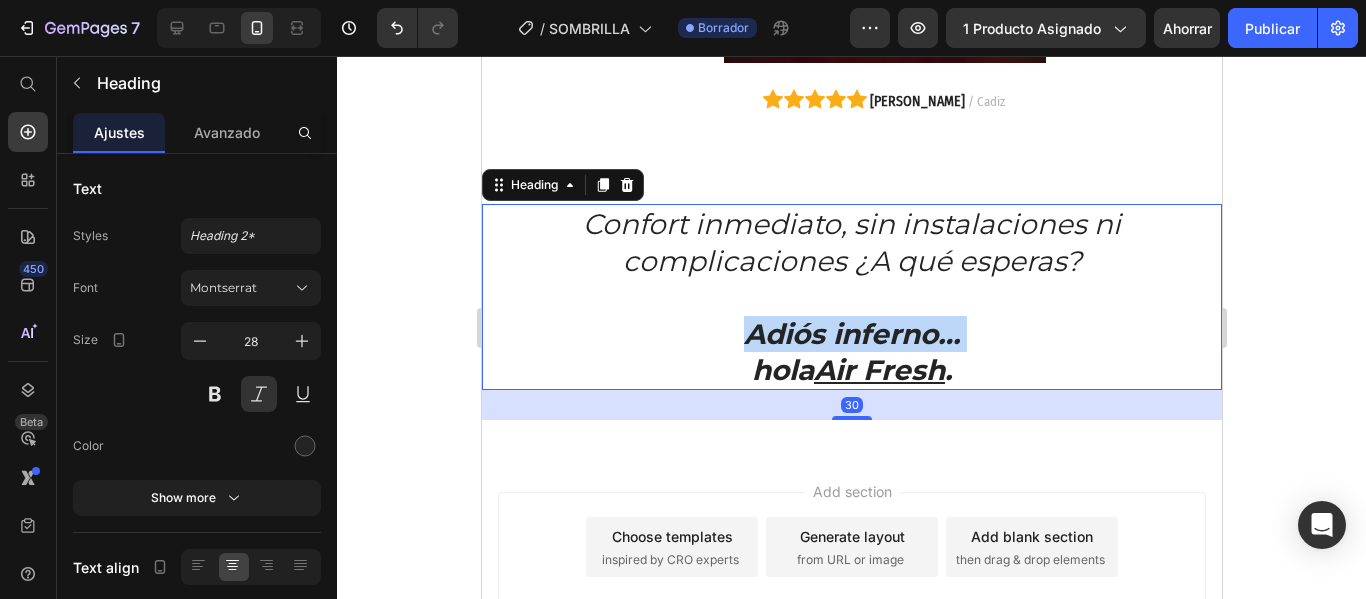 click on "Adiós inferno…" at bounding box center [851, 334] 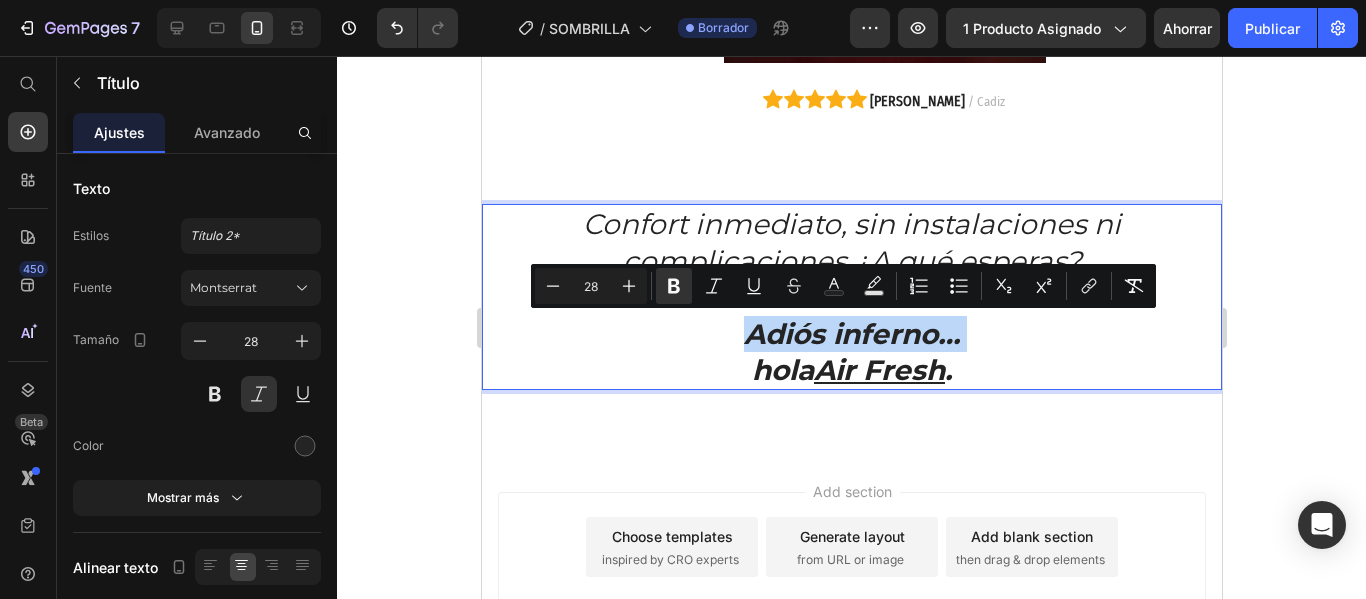 click on "Confort inmediato, sin instalaciones ni complicaciones ¿A qué esperas? Adiós inferno…  hola  Air Fresh ." at bounding box center (851, 297) 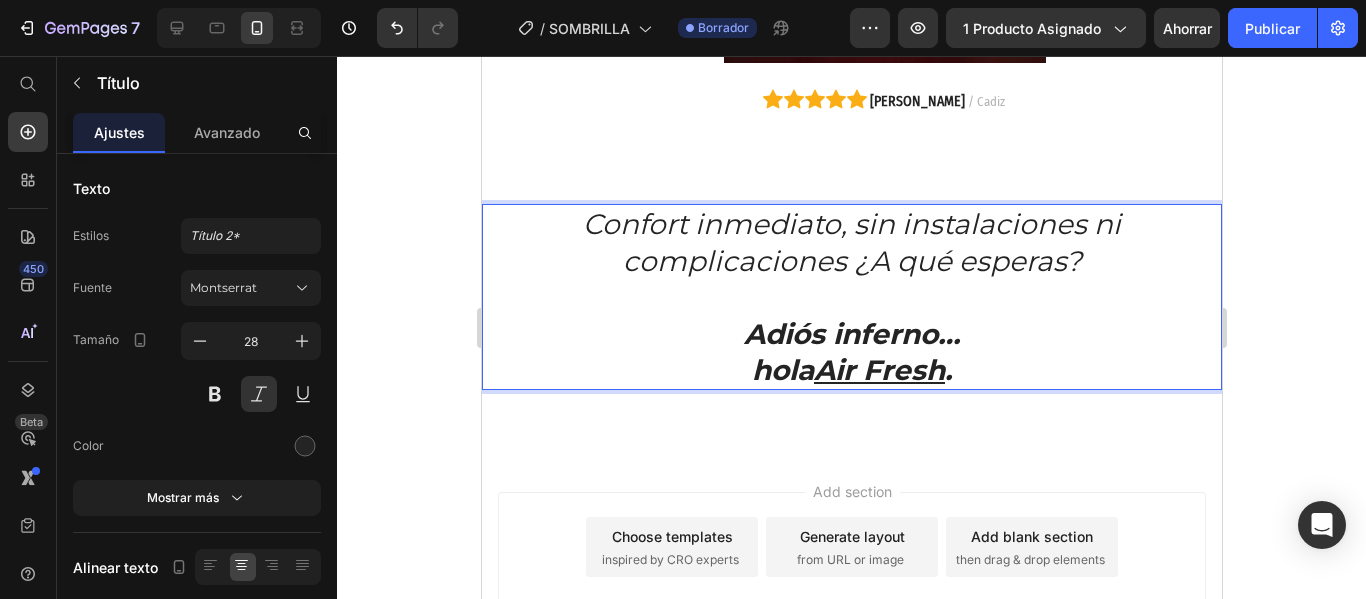 click on "Confort inmediato, sin instalaciones ni complicaciones ¿A qué esperas? Adiós inferno…  hola  Air Fresh ." at bounding box center (851, 297) 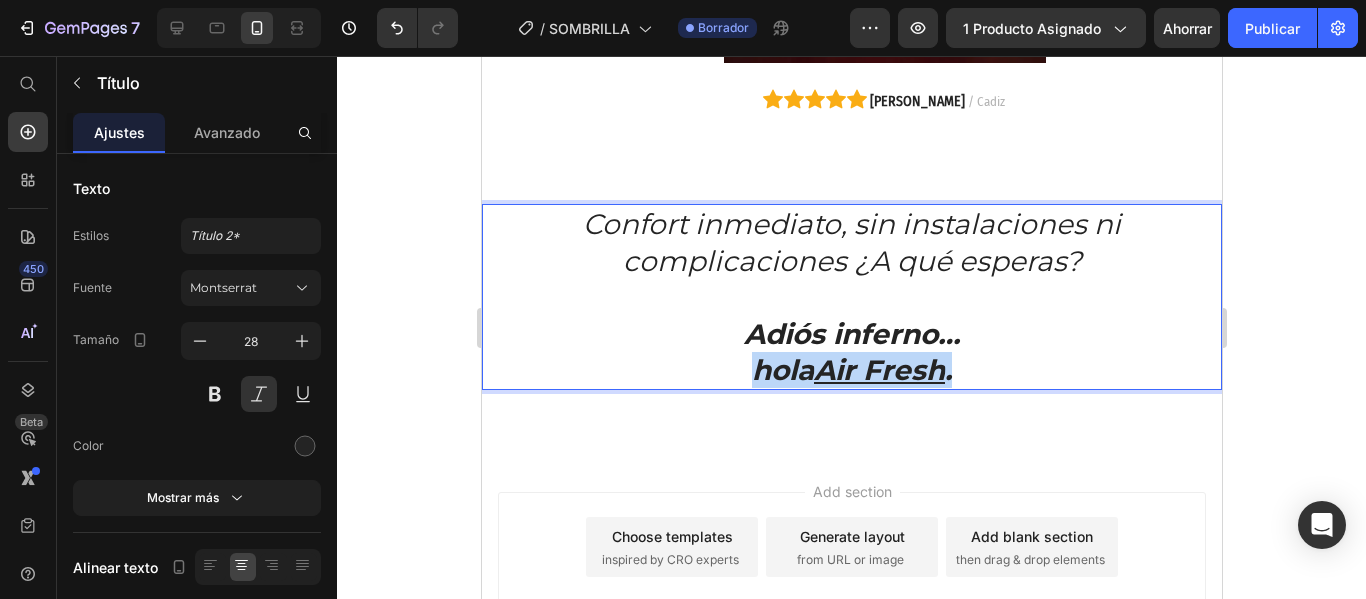click on "Confort inmediato, sin instalaciones ni complicaciones ¿A qué esperas? Adiós inferno…  hola  Air Fresh ." at bounding box center [851, 297] 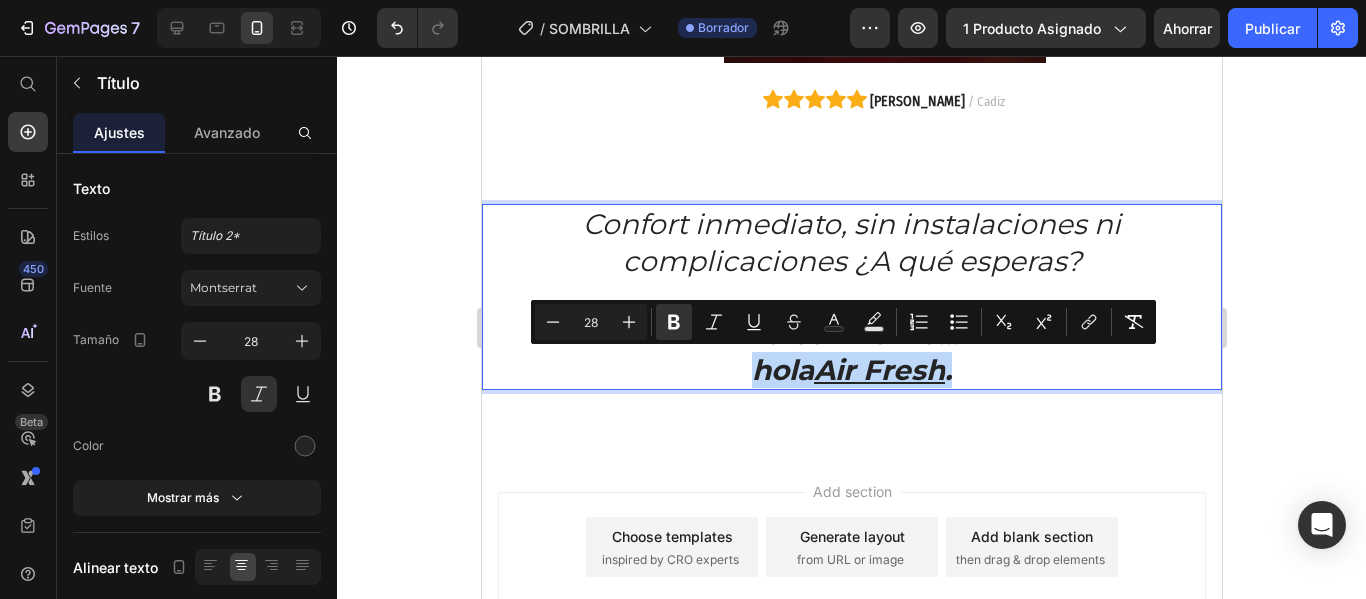 click on "Confort inmediato, sin instalaciones ni complicaciones ¿A qué esperas? Adiós inferno…  hola  Air Fresh ." at bounding box center [851, 297] 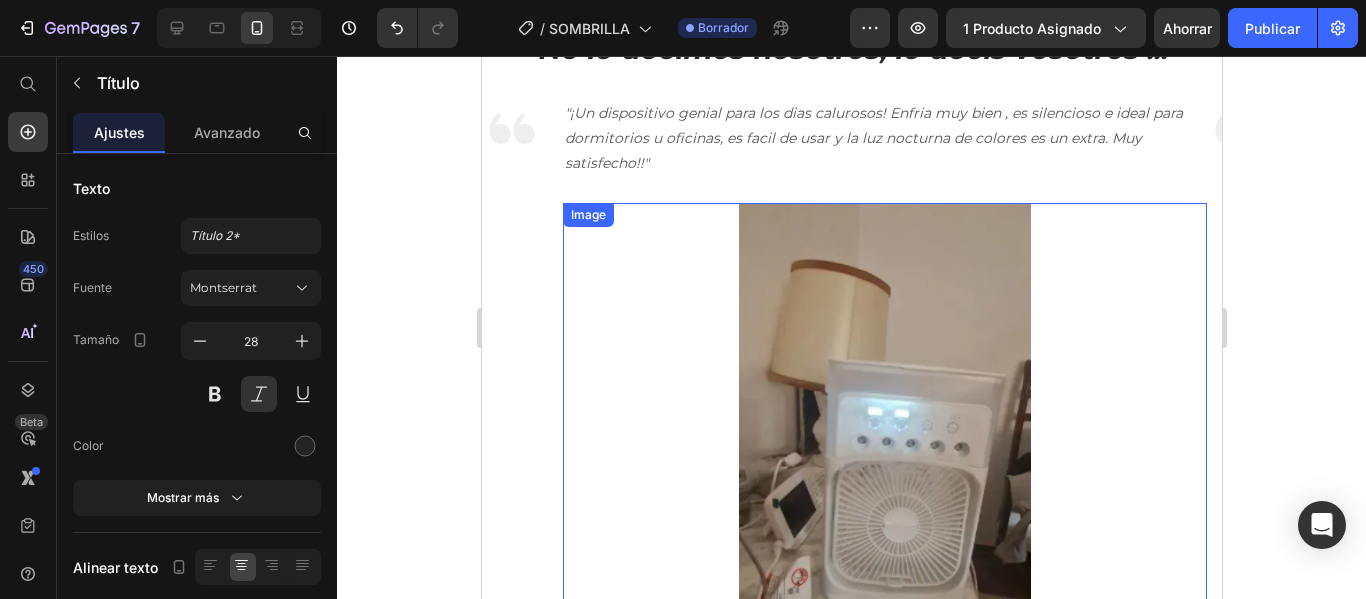type on "16" 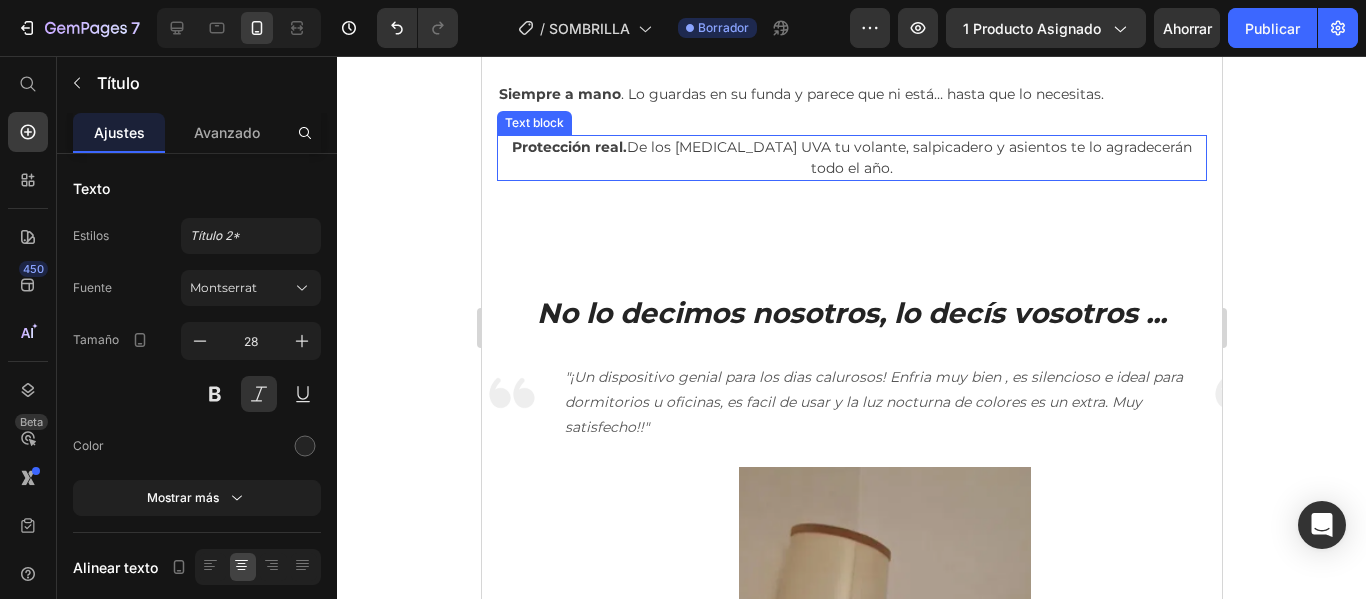 scroll, scrollTop: 7500, scrollLeft: 0, axis: vertical 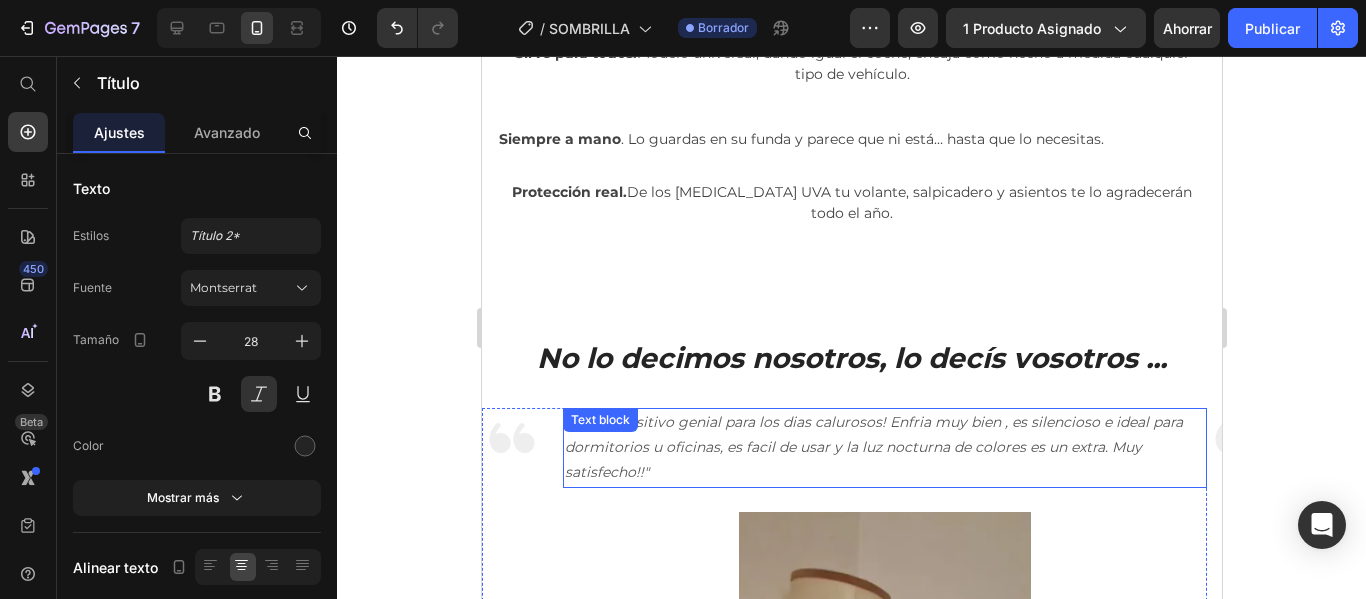 click on "Text block" at bounding box center (599, 420) 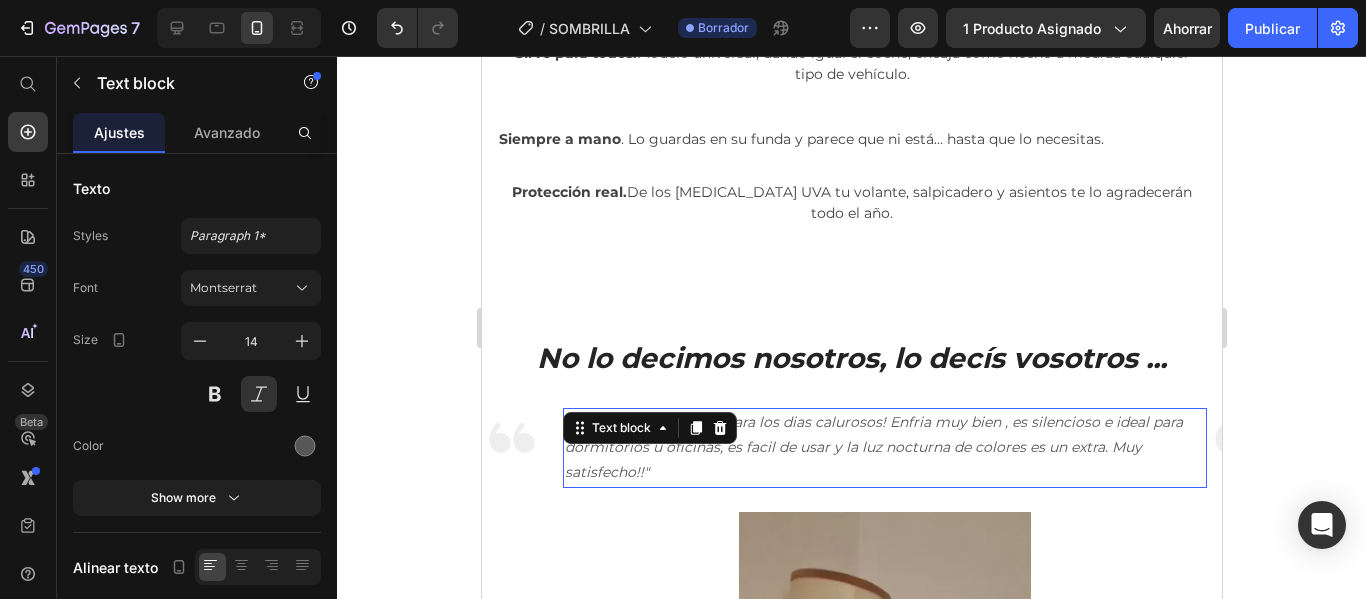 click on ""¡Un dispositivo genial para los dias calurosos! Enfria muy bien , es silencioso e ideal para dormitorios u oficinas, es facil de usar y la luz nocturna de colores es un extra. Muy satisfecho!!"" at bounding box center (884, 448) 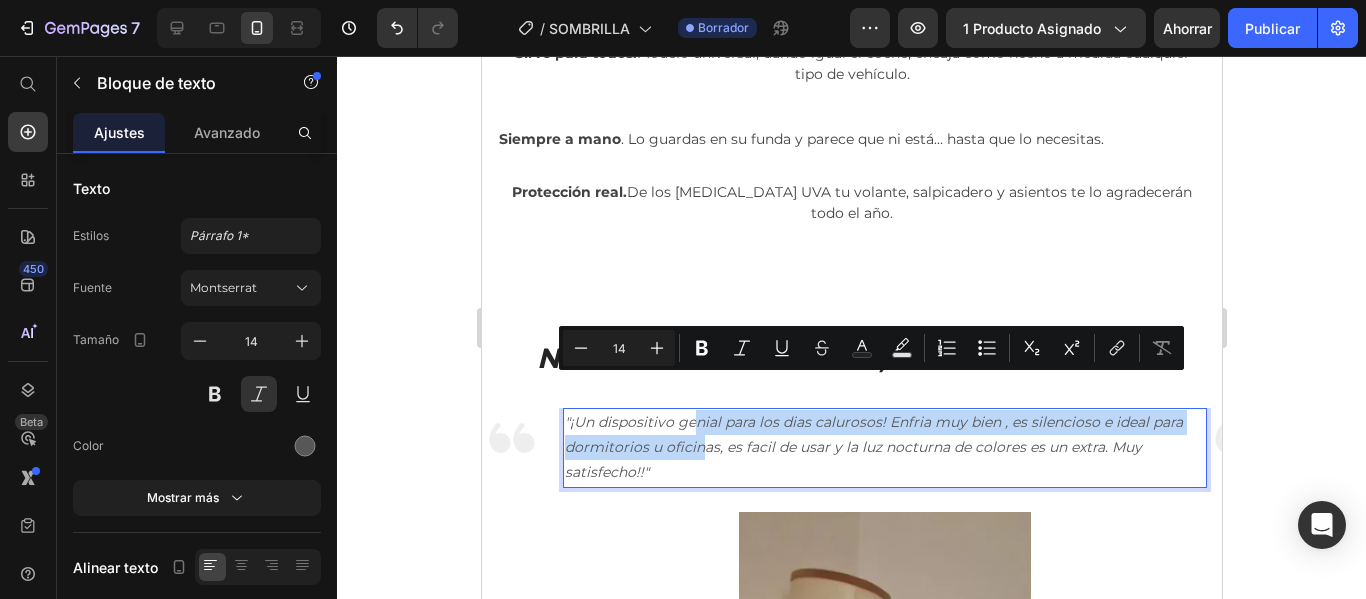 click on ""¡Un dispositivo genial para los dias calurosos! Enfria muy bien , es silencioso e ideal para dormitorios u oficinas, es facil de usar y la luz nocturna de colores es un extra. Muy satisfecho!!"" at bounding box center (884, 448) 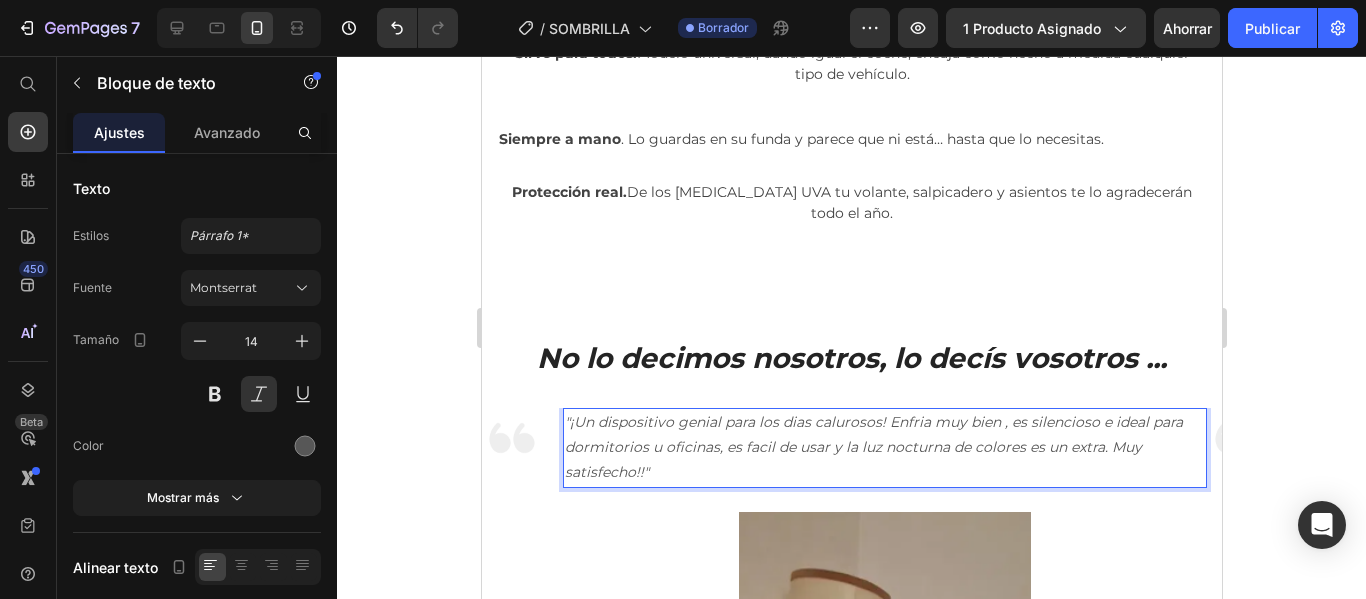 click on ""¡Un dispositivo genial para los dias calurosos! Enfria muy bien , es silencioso e ideal para dormitorios u oficinas, es facil de usar y la luz nocturna de colores es un extra. Muy satisfecho!!"" at bounding box center [884, 448] 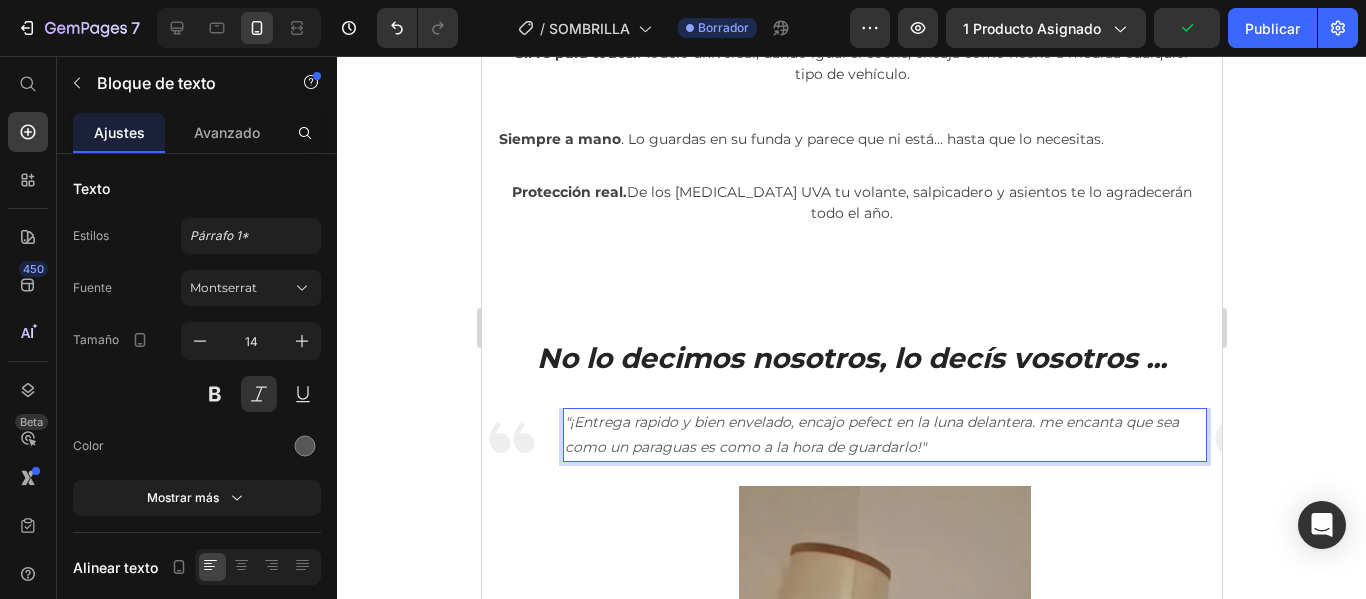 click on ""¡Entrega rapido y bien envelado, encajo pefect en la luna delantera. me encanta que sea como un paraguas es como a la hora de guardarlo!"" at bounding box center [884, 435] 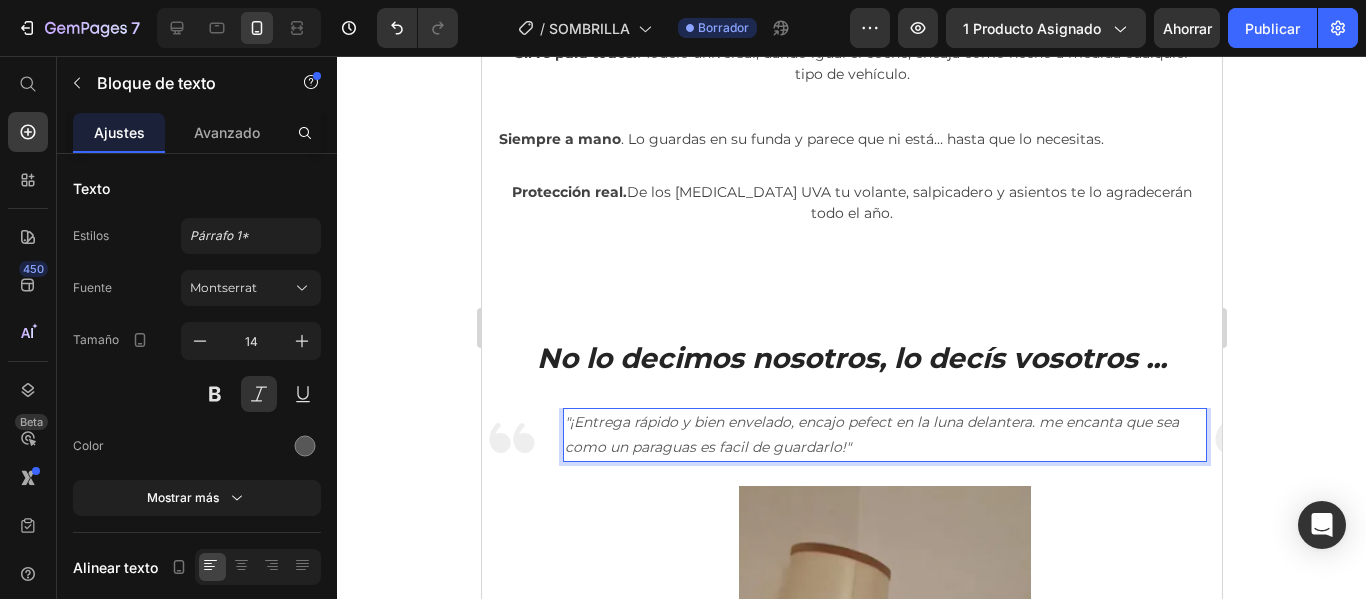 drag, startPoint x: 742, startPoint y: 407, endPoint x: 1084, endPoint y: 402, distance: 342.03656 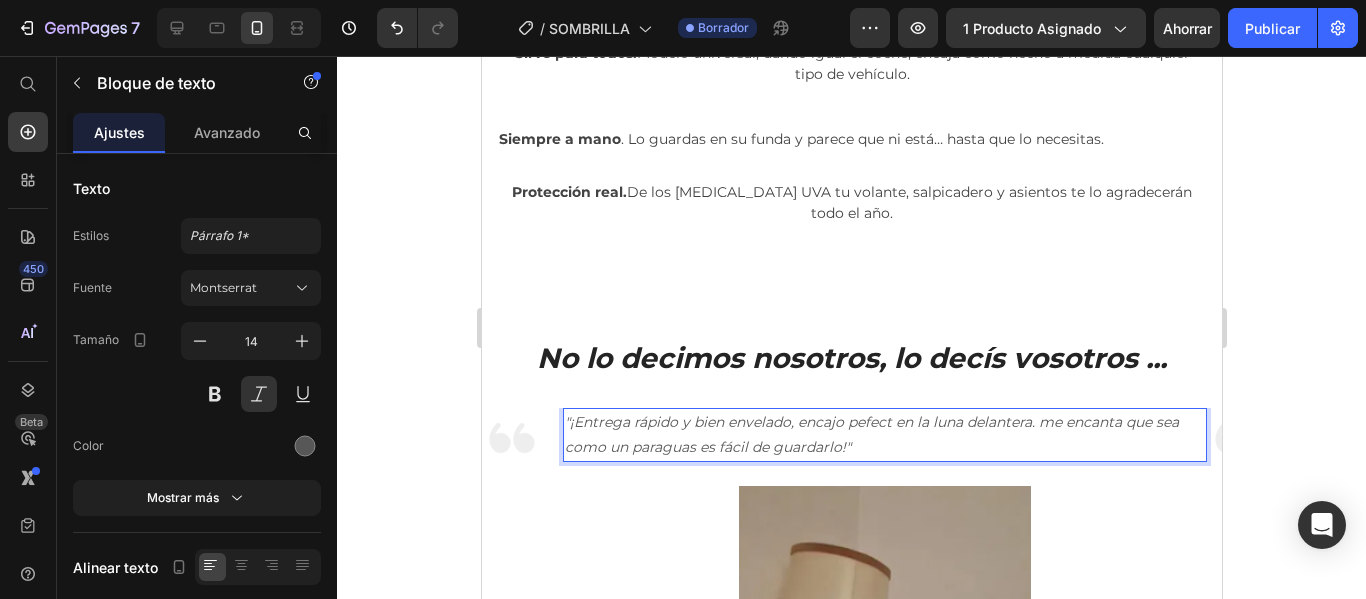 click on ""¡Entrega rápido y bien envelado, encajo pefect en la luna delantera. me encanta que sea como un paraguas es fácil de guardarlo!"" at bounding box center [884, 435] 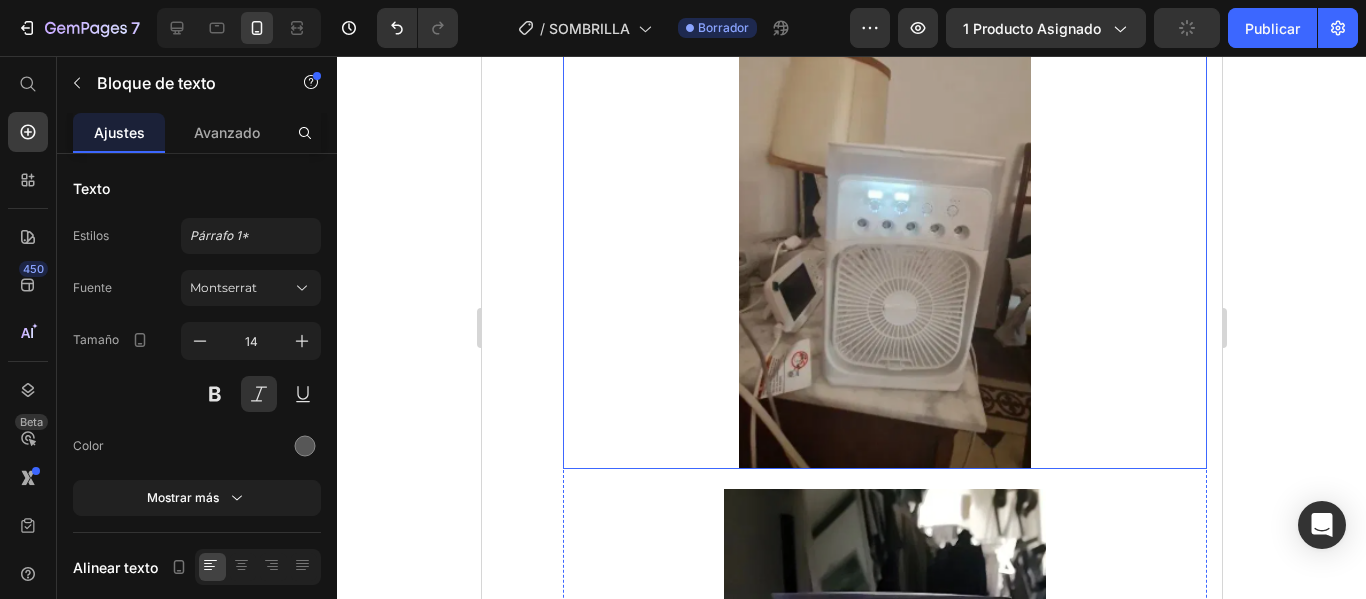 scroll, scrollTop: 7600, scrollLeft: 0, axis: vertical 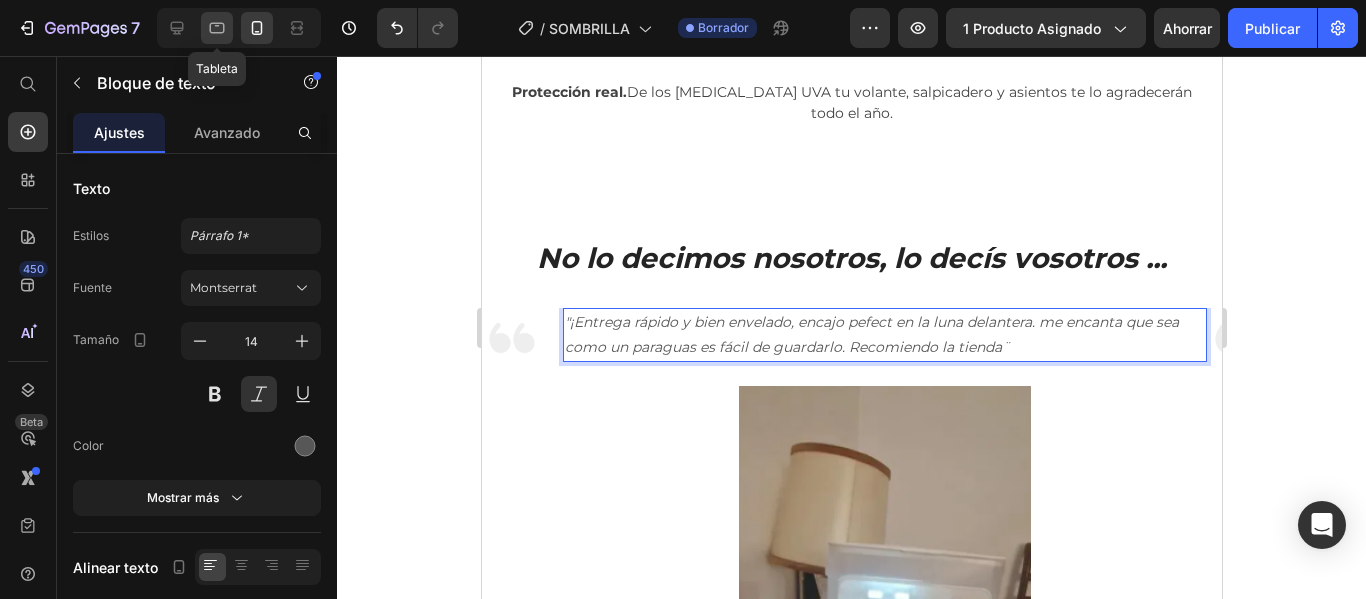 click 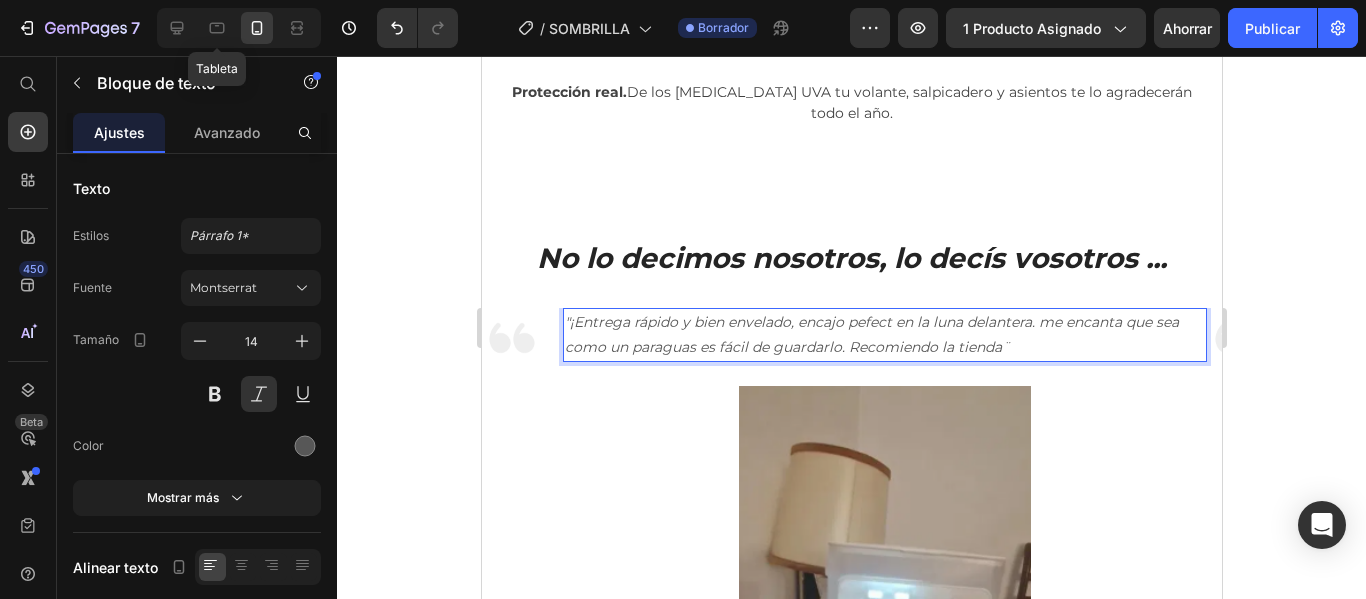 type on "16" 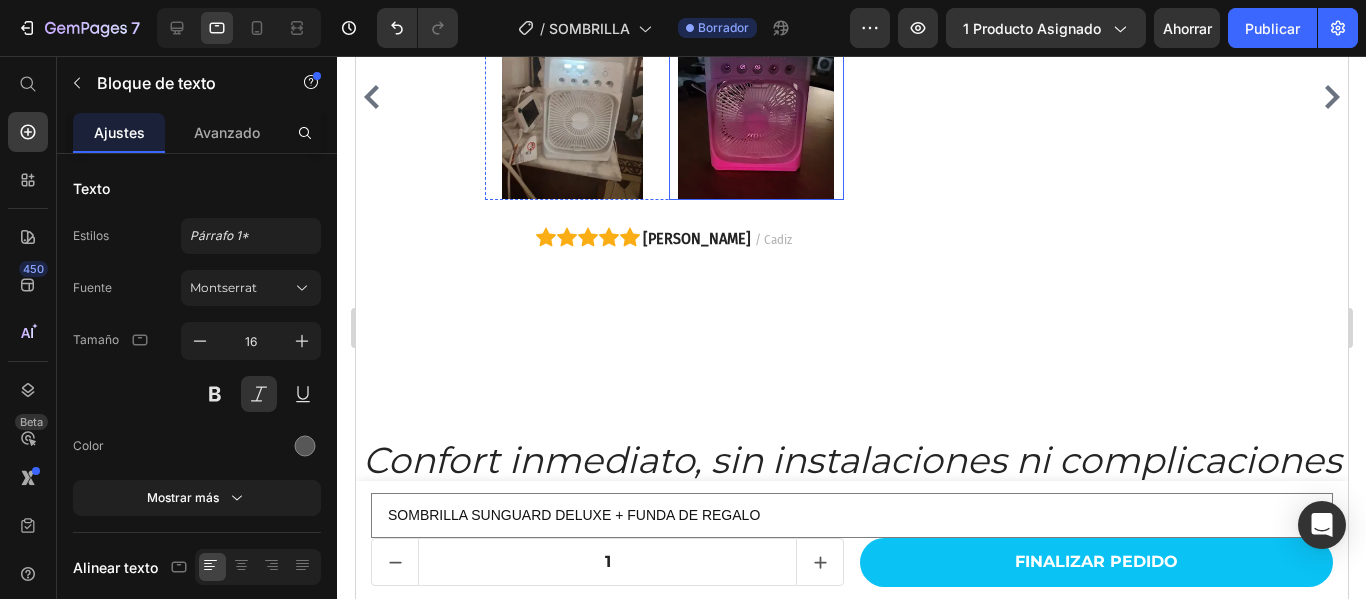 scroll, scrollTop: 7106, scrollLeft: 0, axis: vertical 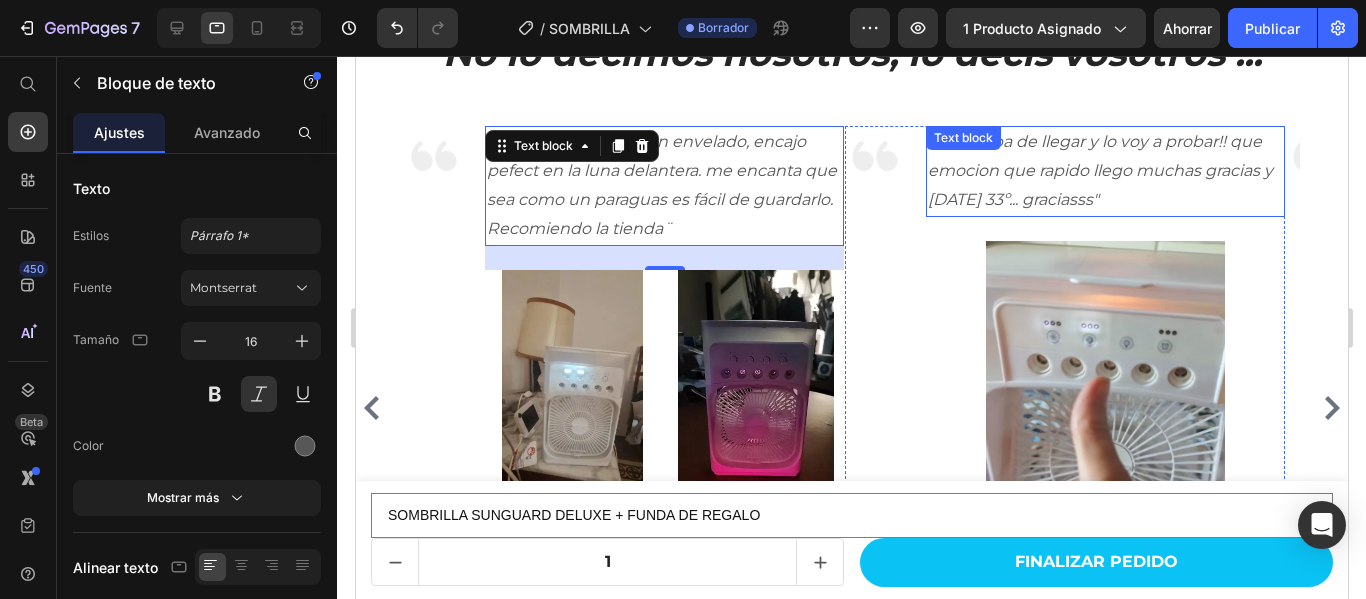 click on ""me acaba de llegar y lo voy a probar!! que emocion que rapido llego muchas gracias y hoy 33º... graciasss"" at bounding box center (1104, 171) 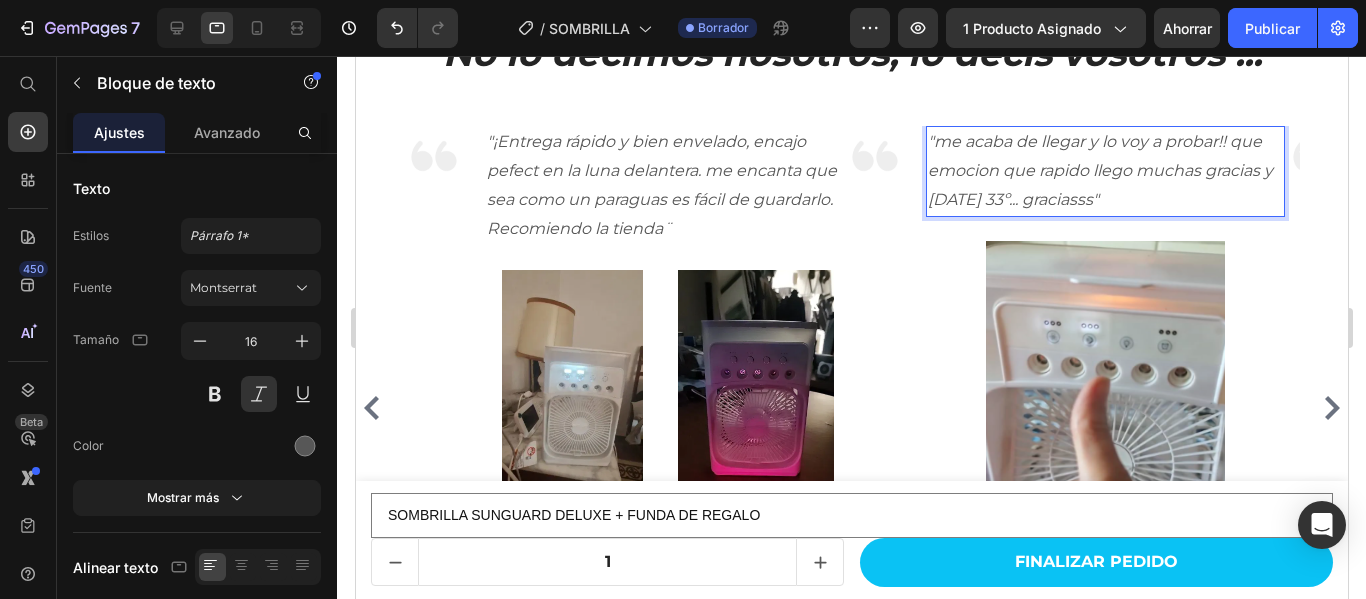 click on ""me acaba de llegar y lo voy a probar!! que emocion que rapido llego muchas gracias y hoy 33º... graciasss"" at bounding box center [1104, 171] 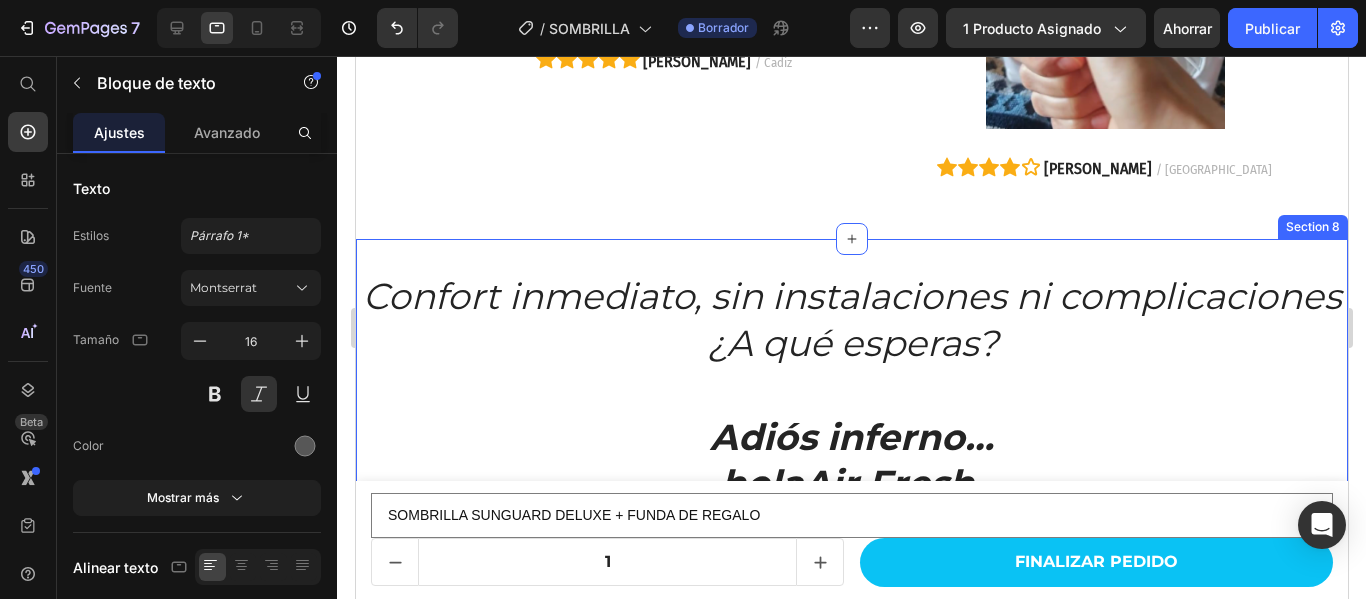scroll, scrollTop: 7606, scrollLeft: 0, axis: vertical 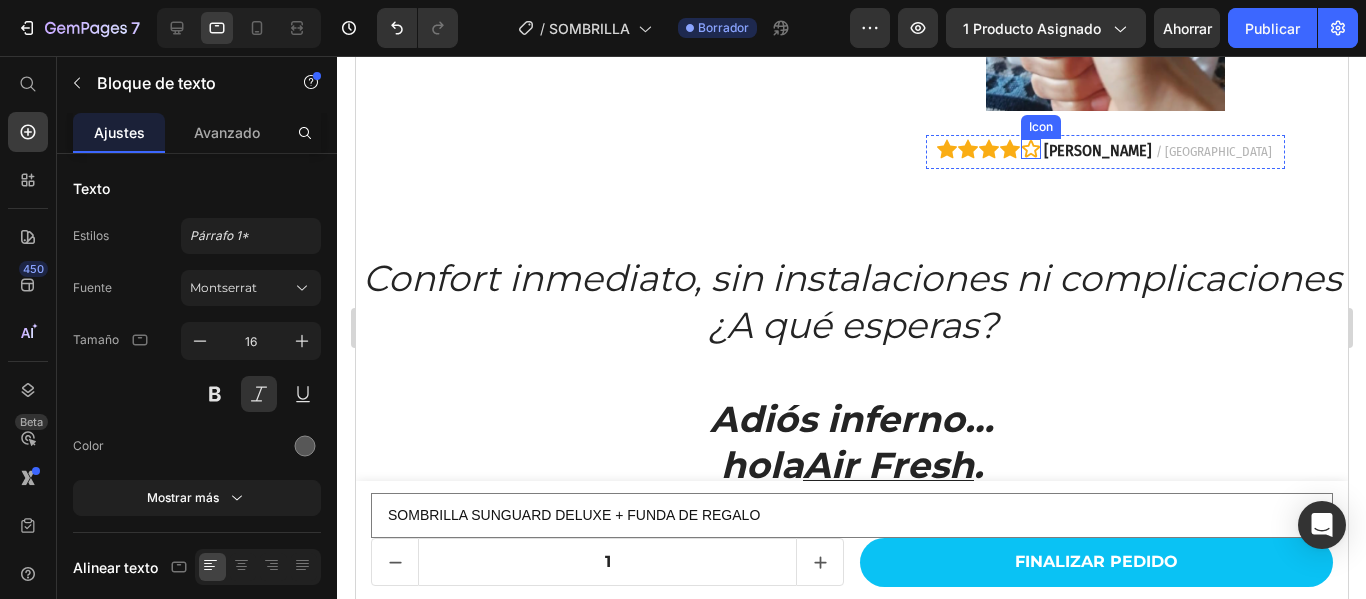 click 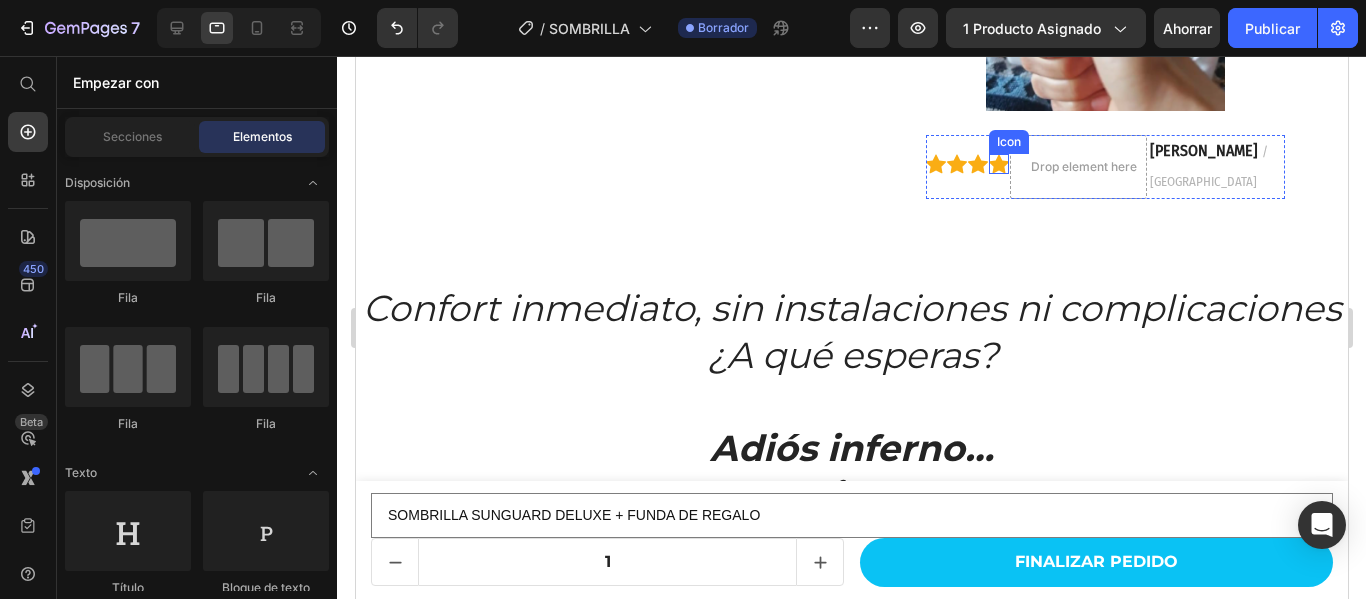 click 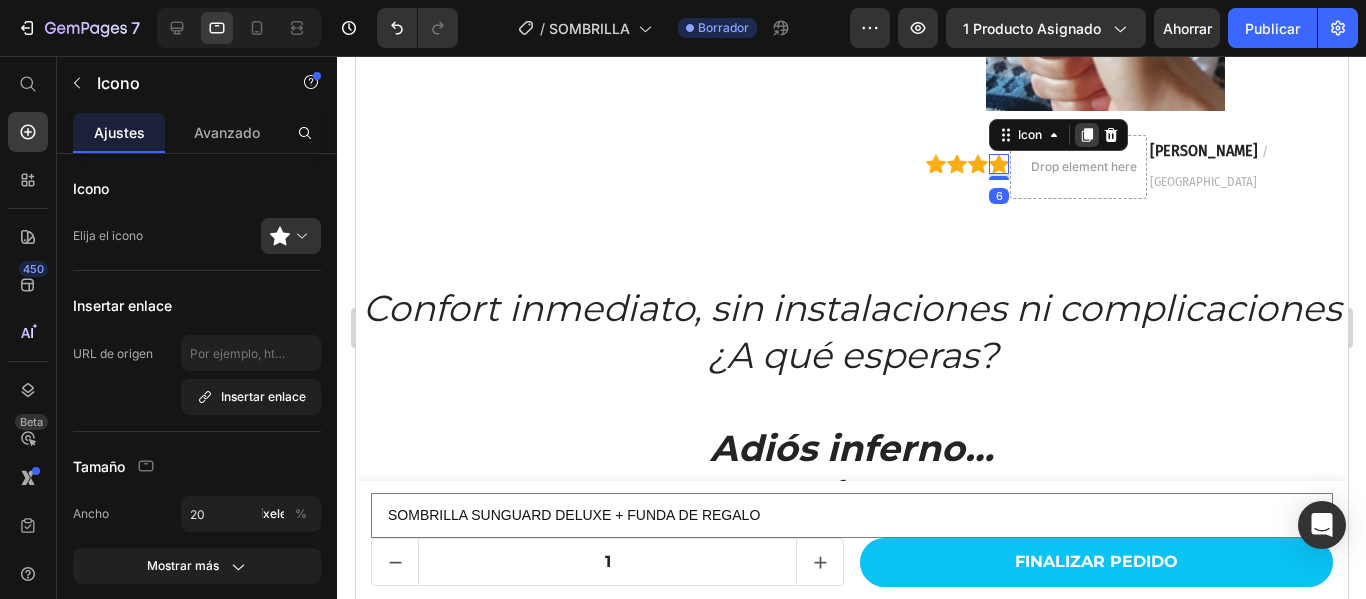 click 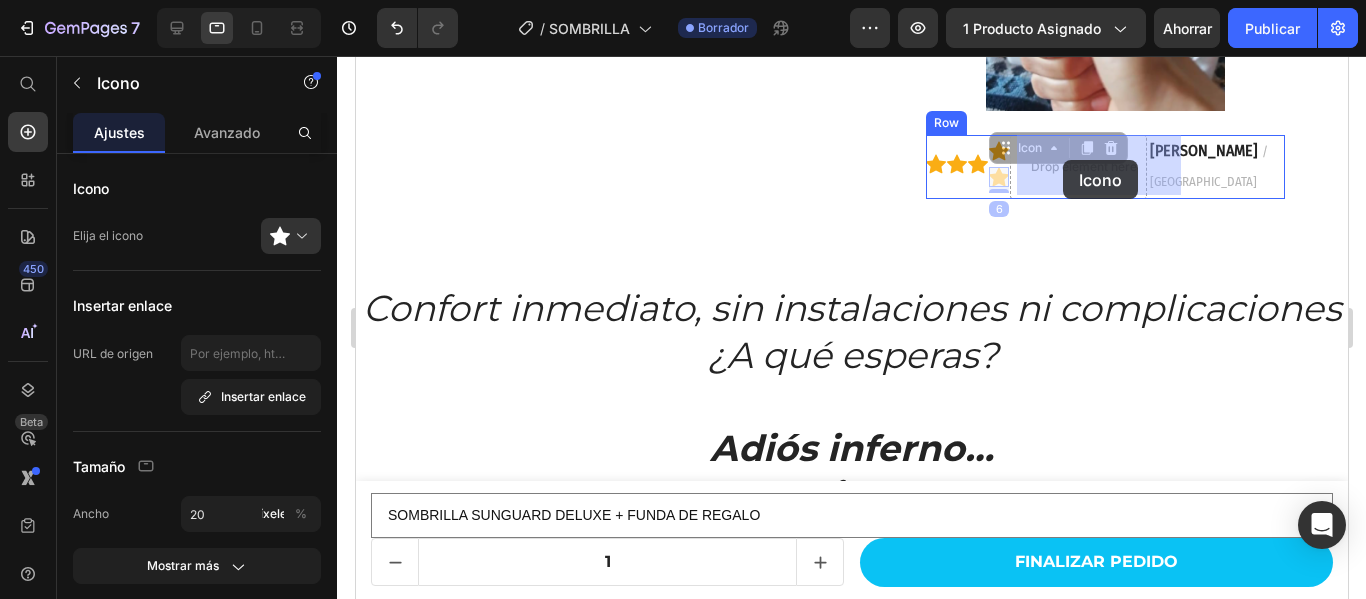 drag, startPoint x: 1010, startPoint y: 173, endPoint x: 1062, endPoint y: 160, distance: 53.600372 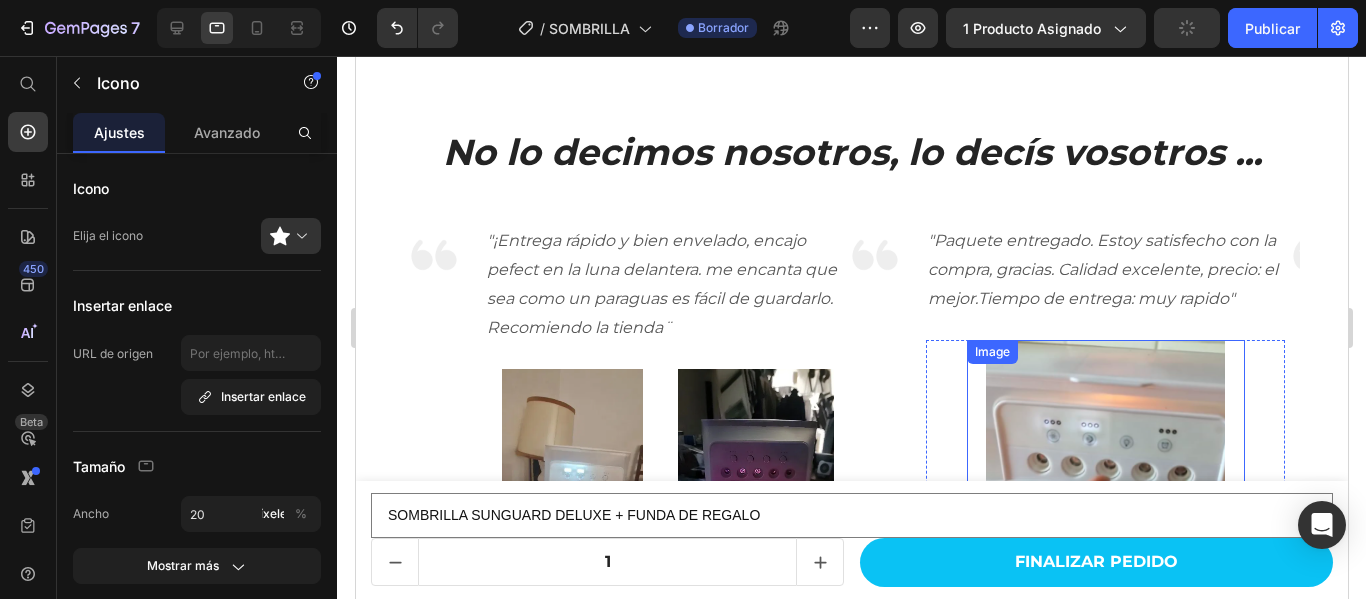 scroll, scrollTop: 5780, scrollLeft: 0, axis: vertical 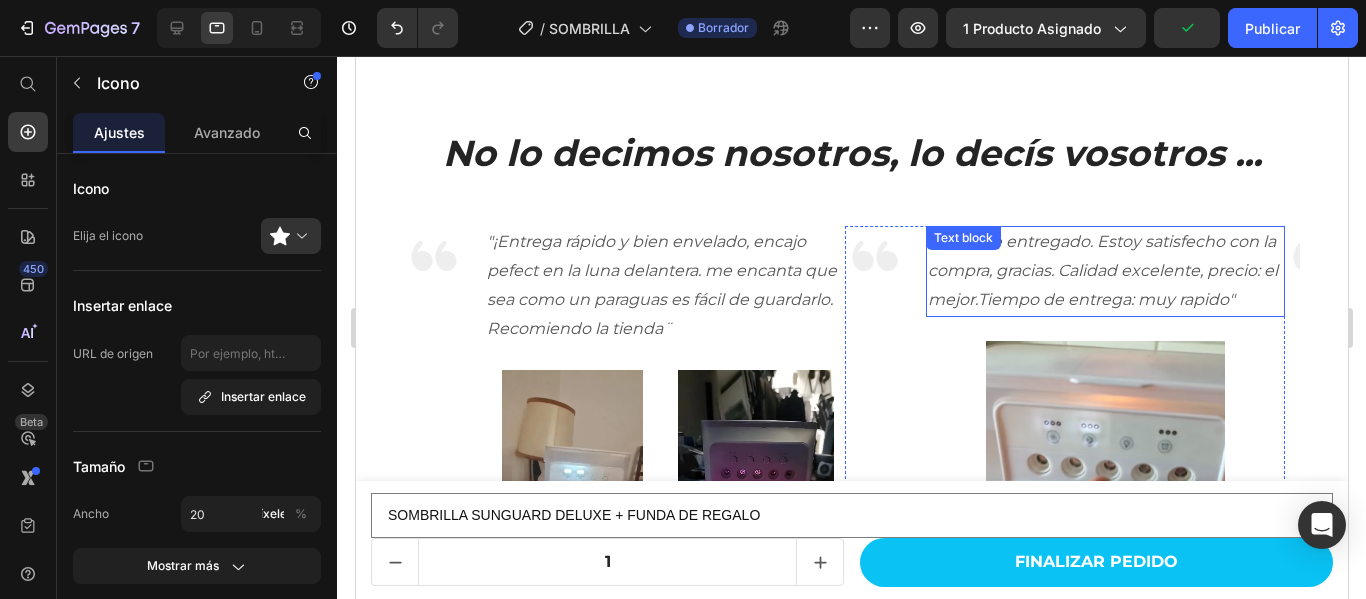click on ""Paquete entregado. Estoy satisfecho con la compra, gracias. Calidad excelente, precio: el mejor.Tiempo de entrega: muy rapido"" at bounding box center [1104, 271] 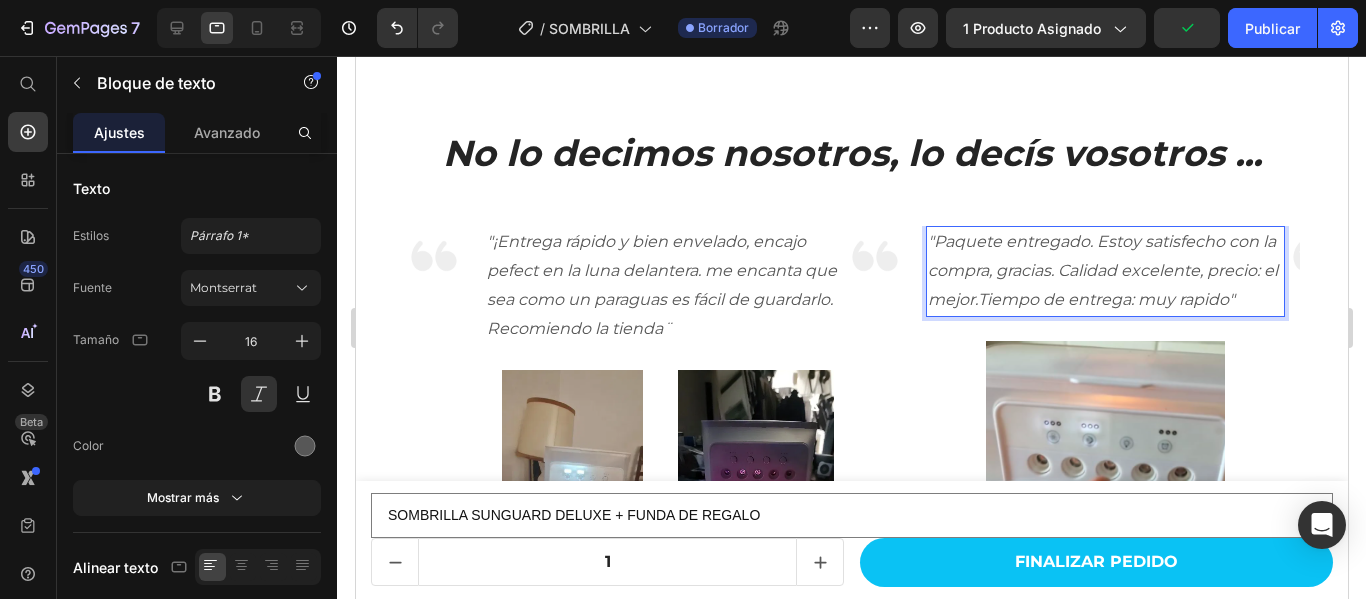 click on ""Paquete entregado. Estoy satisfecho con la compra, gracias. Calidad excelente, precio: el mejor.Tiempo de entrega: muy rapido"" at bounding box center [1104, 271] 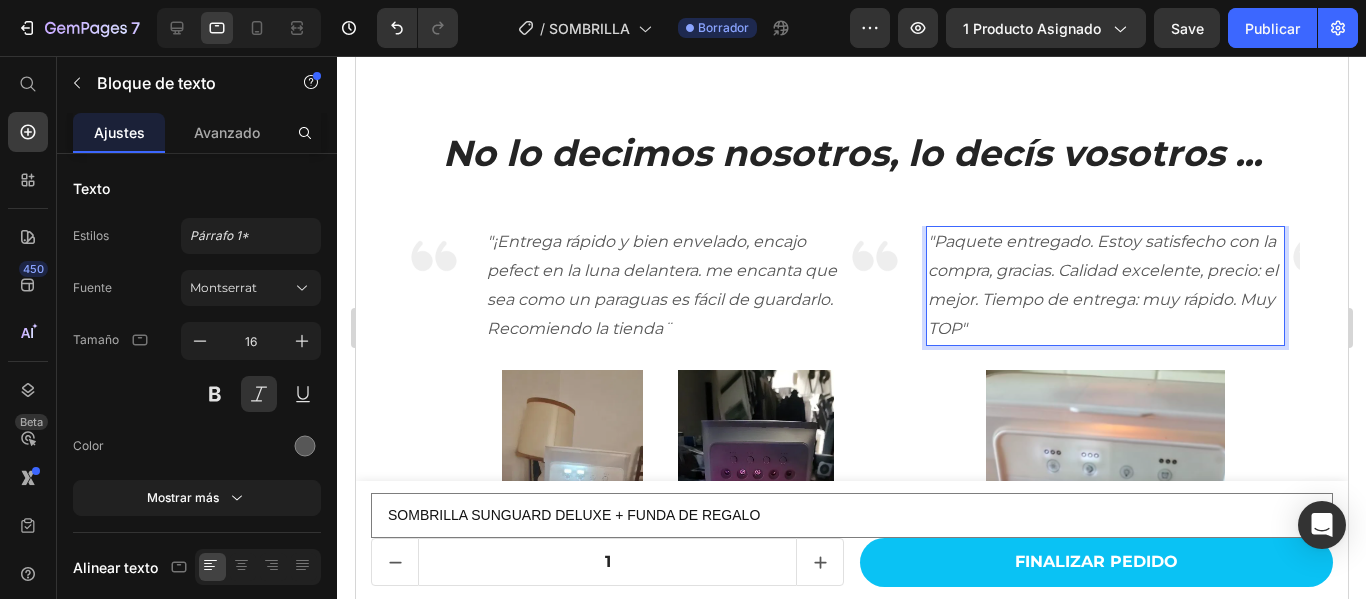 scroll, scrollTop: 6180, scrollLeft: 0, axis: vertical 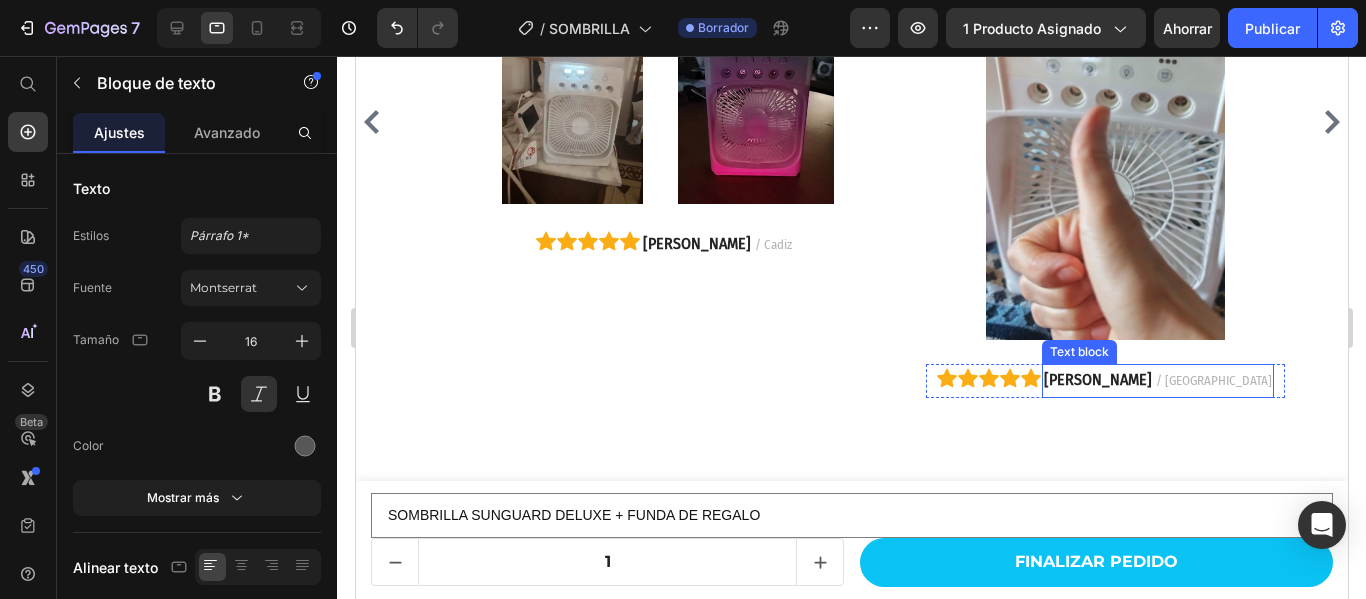 click on "Ale S." at bounding box center (1097, 379) 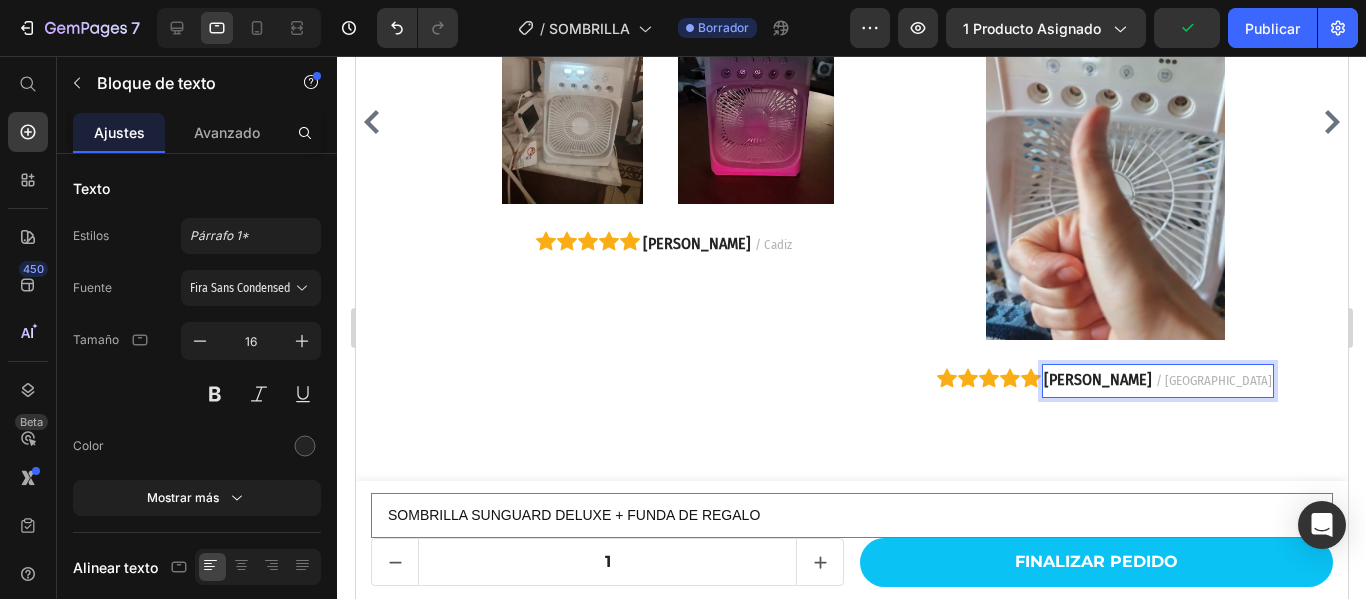 click on "/ Sevilla" at bounding box center (1213, 380) 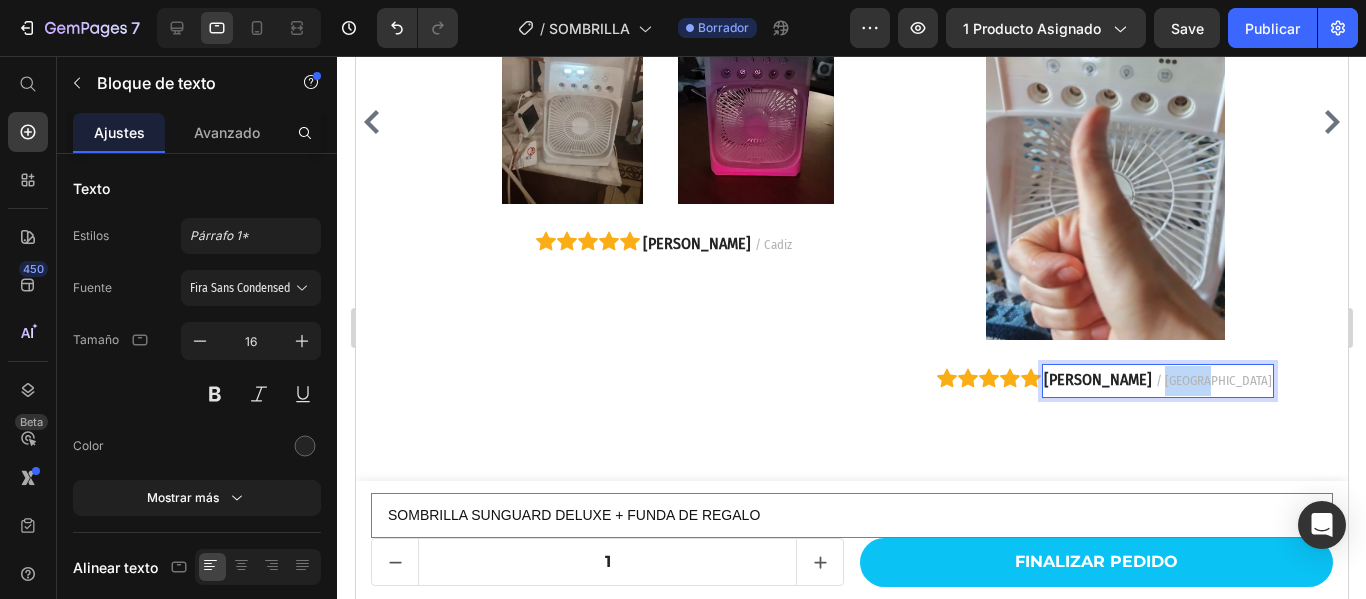 click on "/ Sevilla" at bounding box center [1213, 380] 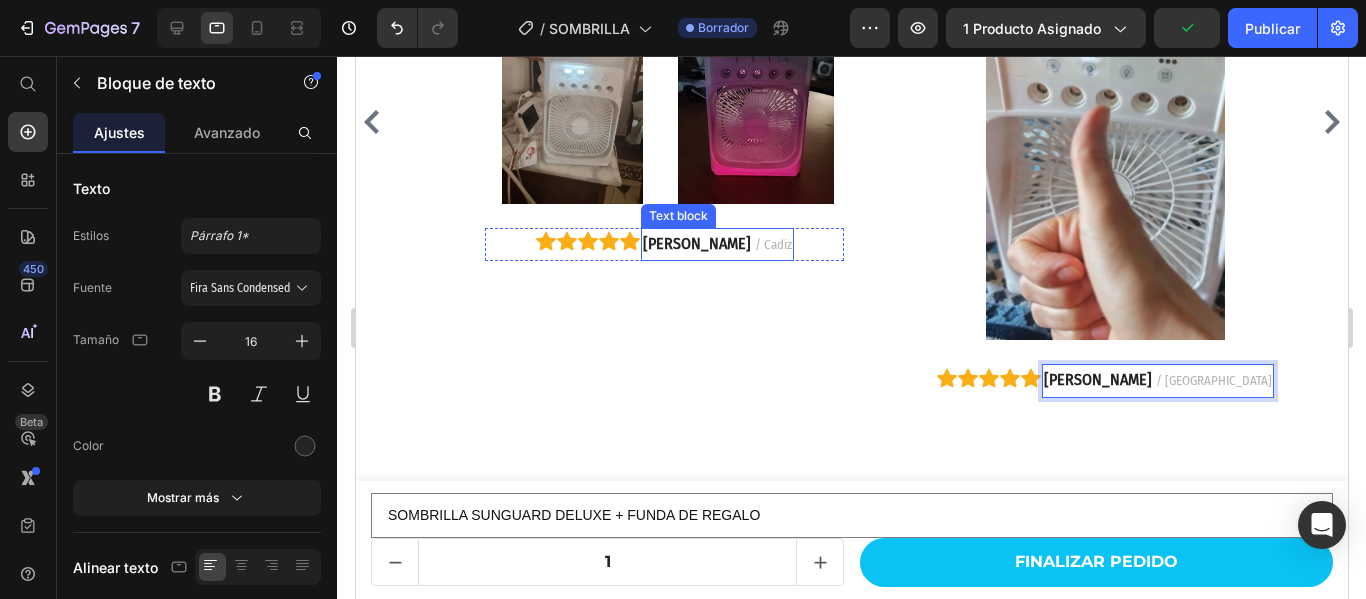 click on "/ Cadiz" at bounding box center (772, 244) 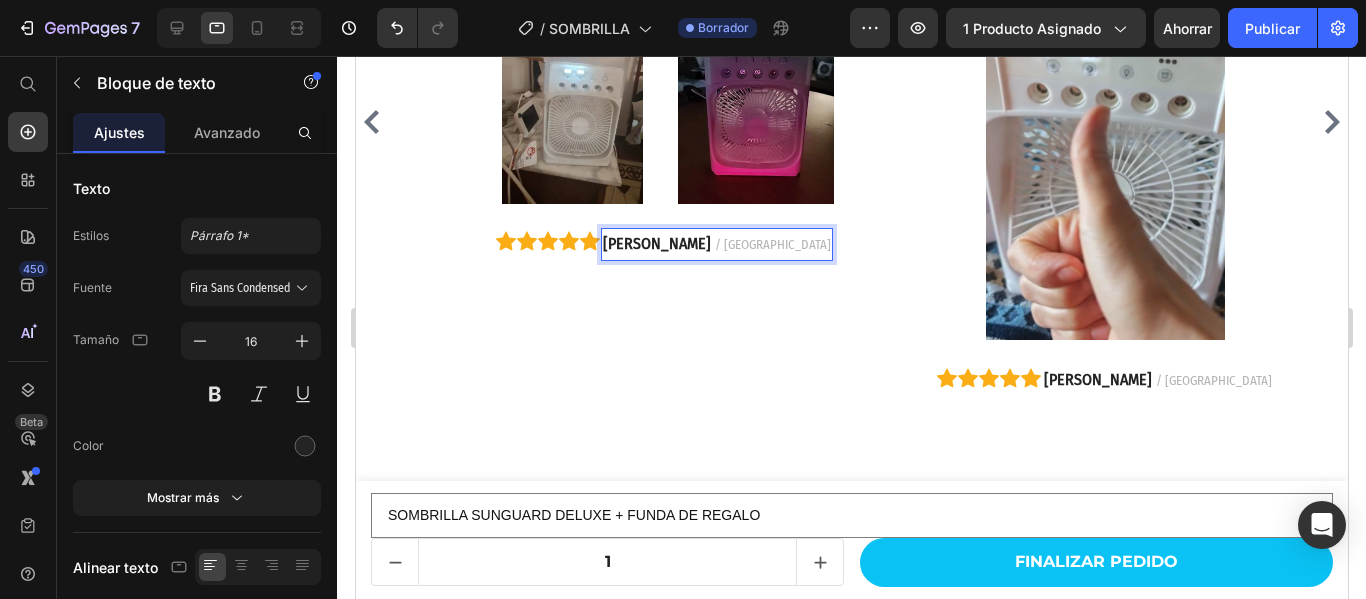 click on "PEPE A." at bounding box center [656, 243] 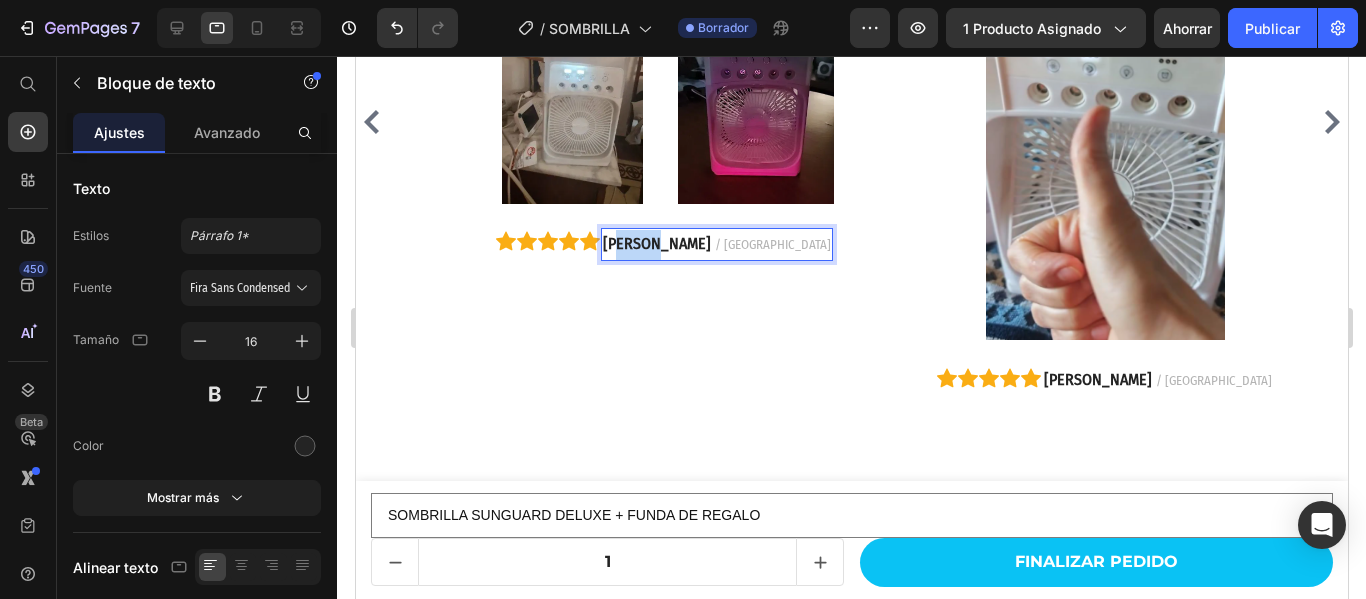 click on "PEPE A." at bounding box center [656, 243] 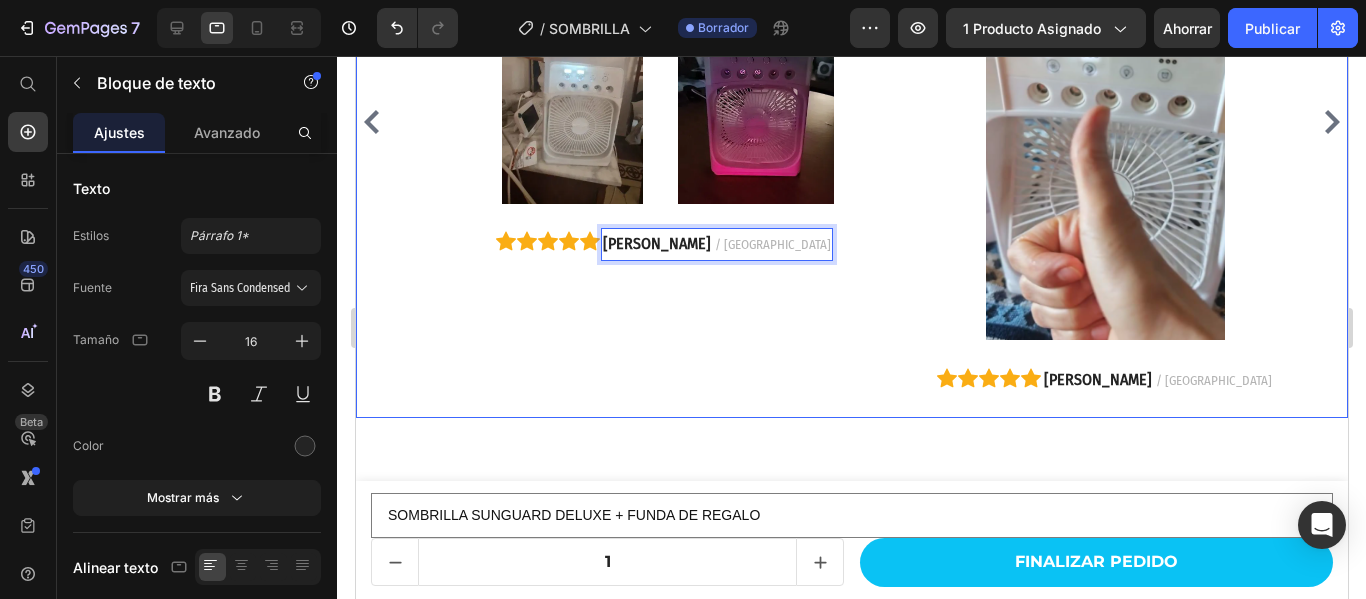 click 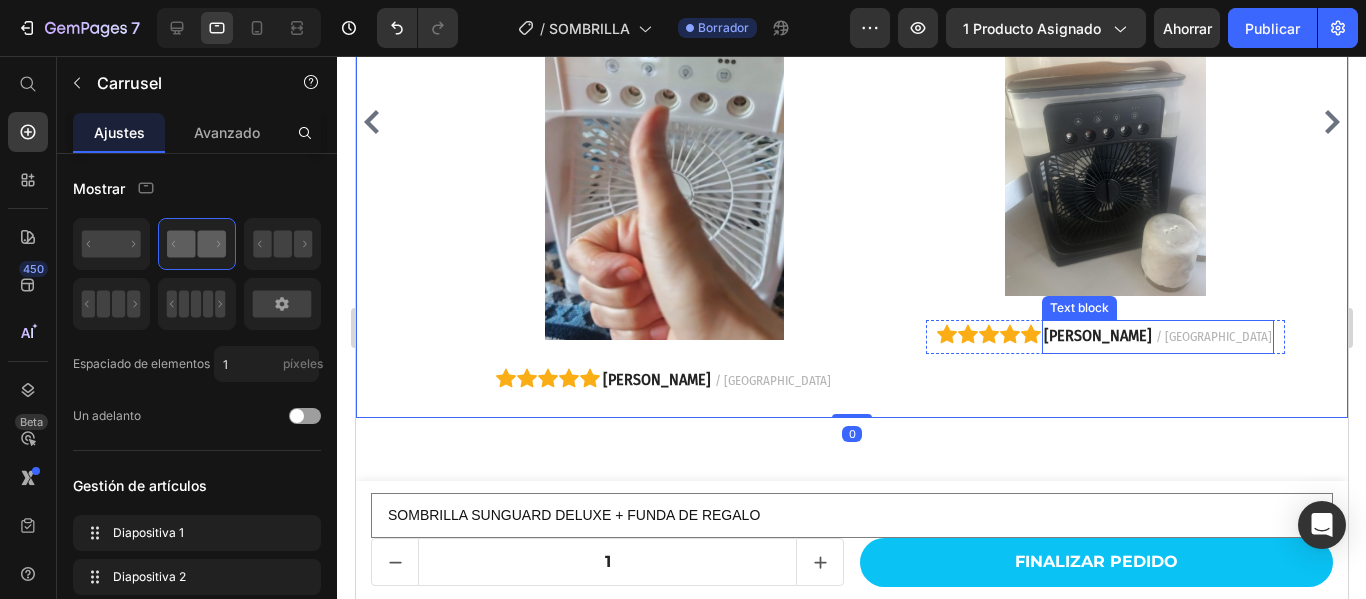 click on "José C. I." at bounding box center [1097, 335] 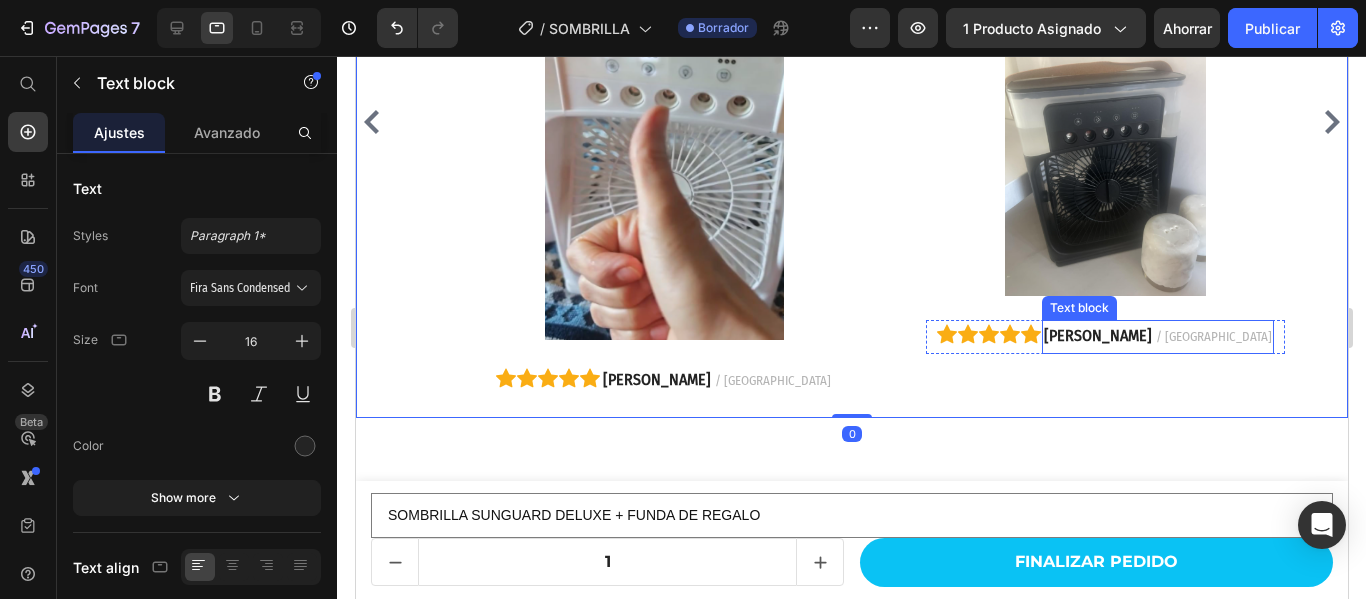 click on "José C. I." at bounding box center [1097, 335] 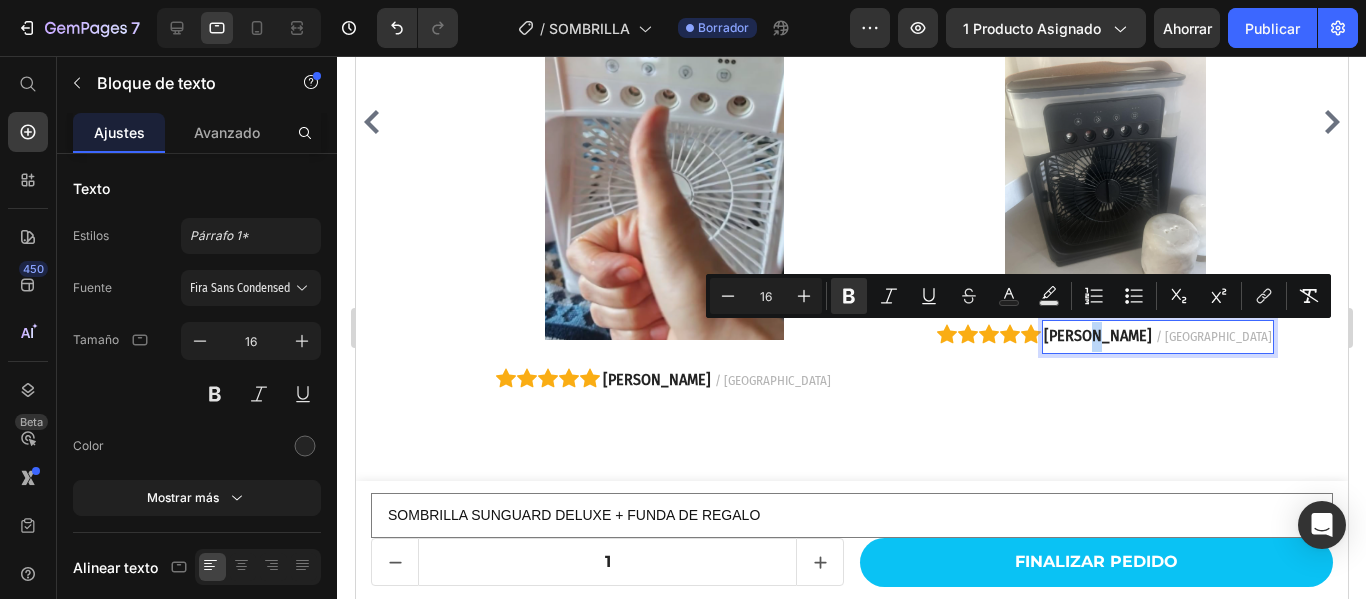 click on "José C. I." at bounding box center [1097, 335] 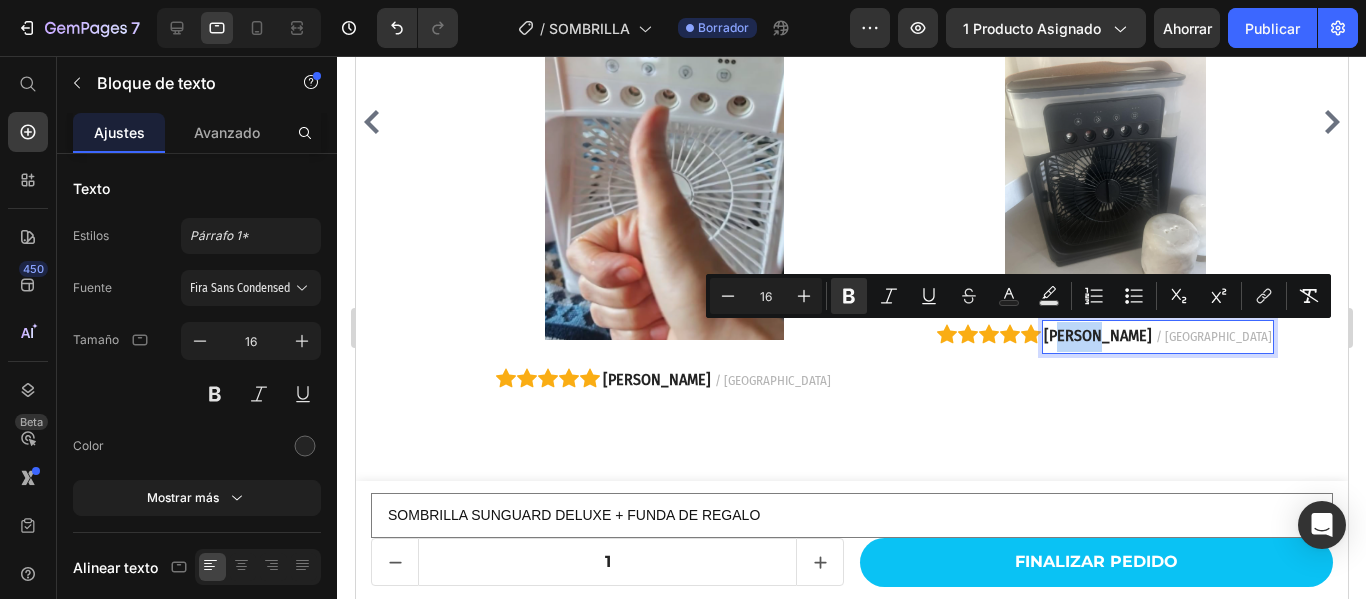 click on "José C. I." at bounding box center (1097, 335) 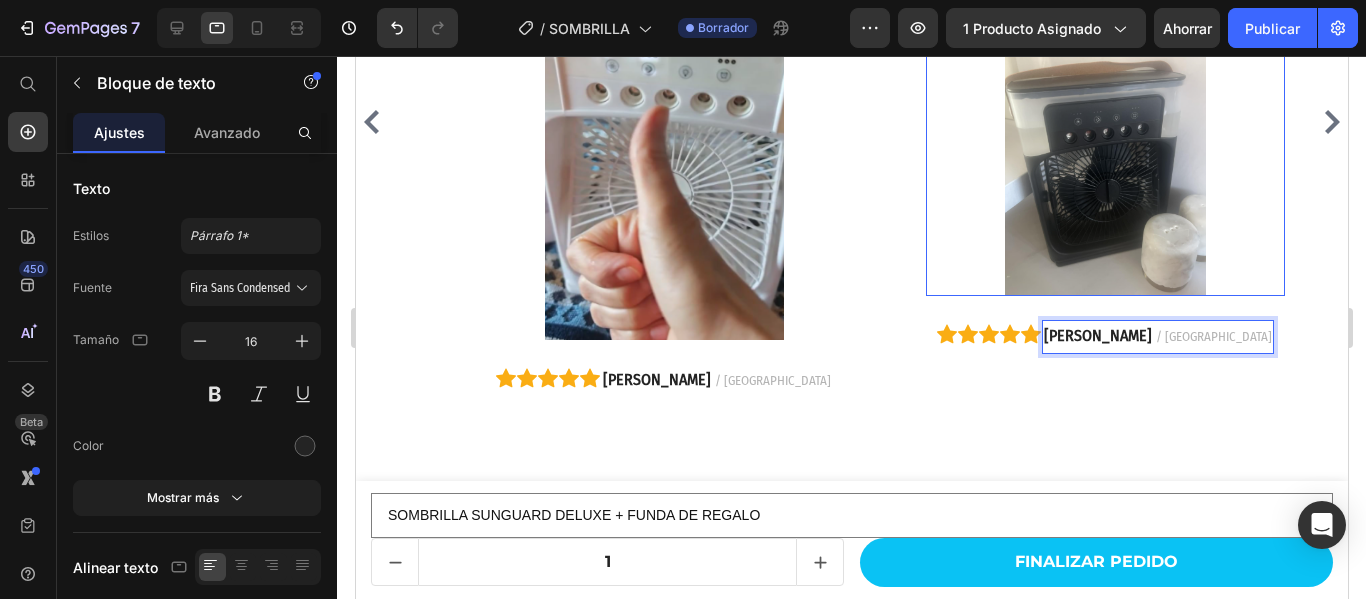 scroll, scrollTop: 5780, scrollLeft: 0, axis: vertical 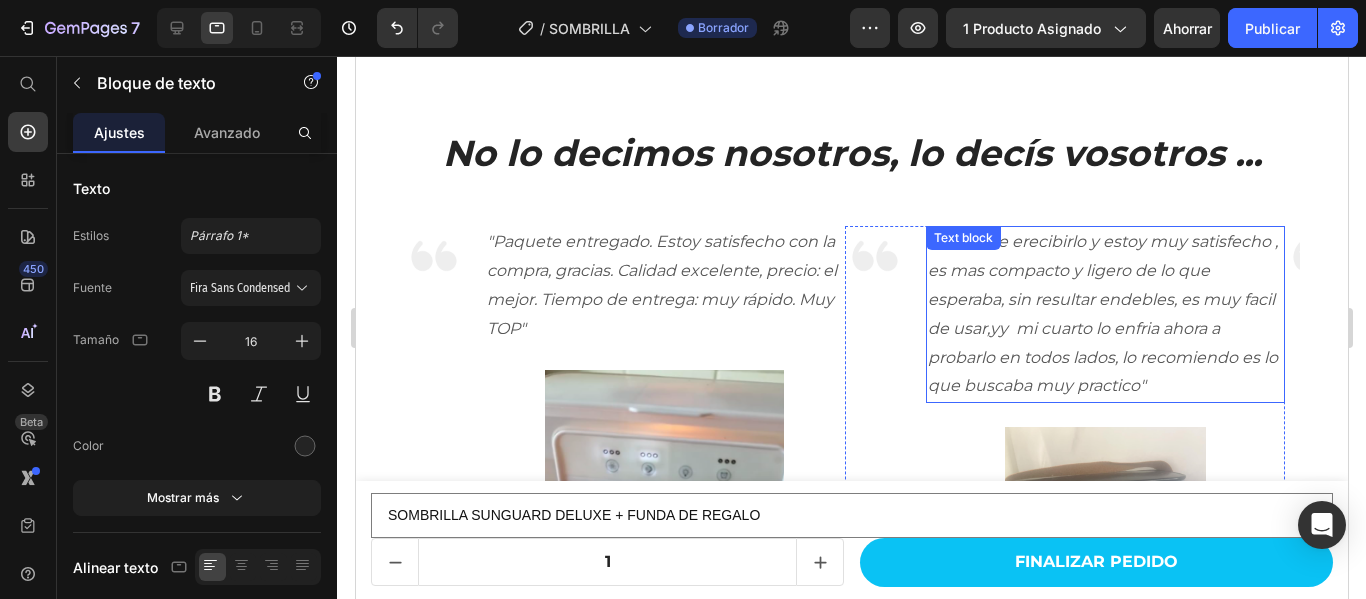 drag, startPoint x: 994, startPoint y: 327, endPoint x: 1008, endPoint y: 327, distance: 14 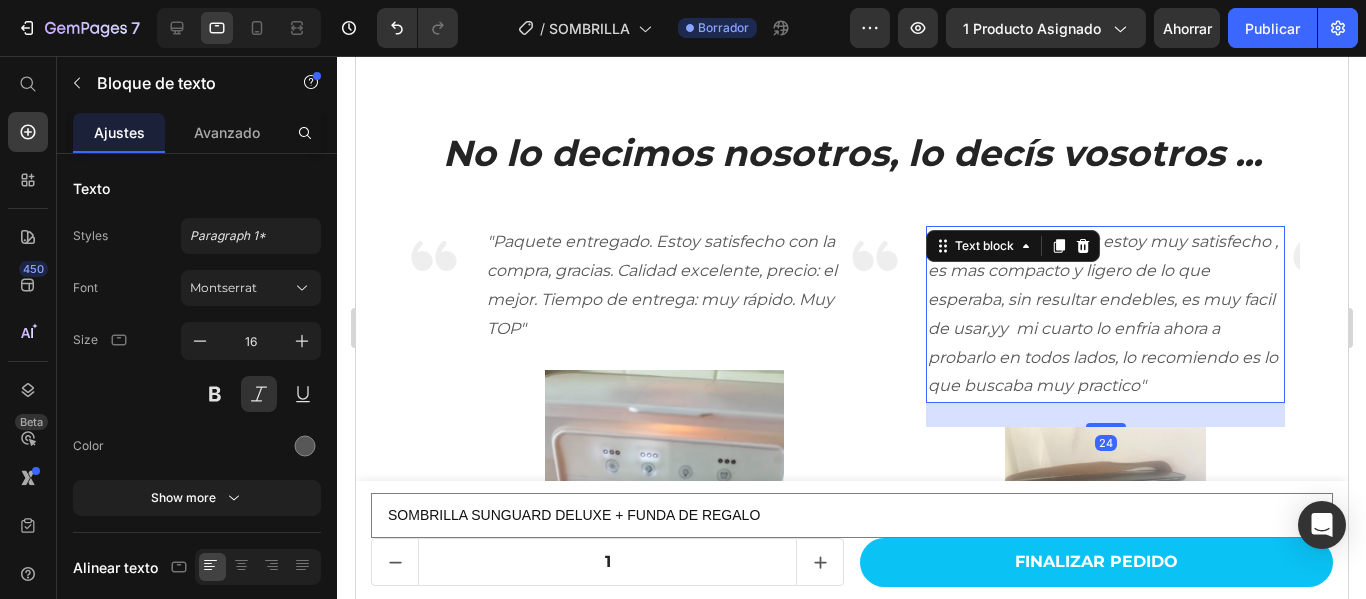 click on ""Acabo de erecibirlo y estoy muy satisfecho , es mas compacto y ligero de lo que esperaba, sin resultar endebles, es muy facil de usar,yy  mi cuarto lo enfria ahora a probarlo en todos lados, lo recomiendo es lo que buscaba muy practico"" at bounding box center [1104, 314] 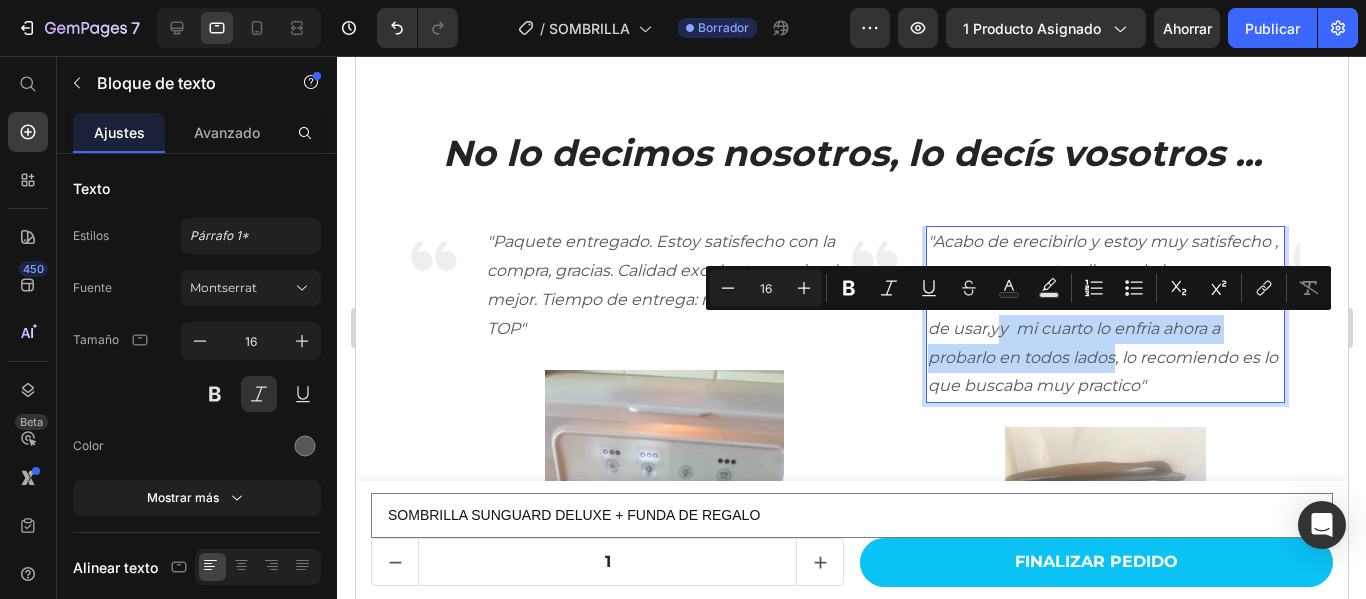 drag, startPoint x: 993, startPoint y: 334, endPoint x: 1116, endPoint y: 359, distance: 125.51494 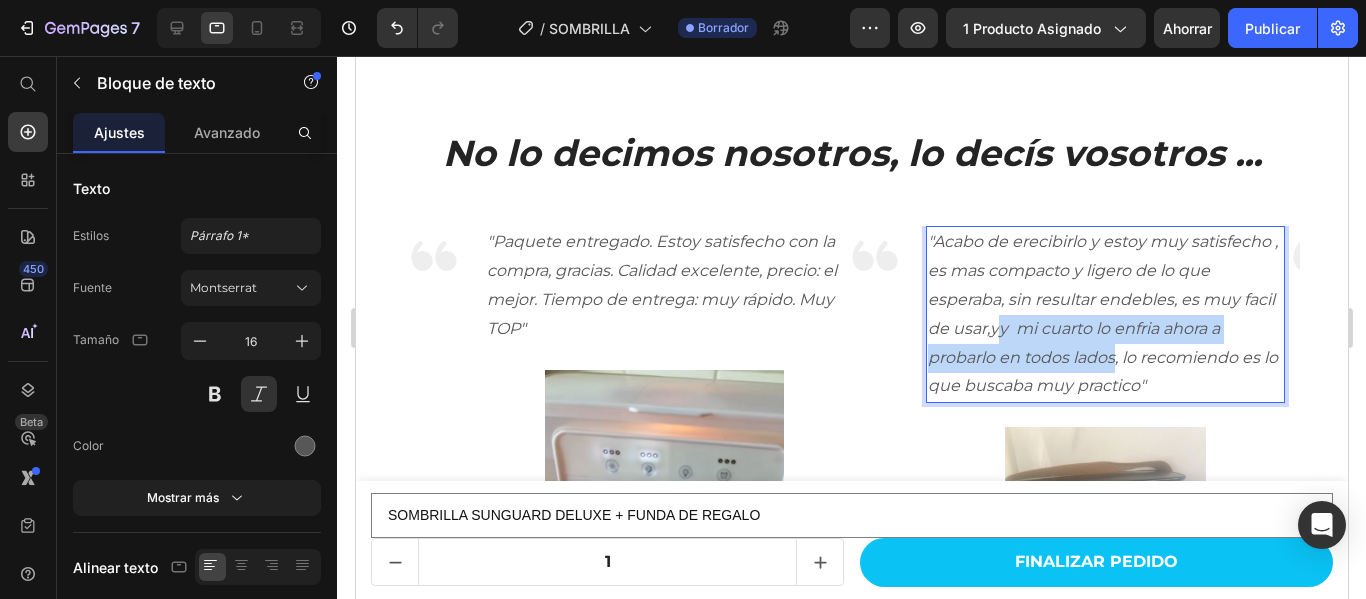 click on ""Acabo de erecibirlo y estoy muy satisfecho , es mas compacto y ligero de lo que esperaba, sin resultar endebles, es muy facil de usar,yy  mi cuarto lo enfria ahora a probarlo en todos lados, lo recomiendo es lo que buscaba muy practico"" at bounding box center (1104, 314) 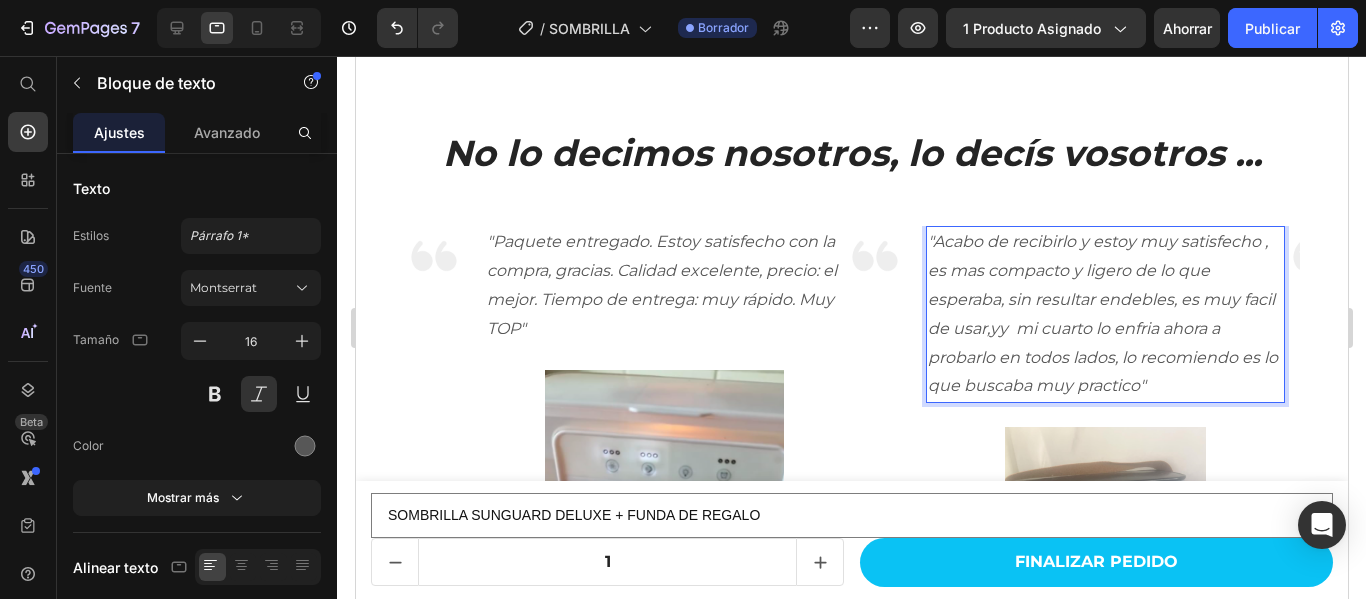 click on ""Acabo de recibirlo y estoy muy satisfecho , es mas compacto y ligero de lo que esperaba, sin resultar endebles, es muy facil de usar,yy  mi cuarto lo enfria ahora a probarlo en todos lados, lo recomiendo es lo que buscaba muy practico"" at bounding box center [1104, 314] 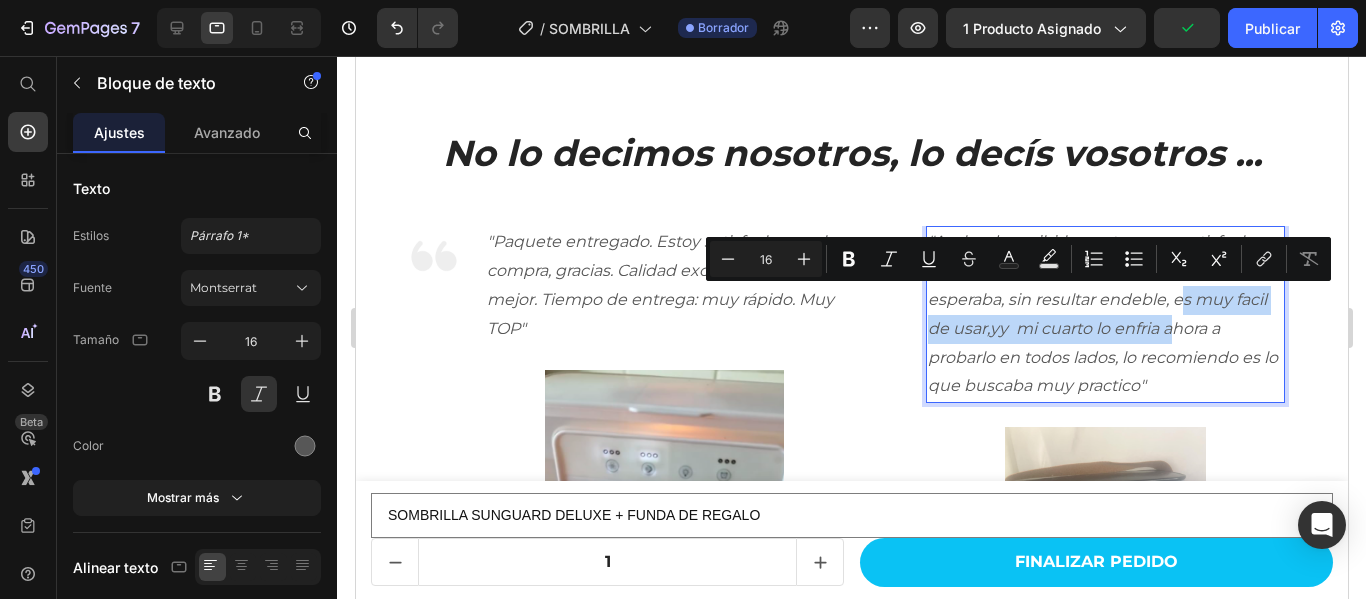 drag, startPoint x: 1178, startPoint y: 298, endPoint x: 1178, endPoint y: 326, distance: 28 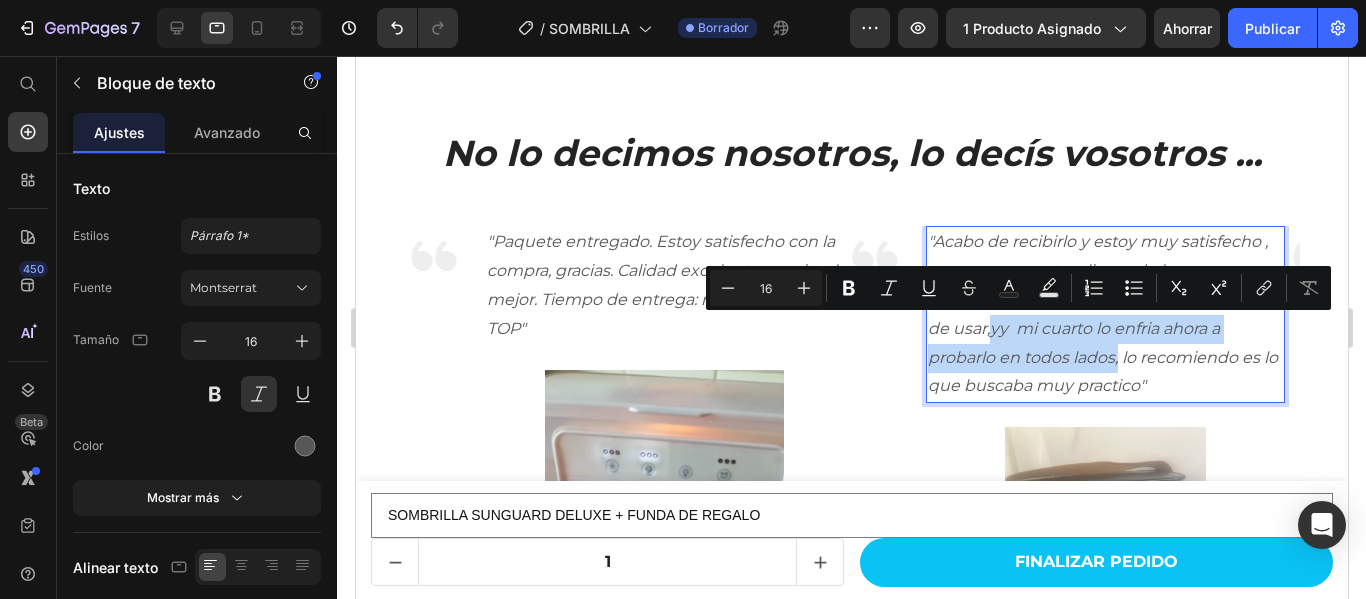 drag, startPoint x: 991, startPoint y: 329, endPoint x: 1117, endPoint y: 357, distance: 129.07362 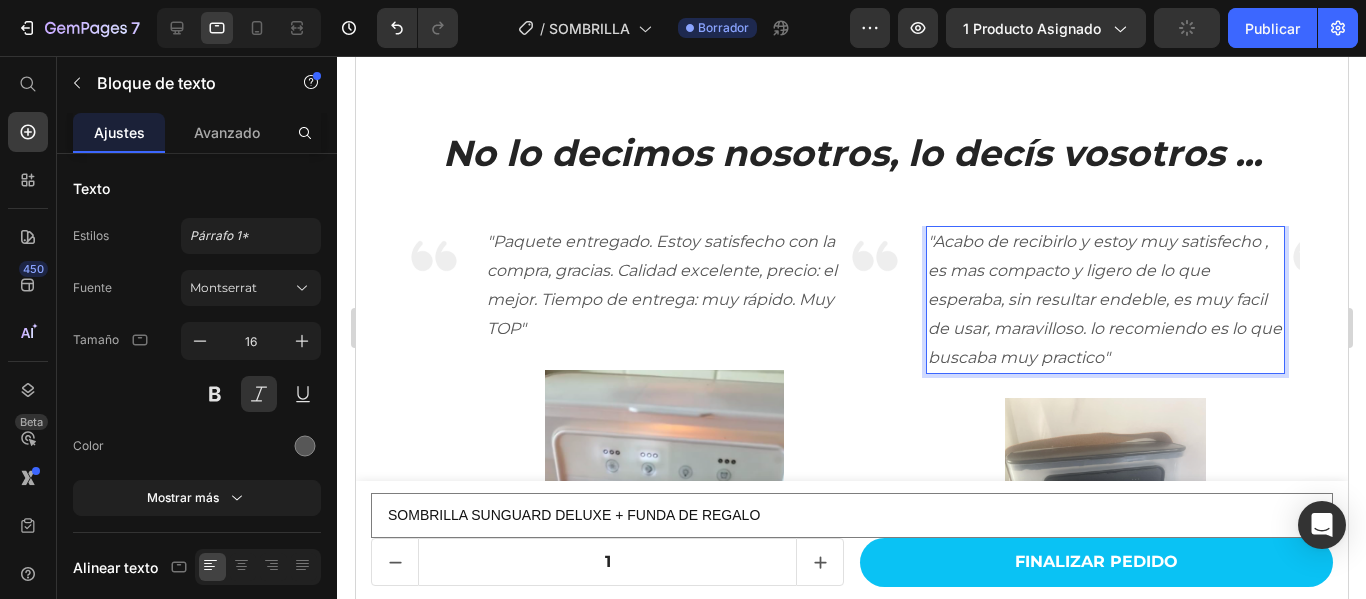 click on ""Acabo de recibirlo y estoy muy satisfecho , es mas compacto y ligero de lo que esperaba, sin resultar endeble, es muy facil de usar, maravilloso. lo recomiendo es lo que buscaba muy practico"" at bounding box center [1104, 300] 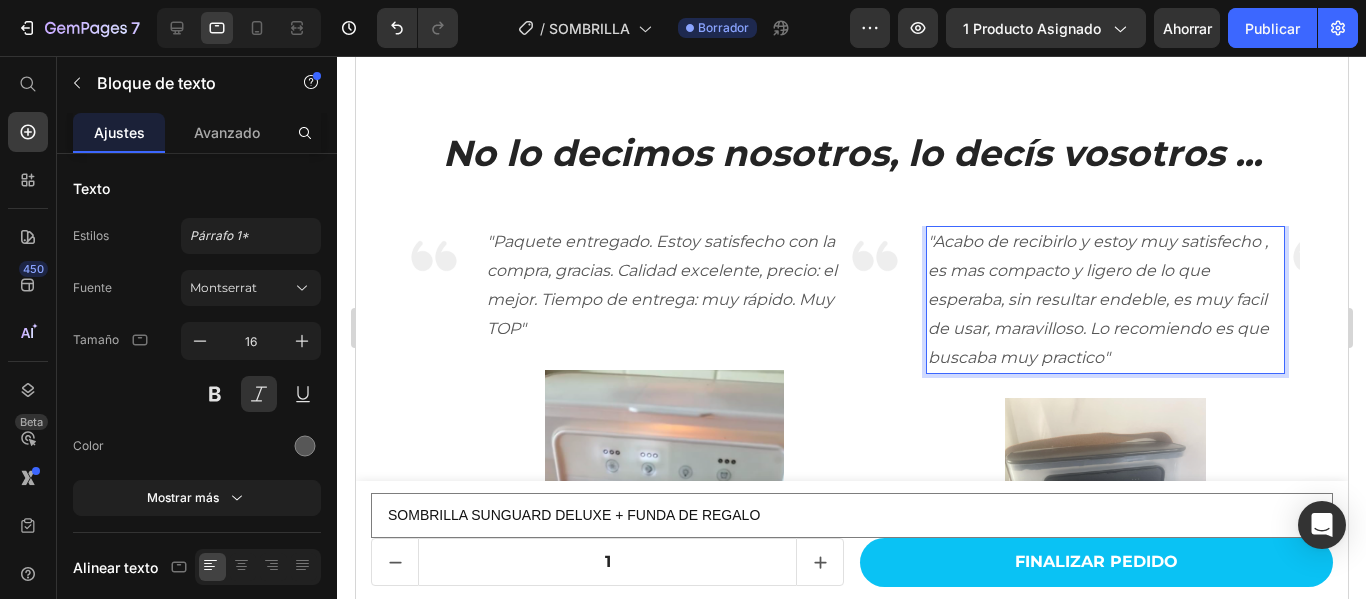 scroll, scrollTop: 5880, scrollLeft: 0, axis: vertical 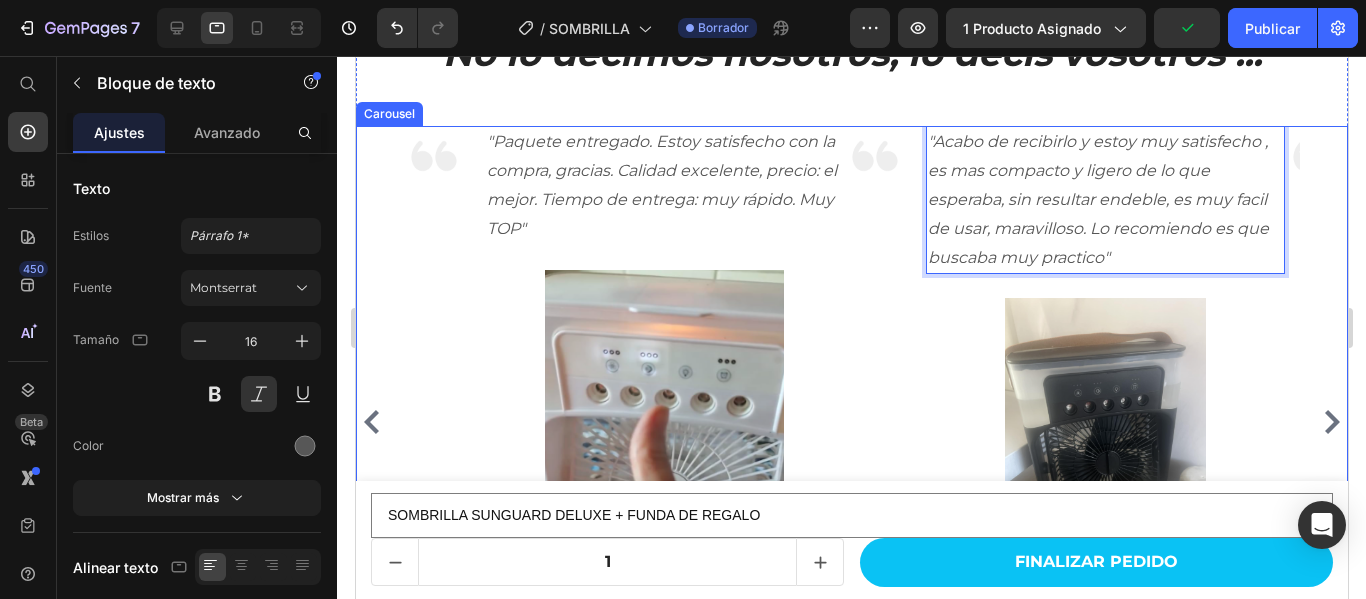 click 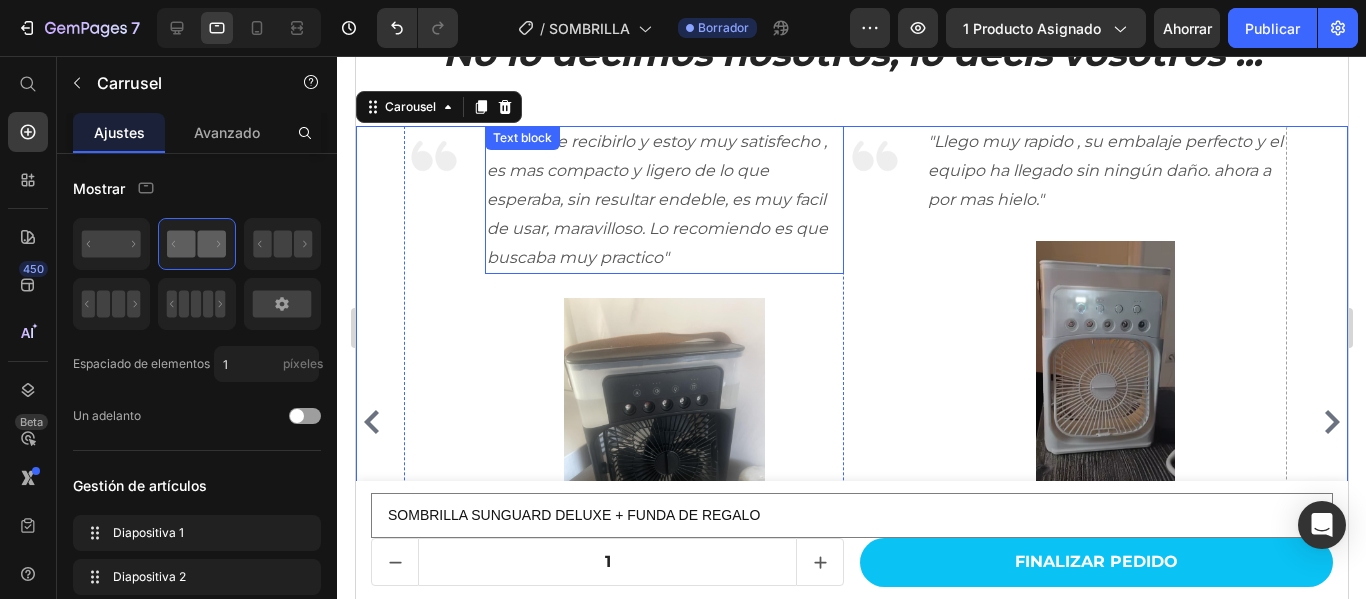 click on ""Acabo de recibirlo y estoy muy satisfecho , es mas compacto y ligero de lo que esperaba, sin resultar endeble, es muy facil de usar, maravilloso. Lo recomiendo es que buscaba muy practico"" at bounding box center (663, 200) 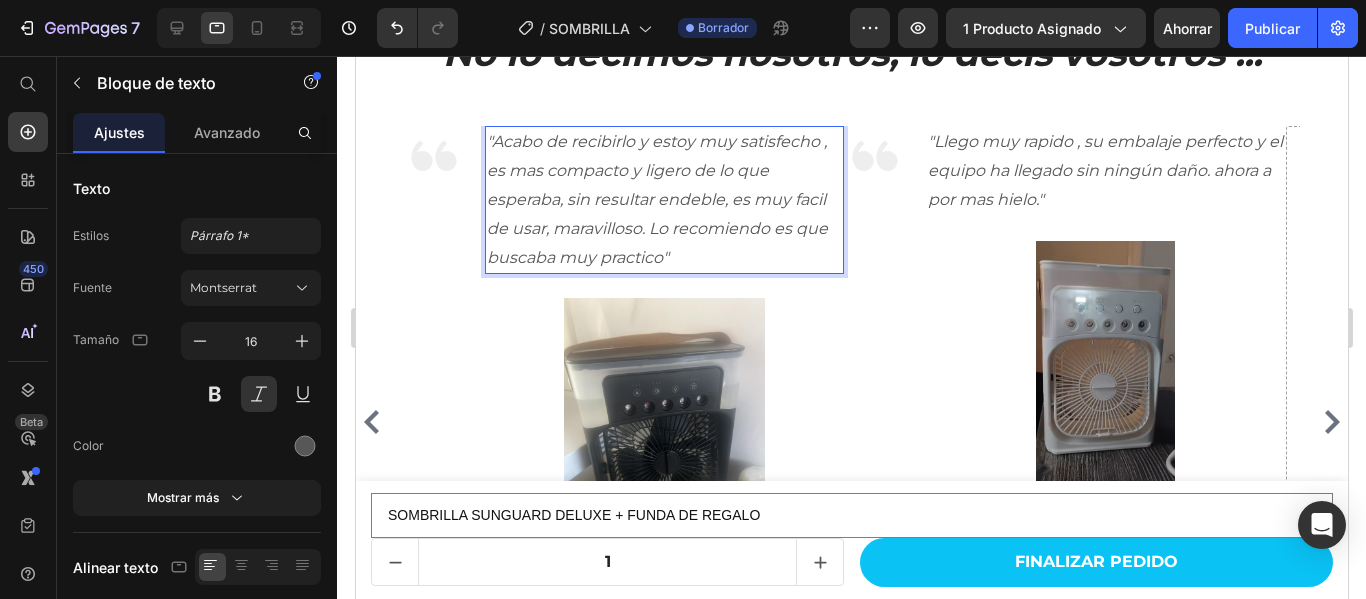 click on ""Acabo de recibirlo y estoy muy satisfecho , es mas compacto y ligero de lo que esperaba, sin resultar endeble, es muy facil de usar, maravilloso. Lo recomiendo es que buscaba muy practico"" at bounding box center (663, 200) 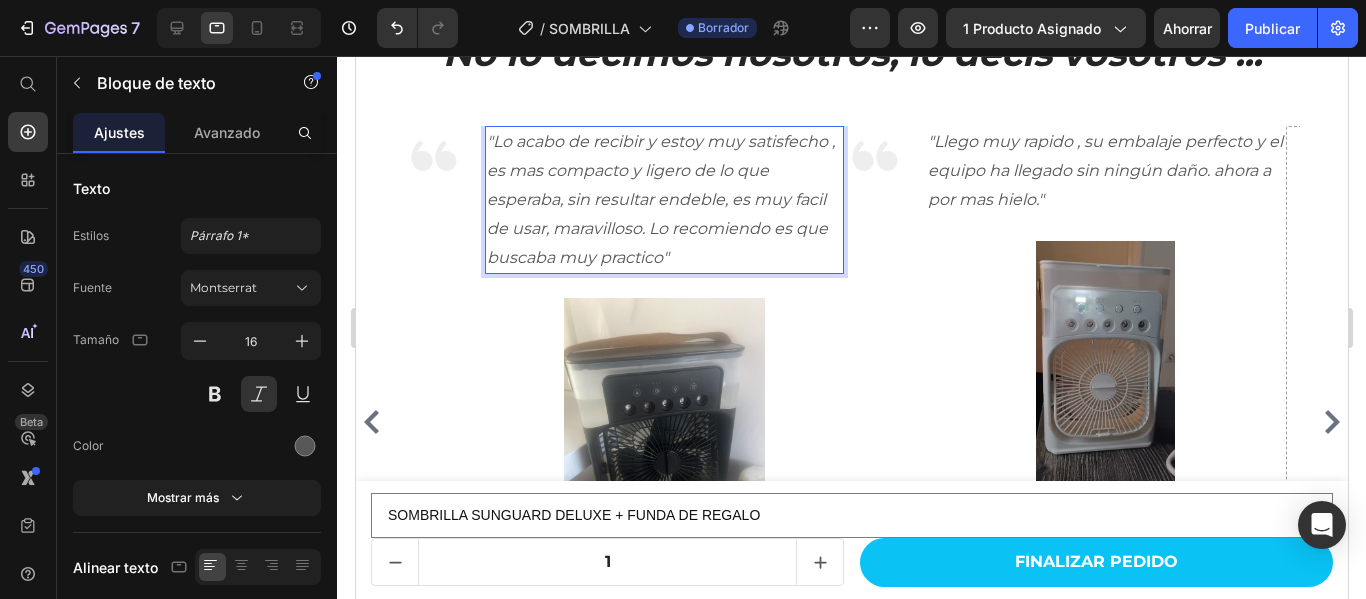 click on ""Lo acabo de recibir y estoy muy satisfecho , es mas compacto y ligero de lo que esperaba, sin resultar endeble, es muy facil de usar, maravilloso. Lo recomiendo es que buscaba muy practico"" at bounding box center (663, 200) 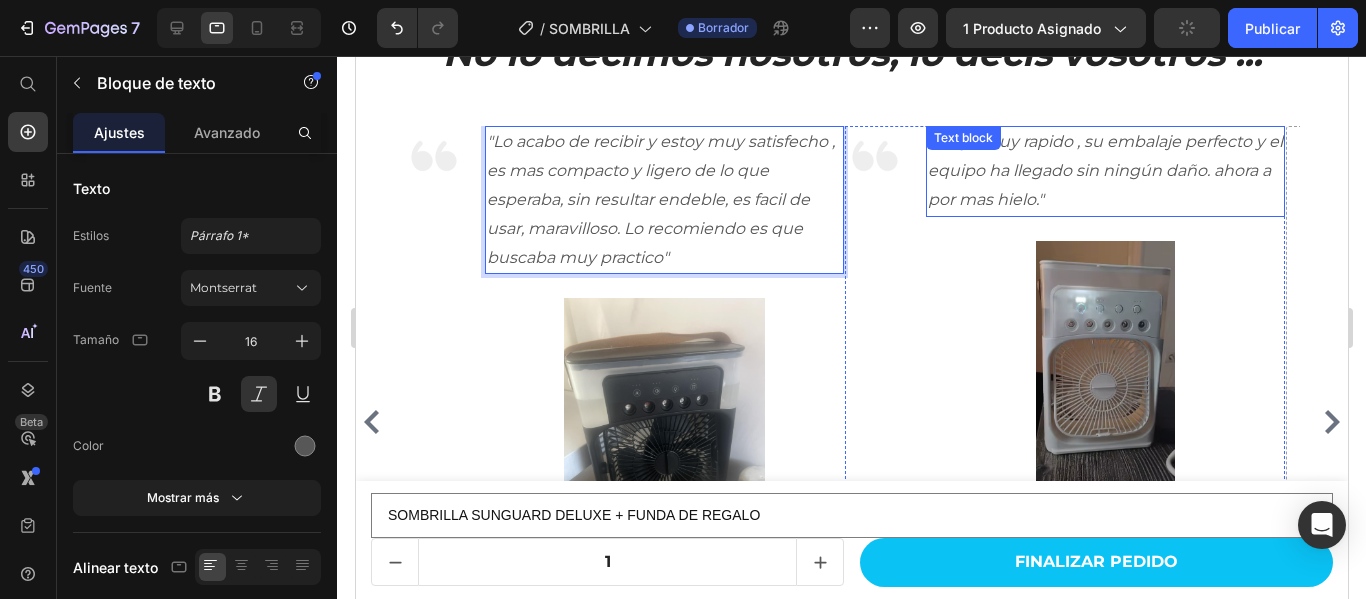 click on ""Llego muy rapido , su embalaje perfecto y el equipo ha llegado sin ningún daño. ahora a por mas hielo."" at bounding box center (1104, 171) 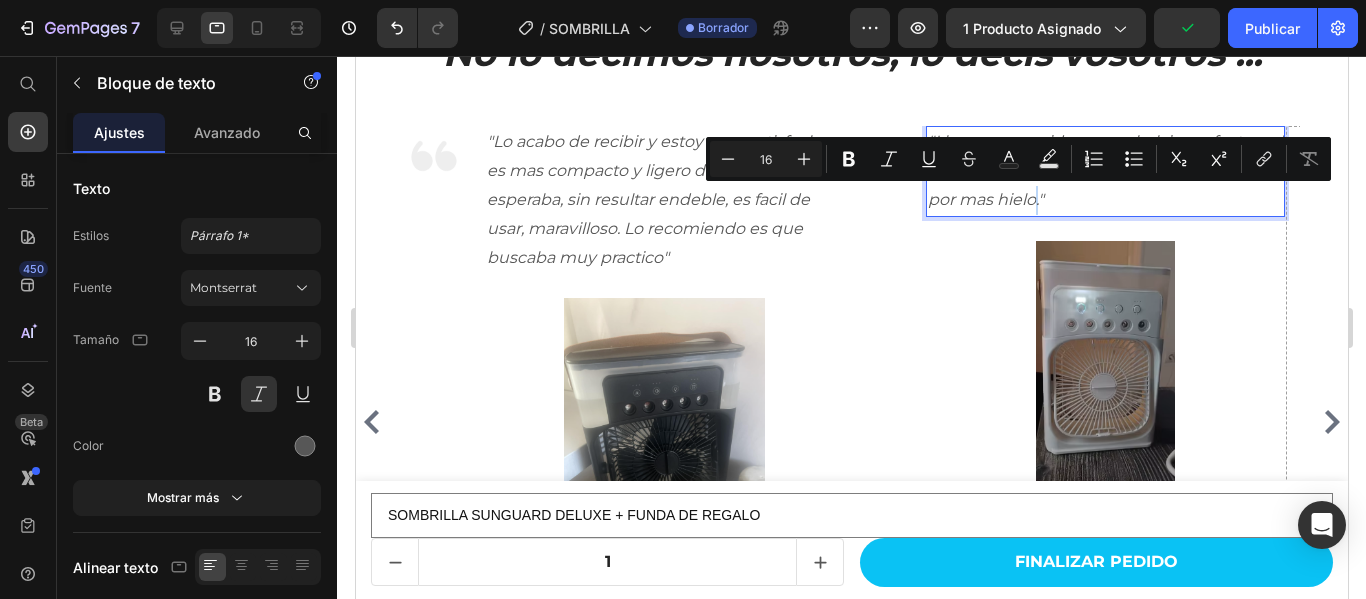 click on ""Llego muy rapido , su embalaje perfecto y el equipo ha llegado sin ningún daño. ahora a por mas hielo."" at bounding box center [1104, 171] 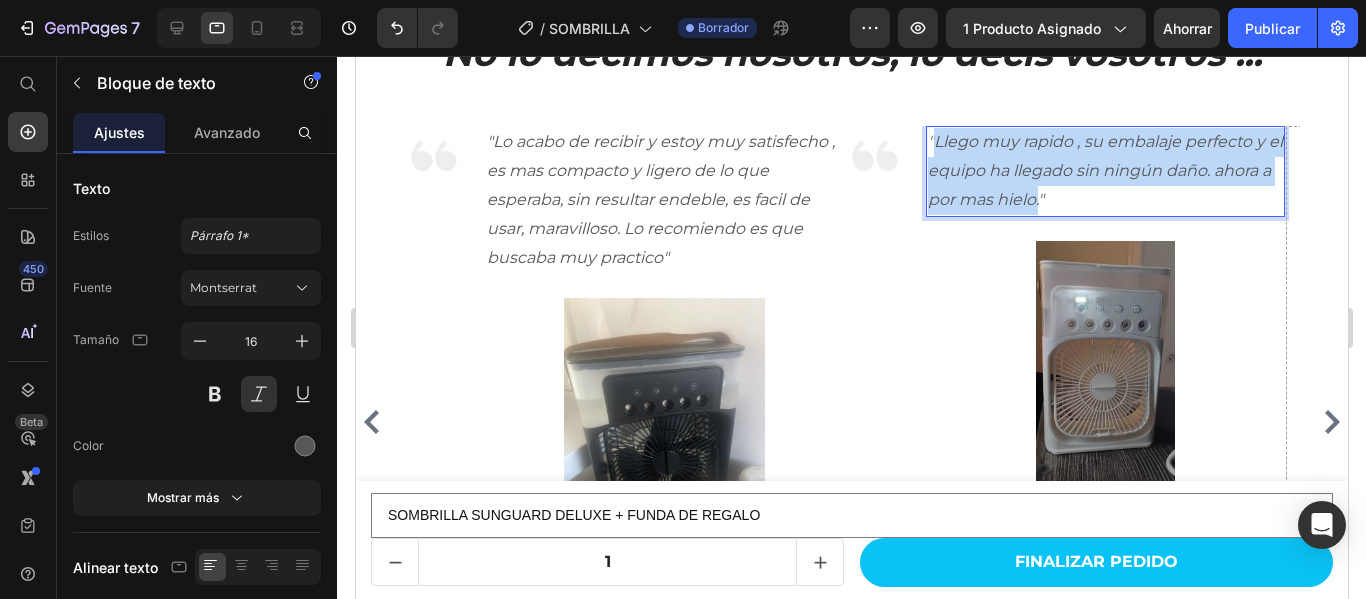 drag, startPoint x: 1052, startPoint y: 200, endPoint x: 937, endPoint y: 142, distance: 128.7983 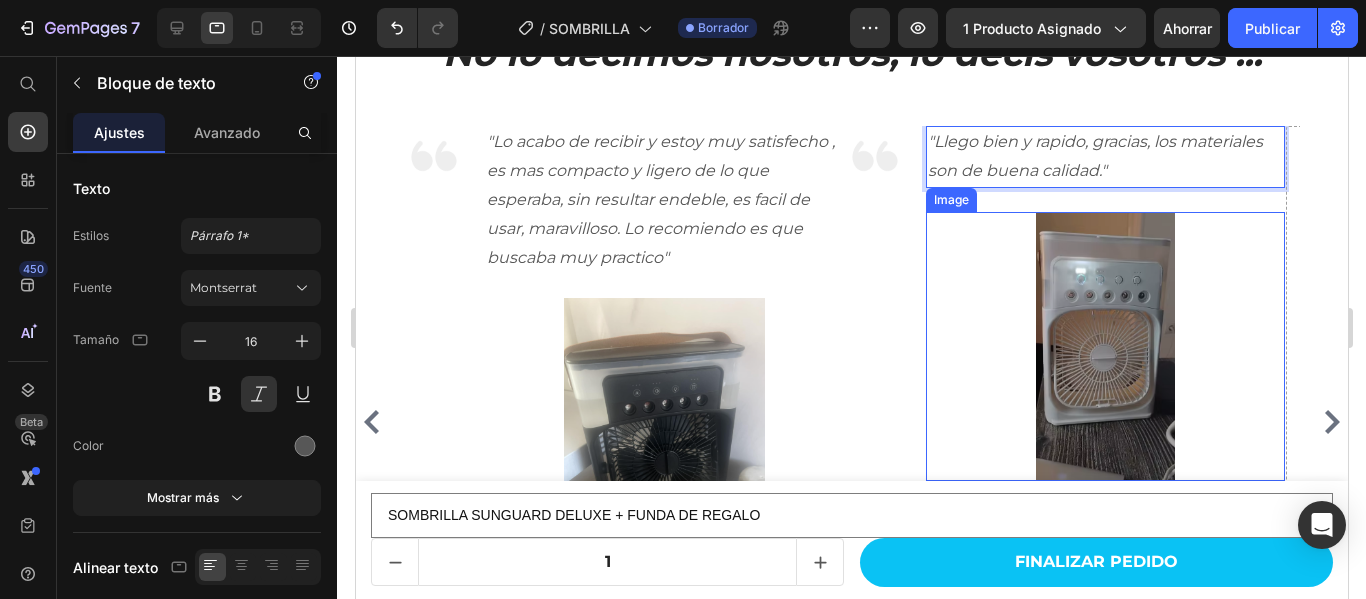 click at bounding box center (1104, 346) 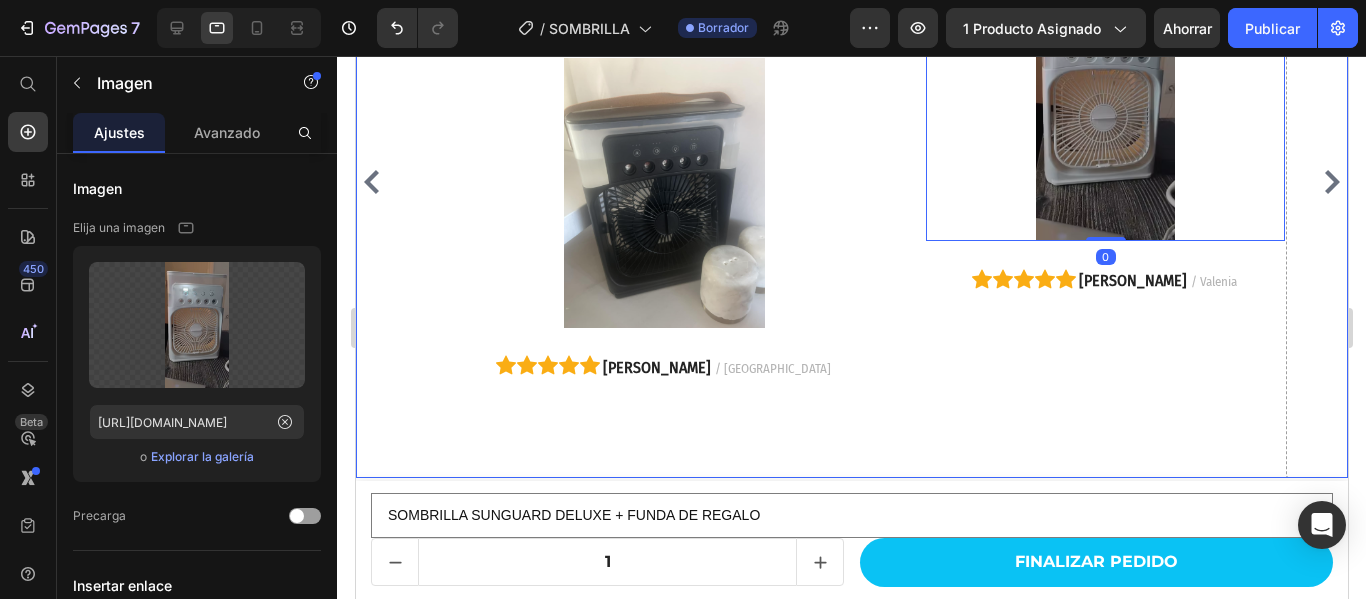 scroll, scrollTop: 6180, scrollLeft: 0, axis: vertical 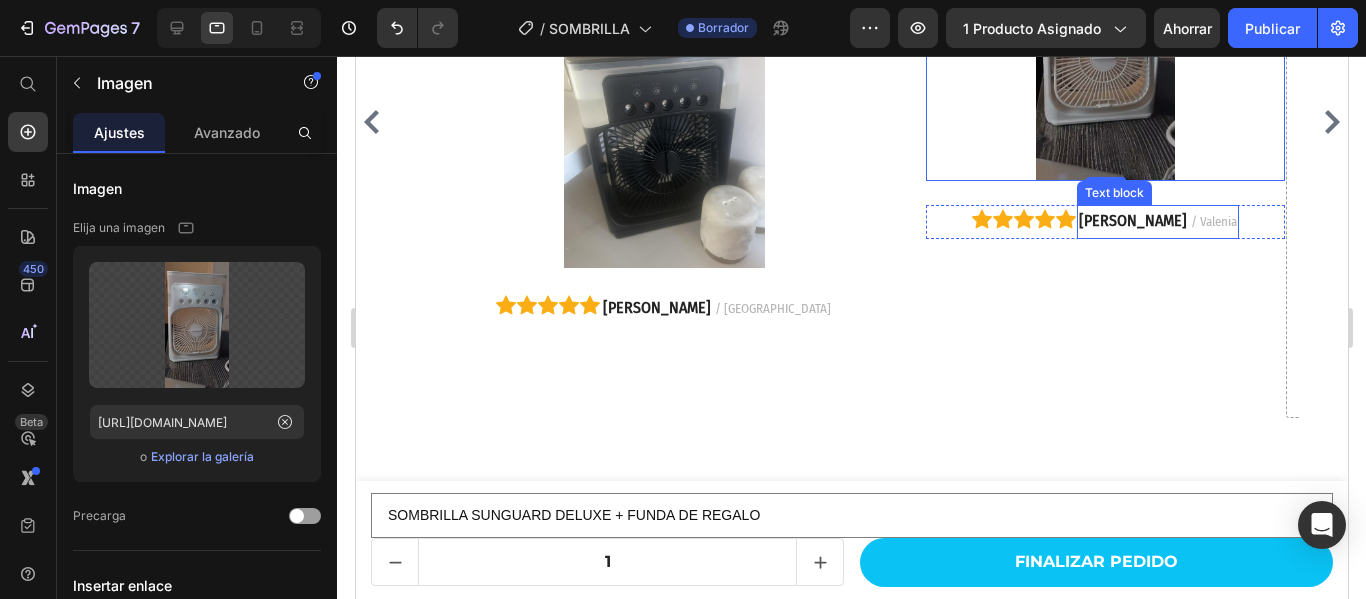 click on "Victor M." at bounding box center (1132, 220) 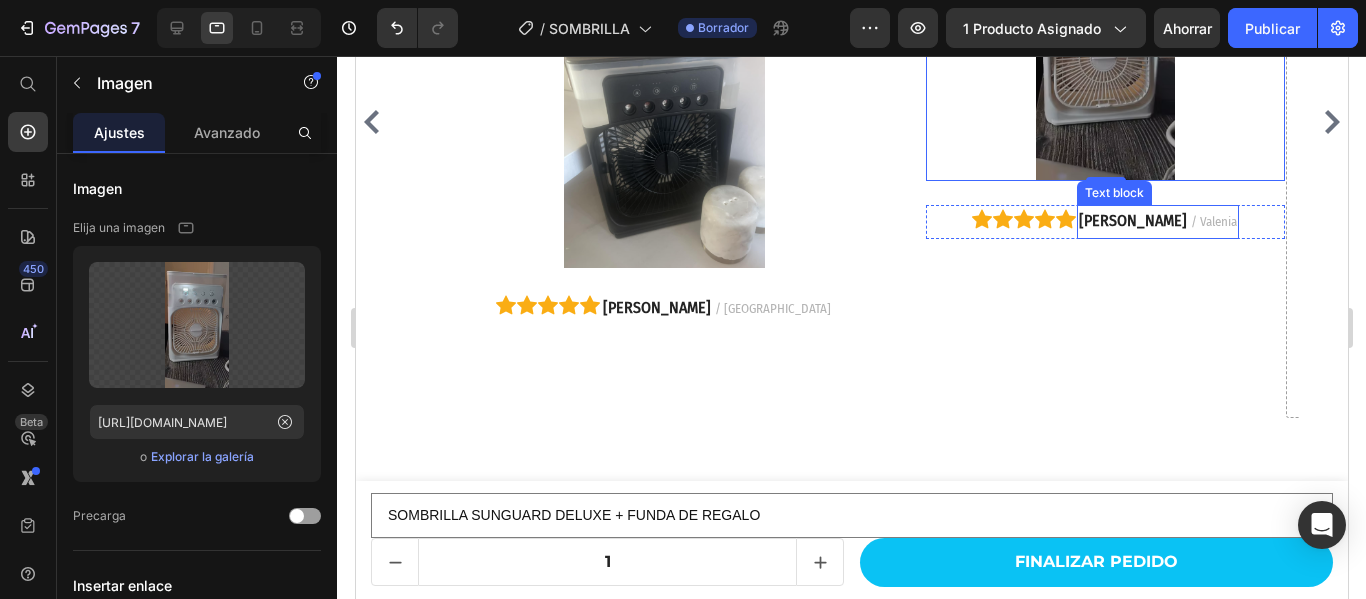 click on "Victor M." at bounding box center (1132, 220) 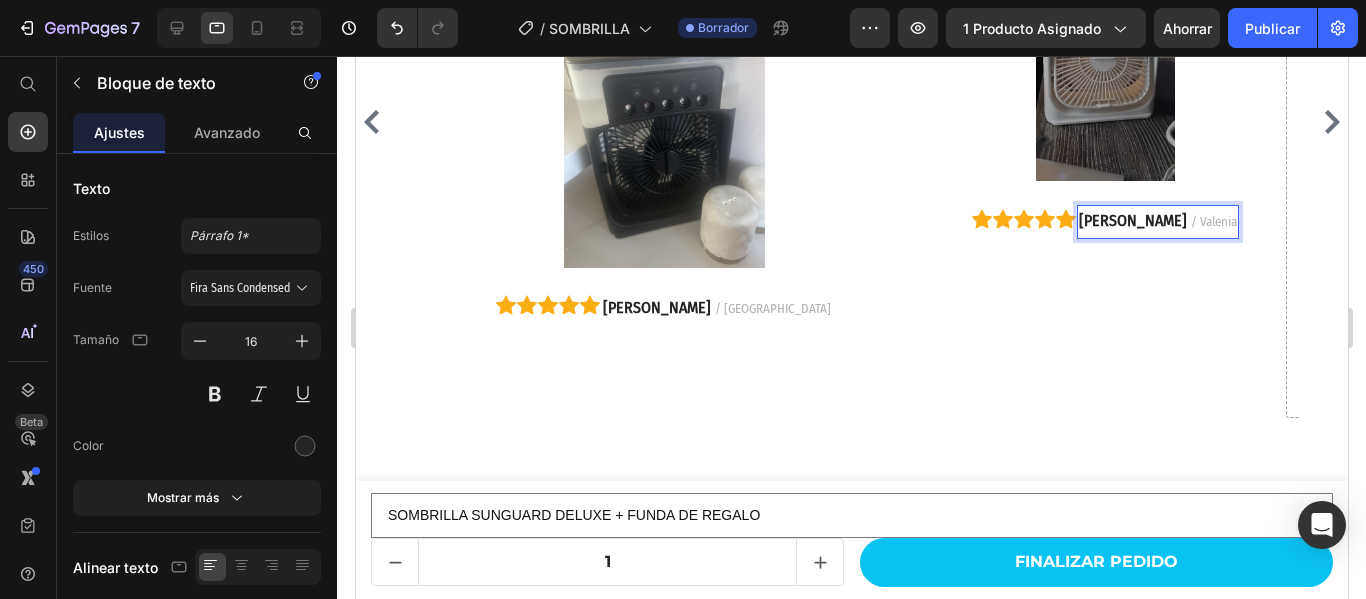 click on "/ Valenia" at bounding box center (1213, 221) 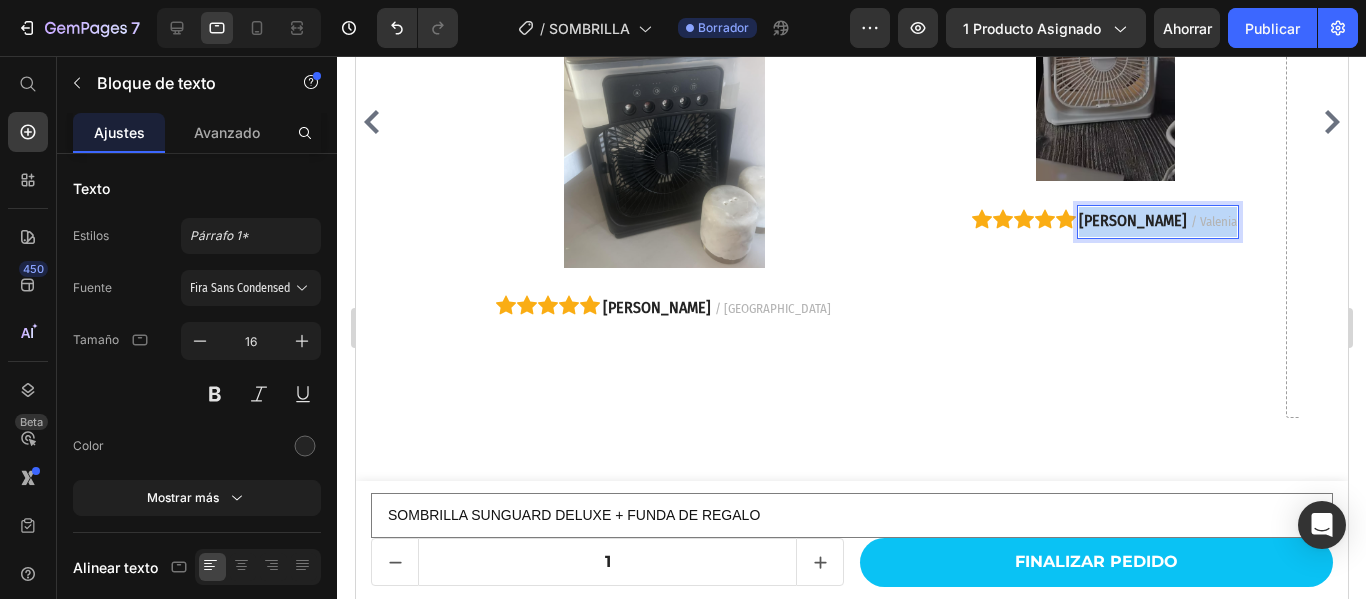 click on "/ Valenia" at bounding box center (1213, 221) 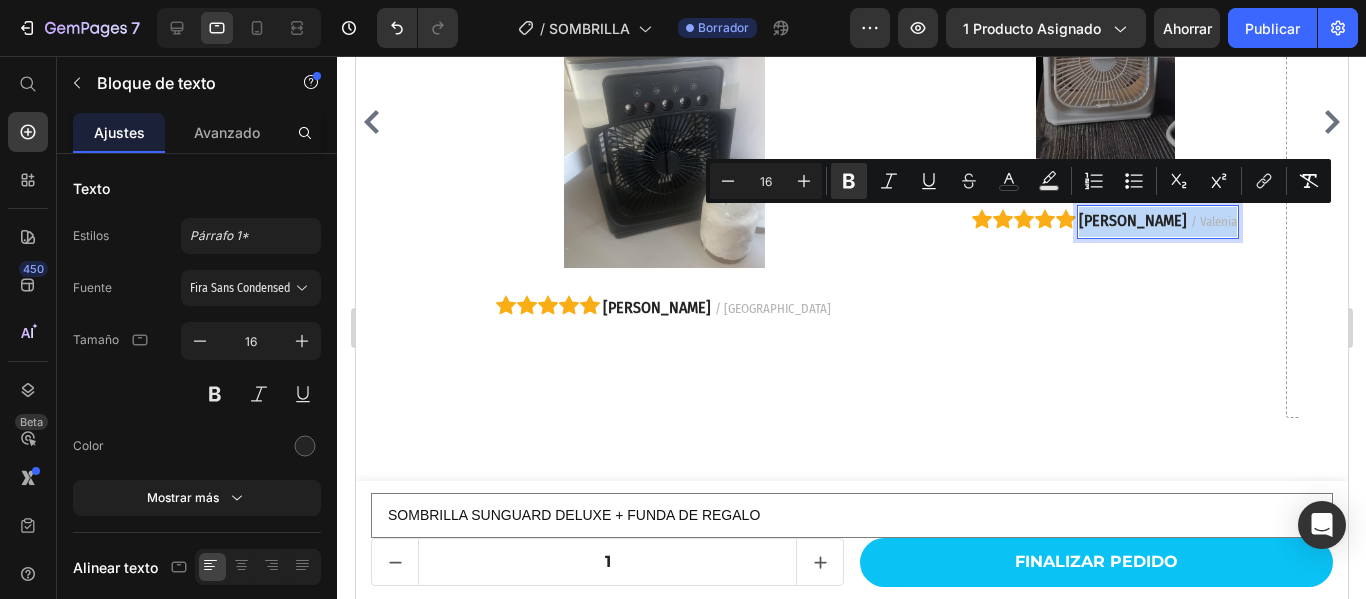 click on "/ Valenia" at bounding box center [1213, 221] 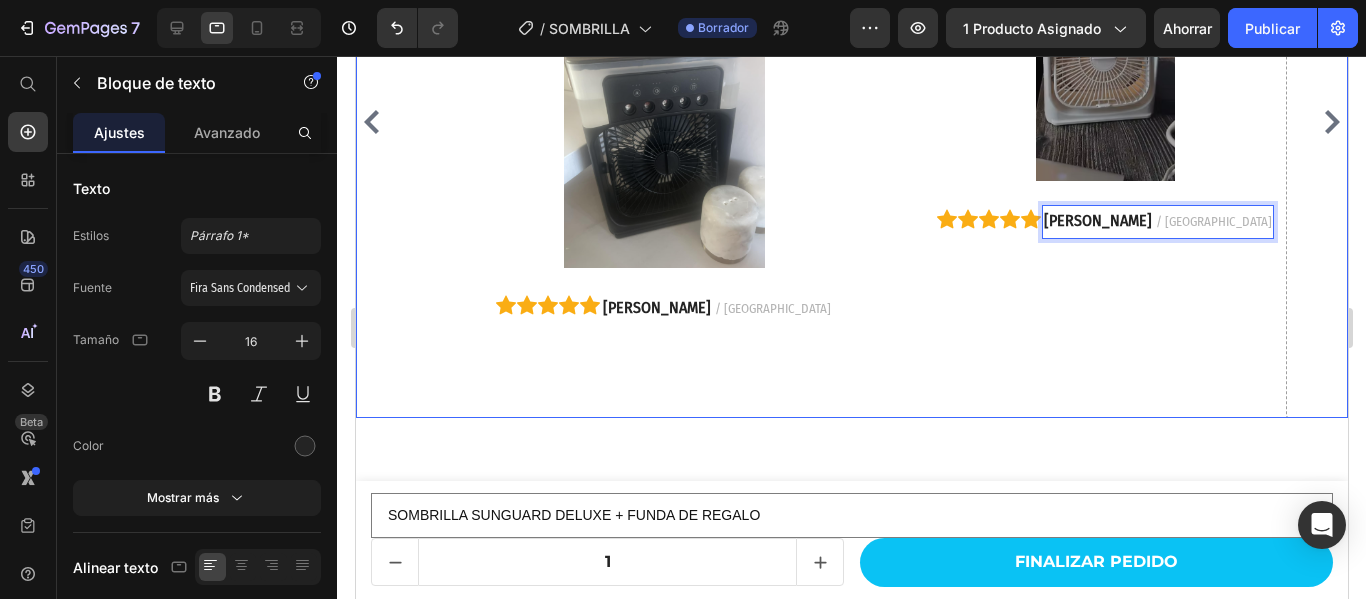 click on "Image "Llego bien y rapido, gracias, los materiales son de buena calidad." Text block Image Row
Icon
Icon
Icon
Icon
Icon   Blanca P.   / Alicante Text block   0 Row Row" at bounding box center (1064, 122) 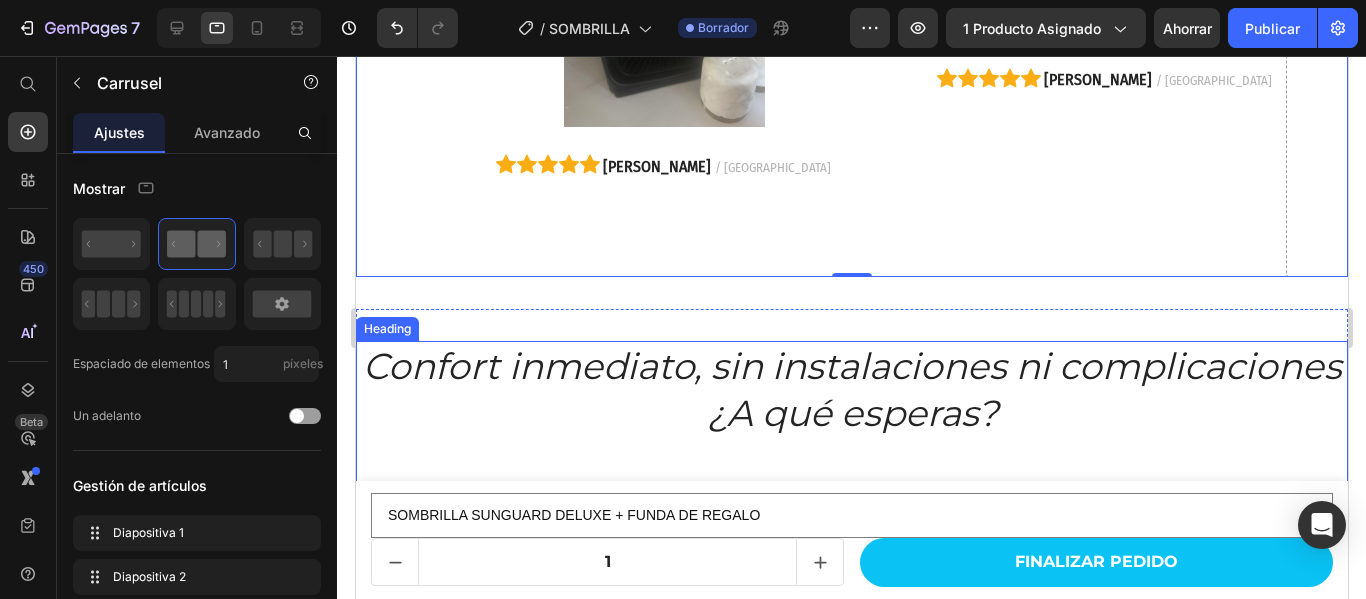 scroll, scrollTop: 6521, scrollLeft: 0, axis: vertical 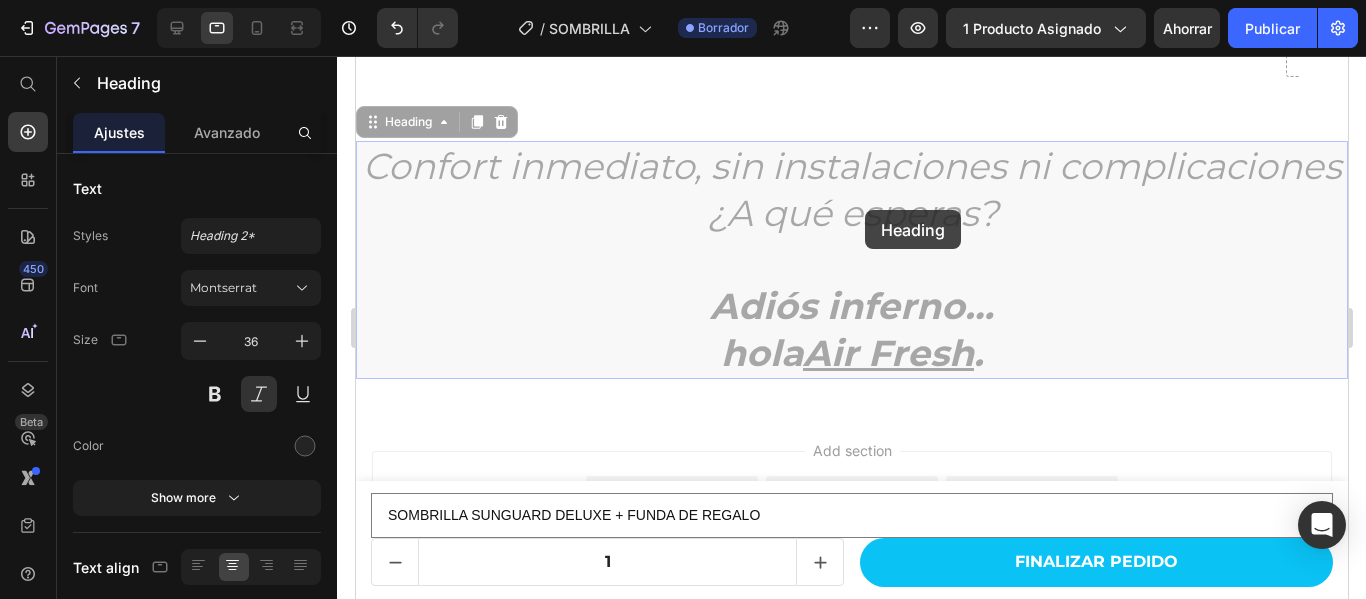 drag, startPoint x: 501, startPoint y: 159, endPoint x: 999, endPoint y: 244, distance: 505.20193 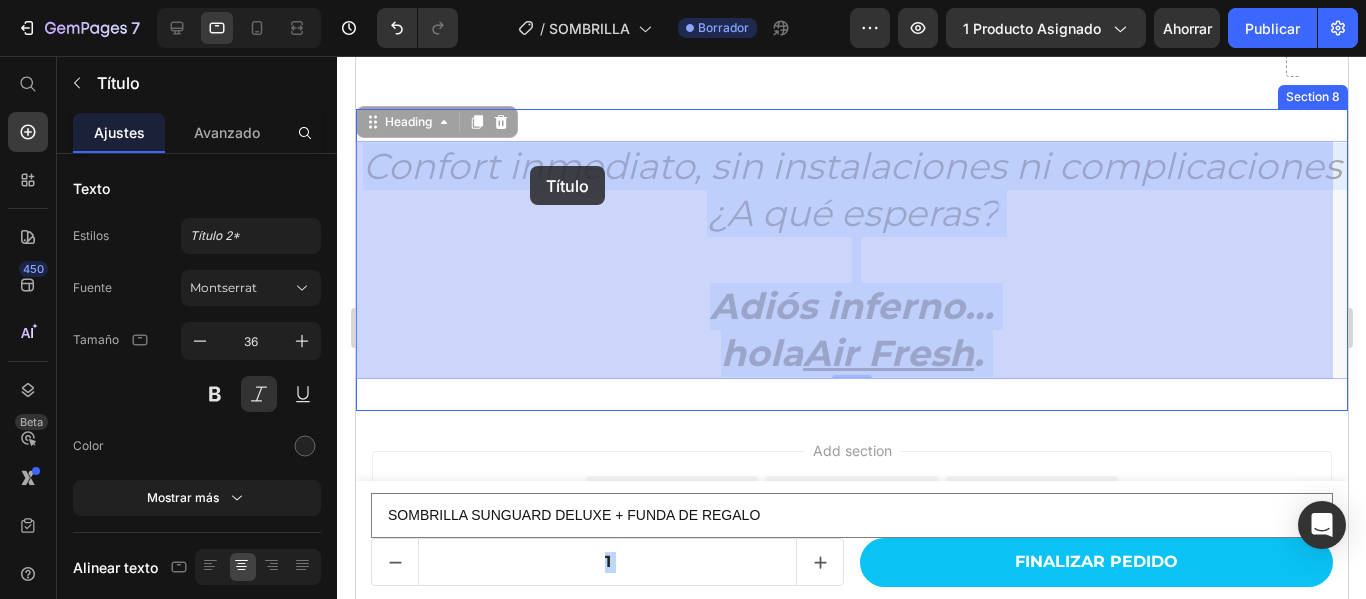 drag, startPoint x: 983, startPoint y: 358, endPoint x: 529, endPoint y: 166, distance: 492.93002 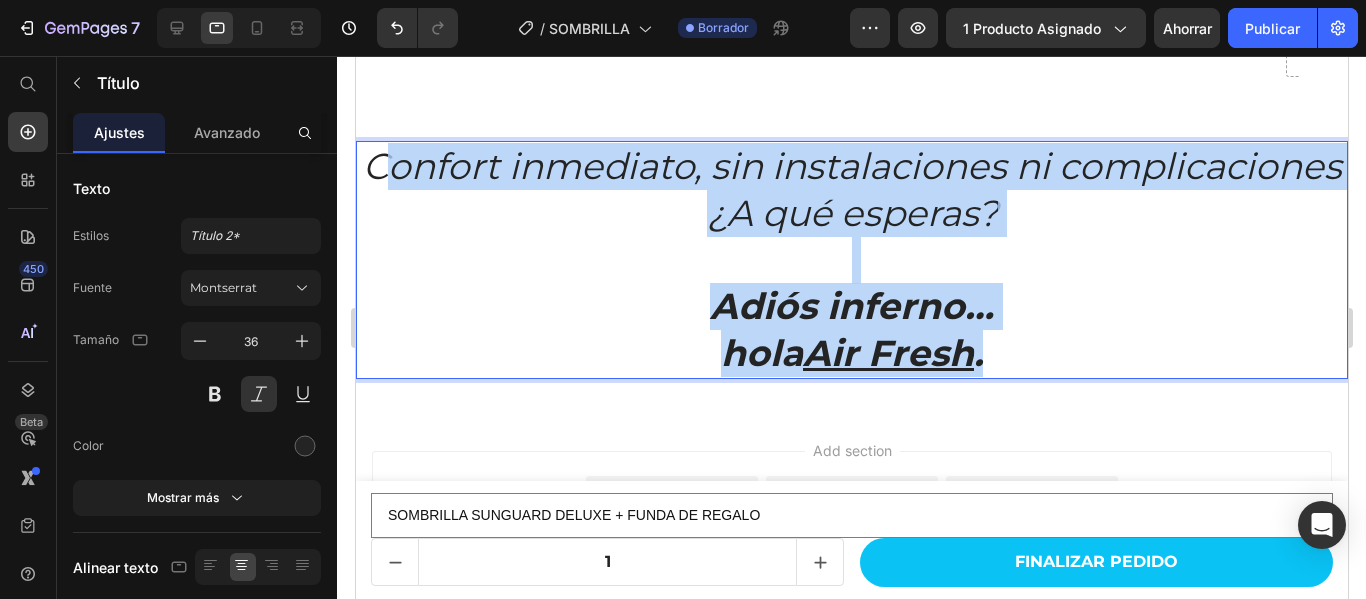 drag, startPoint x: 514, startPoint y: 165, endPoint x: 987, endPoint y: 359, distance: 511.23868 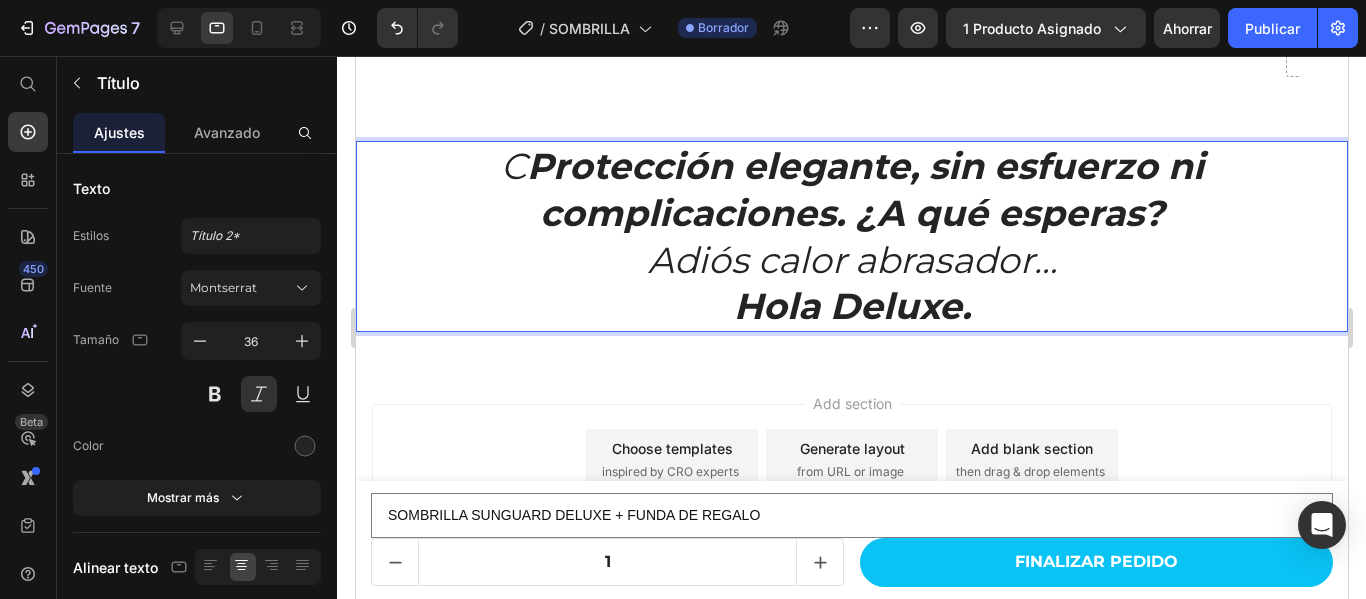 click on "Protección elegante, sin esfuerzo ni complicaciones. ¿A qué esperas?" at bounding box center (864, 189) 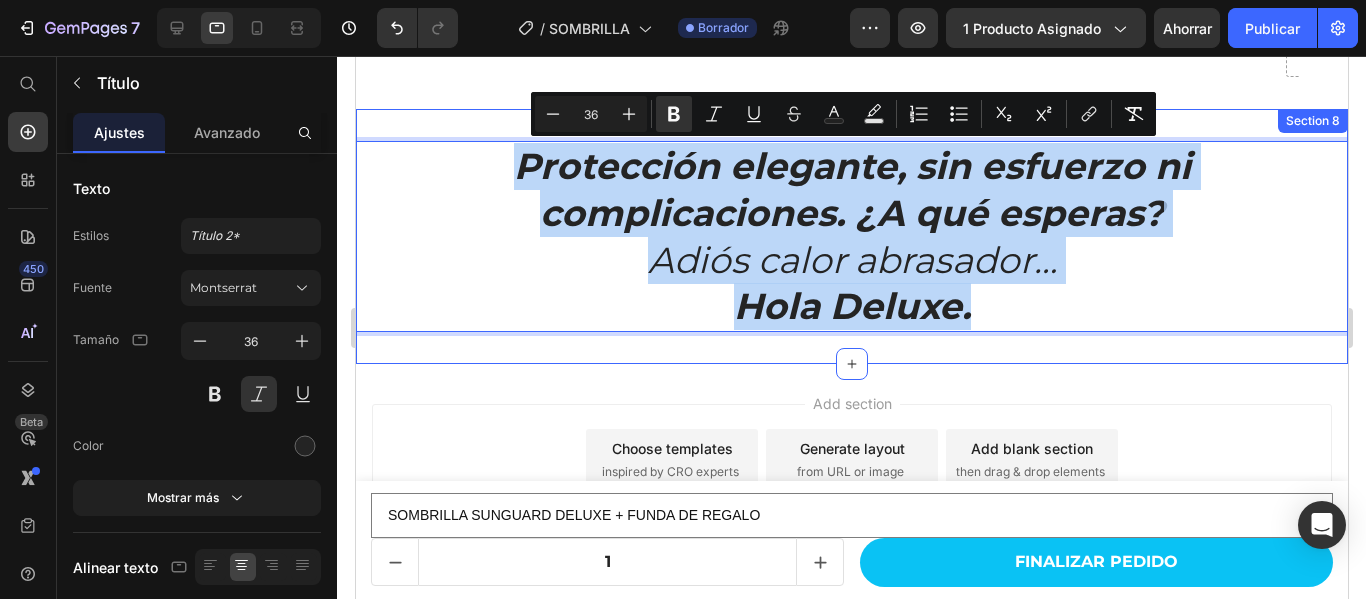 drag, startPoint x: 510, startPoint y: 158, endPoint x: 1127, endPoint y: 350, distance: 646.1834 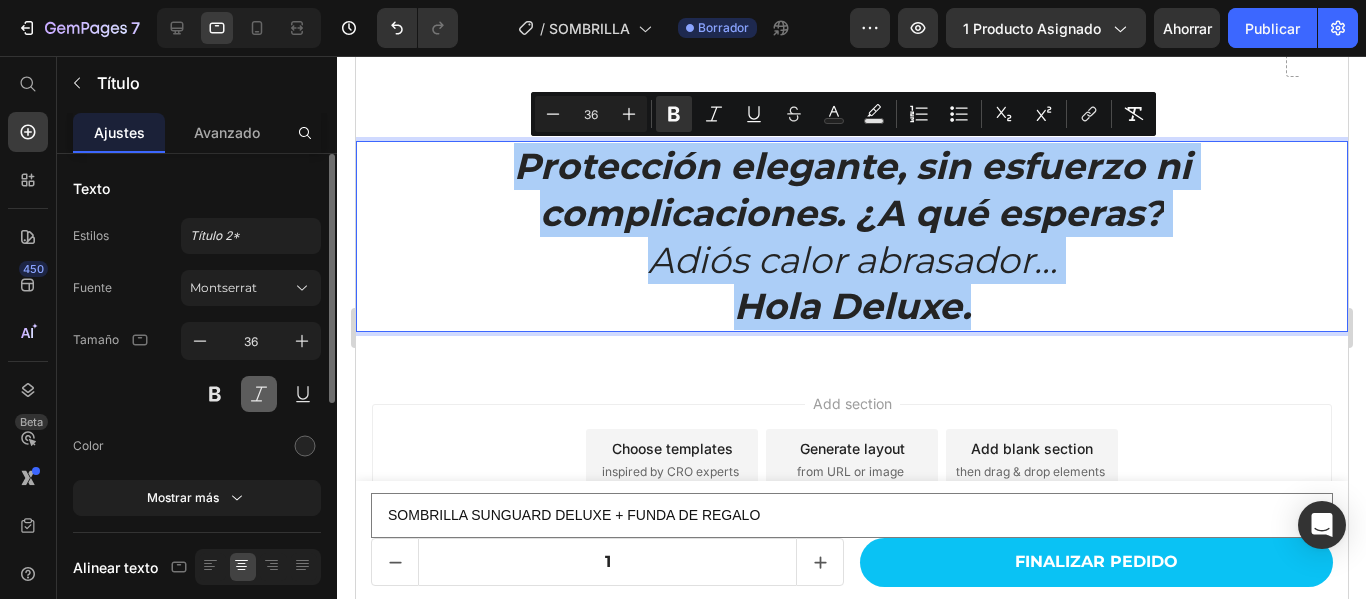 click at bounding box center (259, 394) 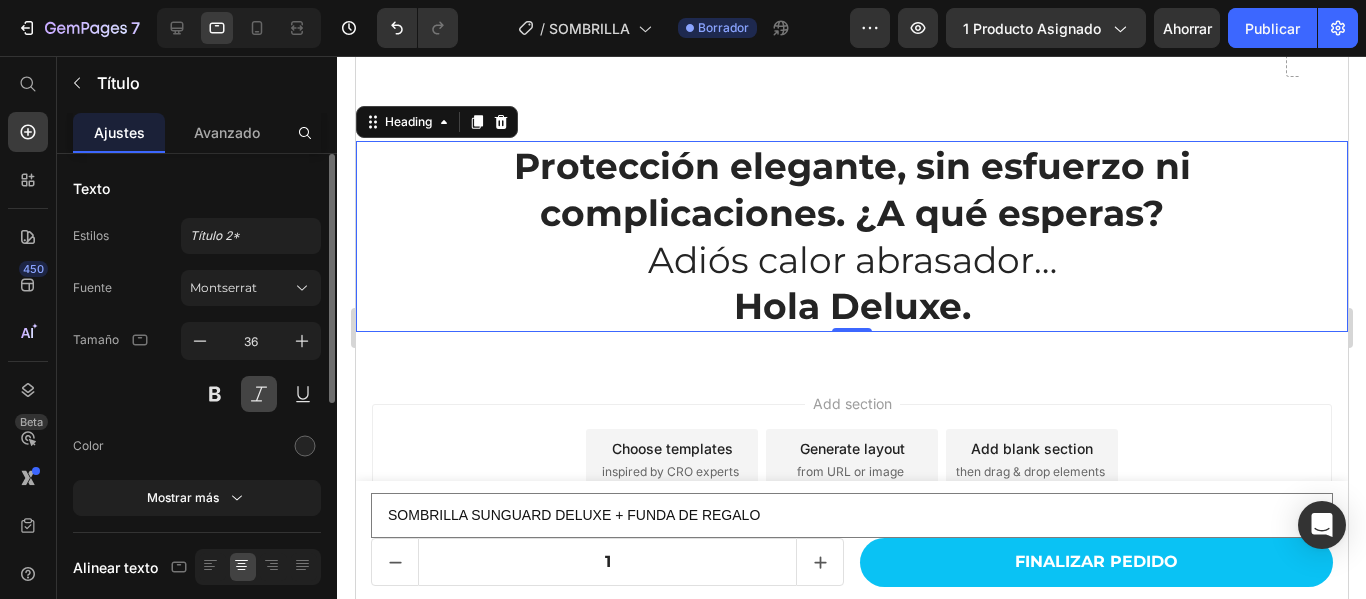 click at bounding box center (259, 394) 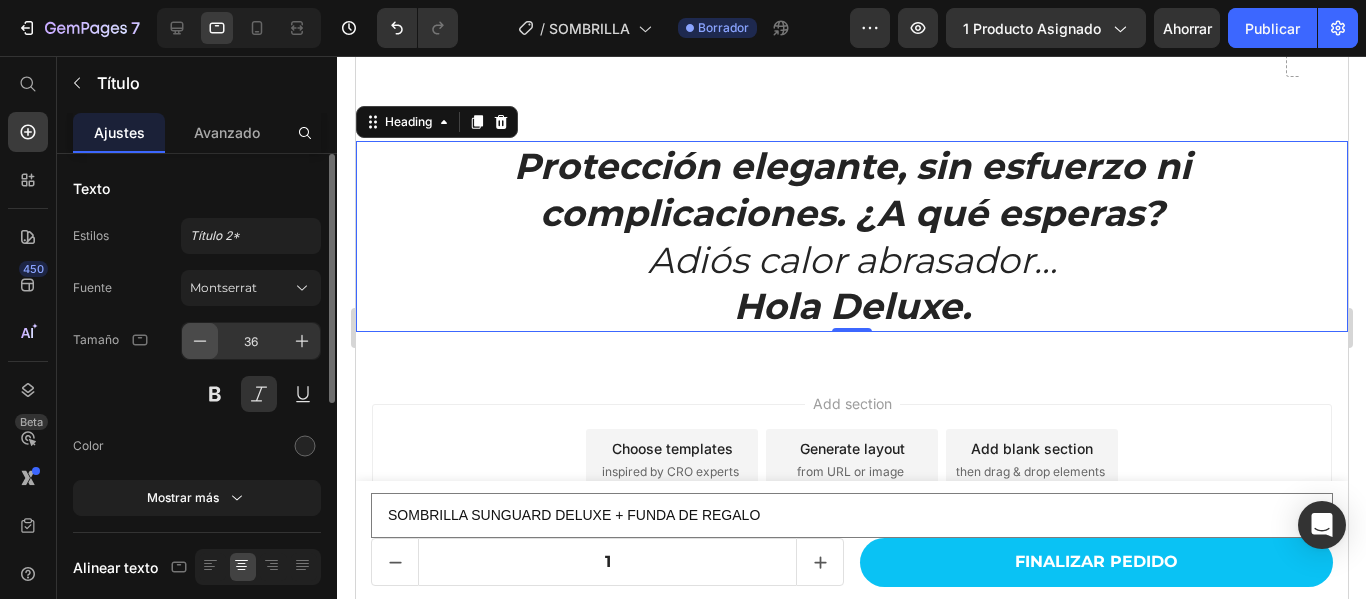 click 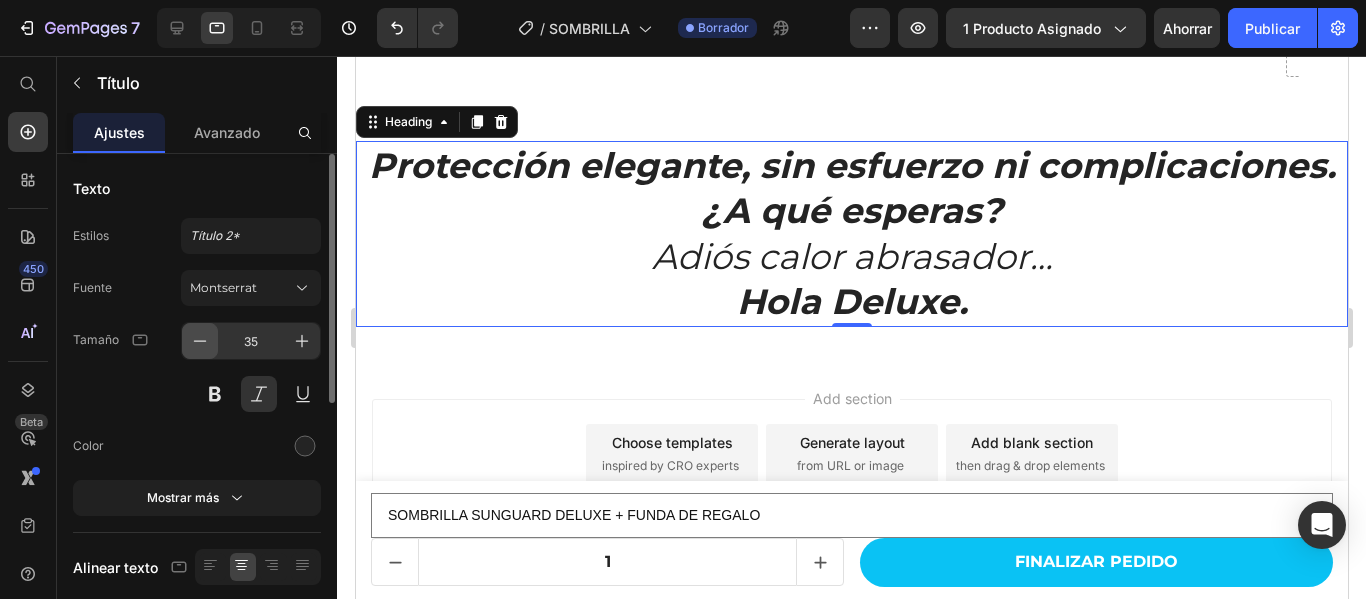 click 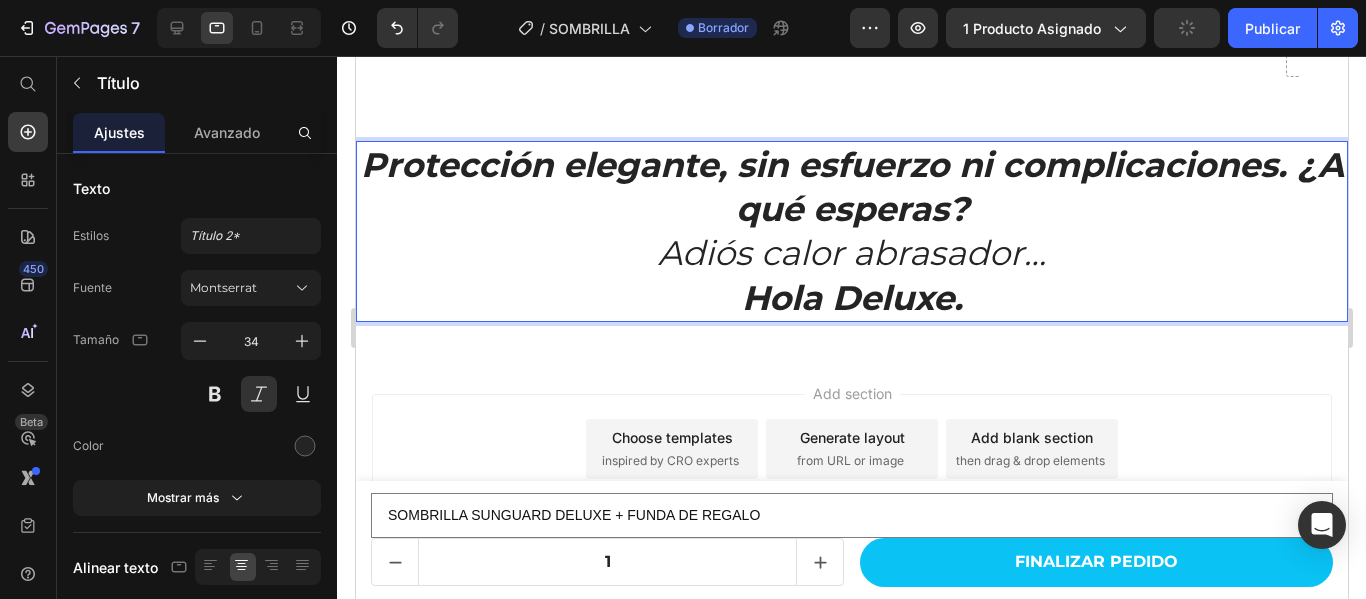 click on "Protección elegante, sin esfuerzo ni complicaciones. ¿A qué esperas? Adiós calor abrasador… Hola Deluxe." at bounding box center [851, 231] 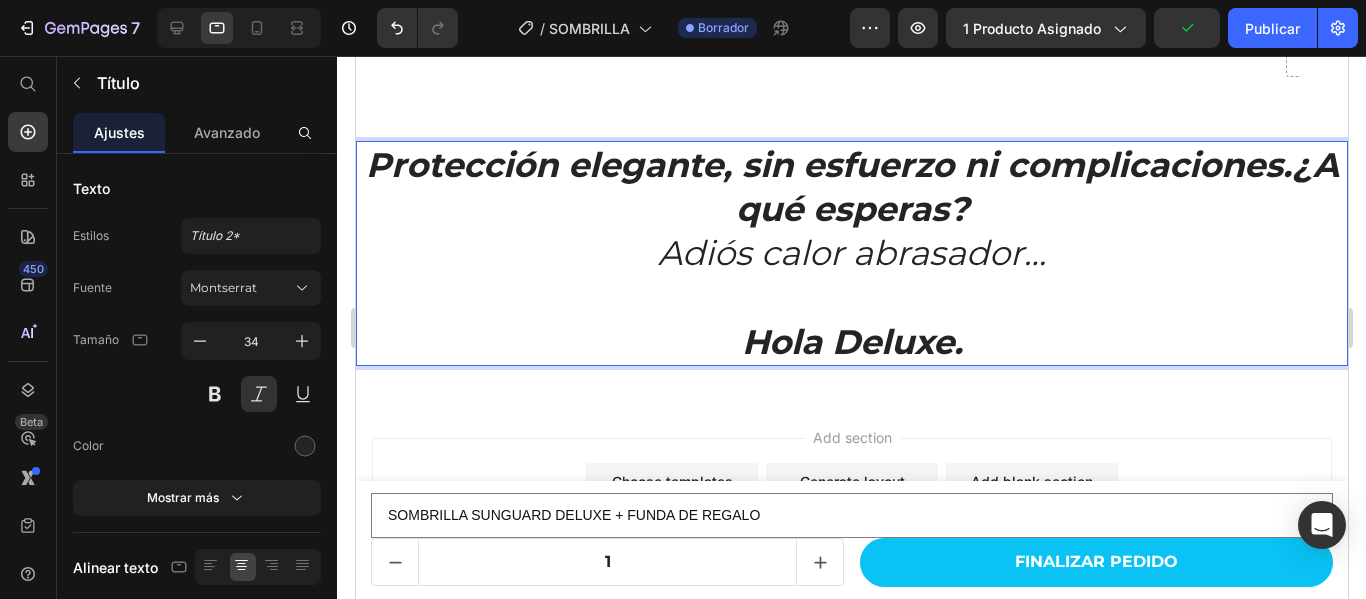 drag, startPoint x: 821, startPoint y: 349, endPoint x: 804, endPoint y: 361, distance: 20.808653 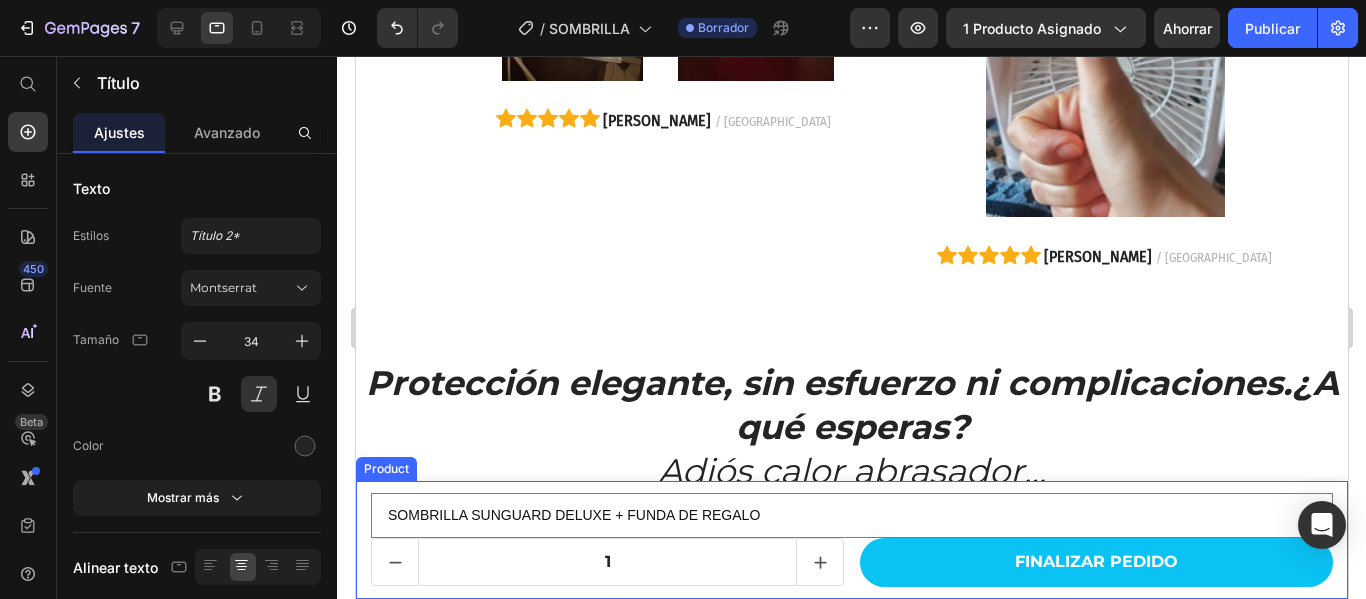 scroll, scrollTop: 4605, scrollLeft: 0, axis: vertical 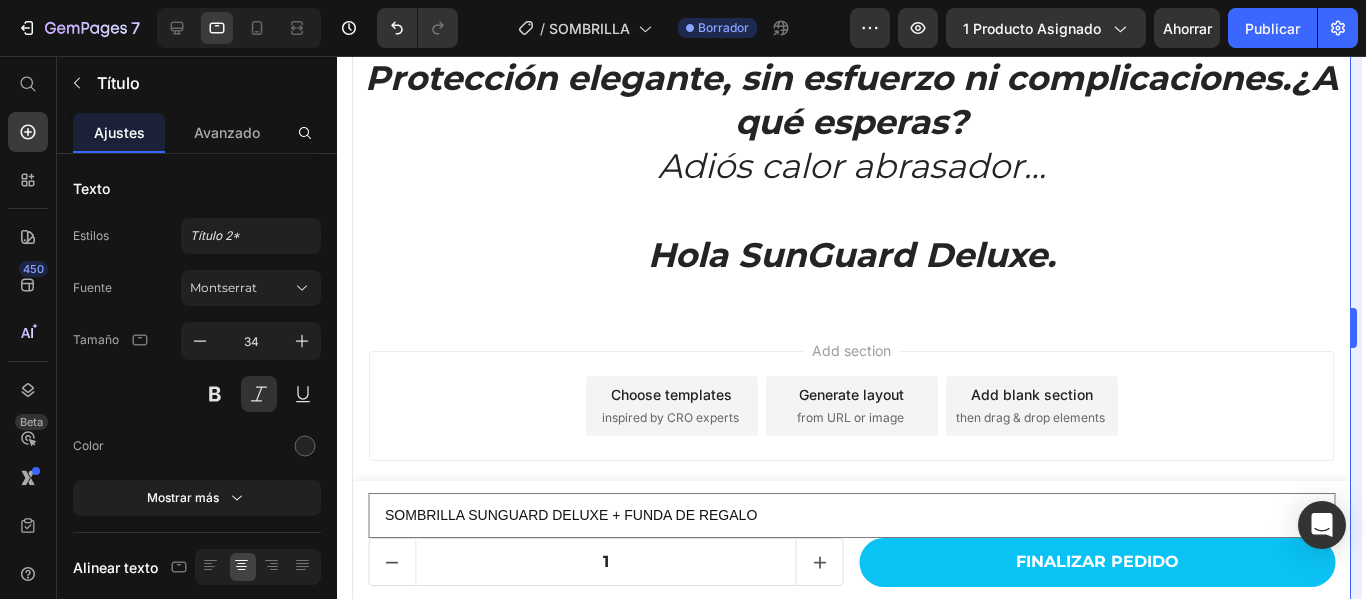 drag, startPoint x: 1351, startPoint y: 322, endPoint x: 946, endPoint y: 53, distance: 486.19543 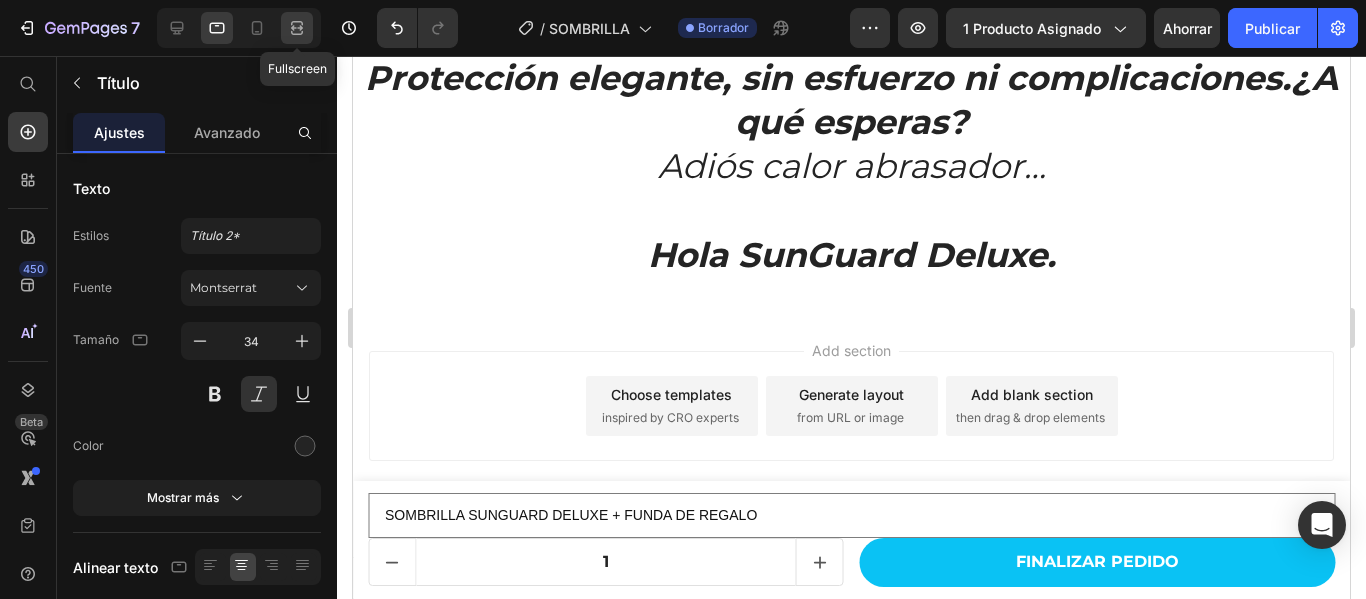 click 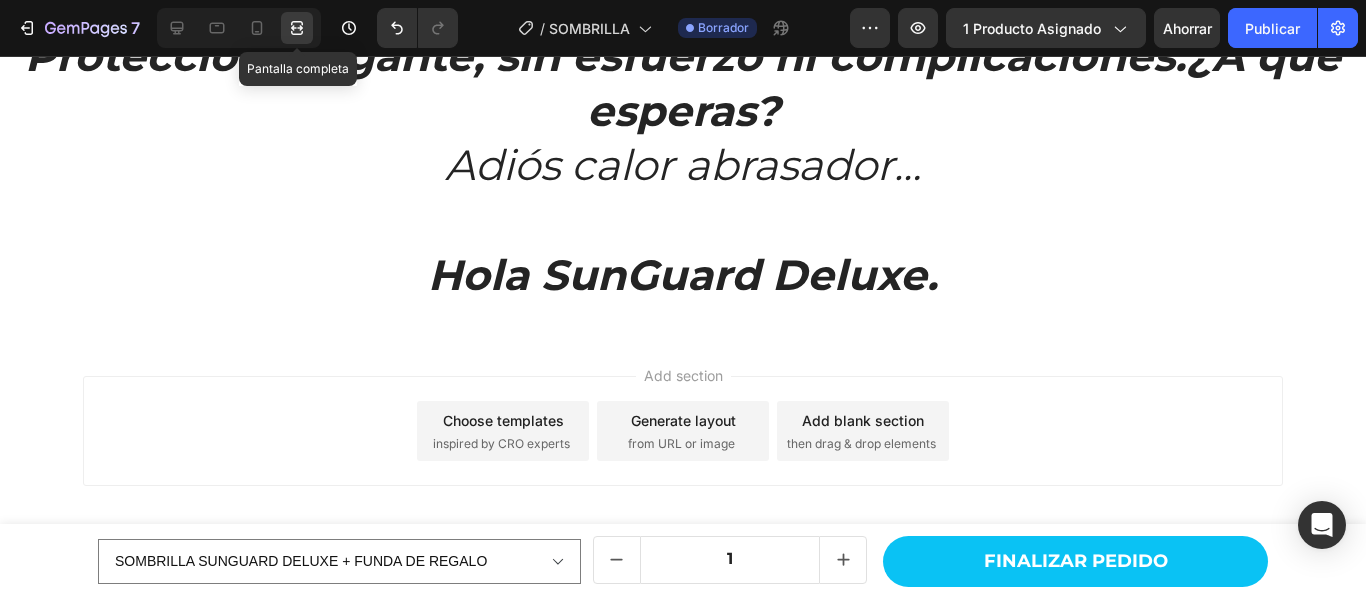 scroll, scrollTop: 4506, scrollLeft: 0, axis: vertical 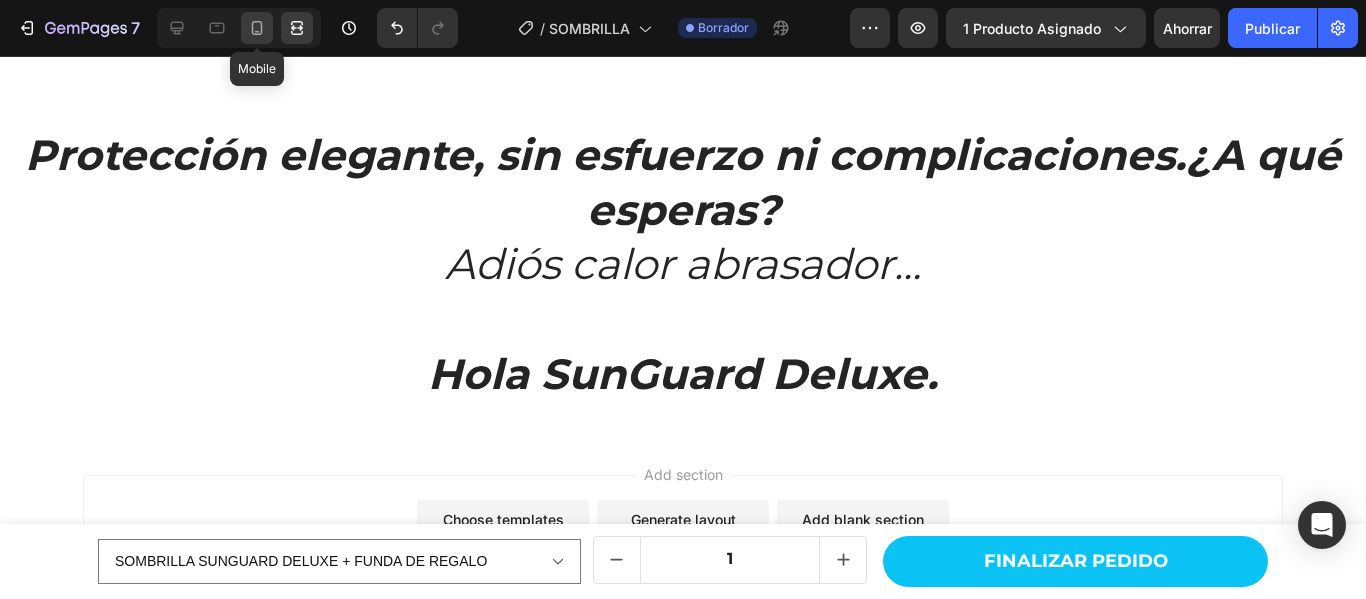 click 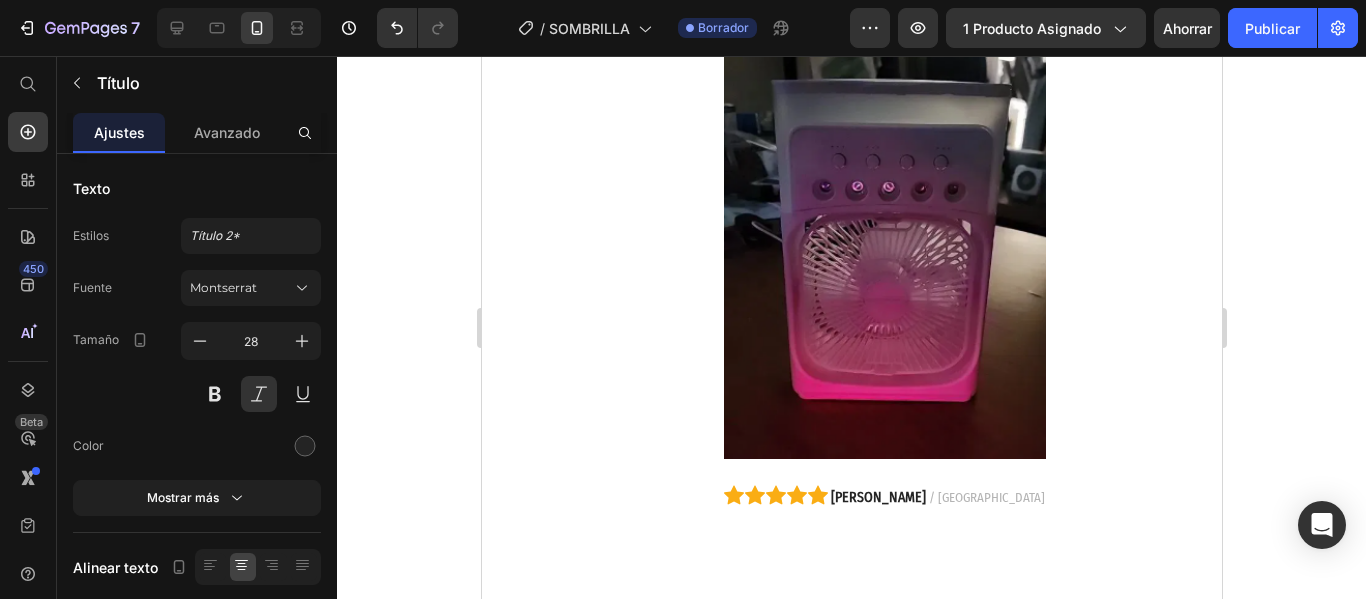 scroll, scrollTop: 4998, scrollLeft: 0, axis: vertical 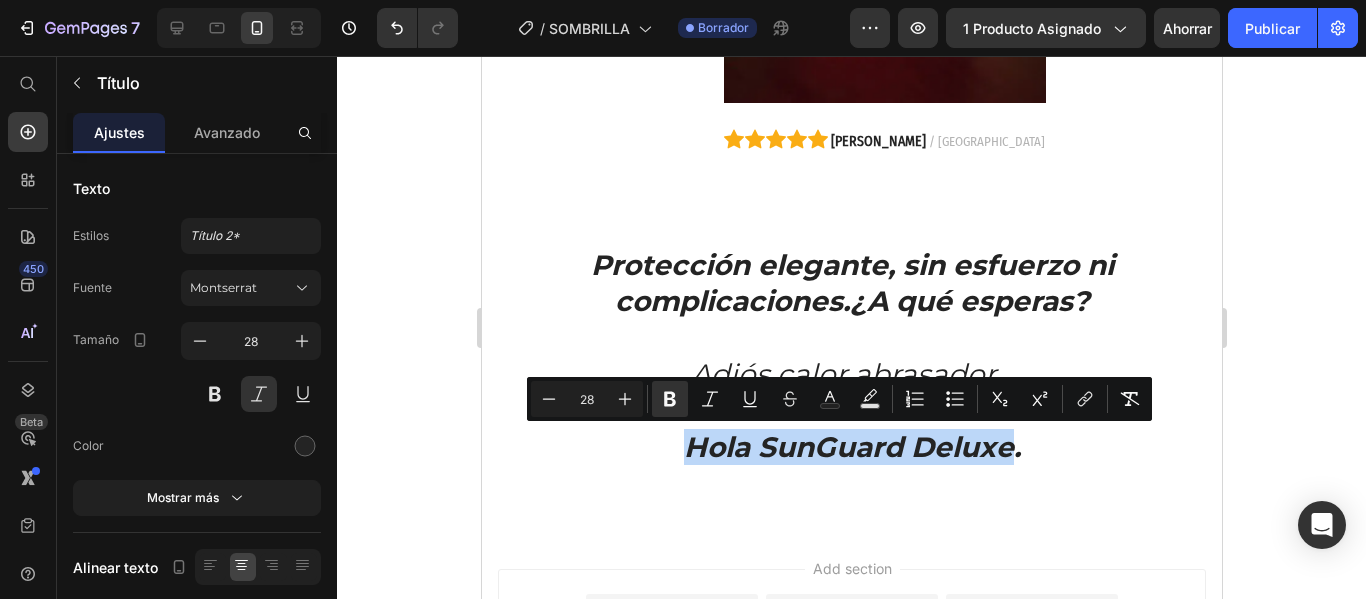 drag, startPoint x: 681, startPoint y: 447, endPoint x: 1004, endPoint y: 449, distance: 323.0062 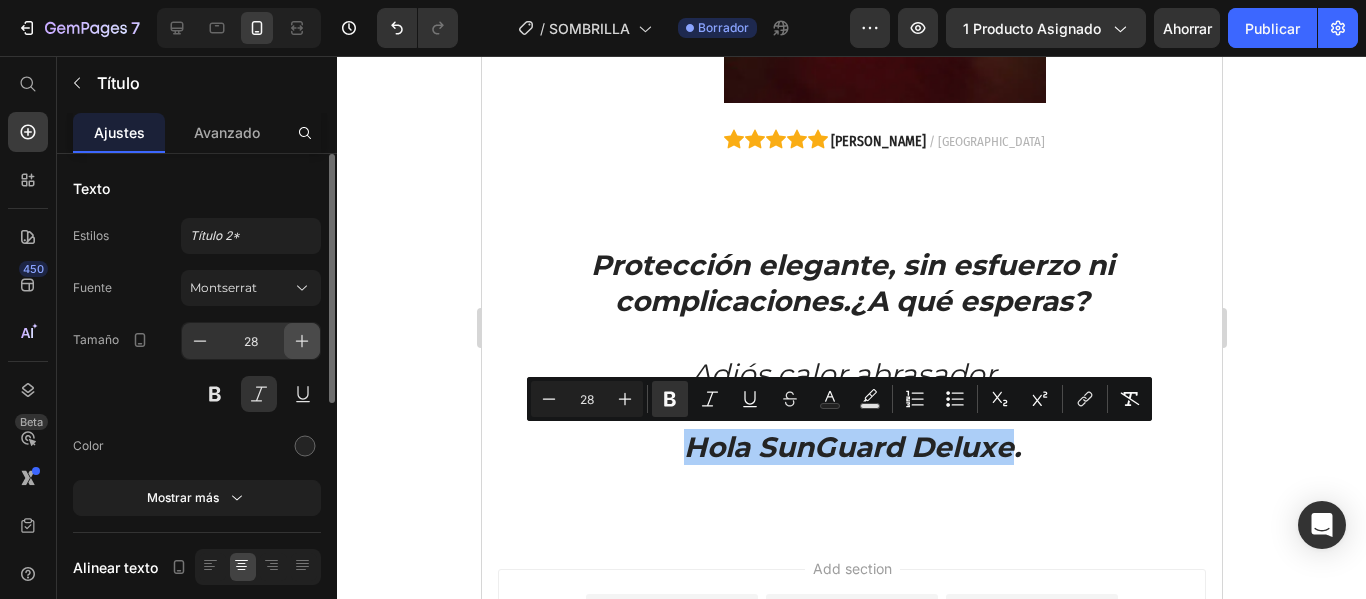 click 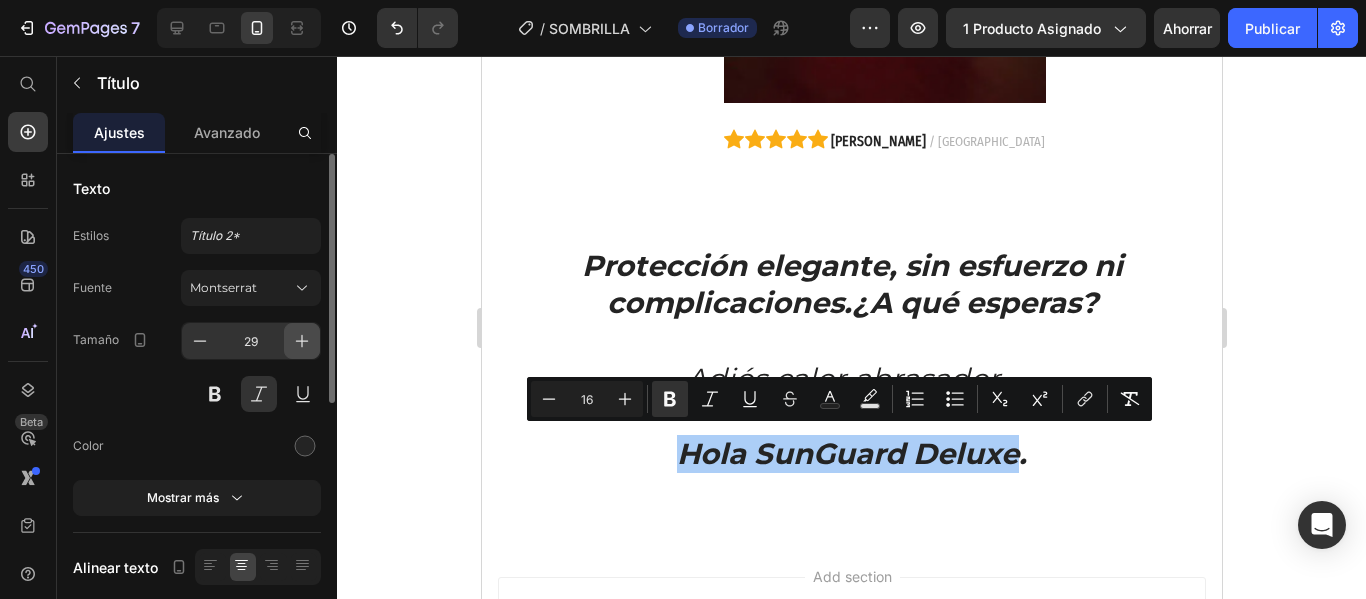 click at bounding box center (302, 341) 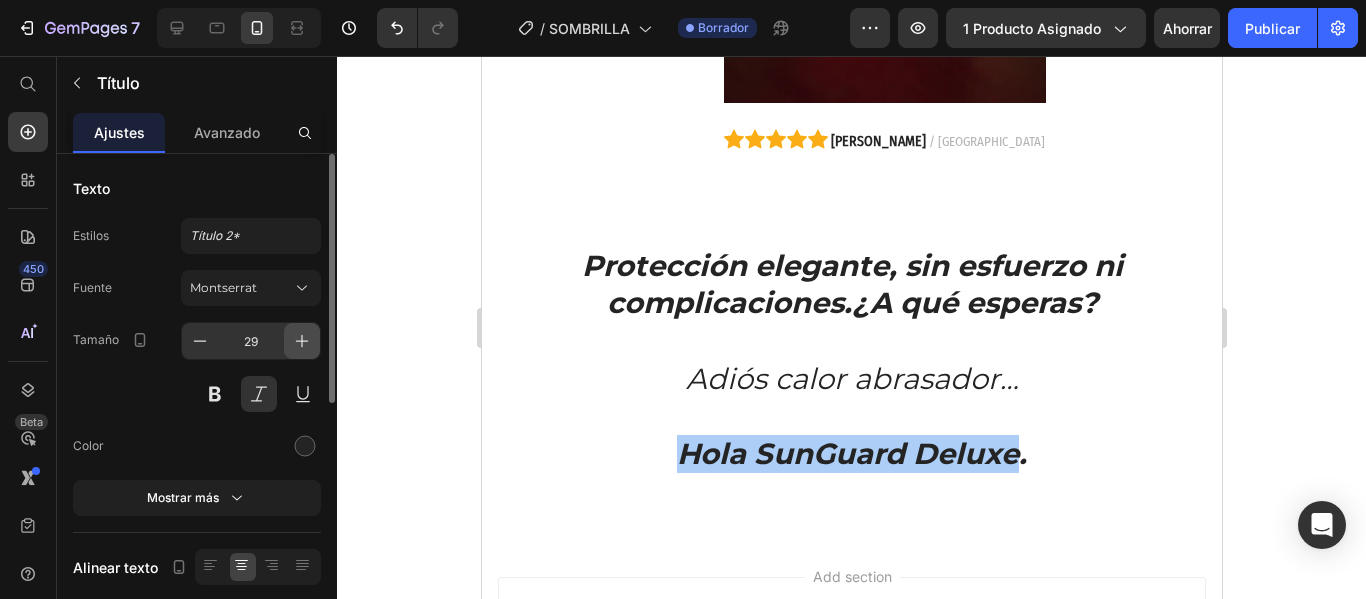 type on "30" 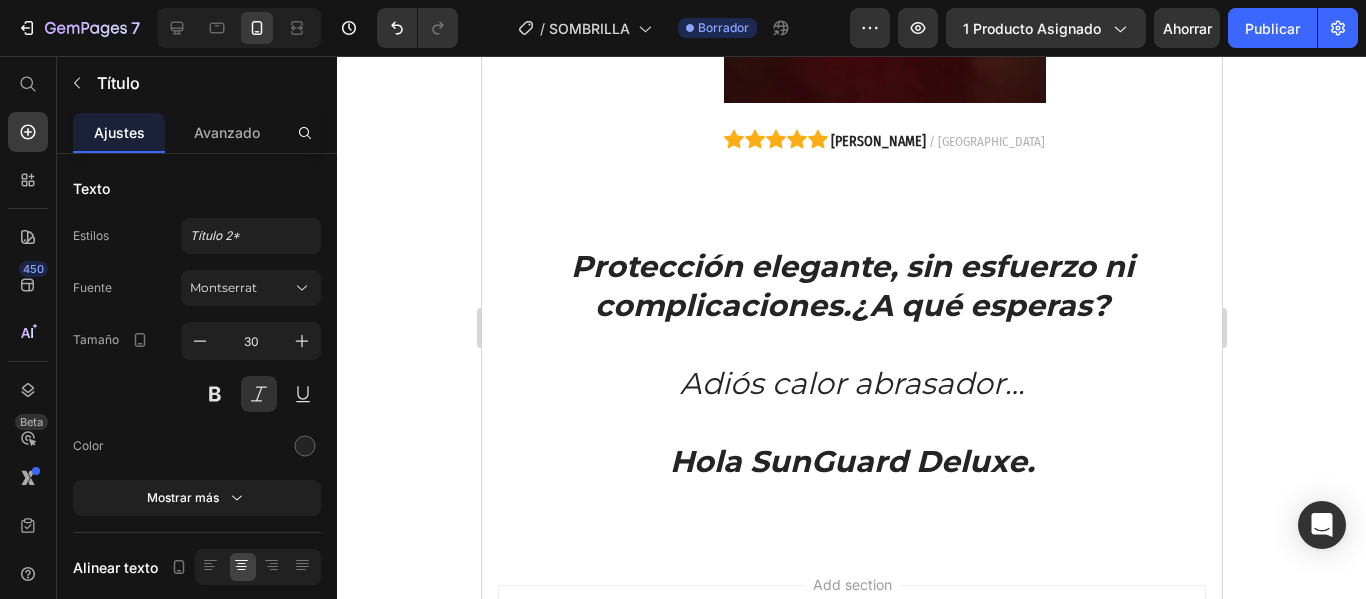 click on "Hola SunGuard Deluxe." at bounding box center (851, 461) 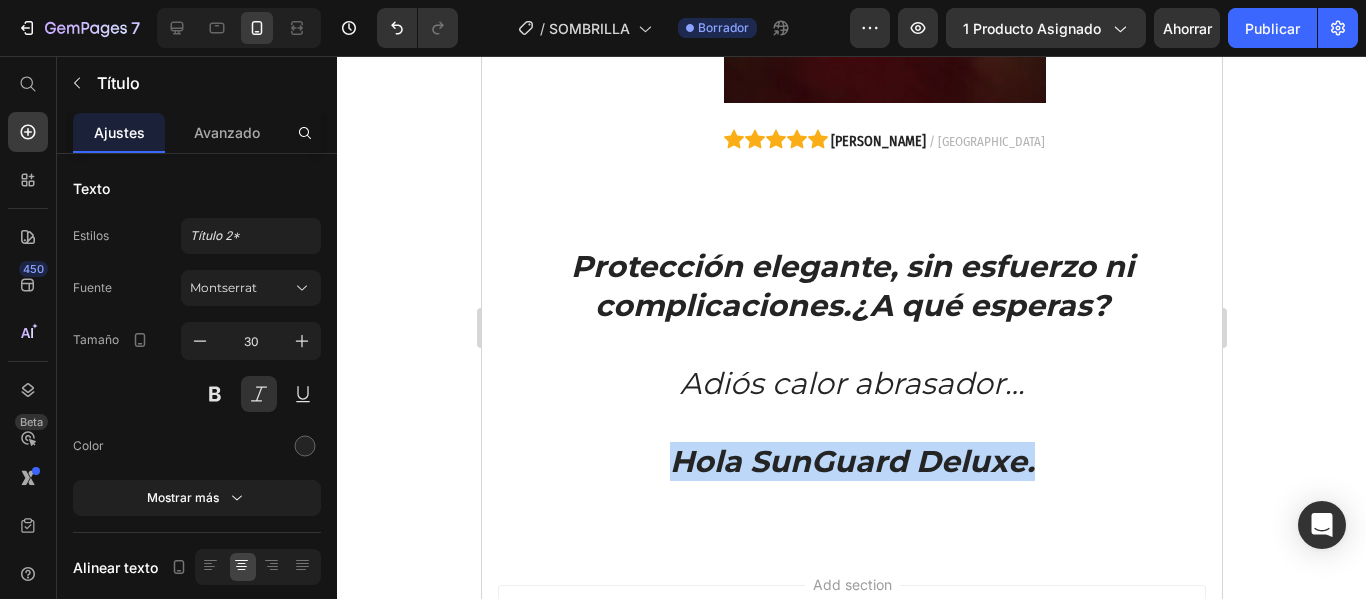 click on "Hola SunGuard Deluxe." at bounding box center (851, 461) 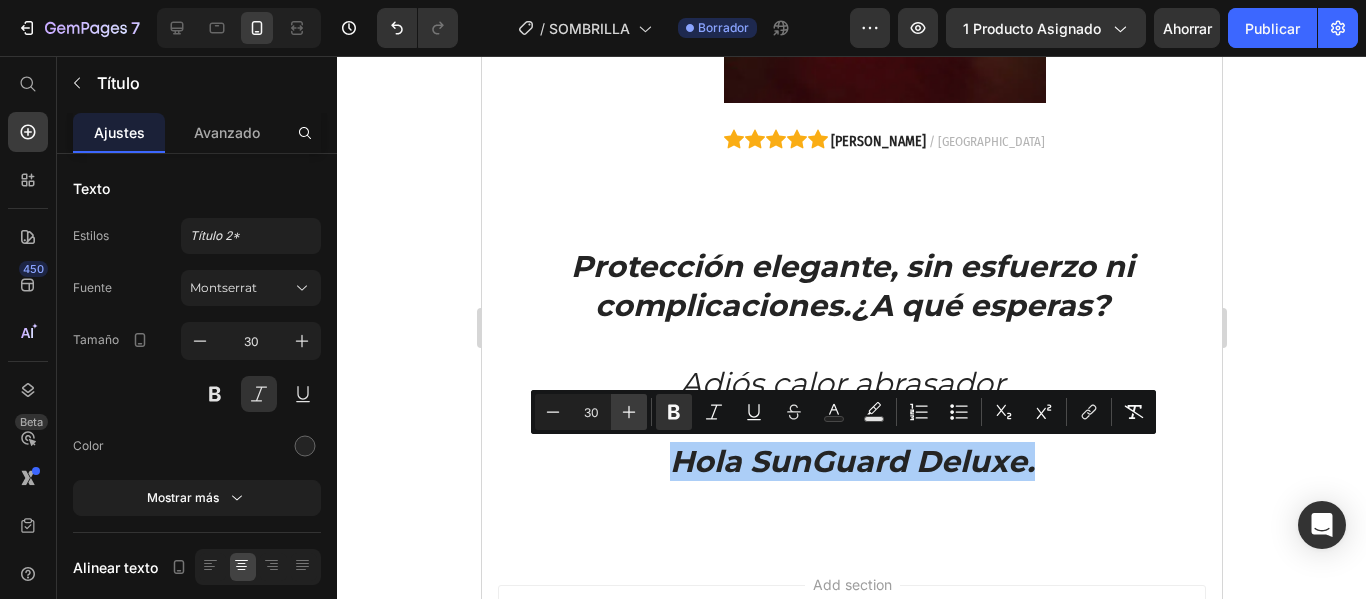 click 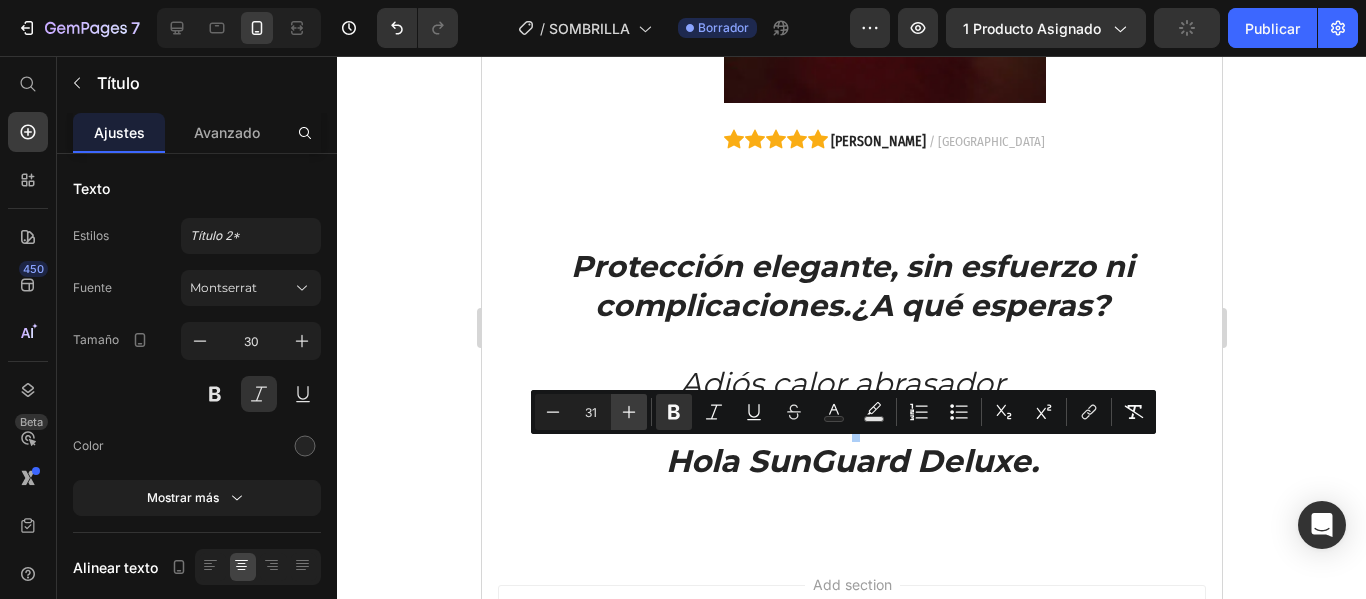 click 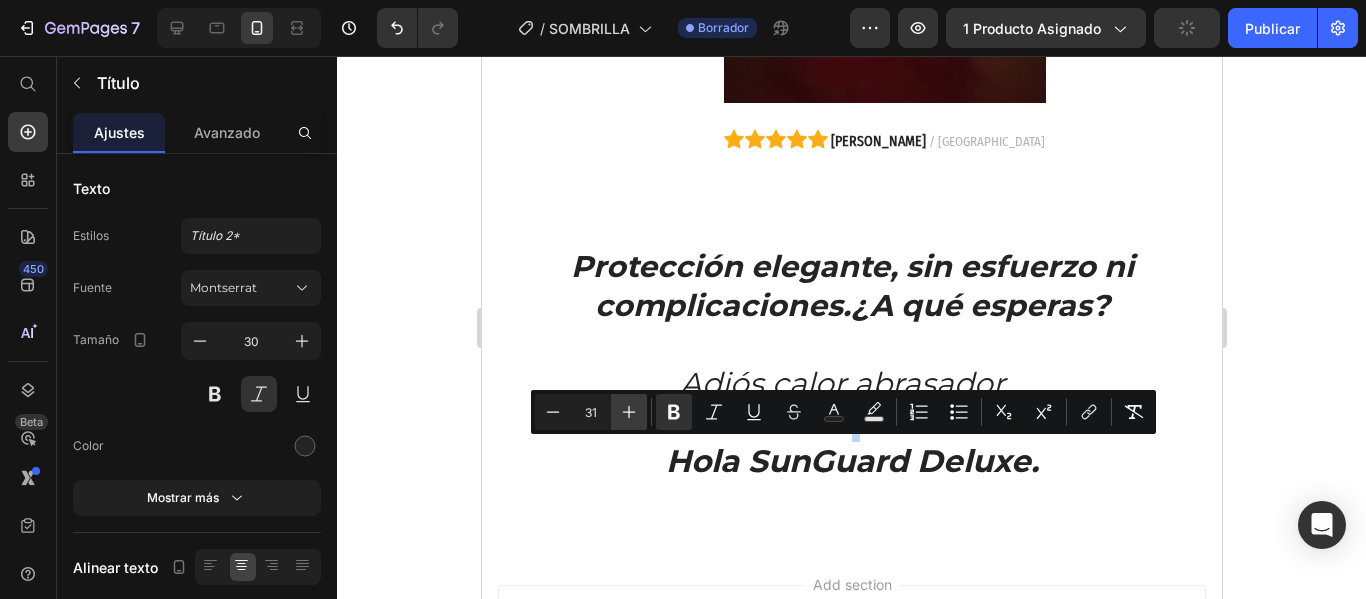type on "32" 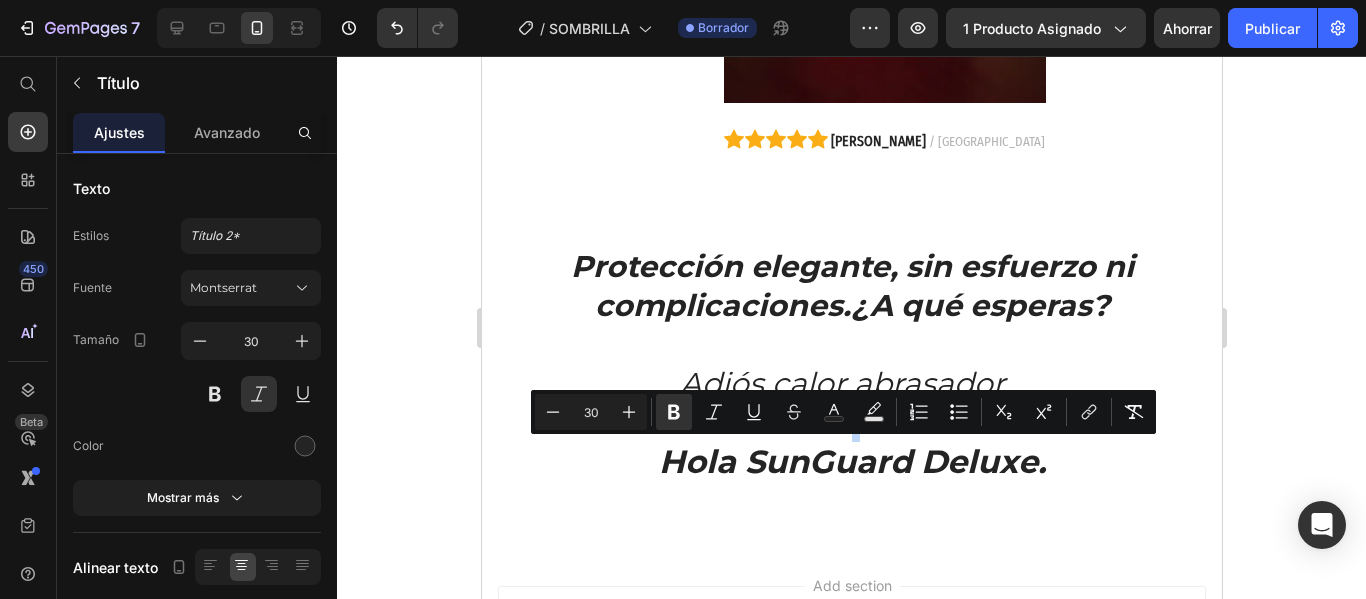 click on "Protección elegante, sin esfuerzo ni complicaciones.¿A qué esperas? Adiós calor abrasador… Hola SunGuard Deluxe." at bounding box center [851, 364] 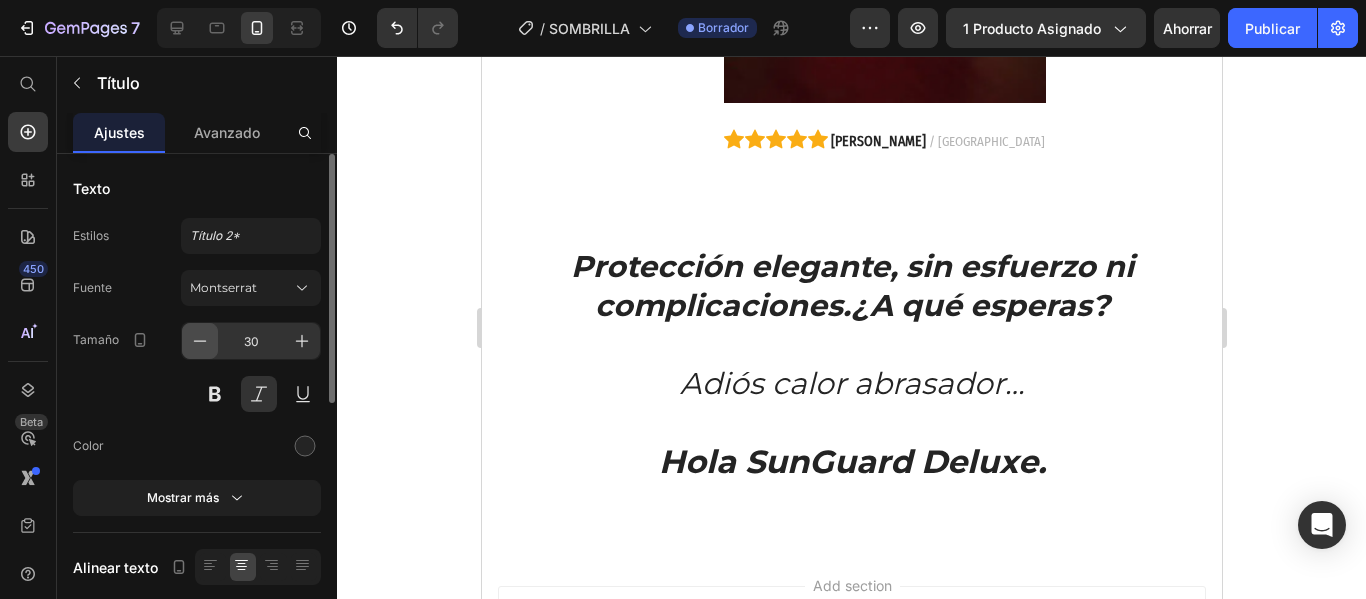 click 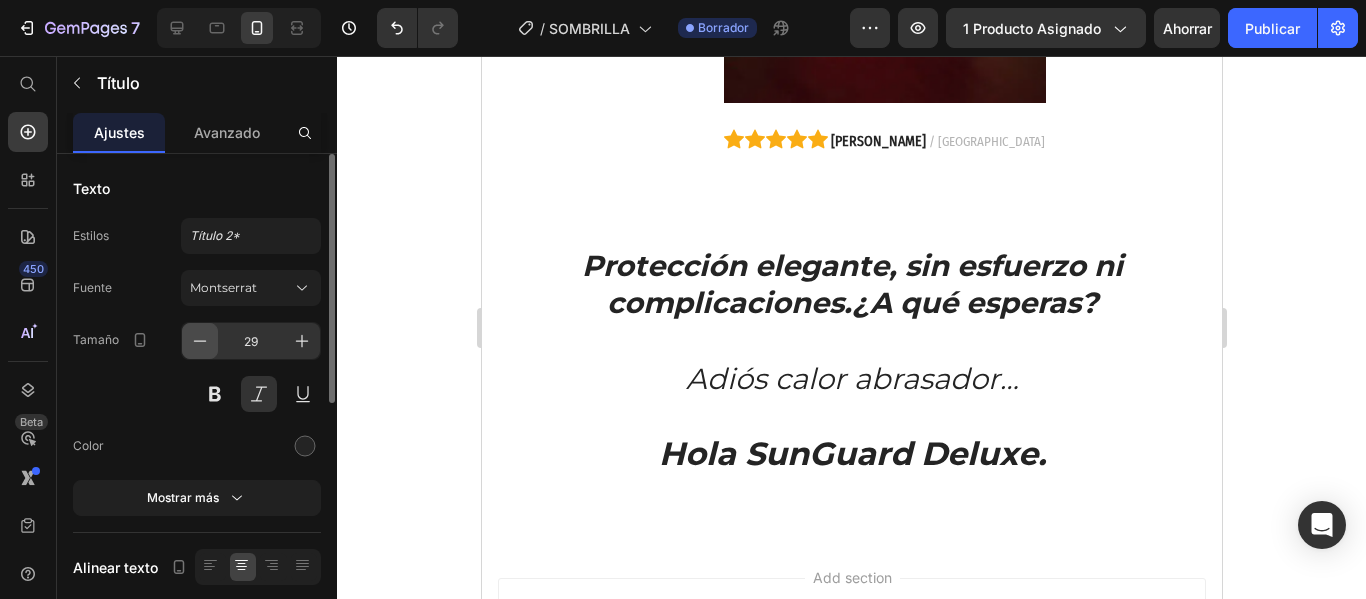 click 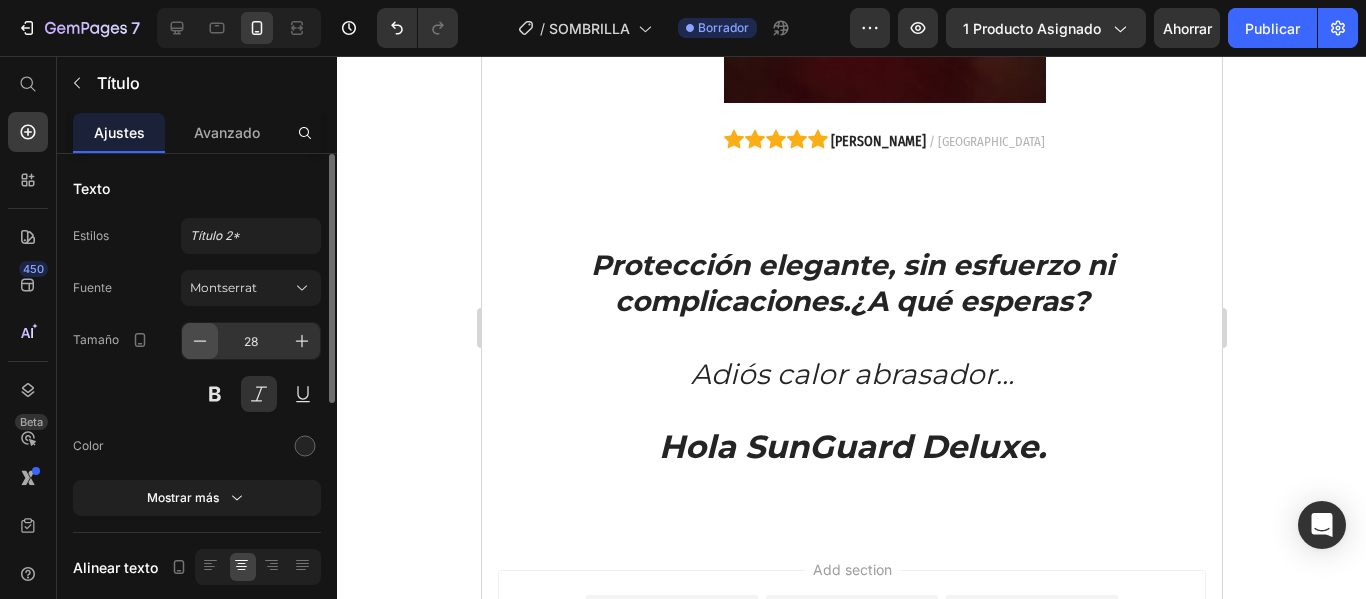 click 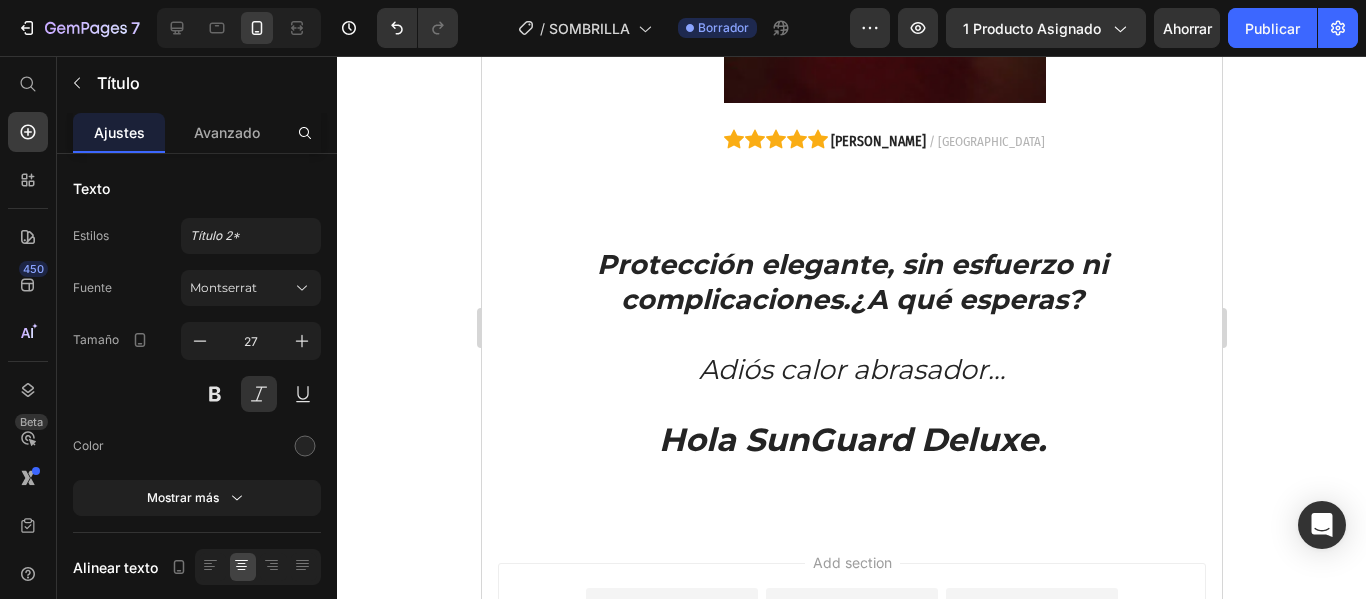 click on "Protección elegante, sin esfuerzo ni complicaciones.¿A qué esperas? Adiós calor abrasador… Hola SunGuard Deluxe." at bounding box center (851, 353) 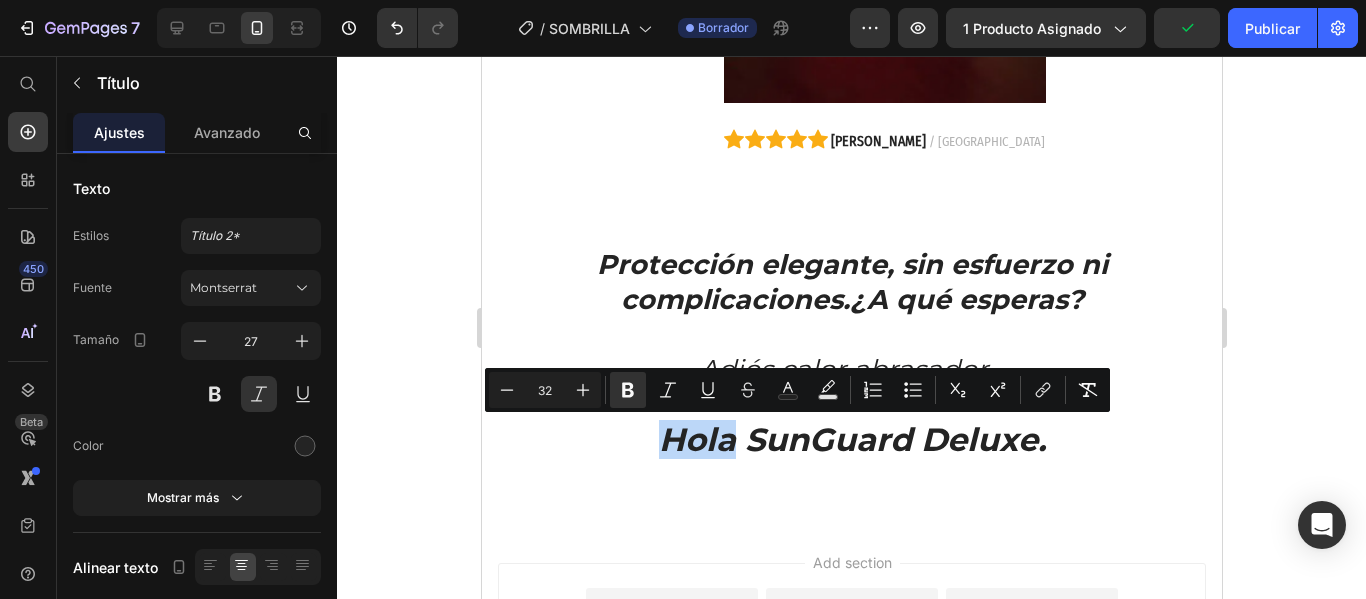 drag, startPoint x: 725, startPoint y: 441, endPoint x: 649, endPoint y: 447, distance: 76.23647 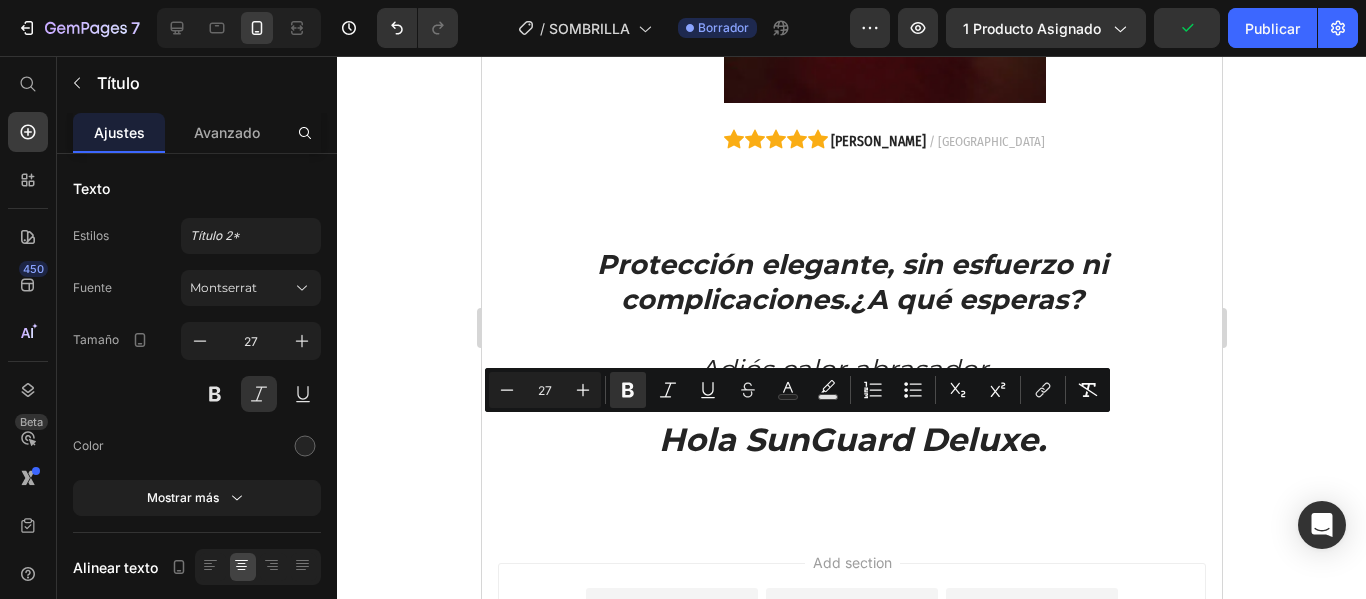 click on "Protección elegante, sin esfuerzo ni complicaciones.¿A qué esperas? Adiós calor abrasador… Hola SunGuard Deluxe." at bounding box center [851, 353] 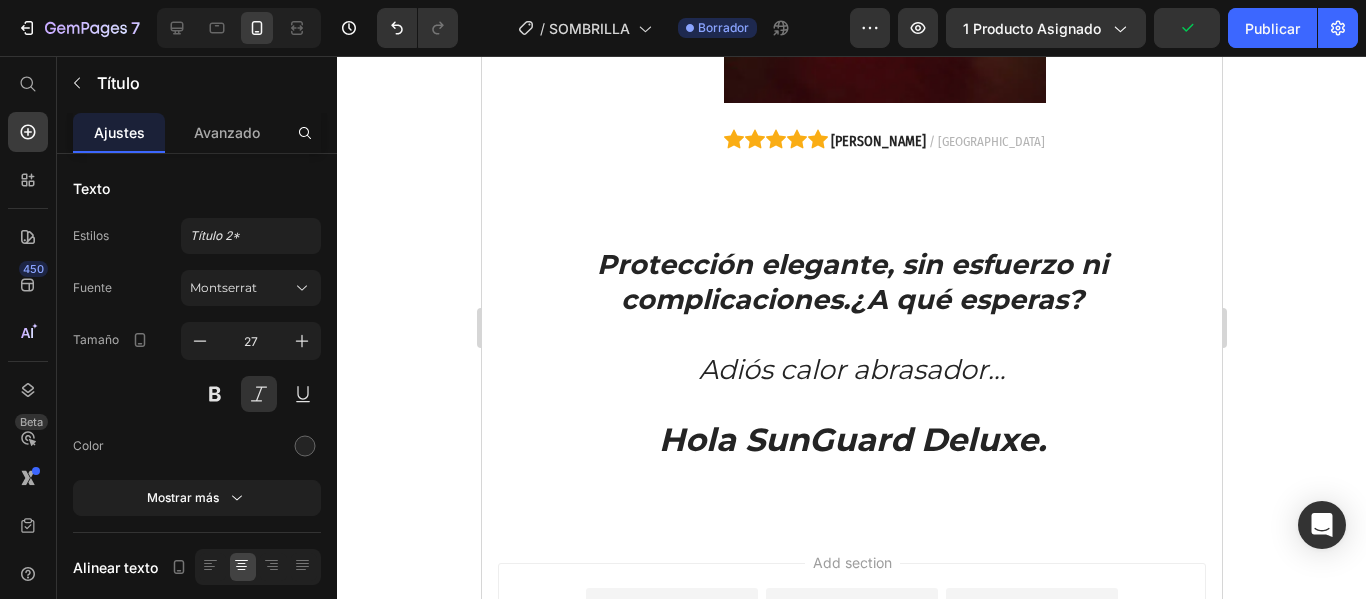 click on "Protección elegante, sin esfuerzo ni complicaciones.¿A qué esperas?" at bounding box center (851, 282) 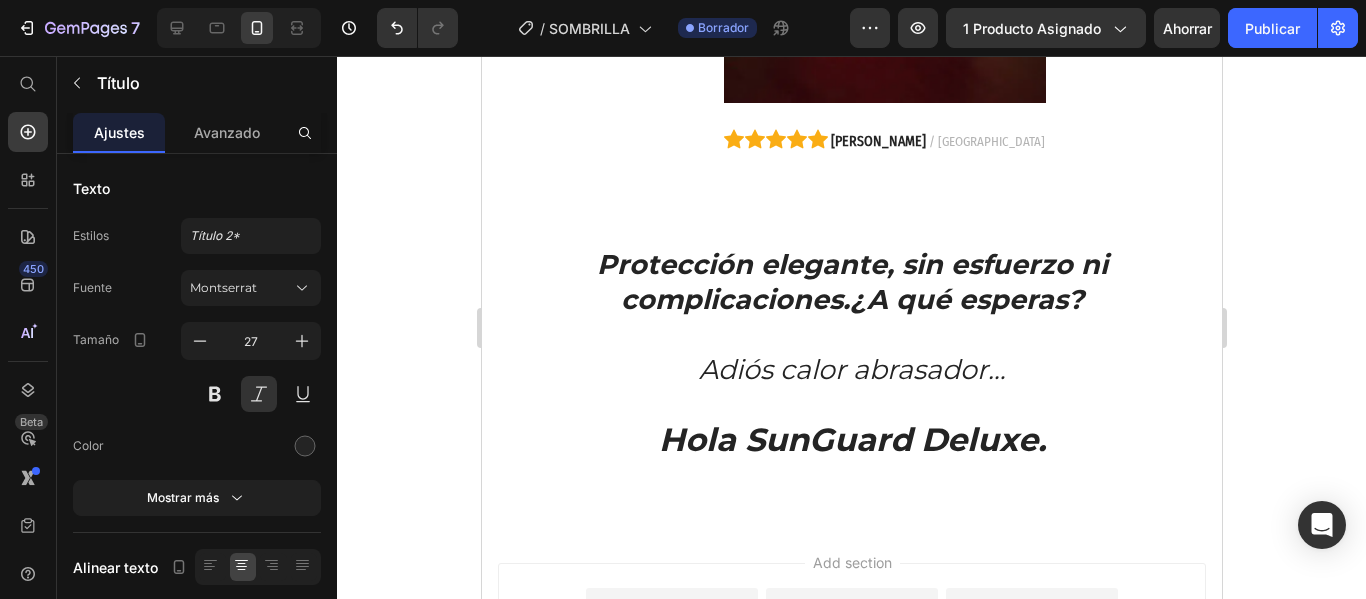 click on "Protección elegante, sin esfuerzo ni complicaciones.¿A qué esperas? Adiós calor abrasador… Hola SunGuard Deluxe." at bounding box center [851, 353] 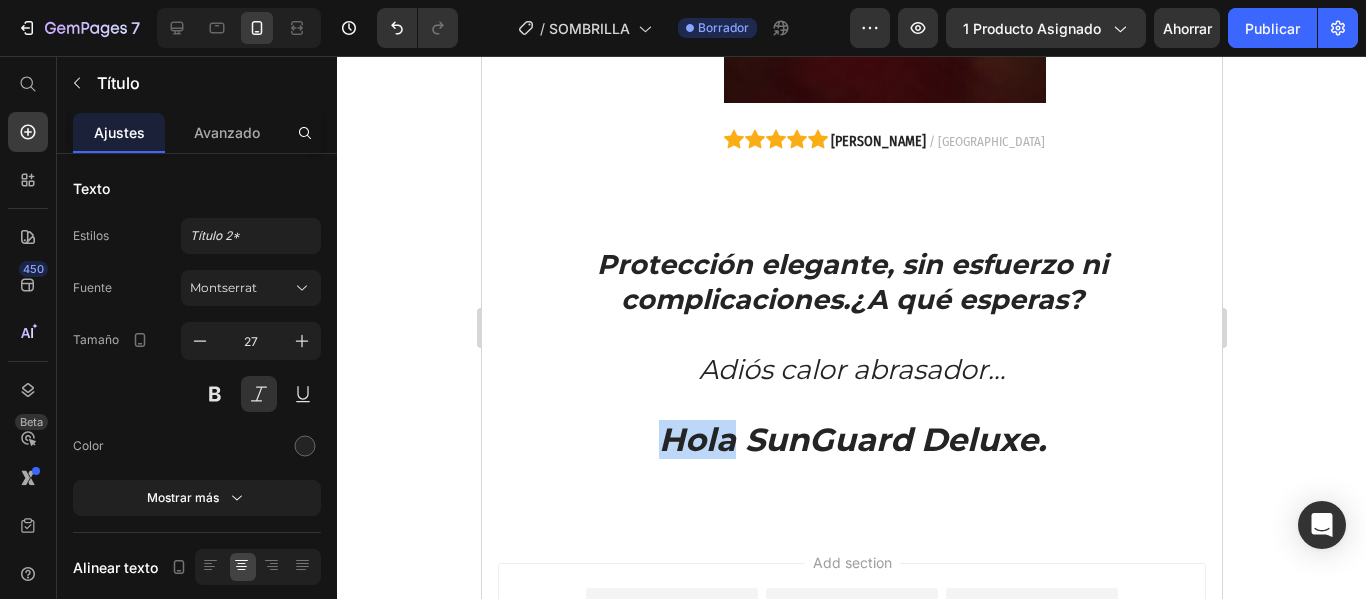 drag, startPoint x: 730, startPoint y: 439, endPoint x: 655, endPoint y: 446, distance: 75.32596 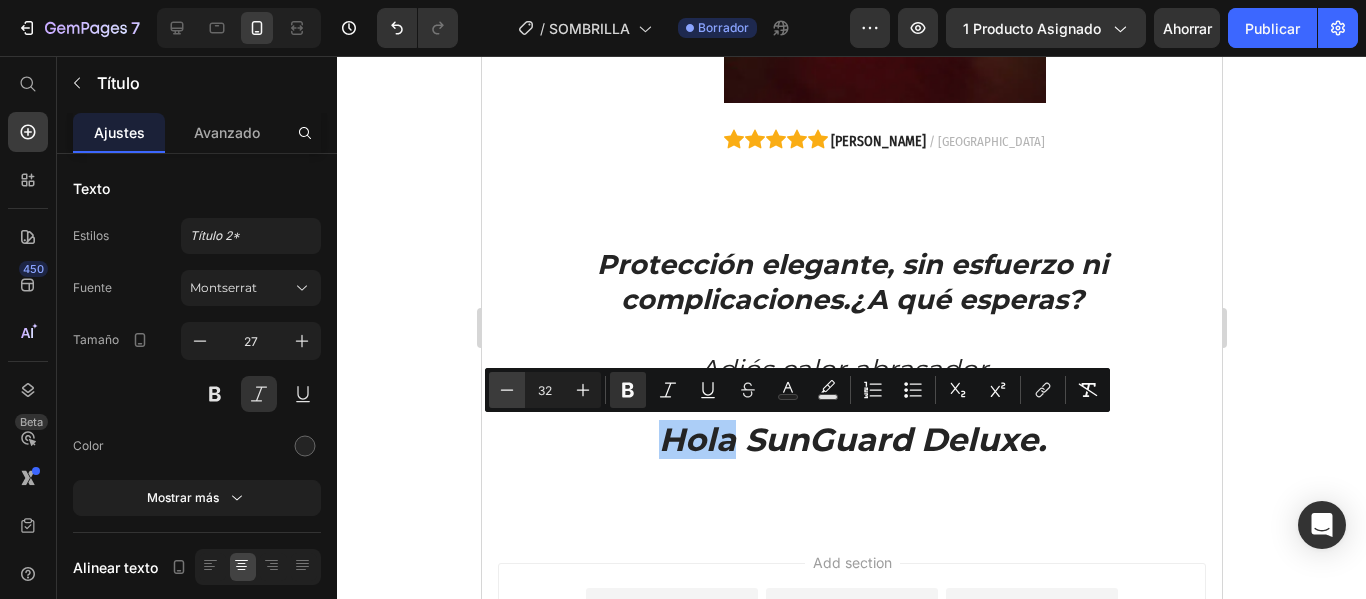 click 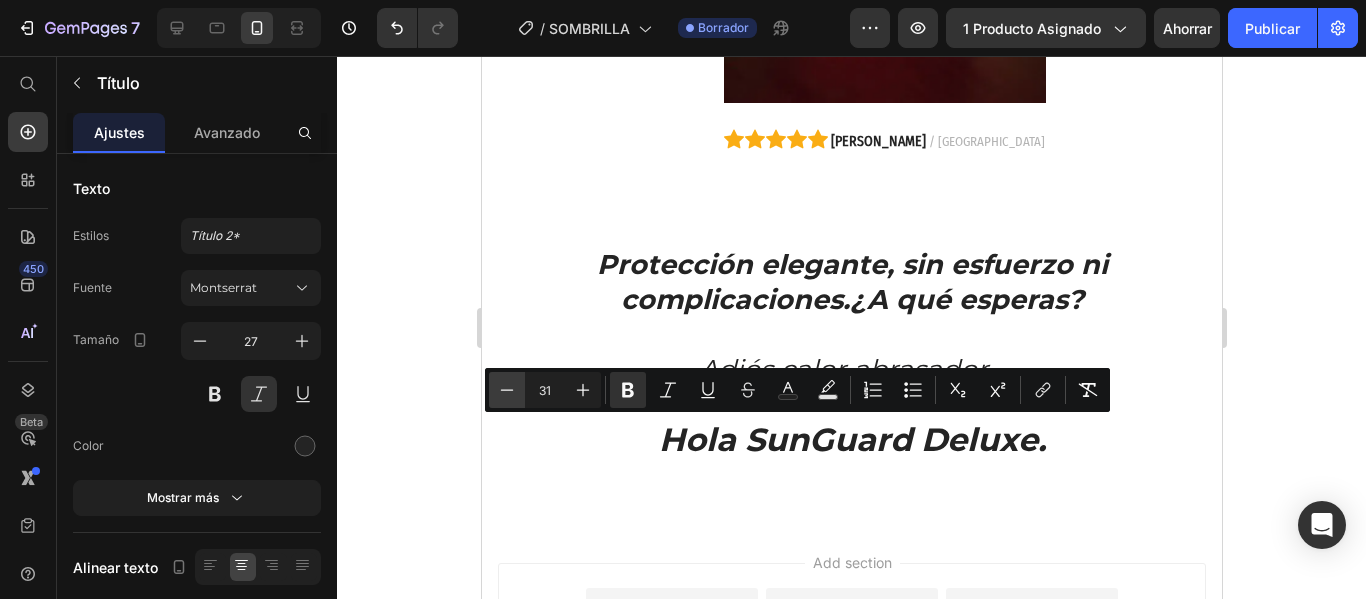 click 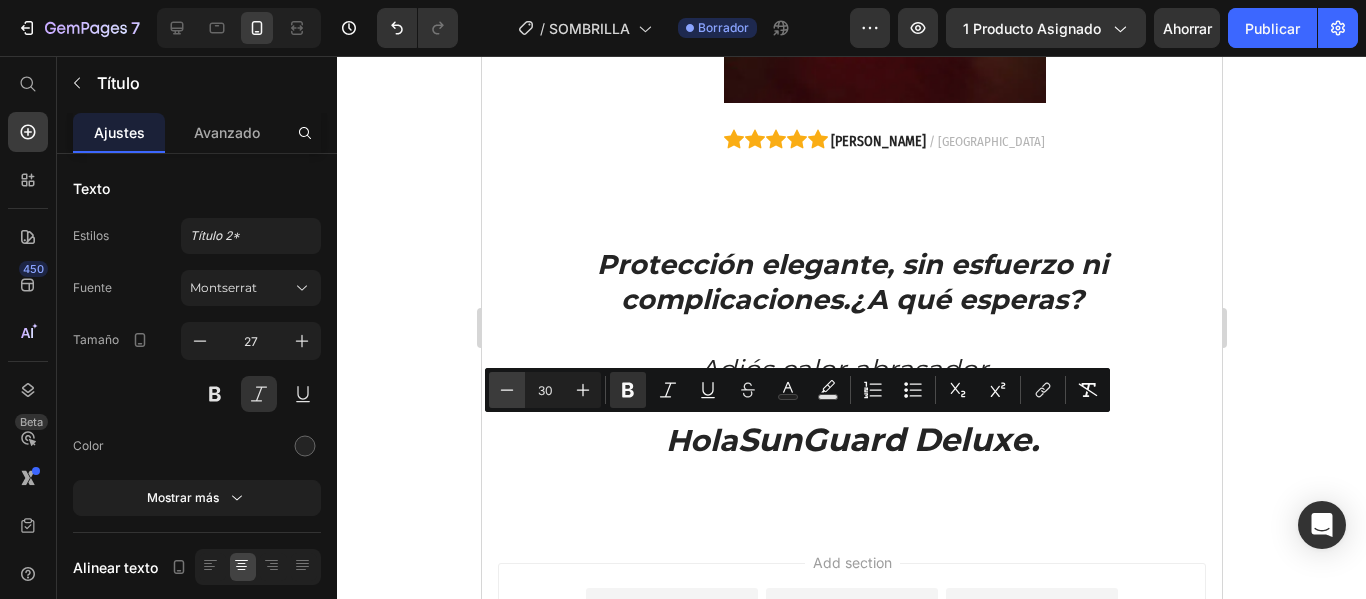 click 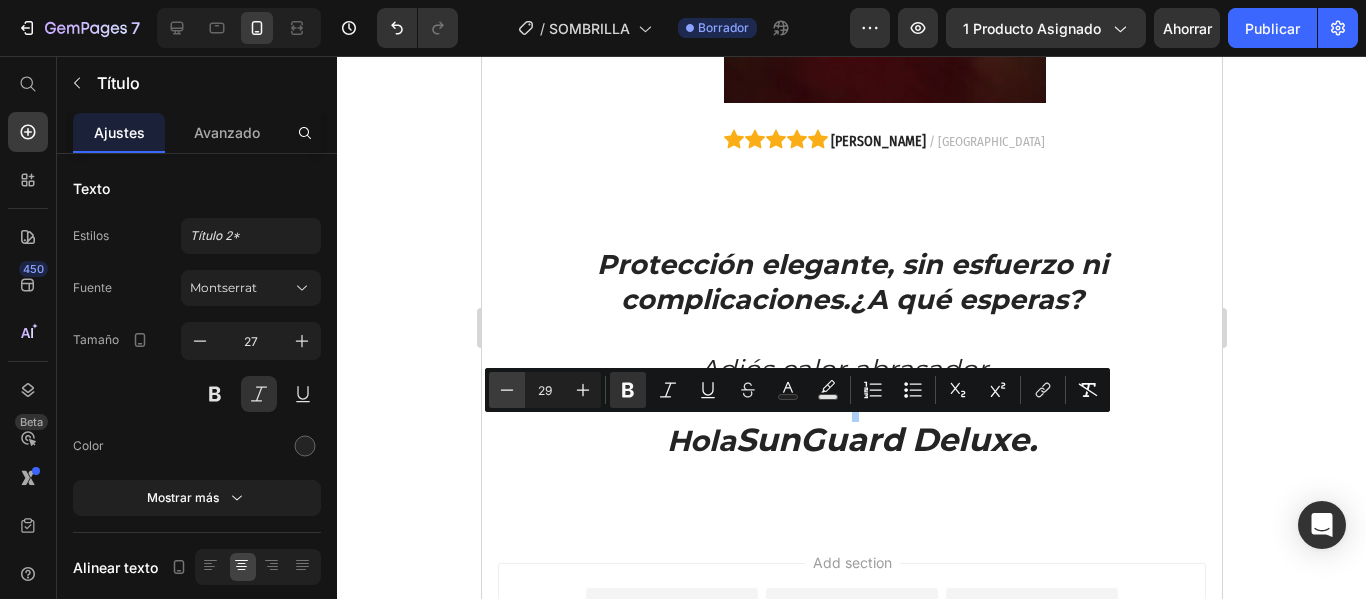 click 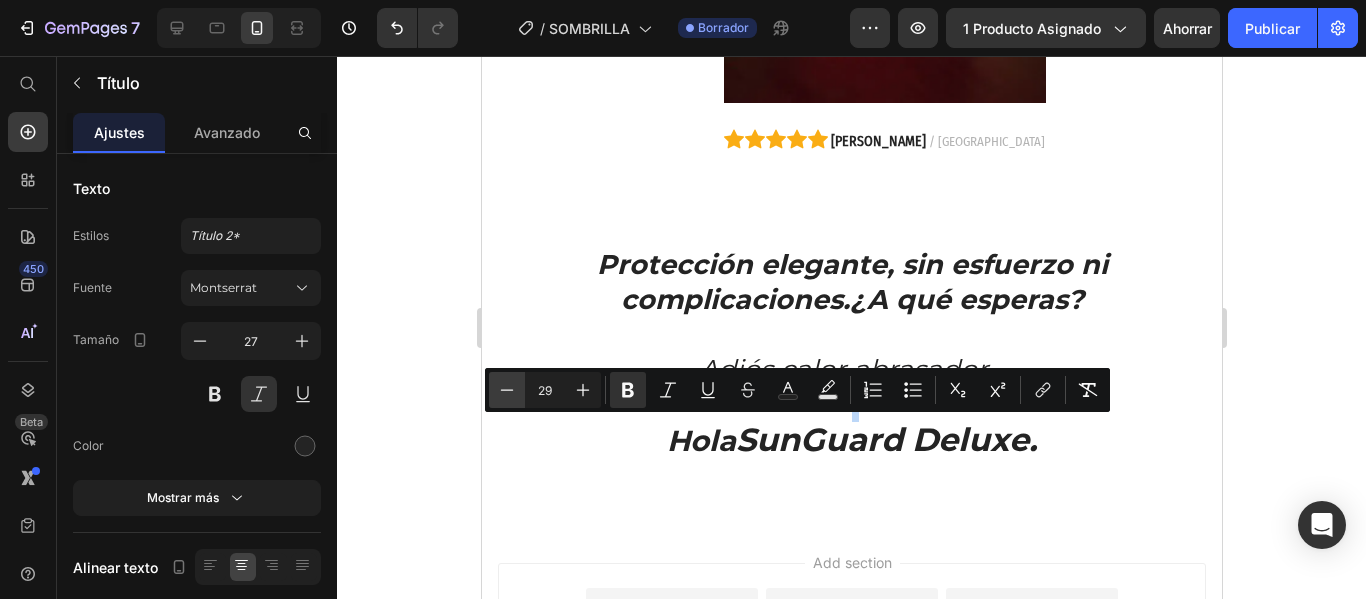 type on "28" 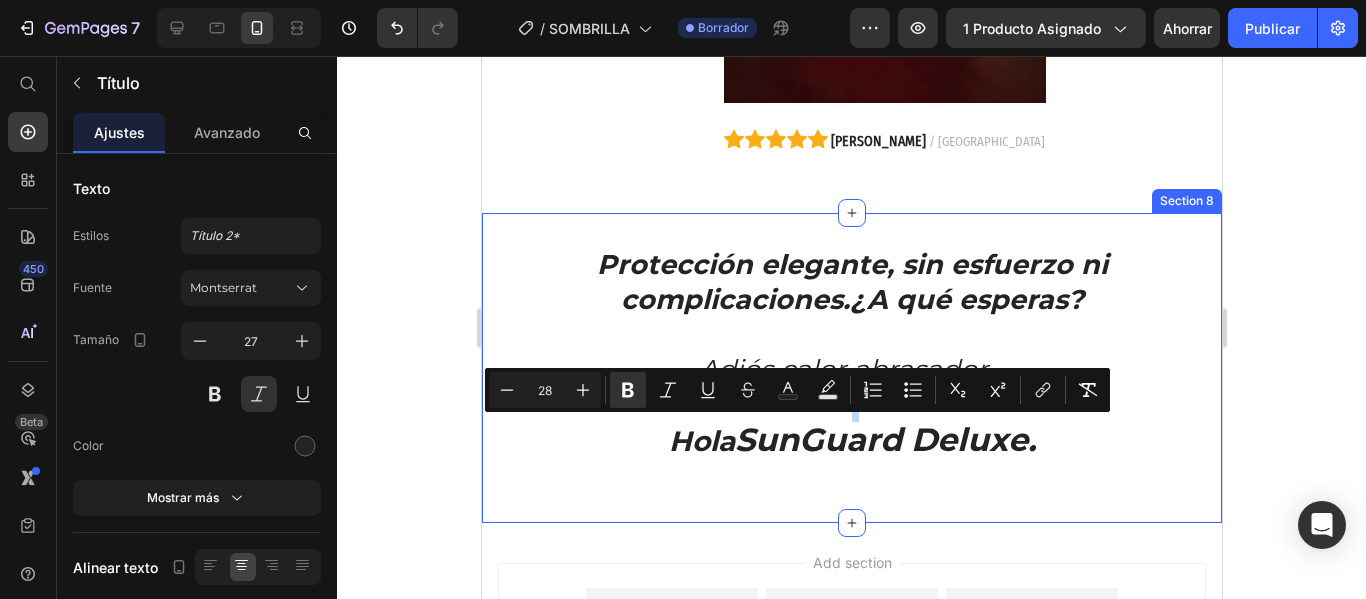 click on "Protección elegante, sin esfuerzo ni complicaciones.¿A qué esperas? Adiós calor abrasador… Hola  SunGuard Deluxe. Heading" at bounding box center (851, 368) 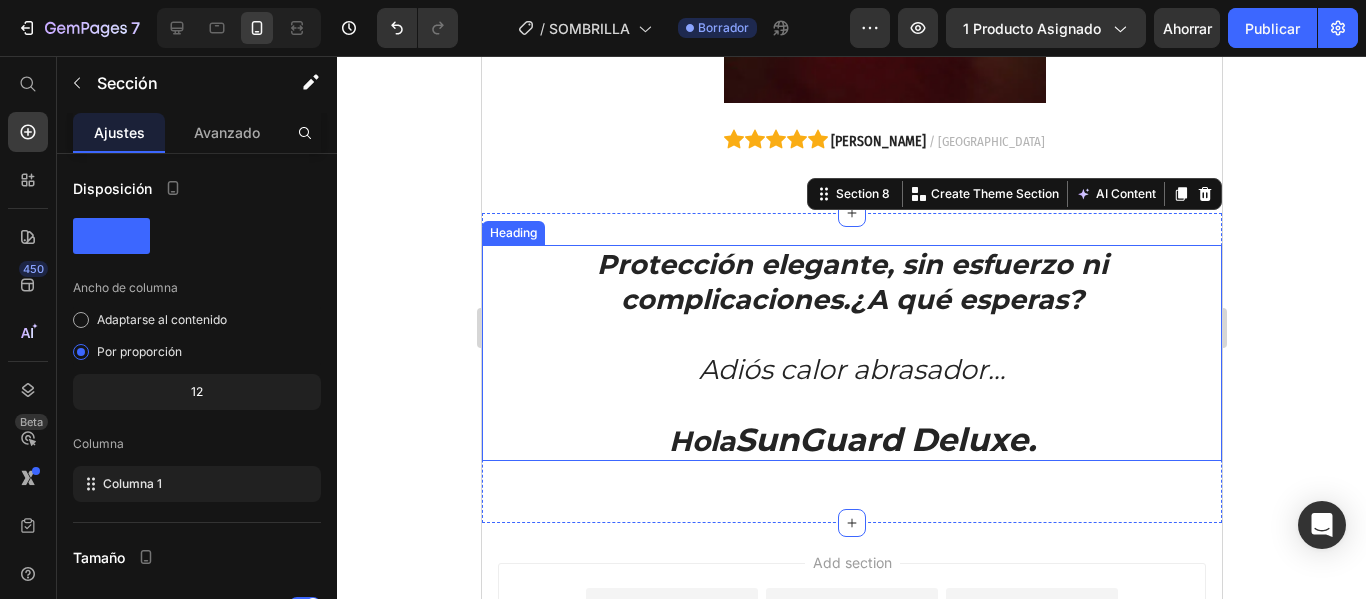 click on "Protección elegante, sin esfuerzo ni complicaciones.¿A qué esperas?" at bounding box center (851, 282) 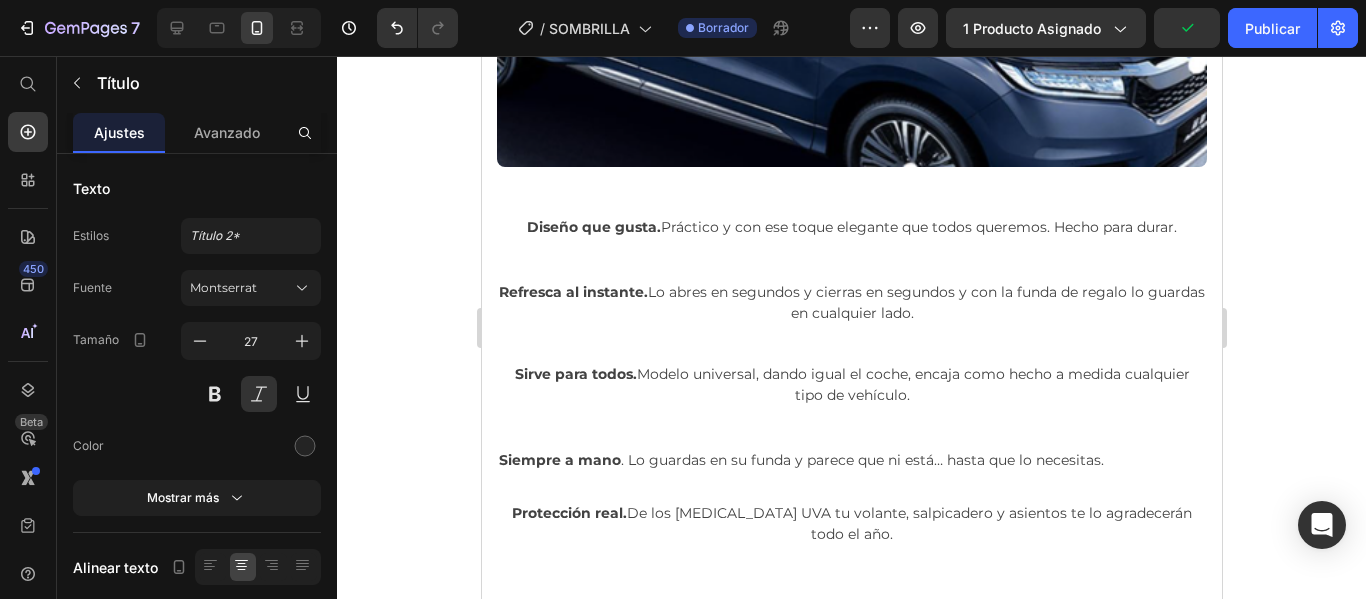 scroll, scrollTop: 5032, scrollLeft: 0, axis: vertical 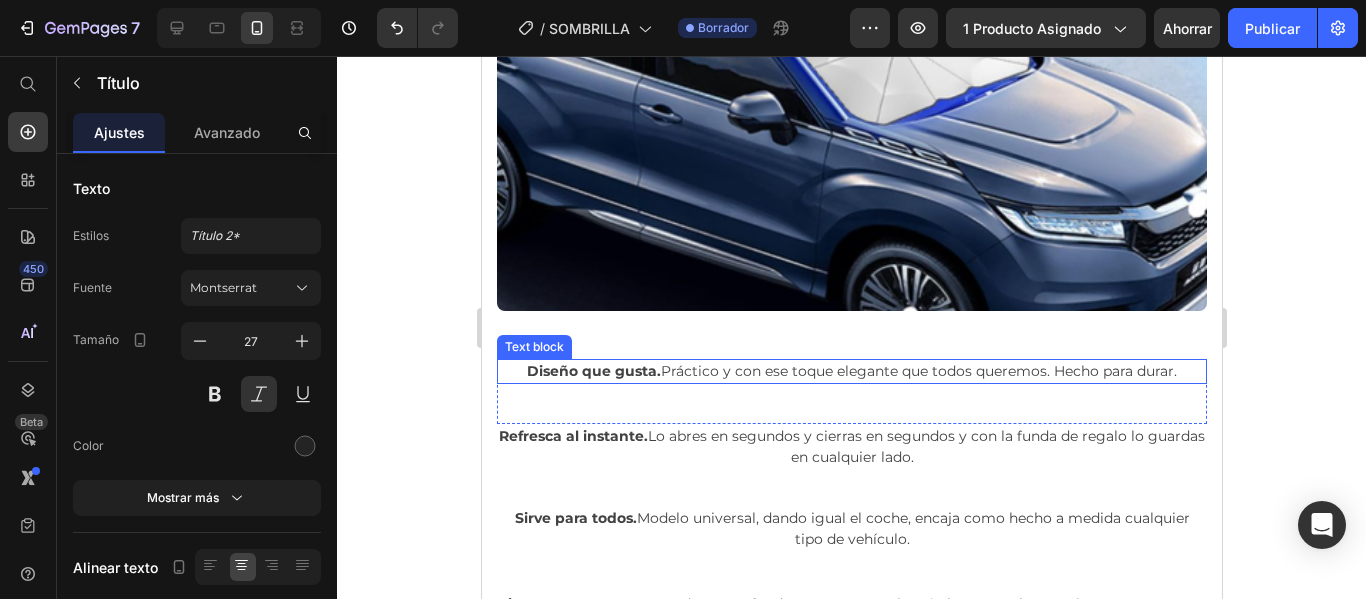 click on "Diseño que gusta." at bounding box center (593, 371) 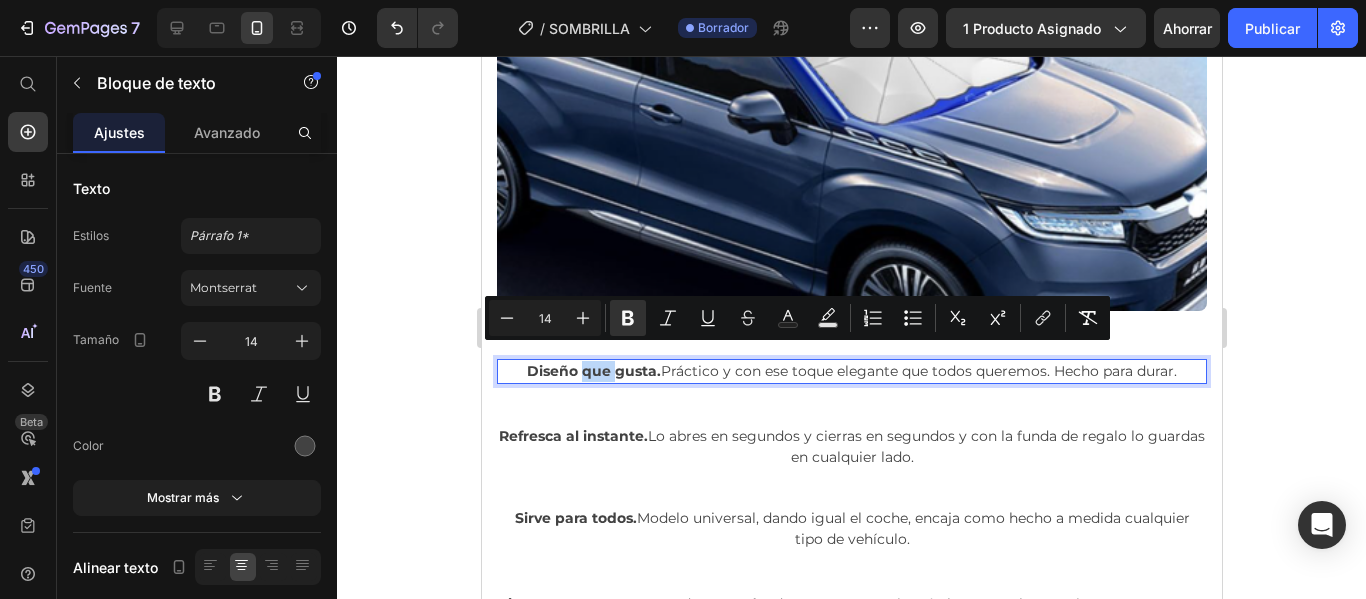click on "Diseño que gusta." at bounding box center [593, 371] 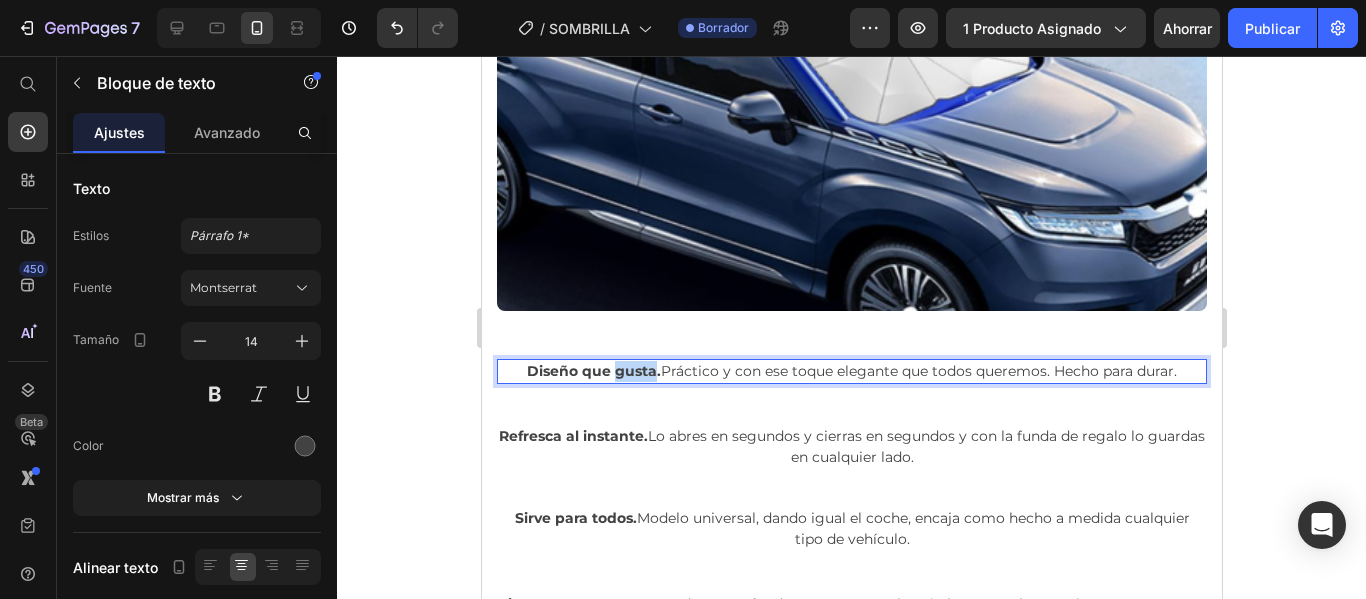 click on "Diseño que gusta." at bounding box center (593, 371) 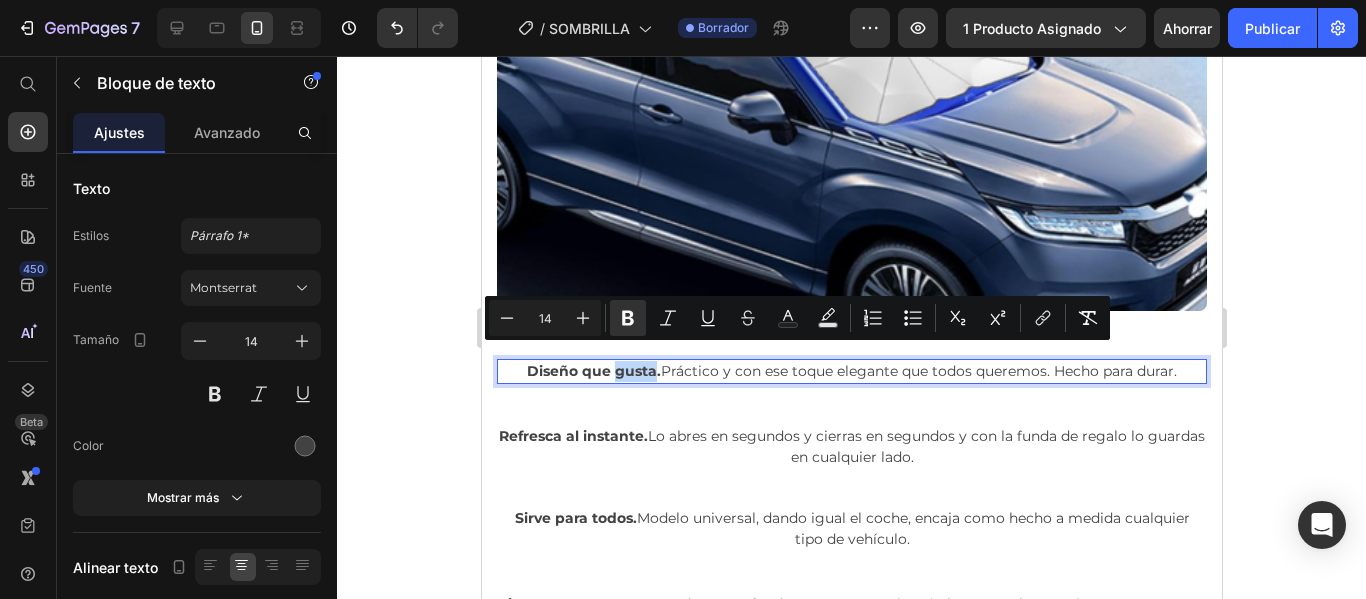 click on "Diseño que gusta." at bounding box center [593, 371] 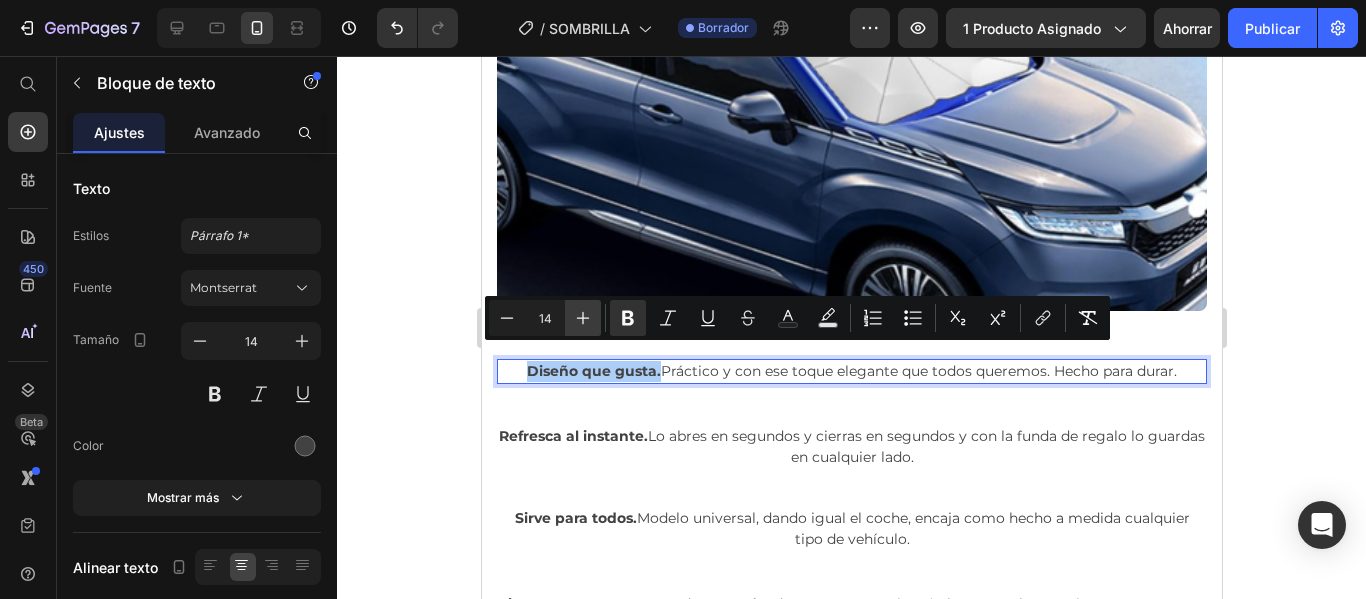 click 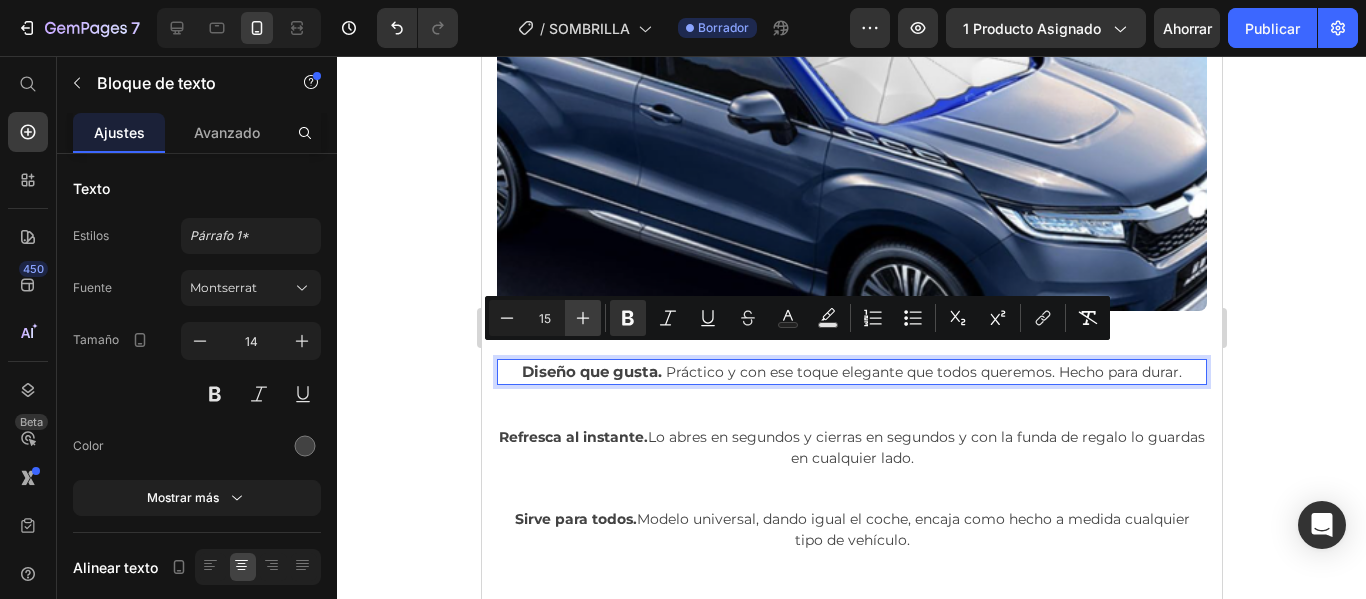 click 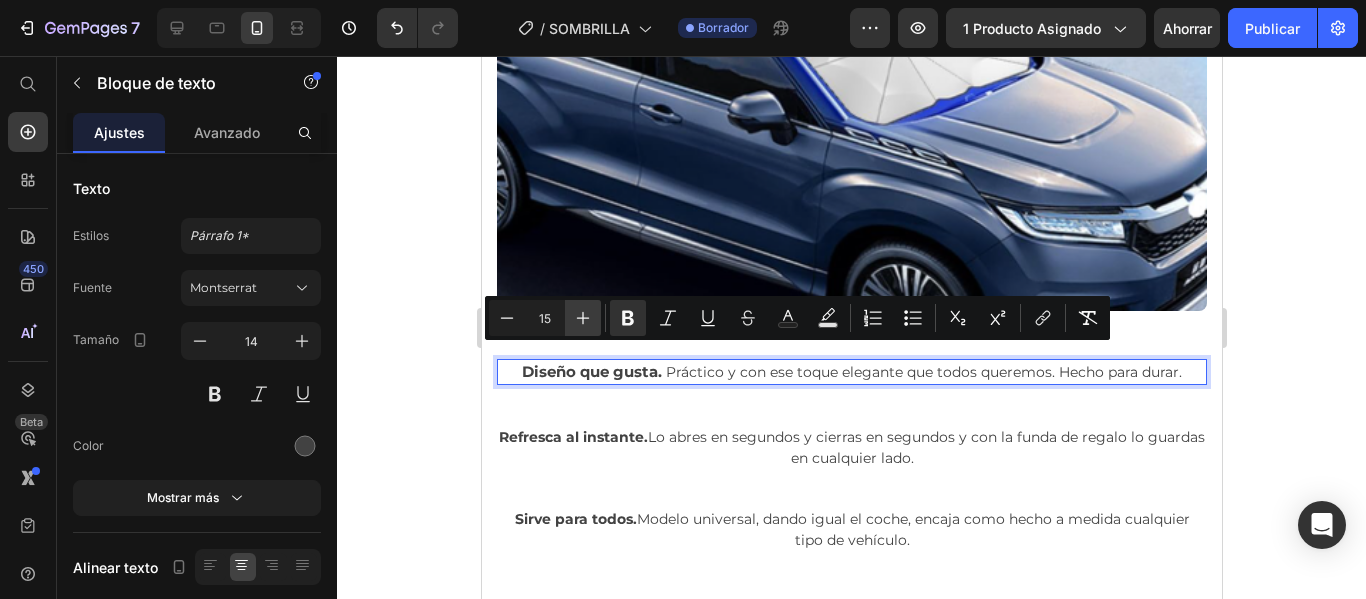 type on "16" 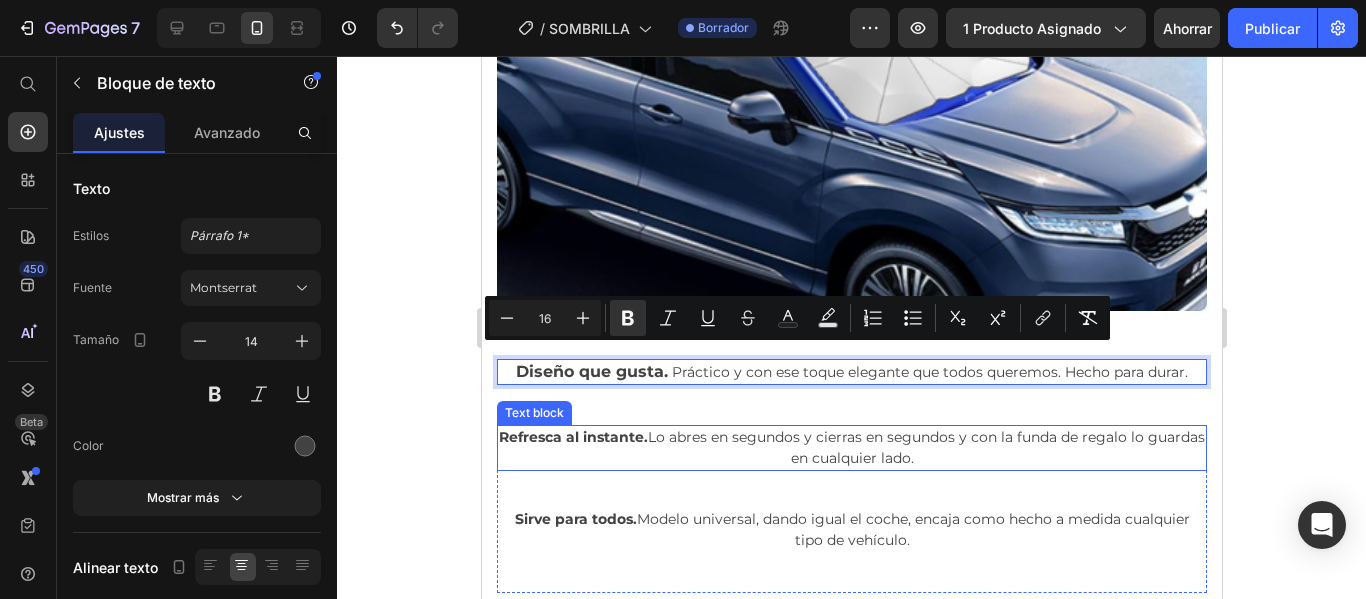click on "Refresca al instante." at bounding box center [572, 437] 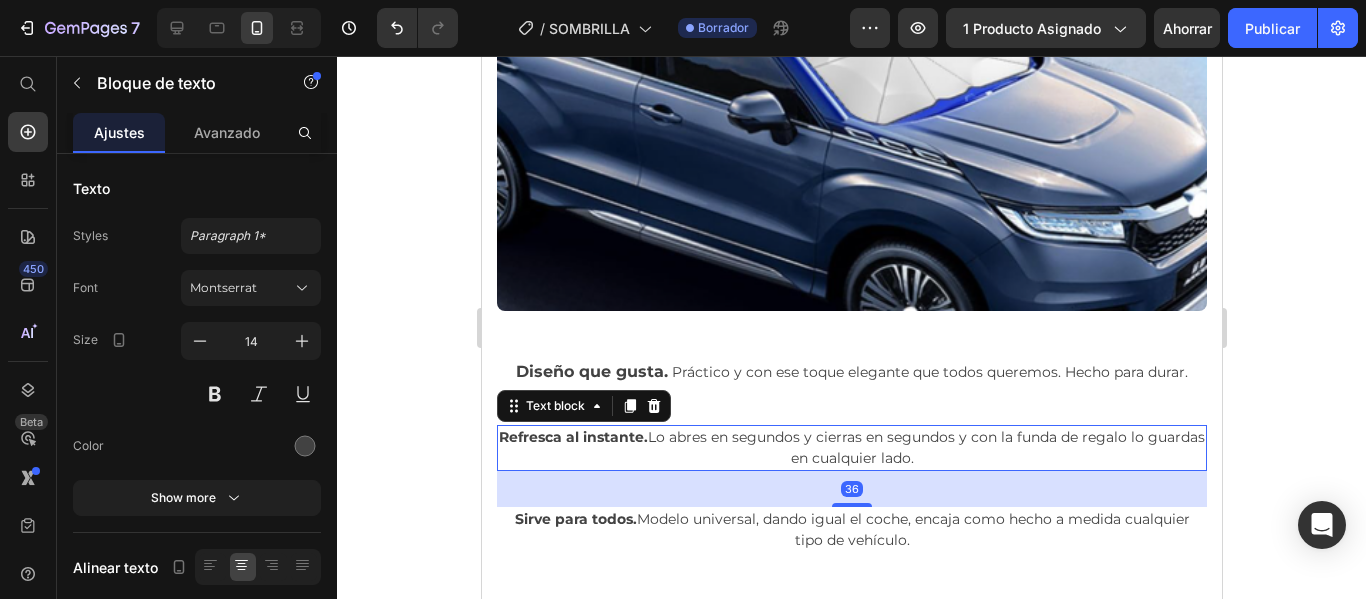 click on "Refresca al instante." at bounding box center [572, 437] 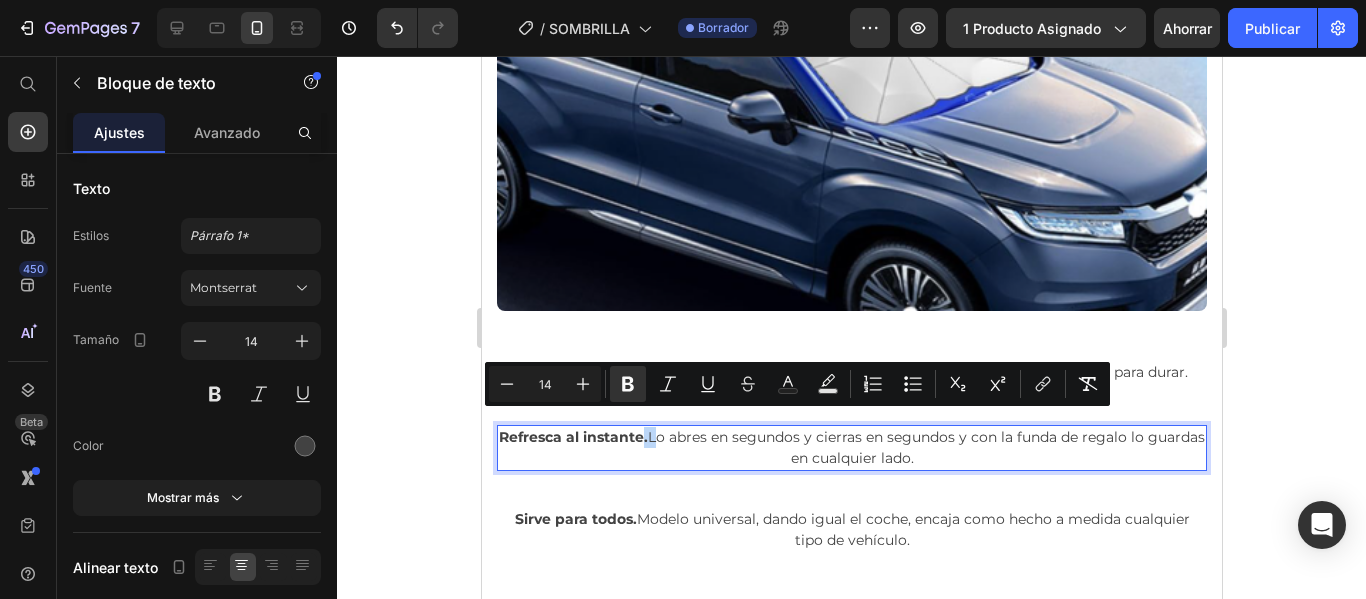 click on "Refresca al instante." at bounding box center (572, 437) 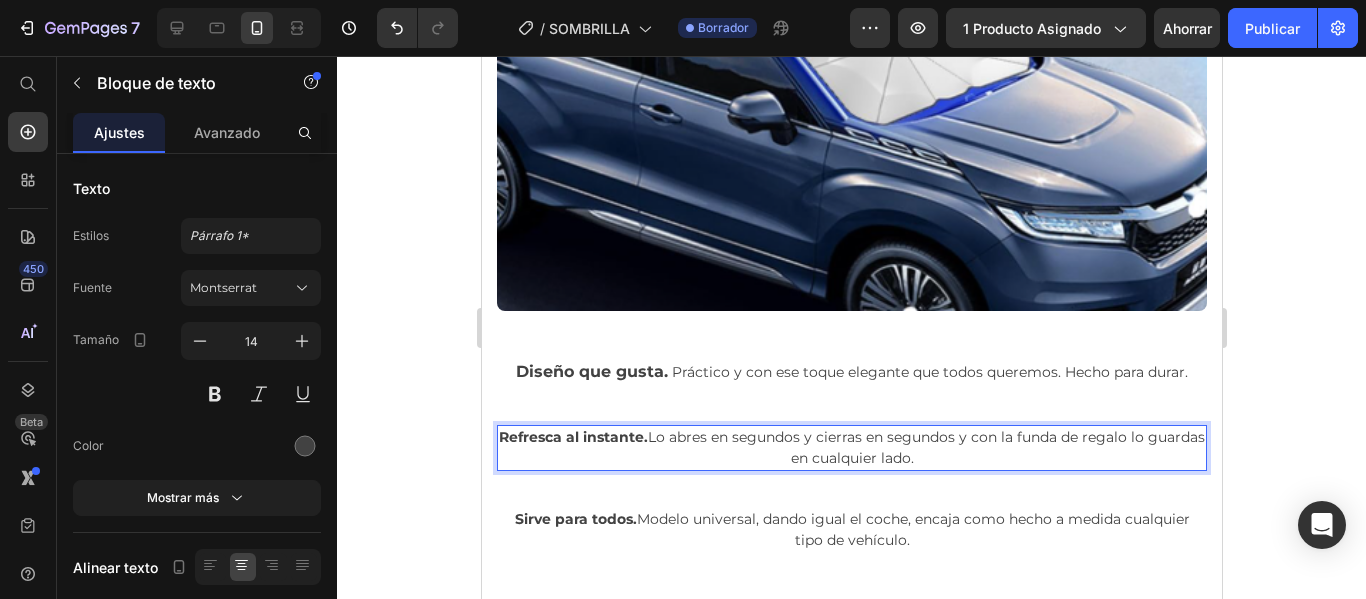 click on "Refresca al instante." at bounding box center (572, 437) 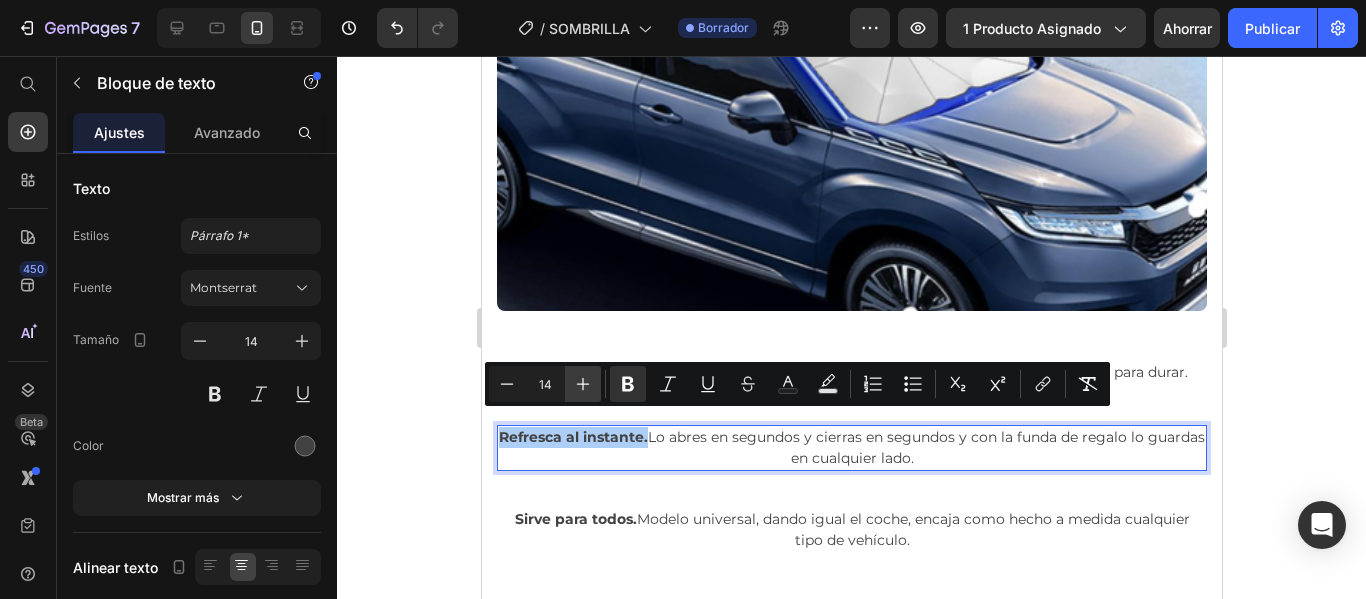 click on "Plus" at bounding box center [583, 384] 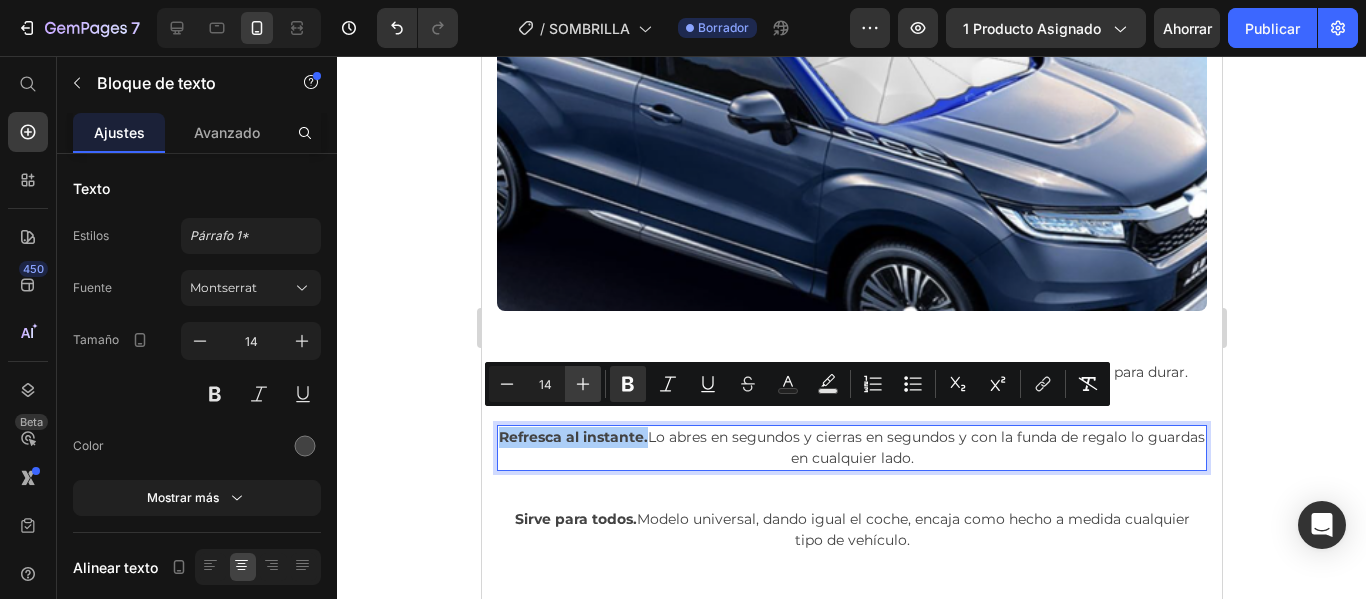 click on "Plus" at bounding box center [583, 384] 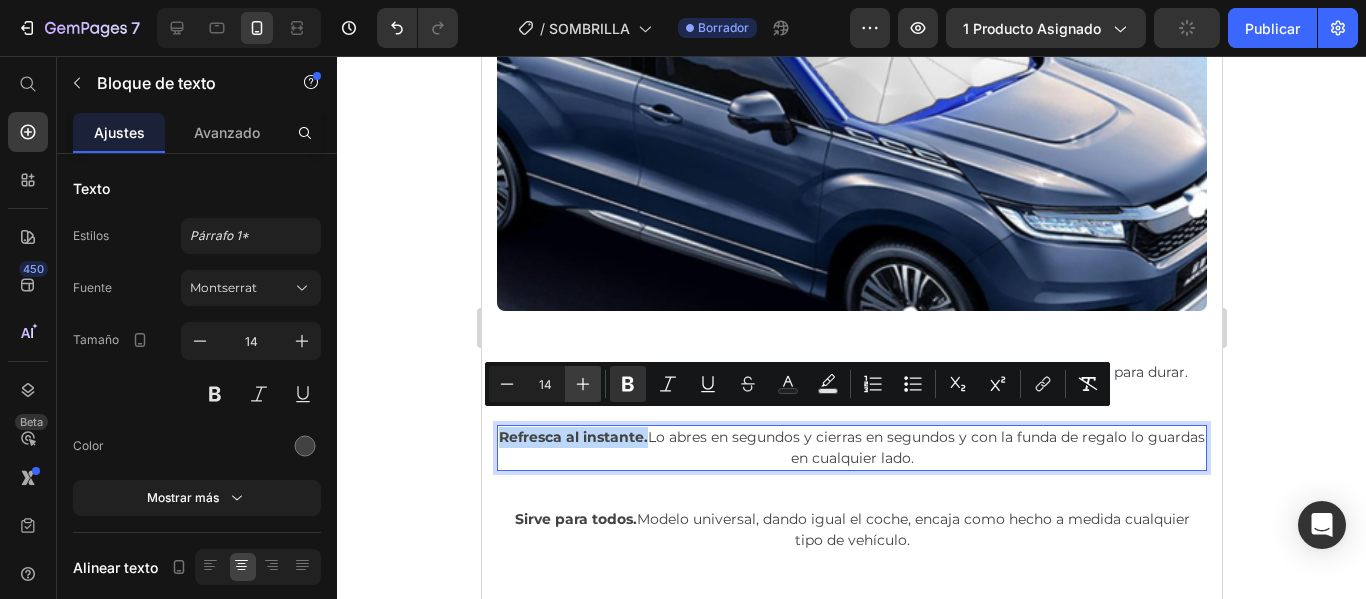 type on "16" 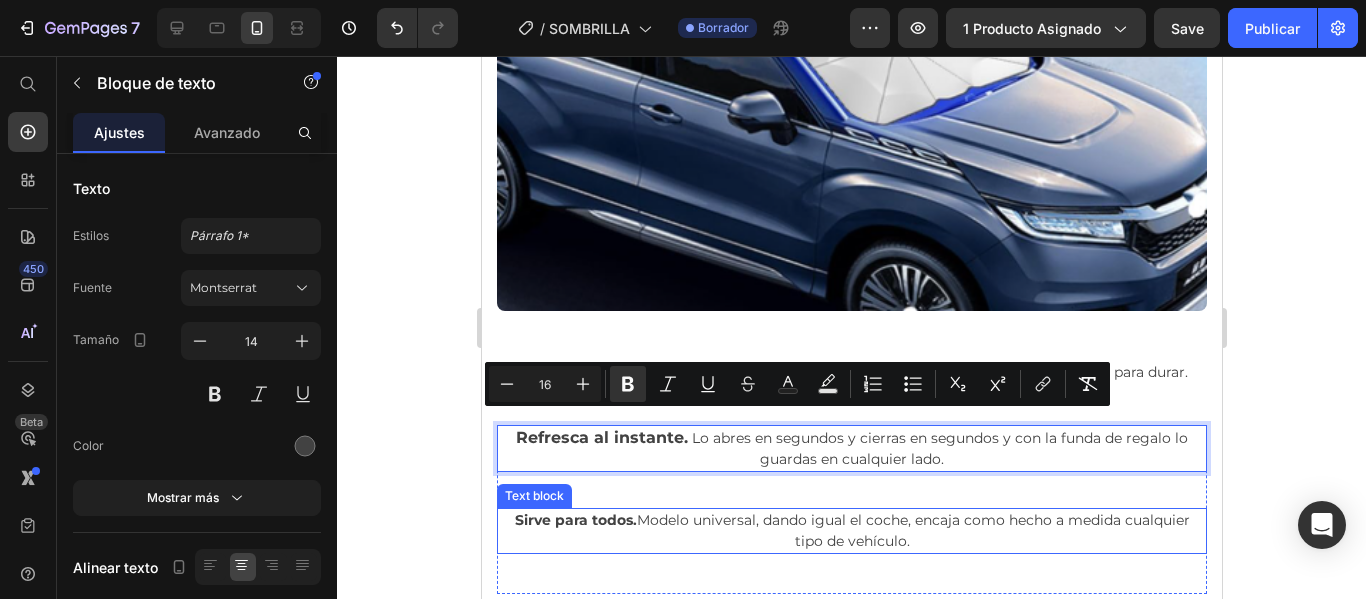 click on "Sirve para todos." at bounding box center [575, 520] 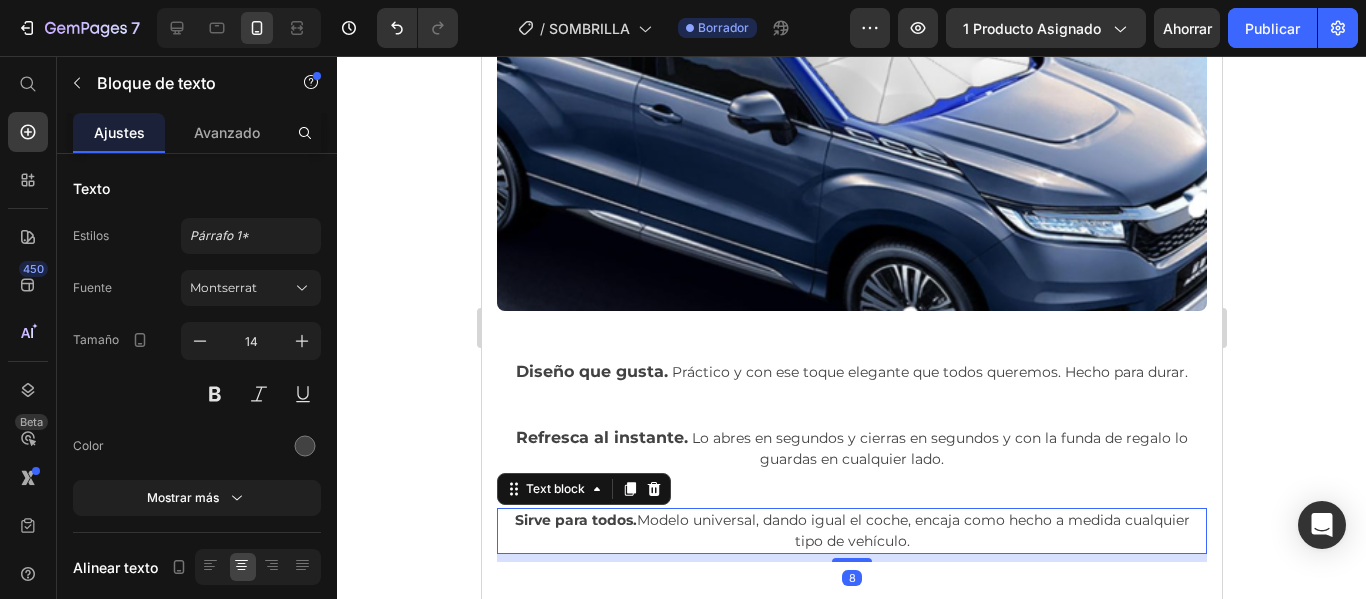 click on "Sirve para todos." at bounding box center [575, 520] 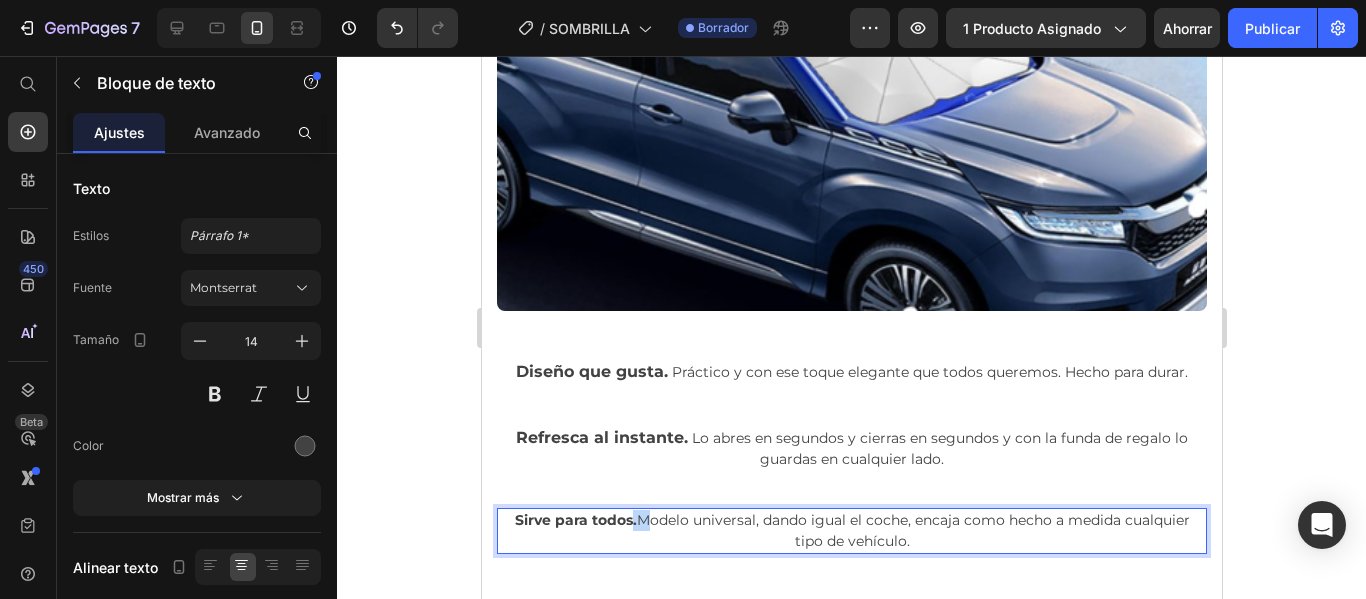 click on "Sirve para todos." at bounding box center [575, 520] 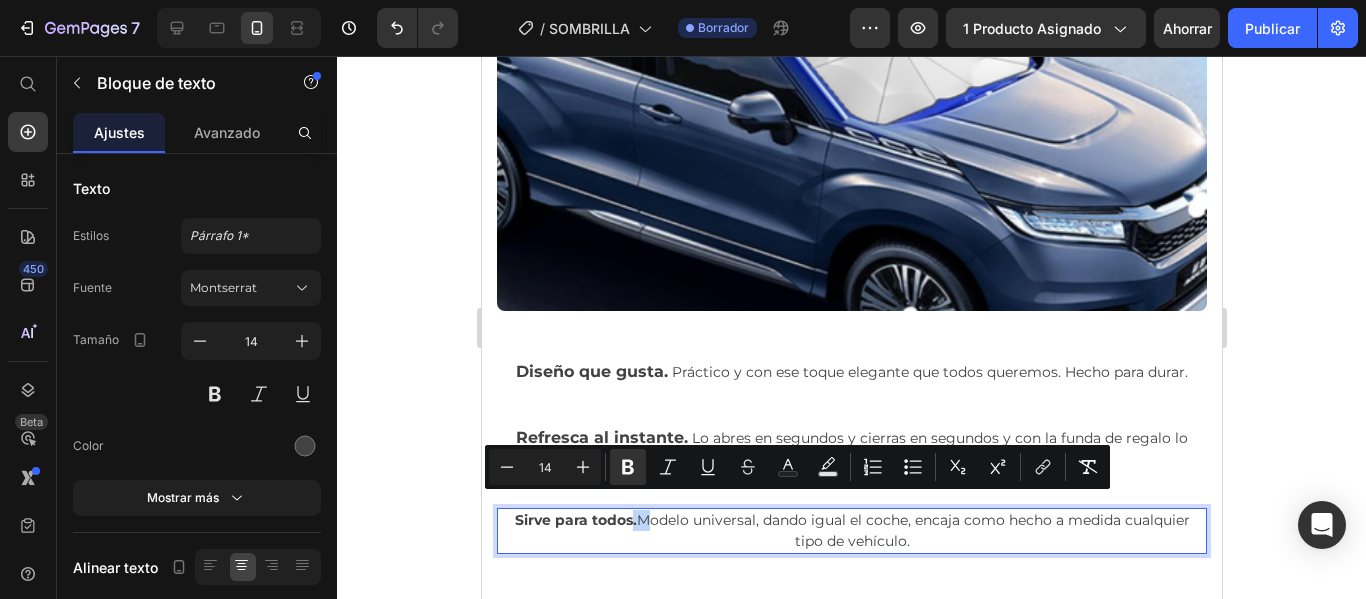 click on "Sirve para todos." at bounding box center (575, 520) 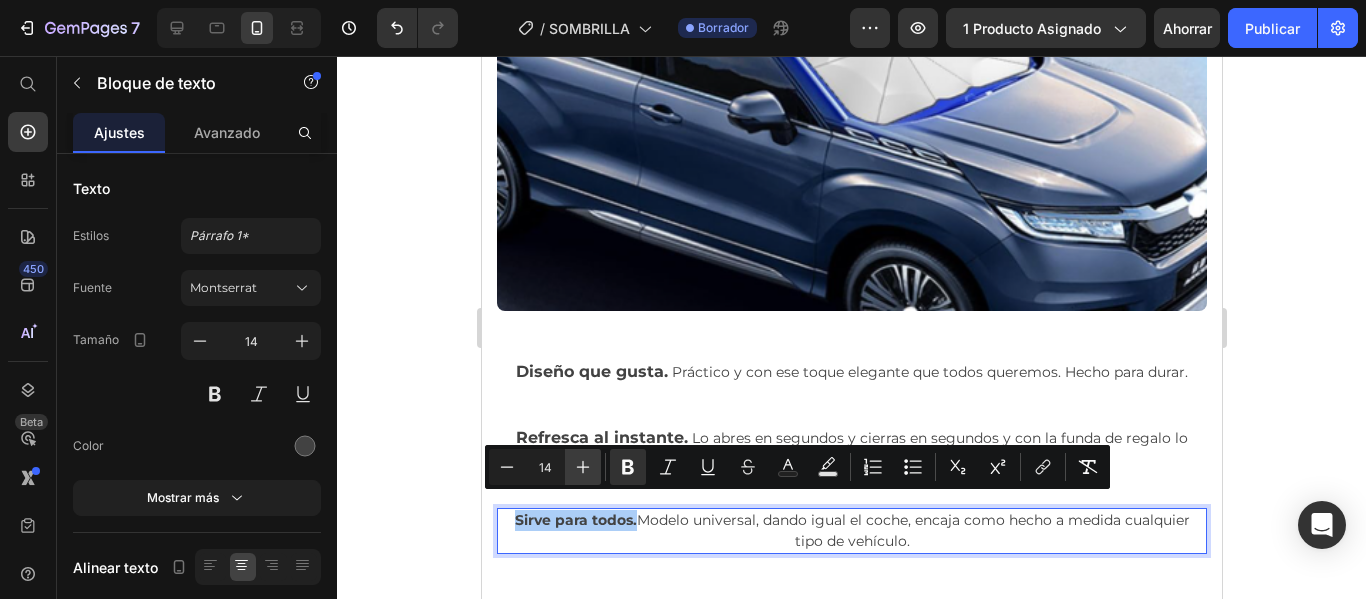 click 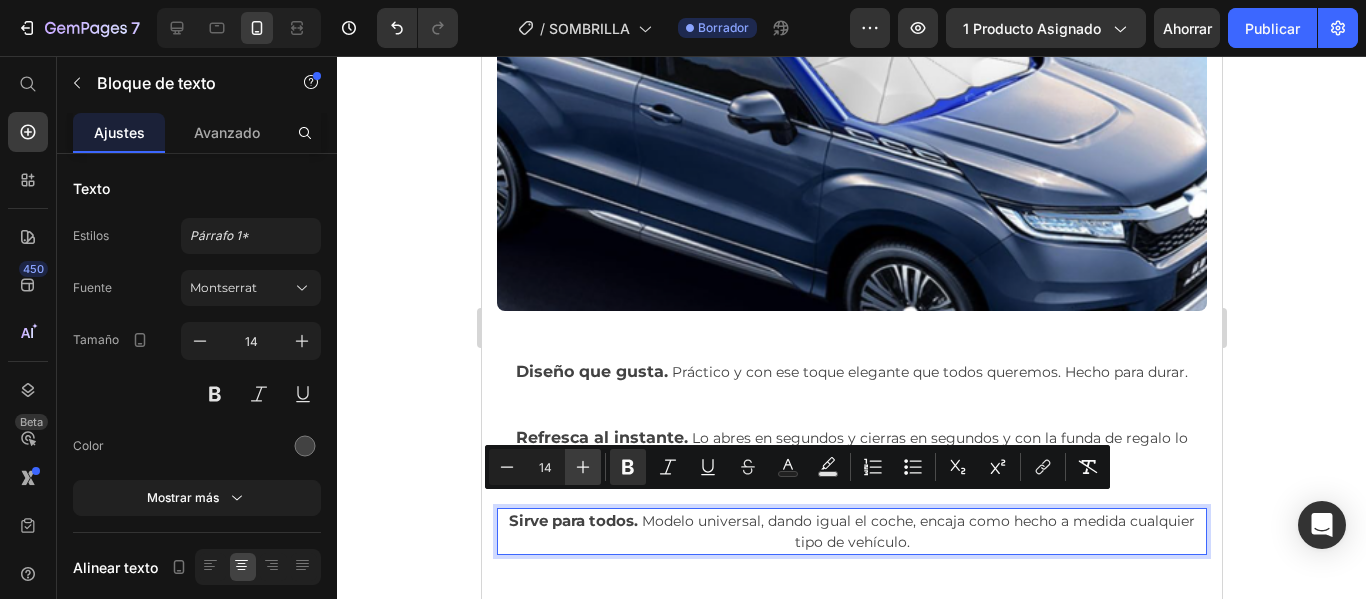 click 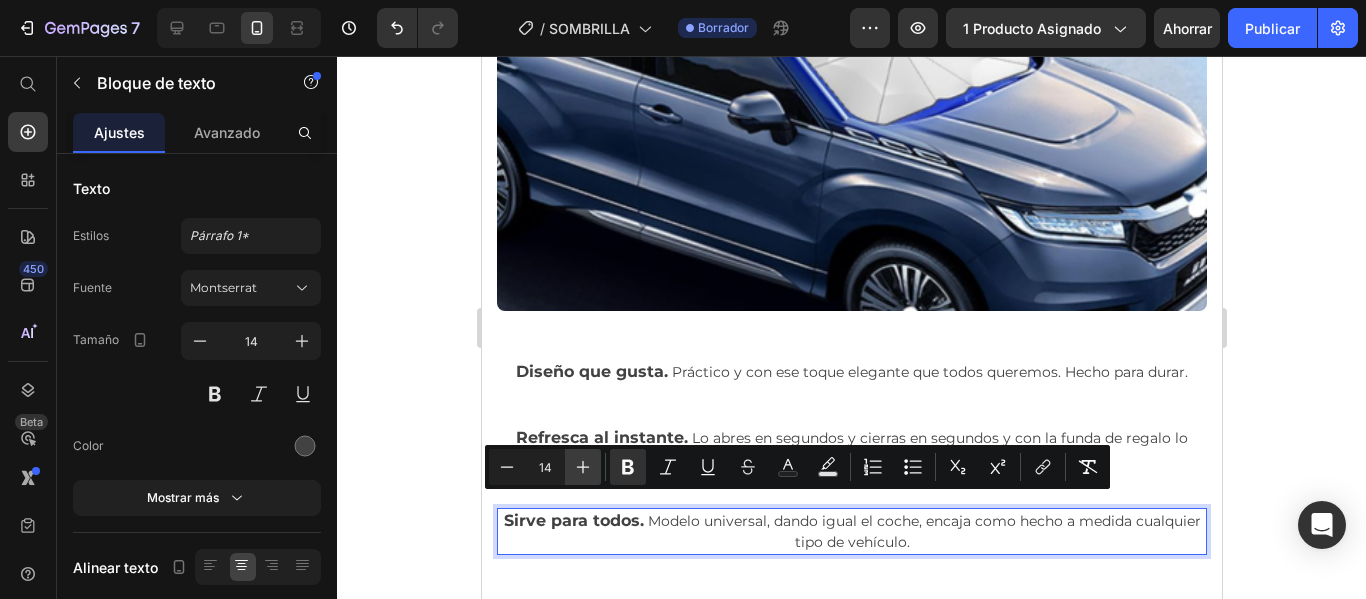 type on "16" 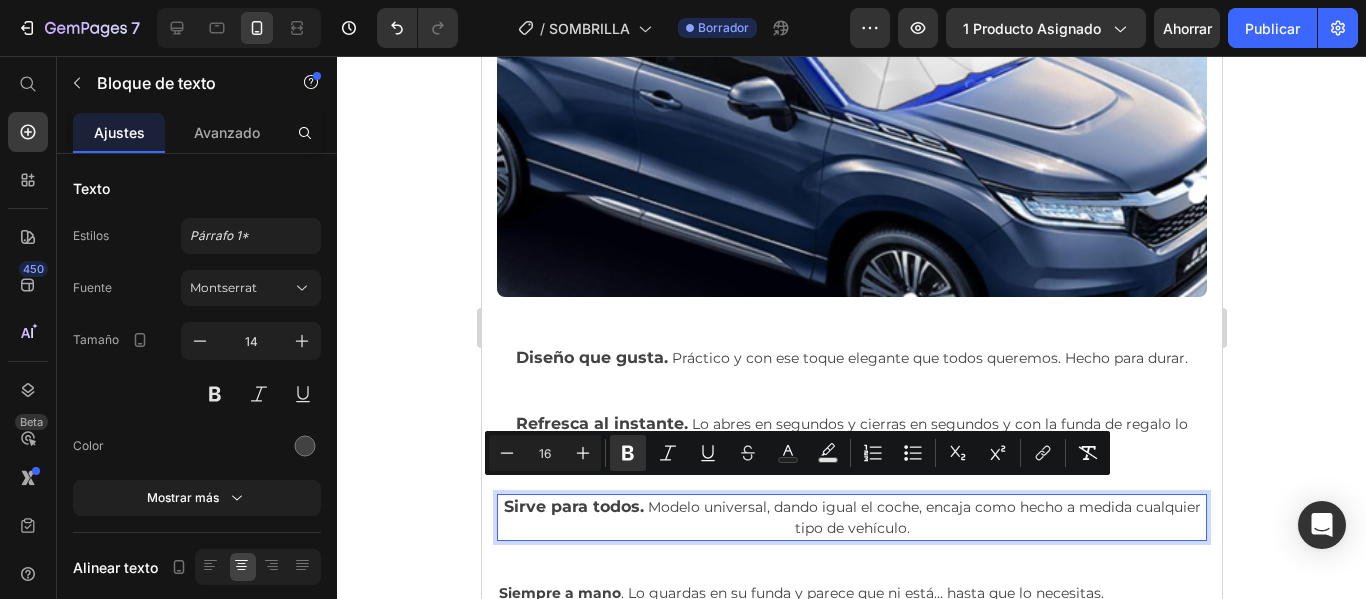 scroll, scrollTop: 5132, scrollLeft: 0, axis: vertical 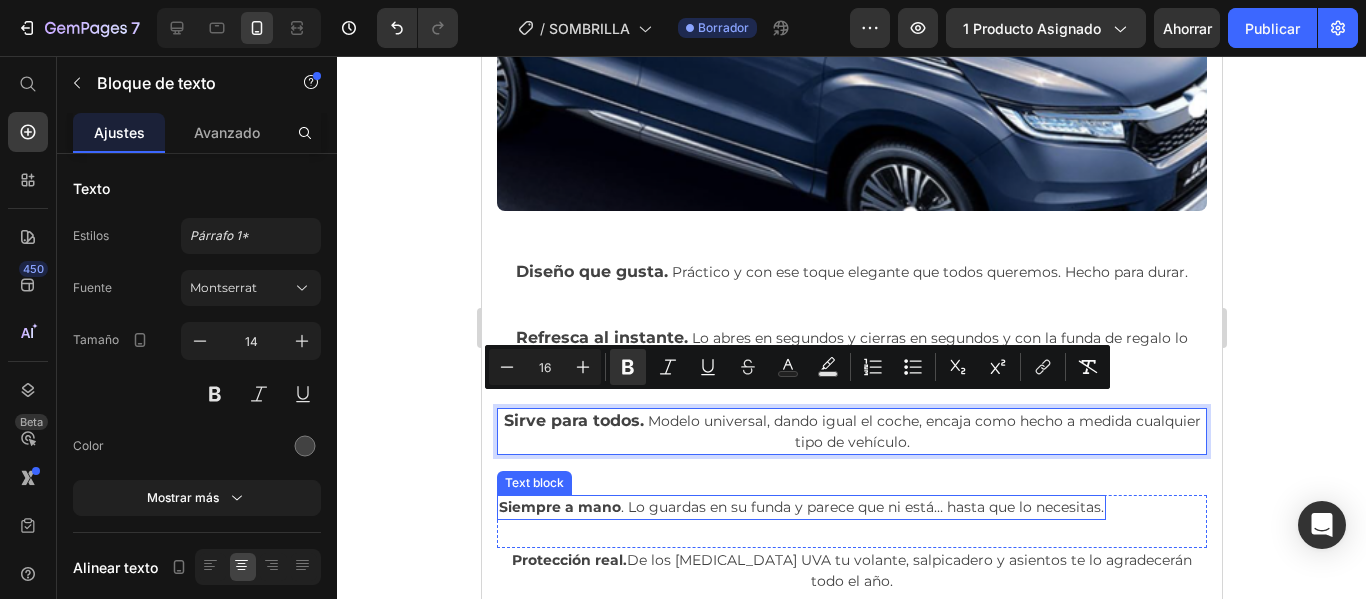 click on "Siempre a mano" at bounding box center (559, 507) 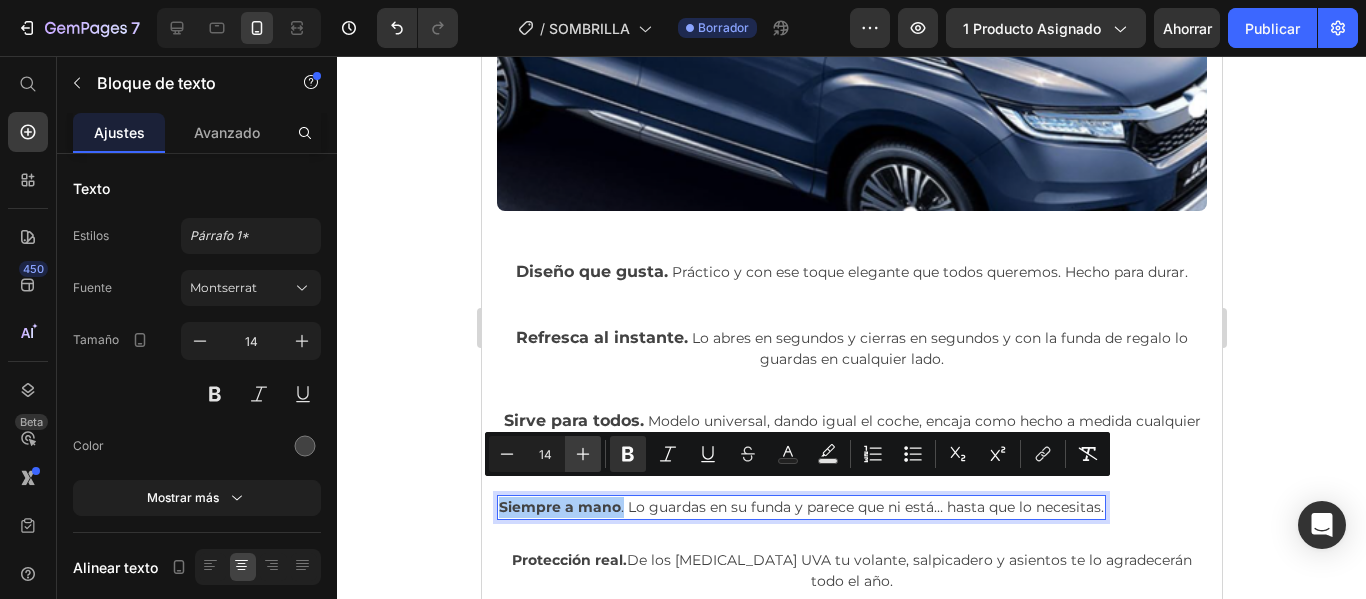 click 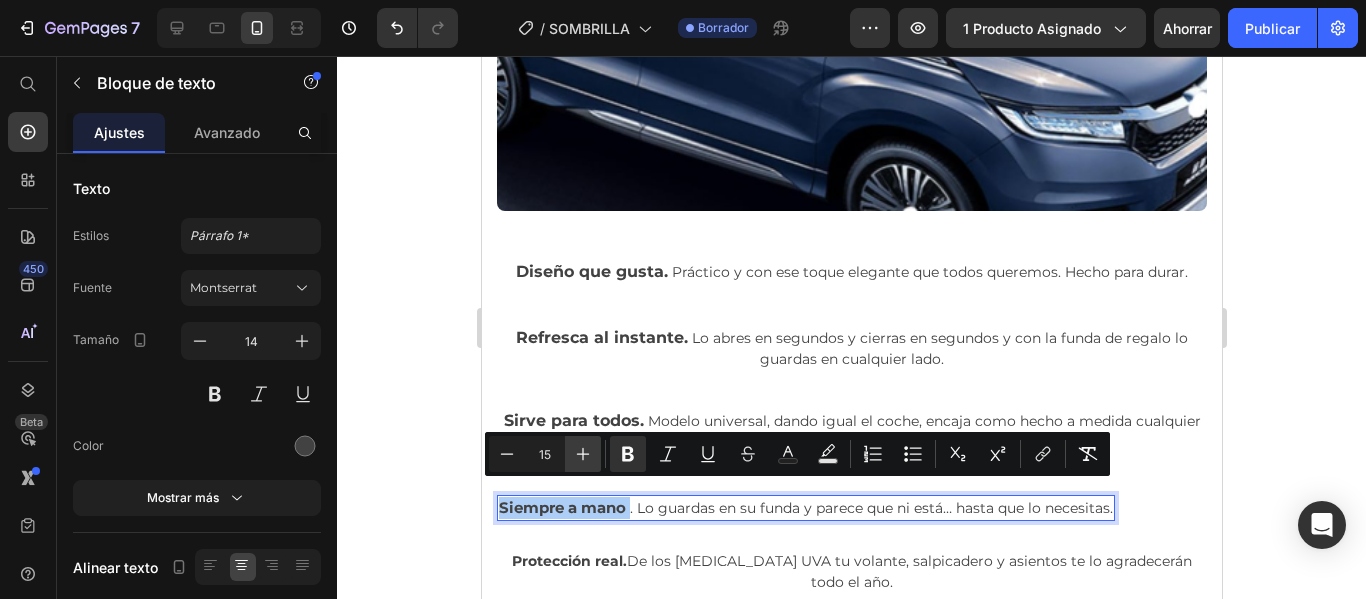 click 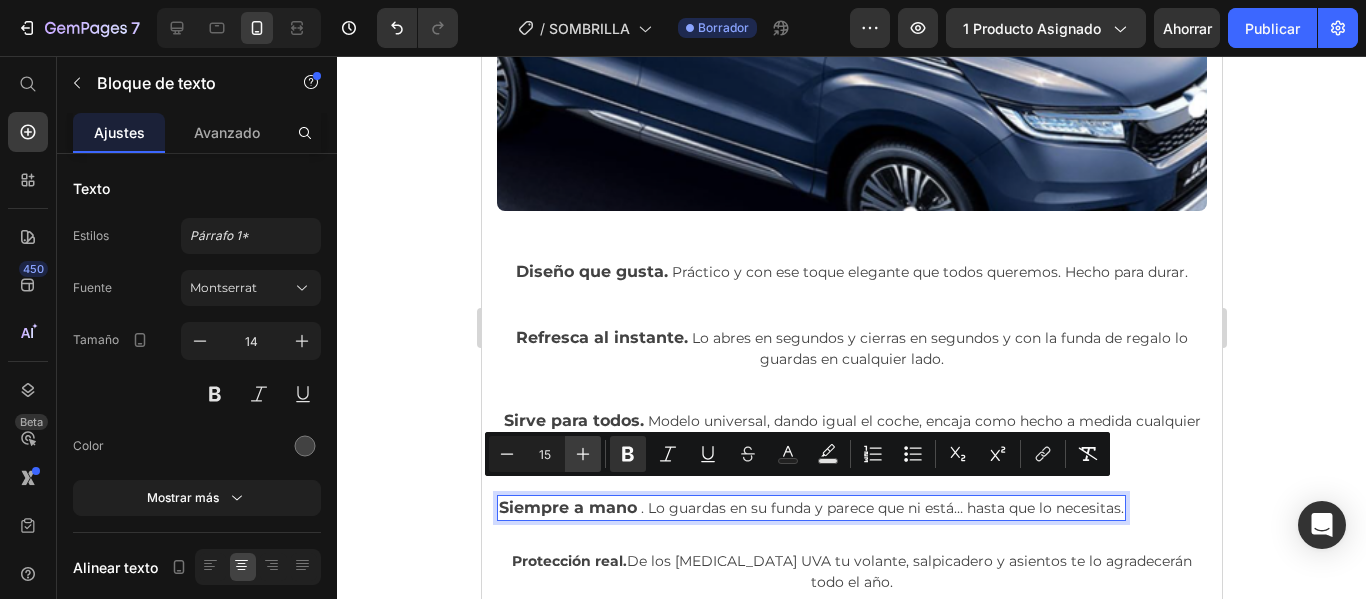 type on "16" 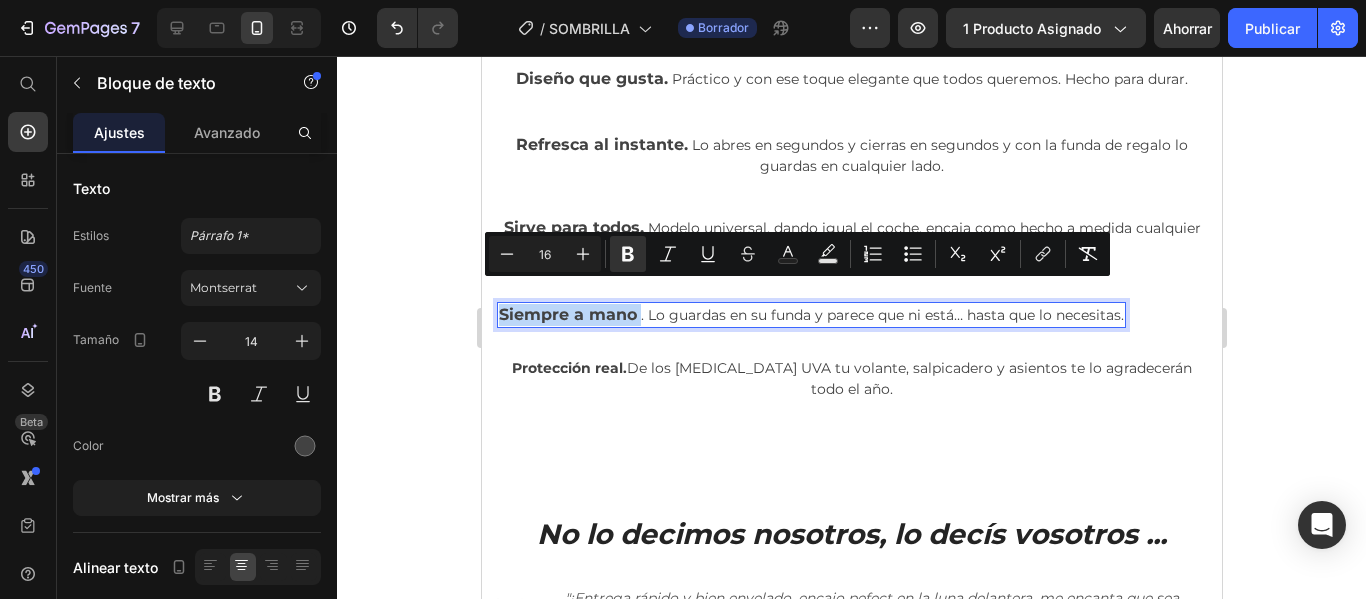 scroll, scrollTop: 5332, scrollLeft: 0, axis: vertical 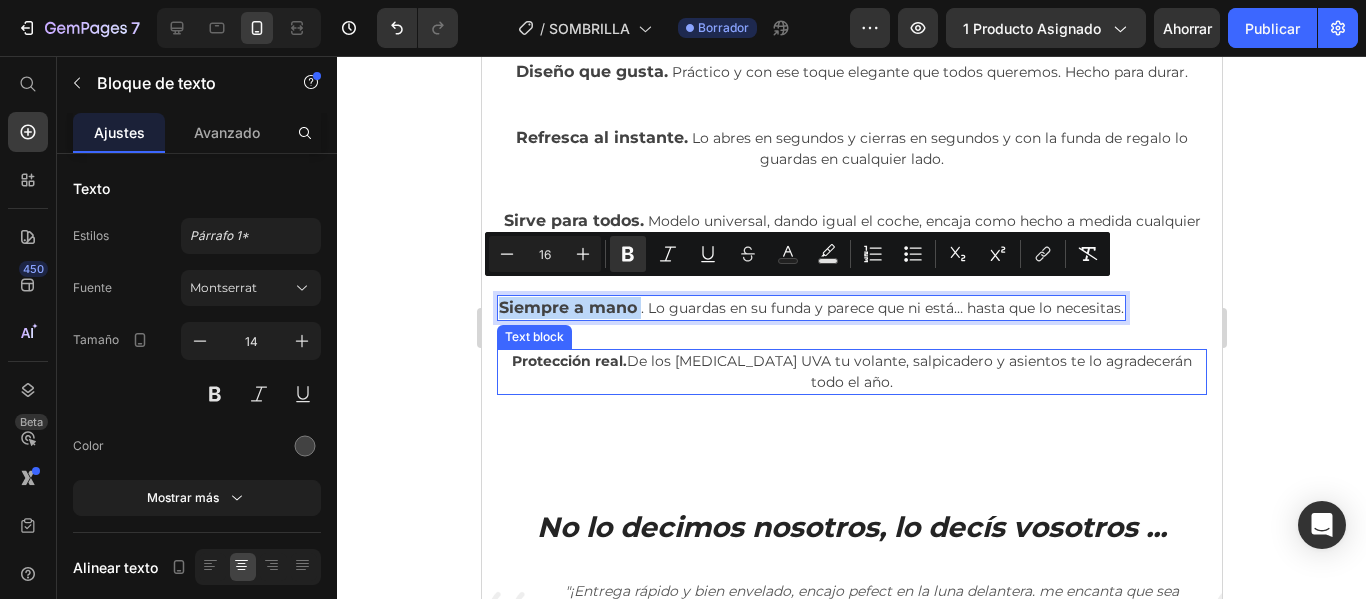 click on "Protección real." at bounding box center [568, 361] 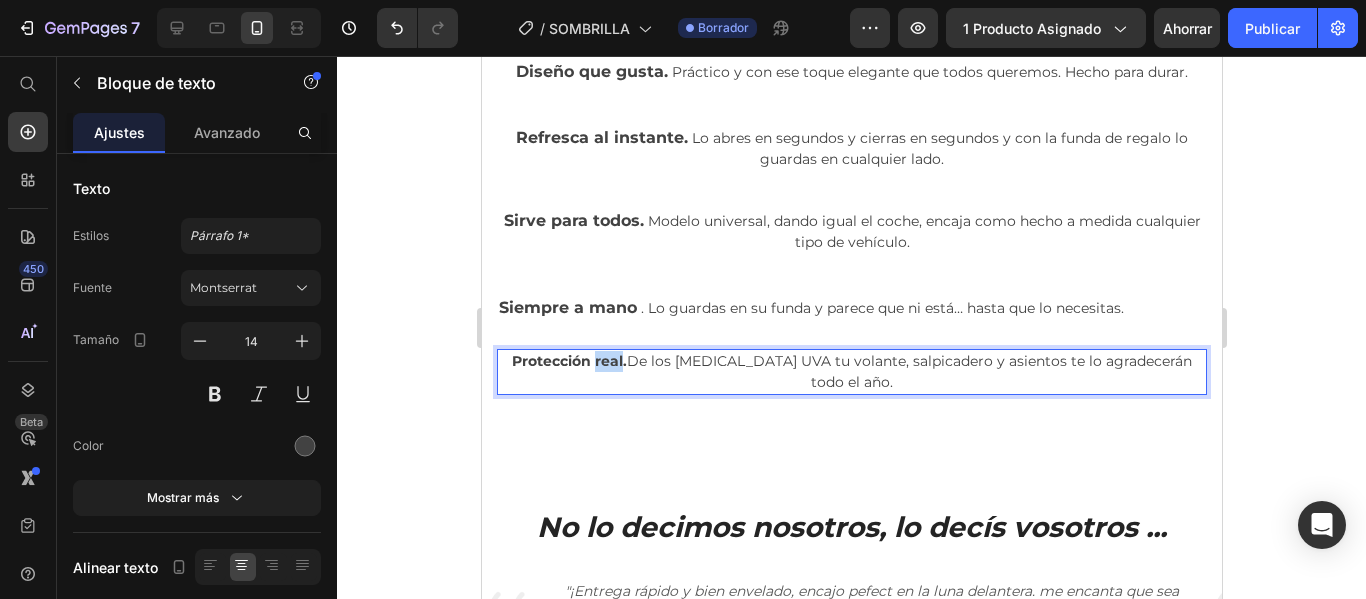 click on "Protección real." at bounding box center (568, 361) 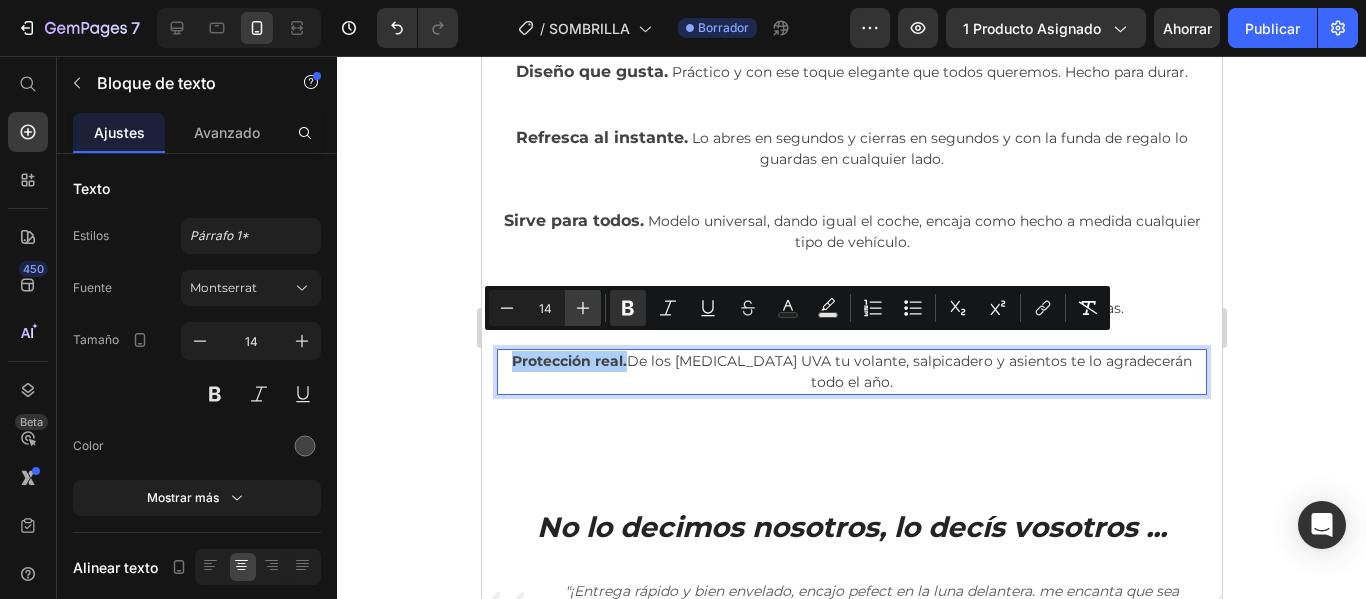 click on "Plus" at bounding box center (583, 308) 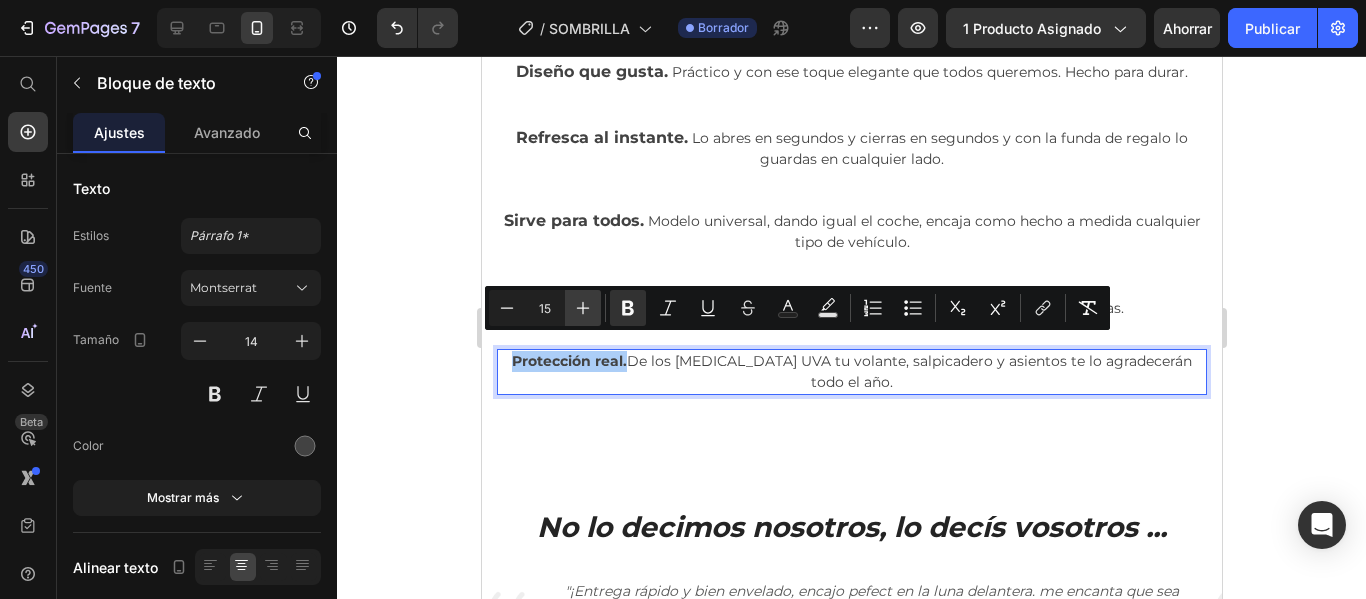 click on "Plus" at bounding box center (583, 308) 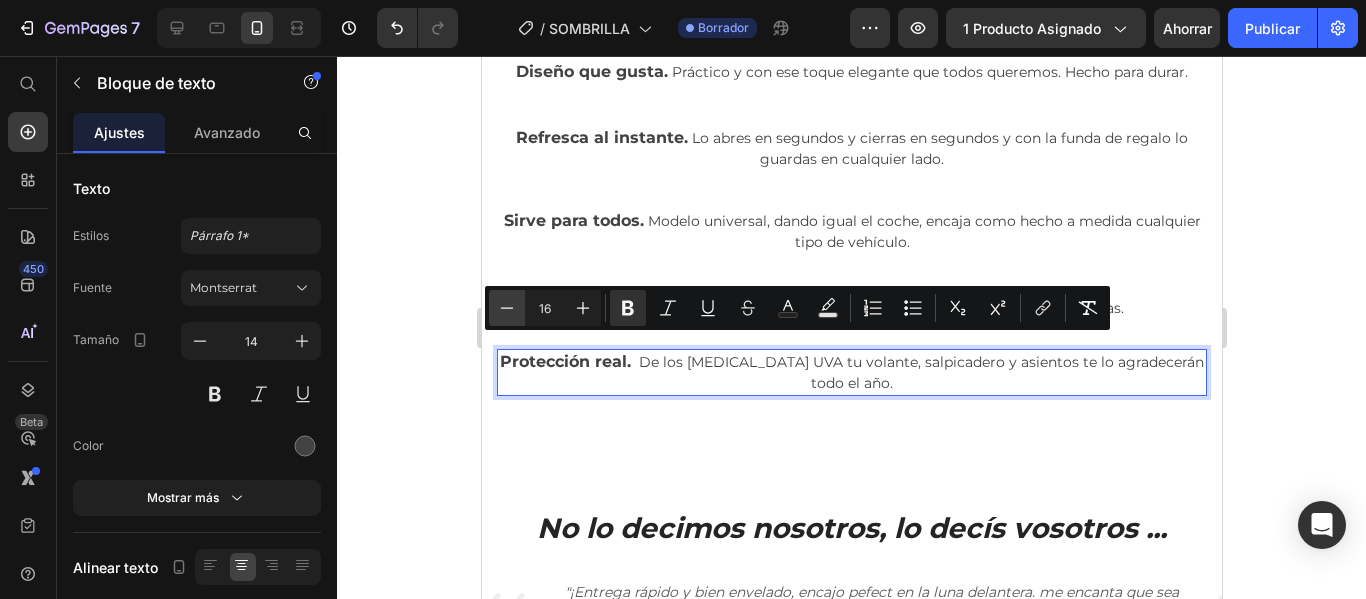 click 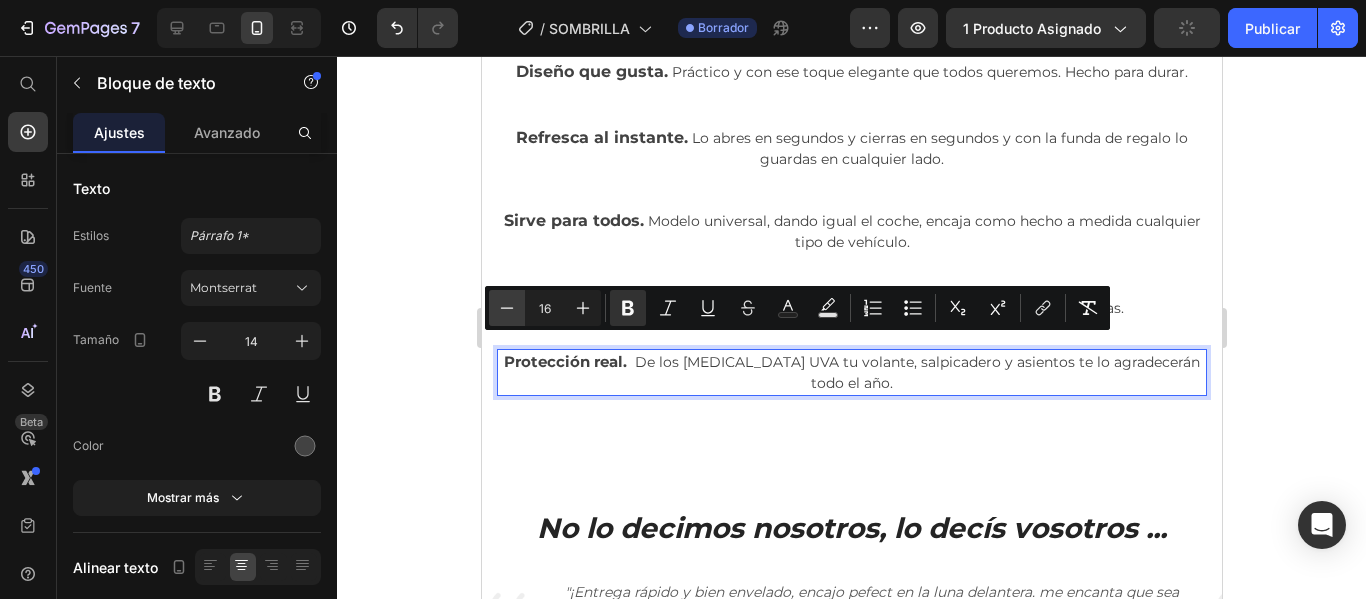 type on "15" 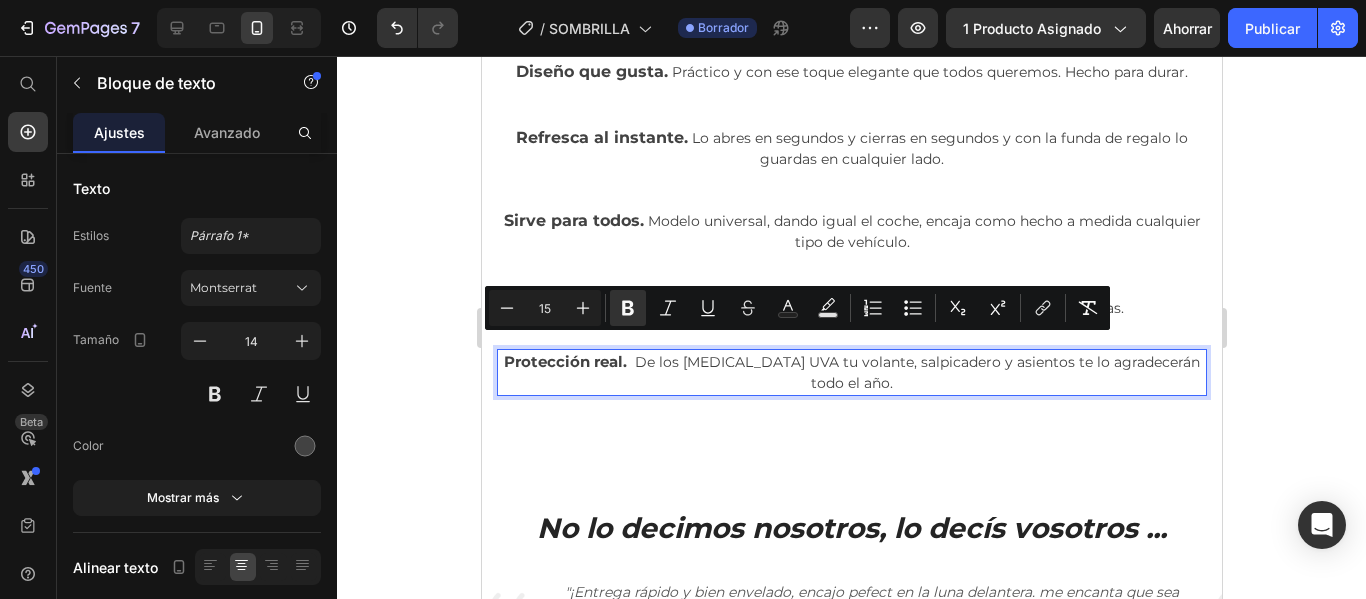 click at bounding box center (630, 362) 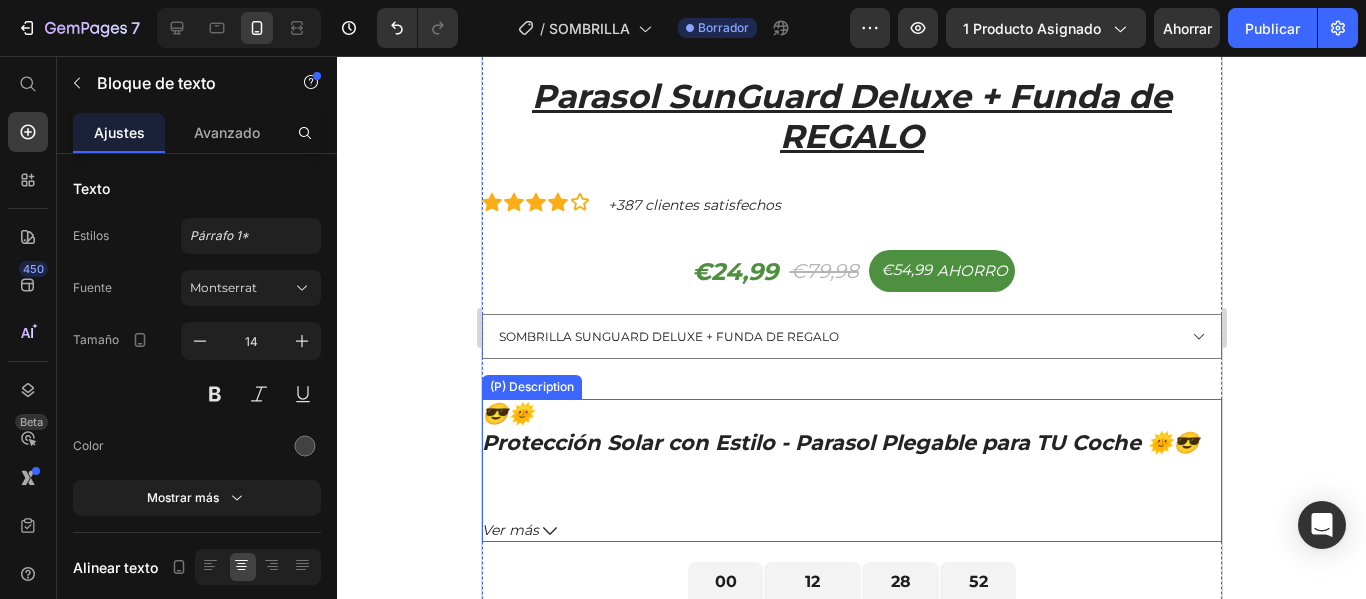 scroll, scrollTop: 900, scrollLeft: 0, axis: vertical 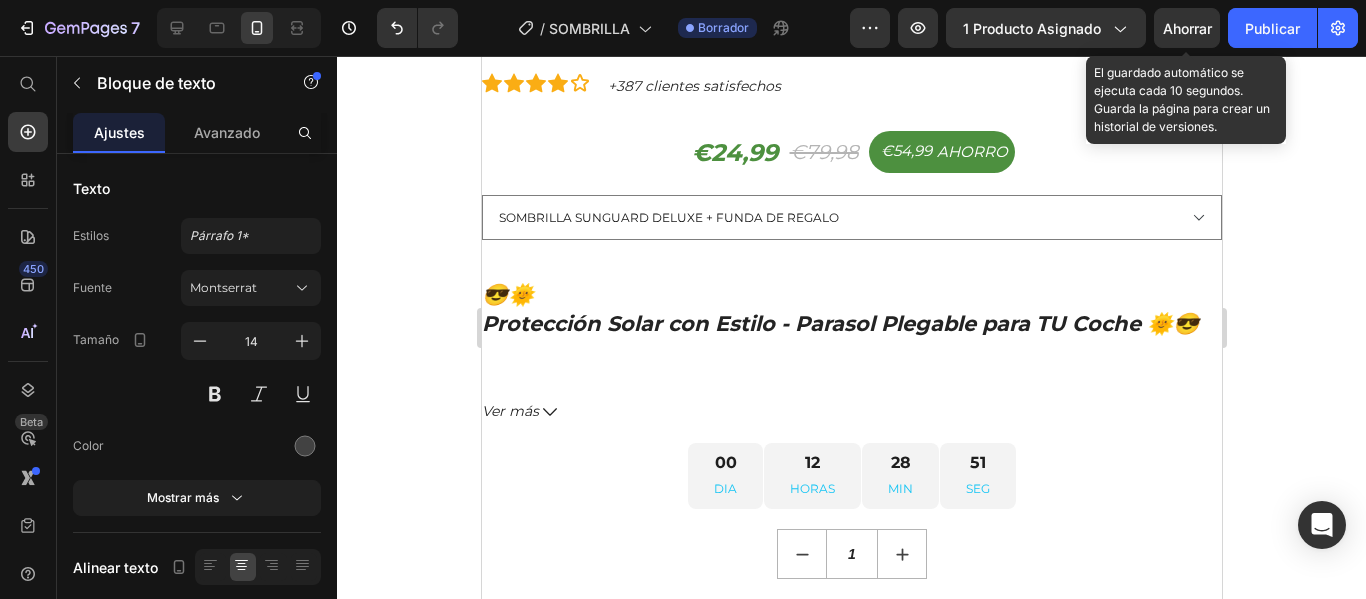 click on "Ahorrar" at bounding box center (1187, 28) 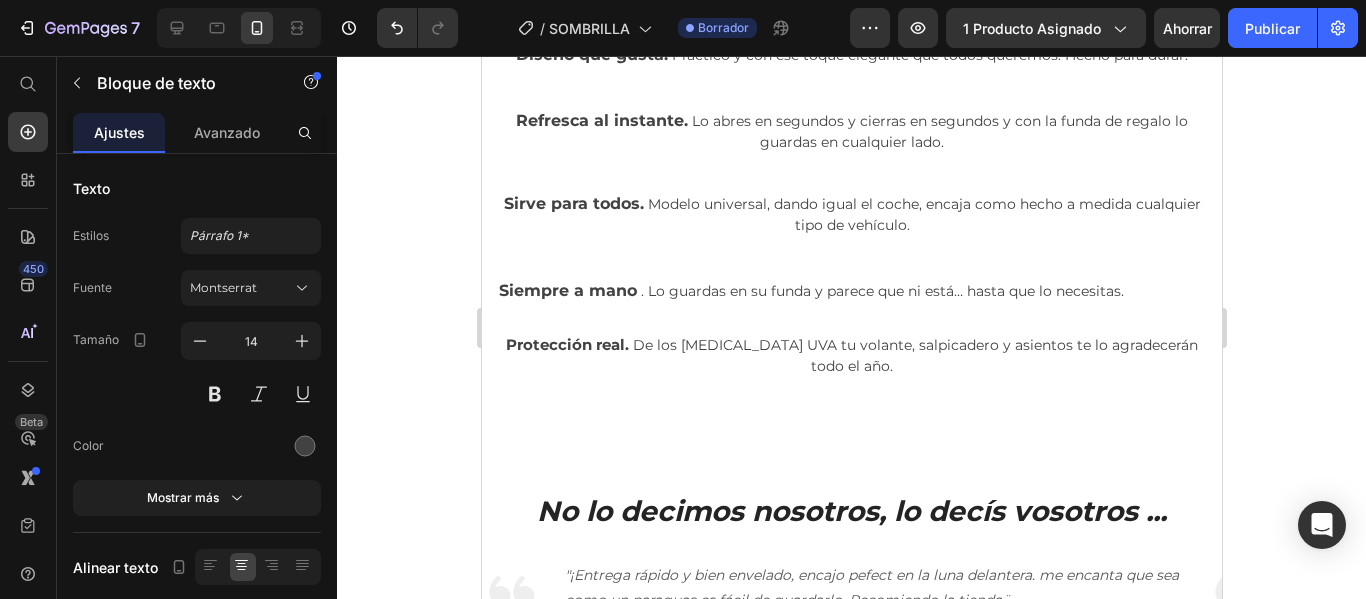 scroll, scrollTop: 7852, scrollLeft: 0, axis: vertical 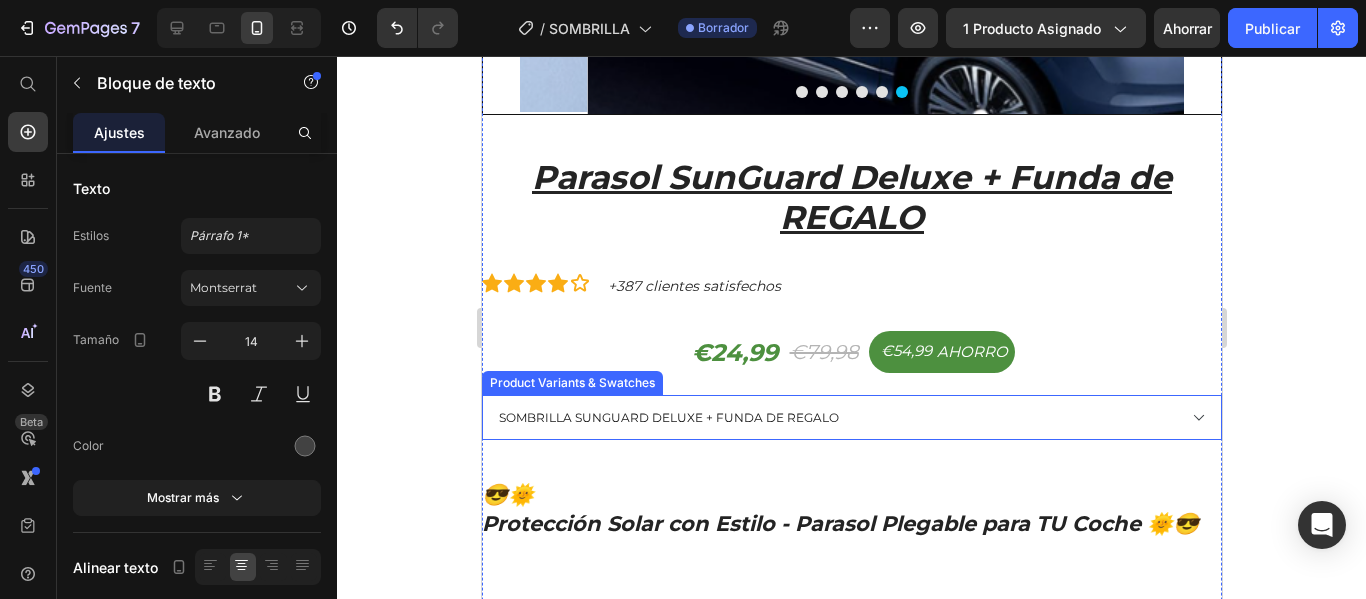 click on "SOMBRILLA SUNGUARD DELUXE + FUNDA DE REGALO 2 PARASOL SUNGUARD DELUXE + FUNDA DE REGALO - 1 3 PARASOL SUNGUARD DELUXE + FUNDAS DE REGALO - 1" at bounding box center [851, 417] 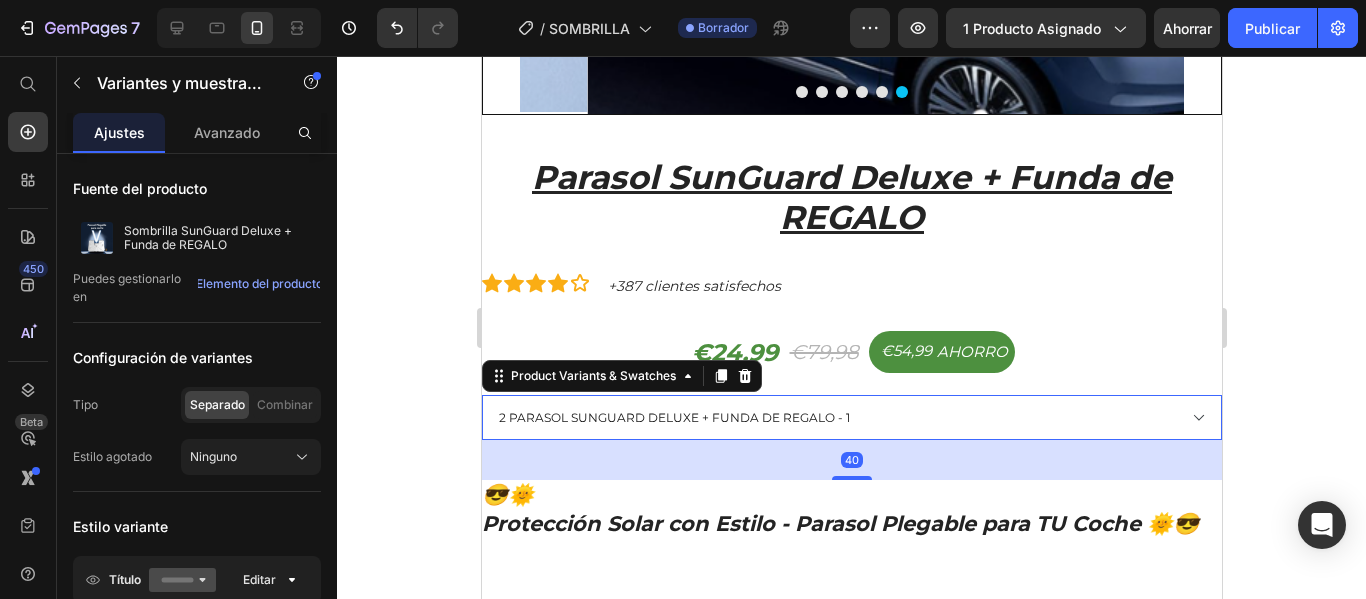 click on "SOMBRILLA SUNGUARD DELUXE + FUNDA DE REGALO 2 PARASOL SUNGUARD DELUXE + FUNDA DE REGALO - 1 3 PARASOL SUNGUARD DELUXE + FUNDAS DE REGALO - 1" at bounding box center [851, 417] 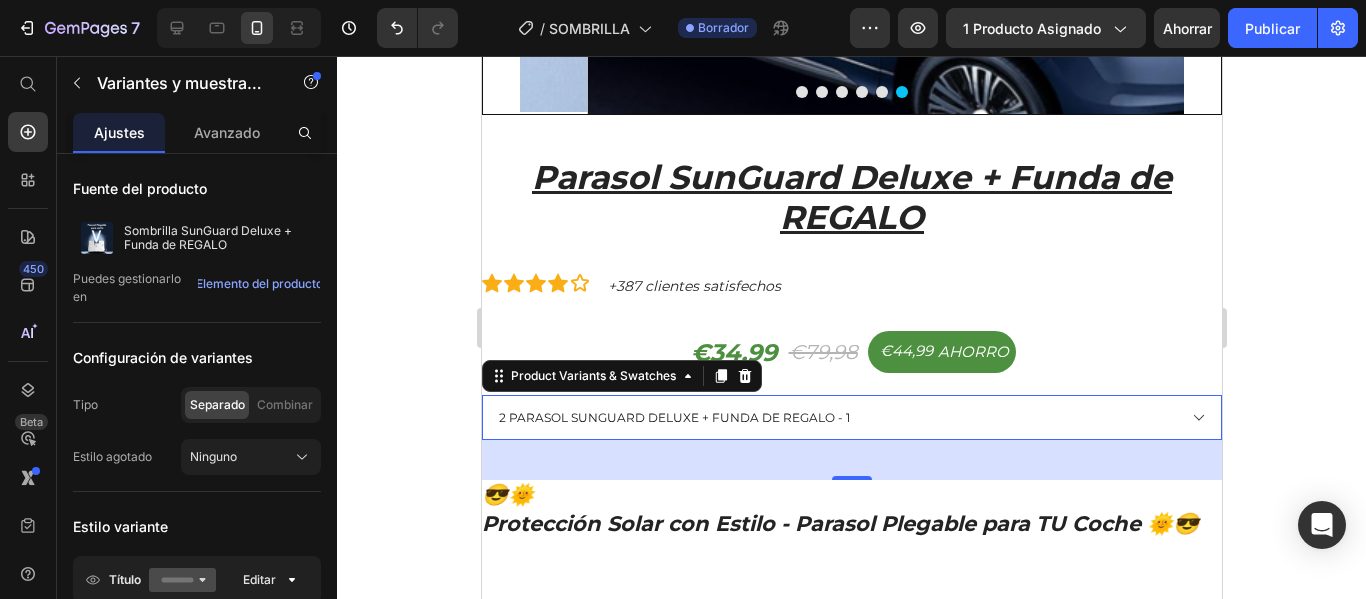 click on "SOMBRILLA SUNGUARD DELUXE + FUNDA DE REGALO 2 PARASOL SUNGUARD DELUXE + FUNDA DE REGALO - 1 3 PARASOL SUNGUARD DELUXE + FUNDAS DE REGALO - 1" at bounding box center [851, 417] 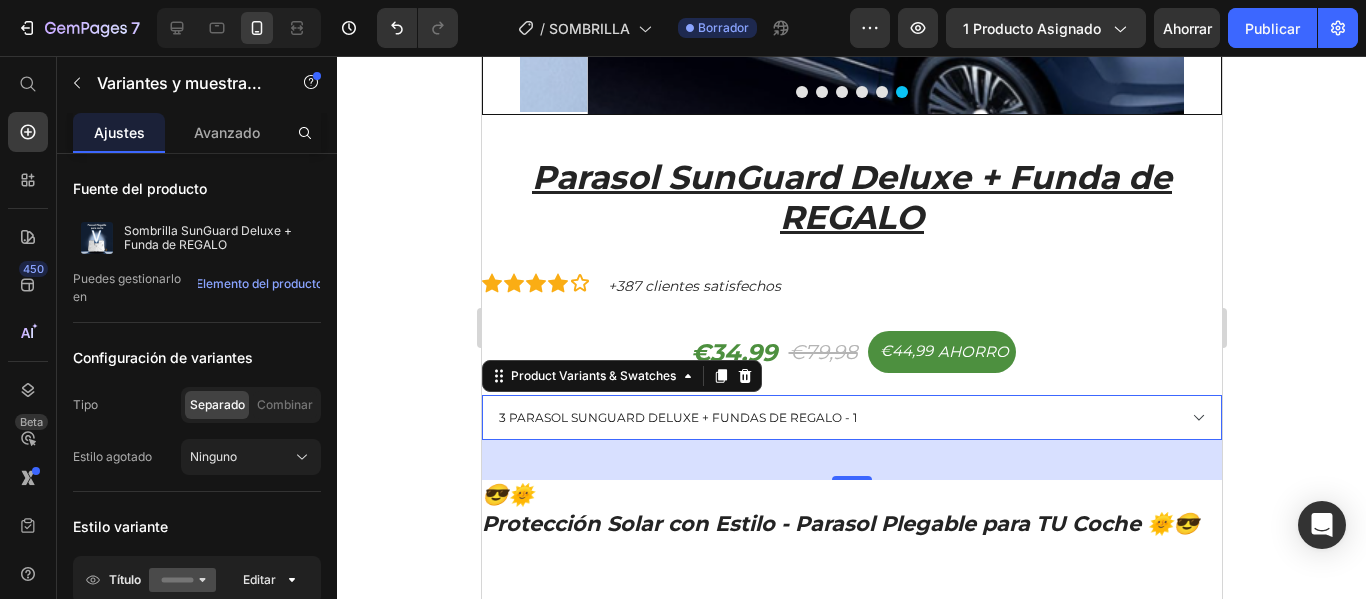 click on "SOMBRILLA SUNGUARD DELUXE + FUNDA DE REGALO 2 PARASOL SUNGUARD DELUXE + FUNDA DE REGALO - 1 3 PARASOL SUNGUARD DELUXE + FUNDAS DE REGALO - 1" at bounding box center (851, 417) 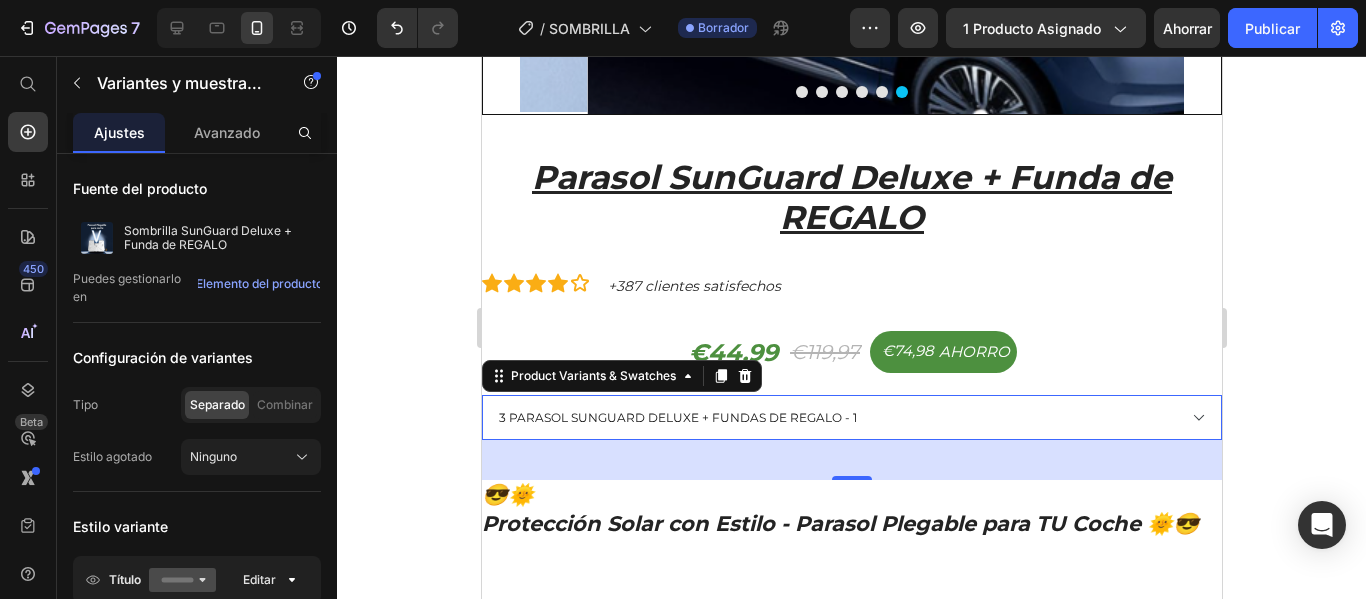click on "SOMBRILLA SUNGUARD DELUXE + FUNDA DE REGALO 2 PARASOL SUNGUARD DELUXE + FUNDA DE REGALO - 1 3 PARASOL SUNGUARD DELUXE + FUNDAS DE REGALO - 1" at bounding box center [851, 417] 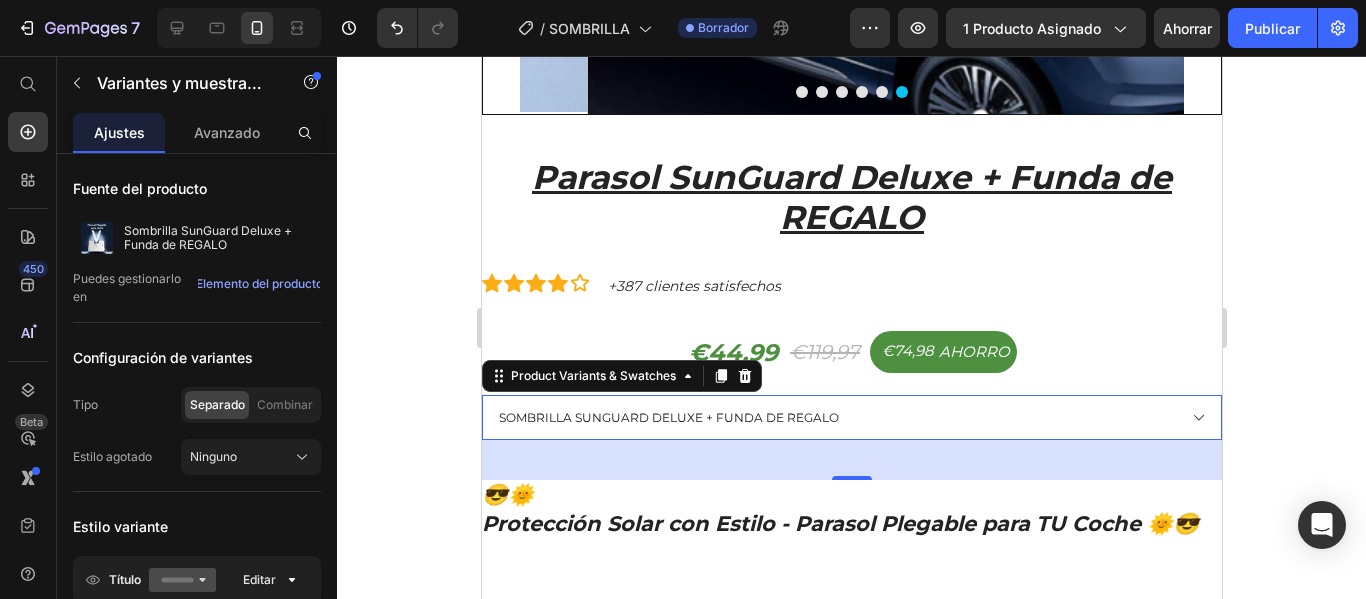 click on "SOMBRILLA SUNGUARD DELUXE + FUNDA DE REGALO 2 PARASOL SUNGUARD DELUXE + FUNDA DE REGALO - 1 3 PARASOL SUNGUARD DELUXE + FUNDAS DE REGALO - 1" at bounding box center [851, 417] 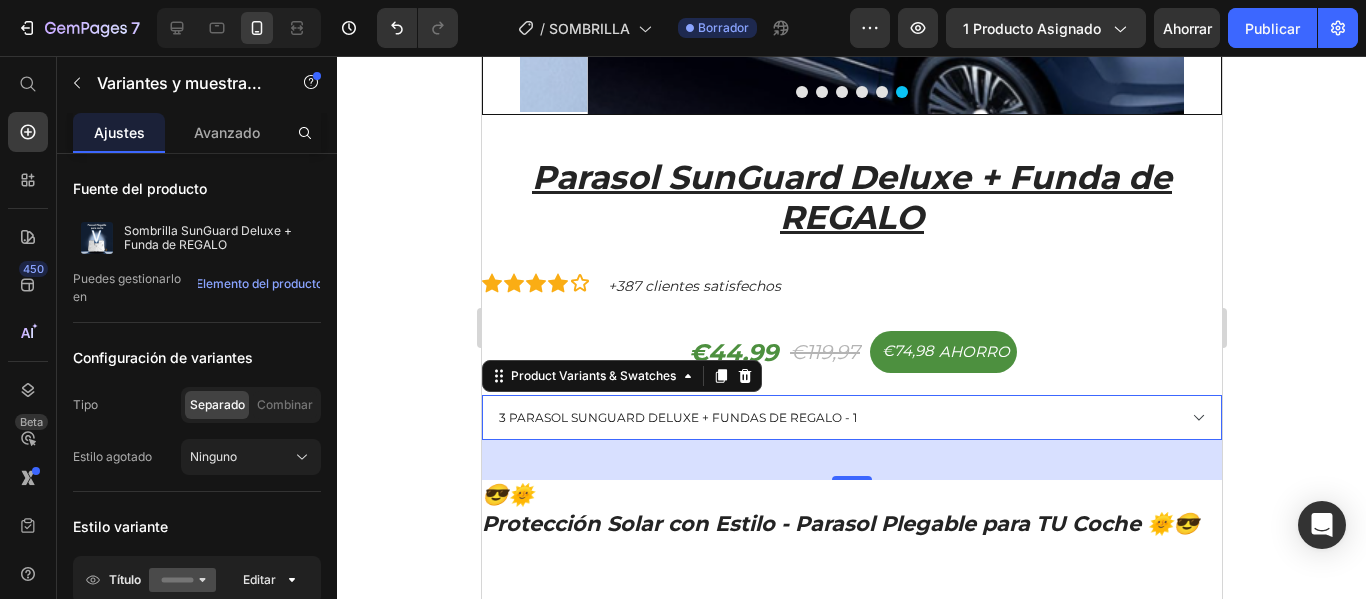 select on "SOMBRILLA SUNGUARD DELUXE + FUNDA DE REGALO" 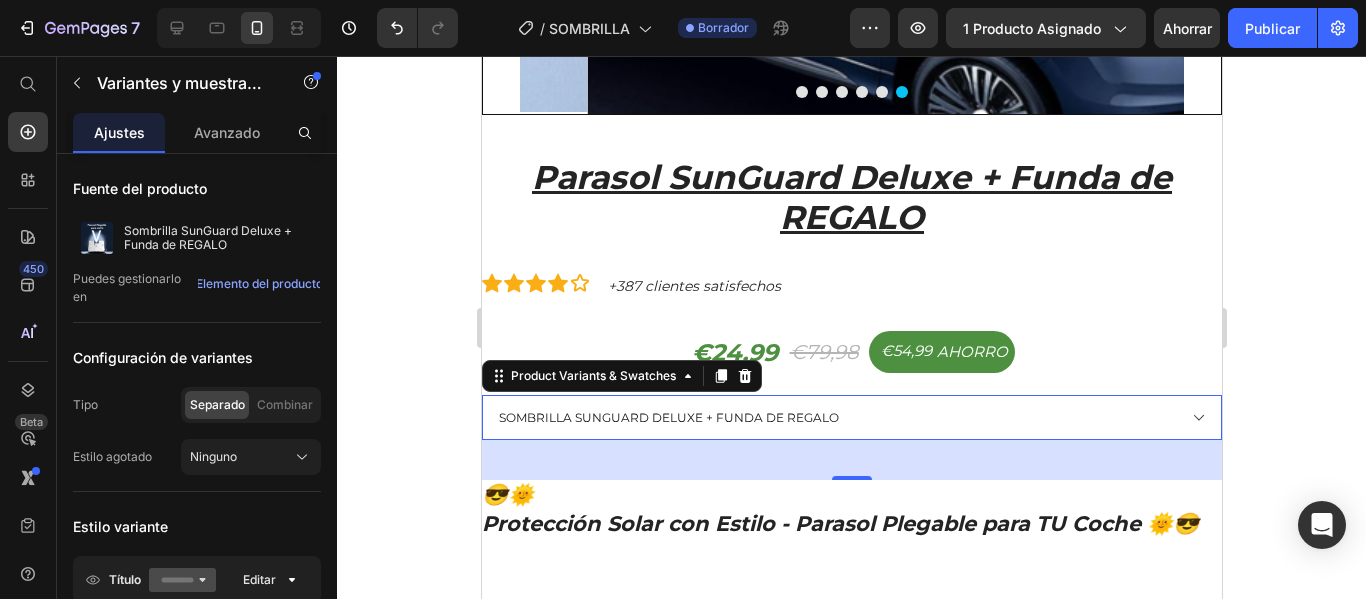 click on "SOMBRILLA SUNGUARD DELUXE + FUNDA DE REGALO 2 PARASOL SUNGUARD DELUXE + FUNDA DE REGALO - 1 3 PARASOL SUNGUARD DELUXE + FUNDAS DE REGALO - 1" at bounding box center [851, 417] 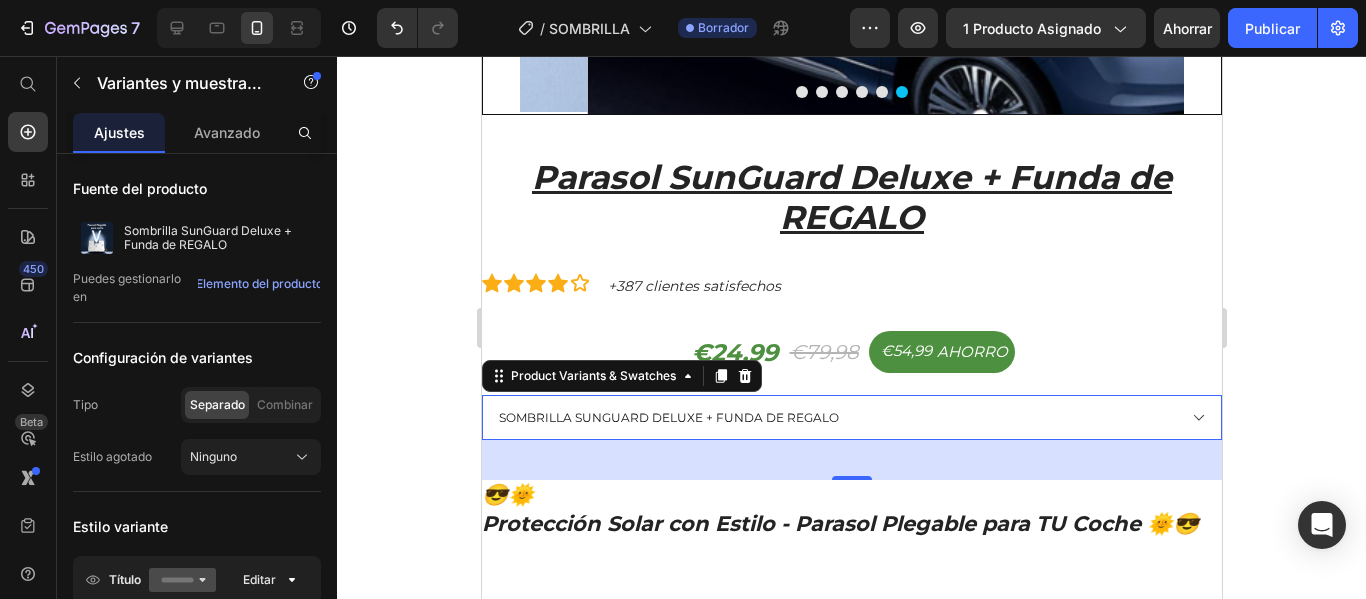 click on "SOMBRILLA SUNGUARD DELUXE + FUNDA DE REGALO 2 PARASOL SUNGUARD DELUXE + FUNDA DE REGALO - 1 3 PARASOL SUNGUARD DELUXE + FUNDAS DE REGALO - 1" at bounding box center (851, 417) 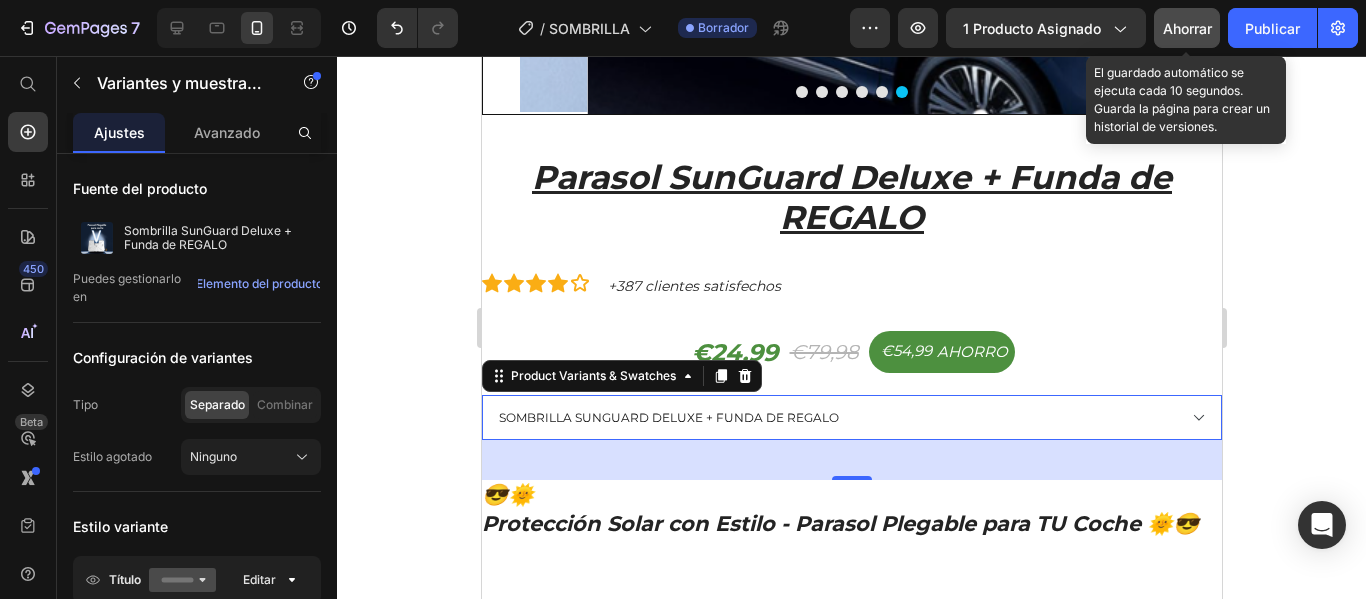click on "Ahorrar" at bounding box center (1187, 28) 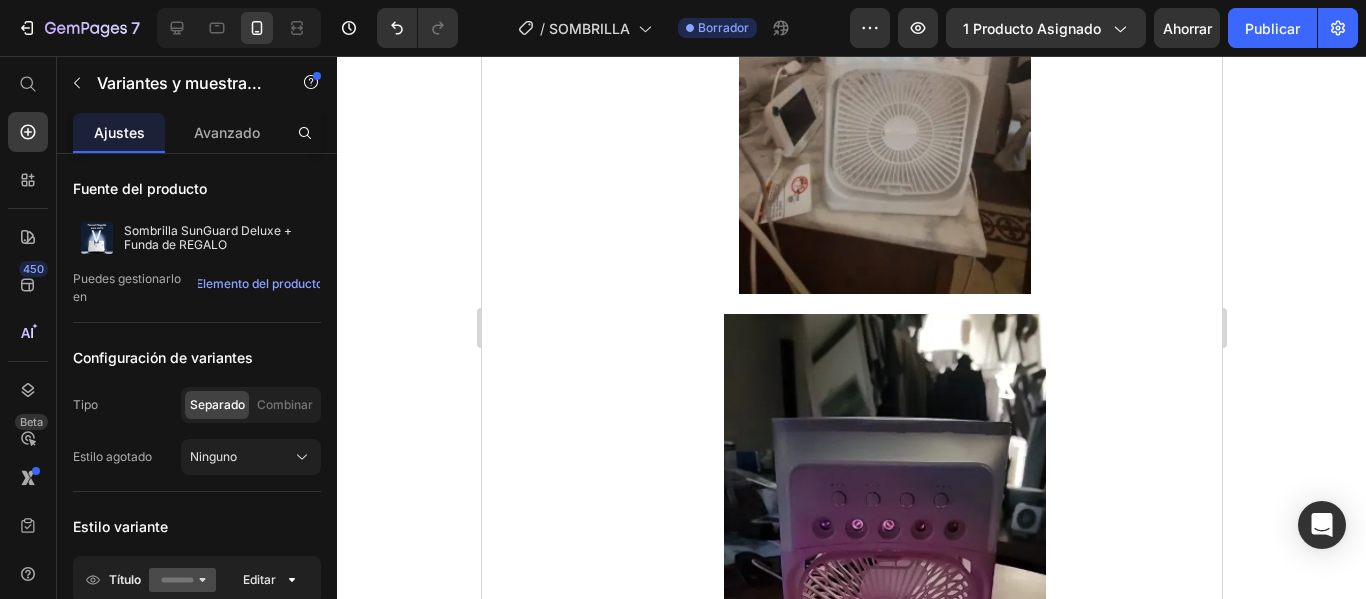 scroll, scrollTop: 6600, scrollLeft: 0, axis: vertical 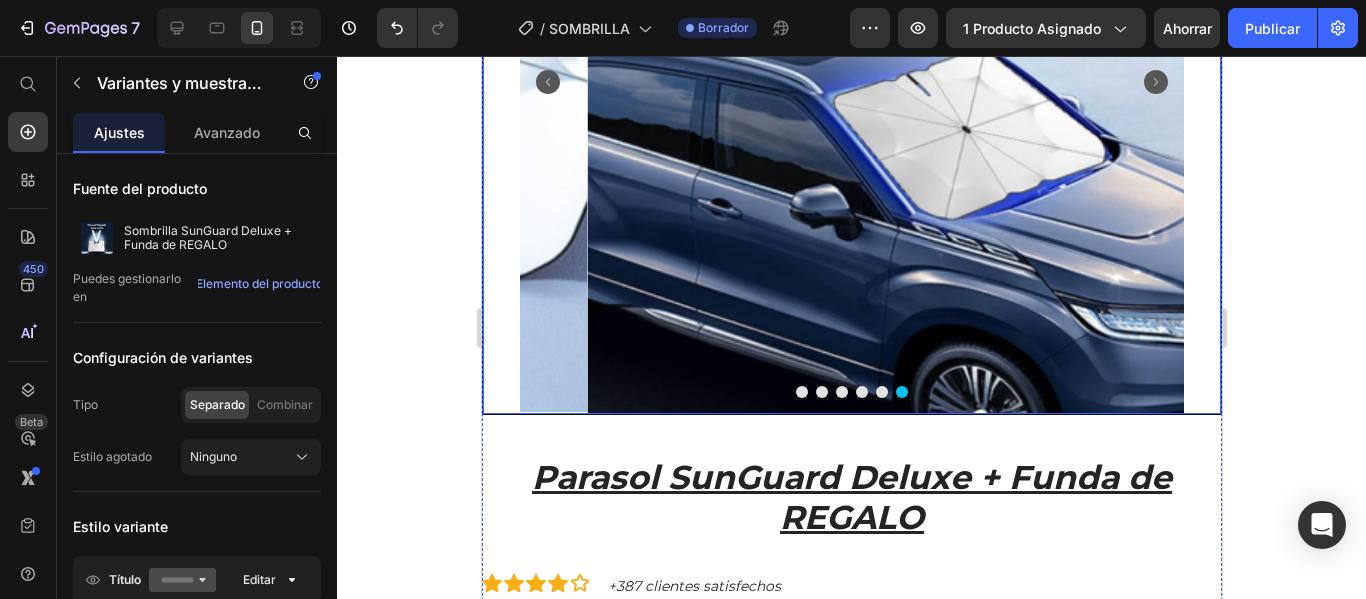 click at bounding box center (801, 392) 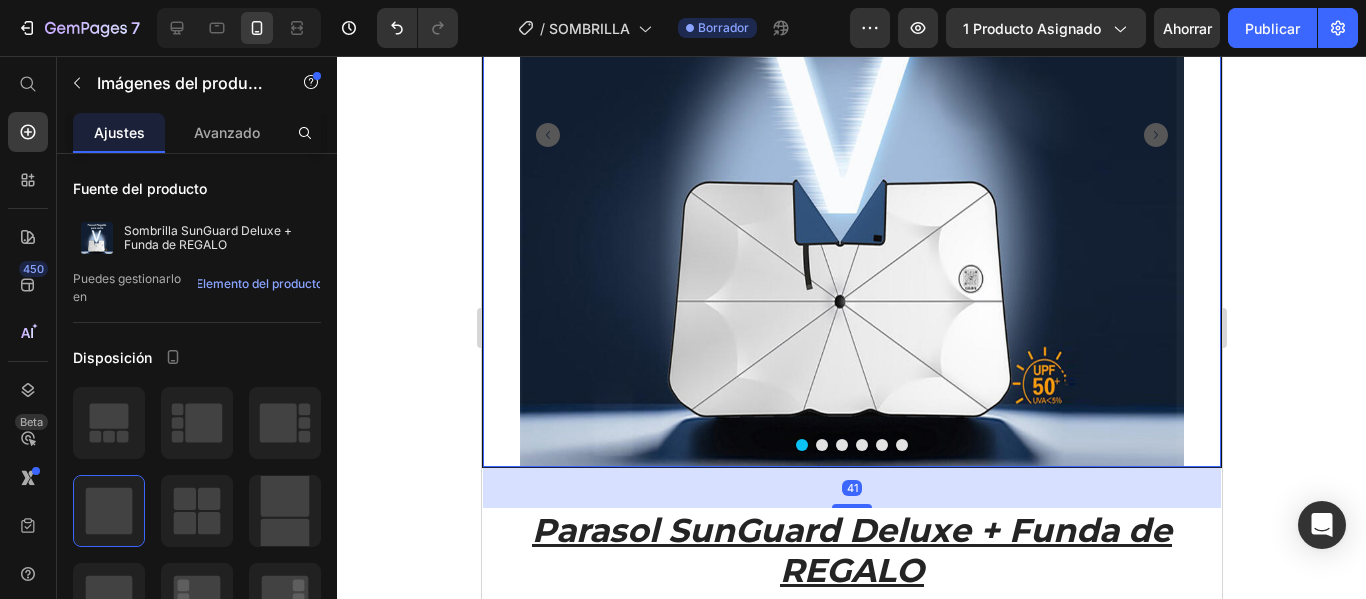 scroll, scrollTop: 300, scrollLeft: 0, axis: vertical 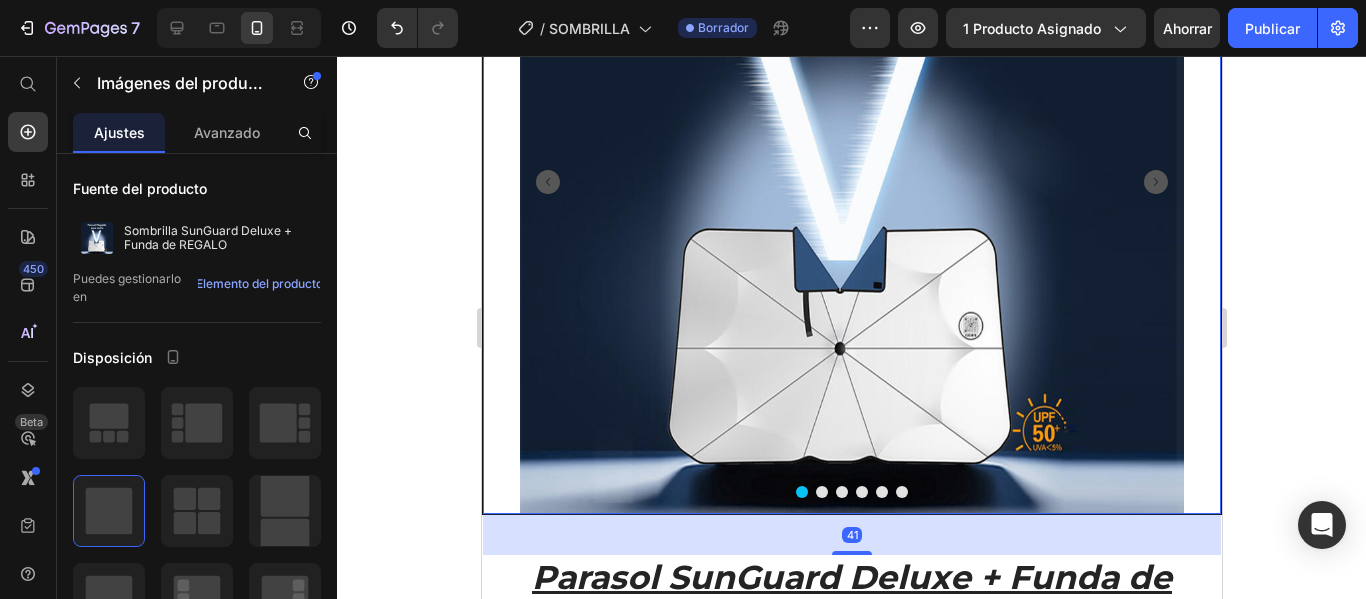 click 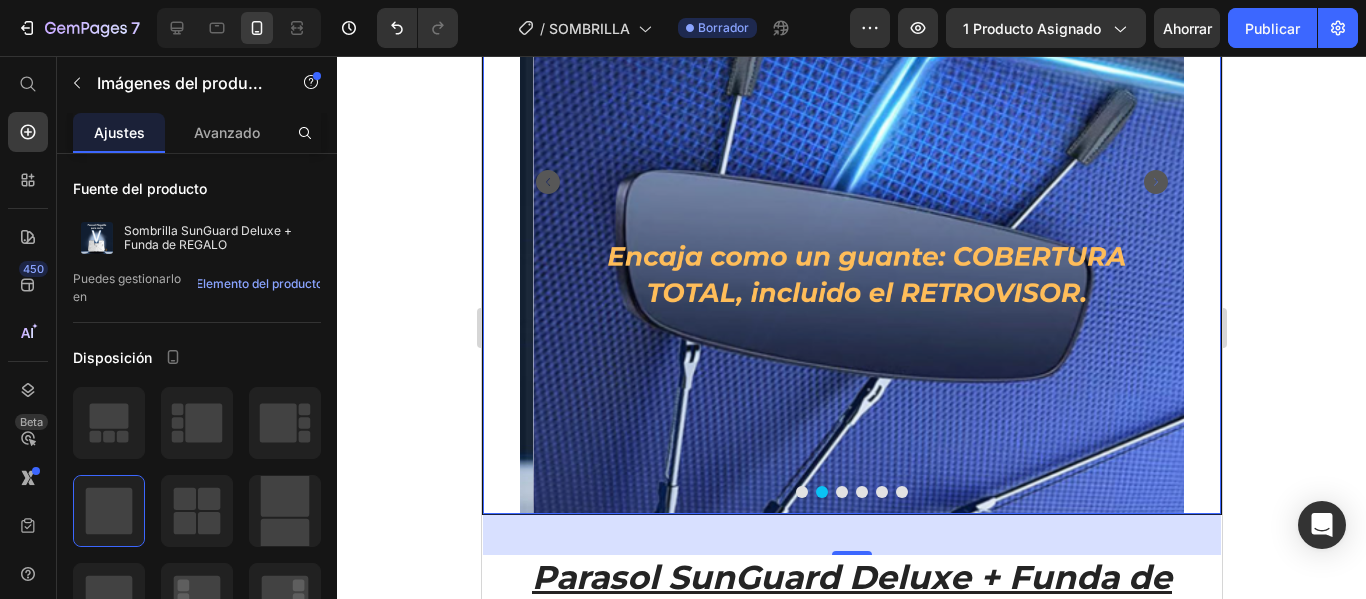 click 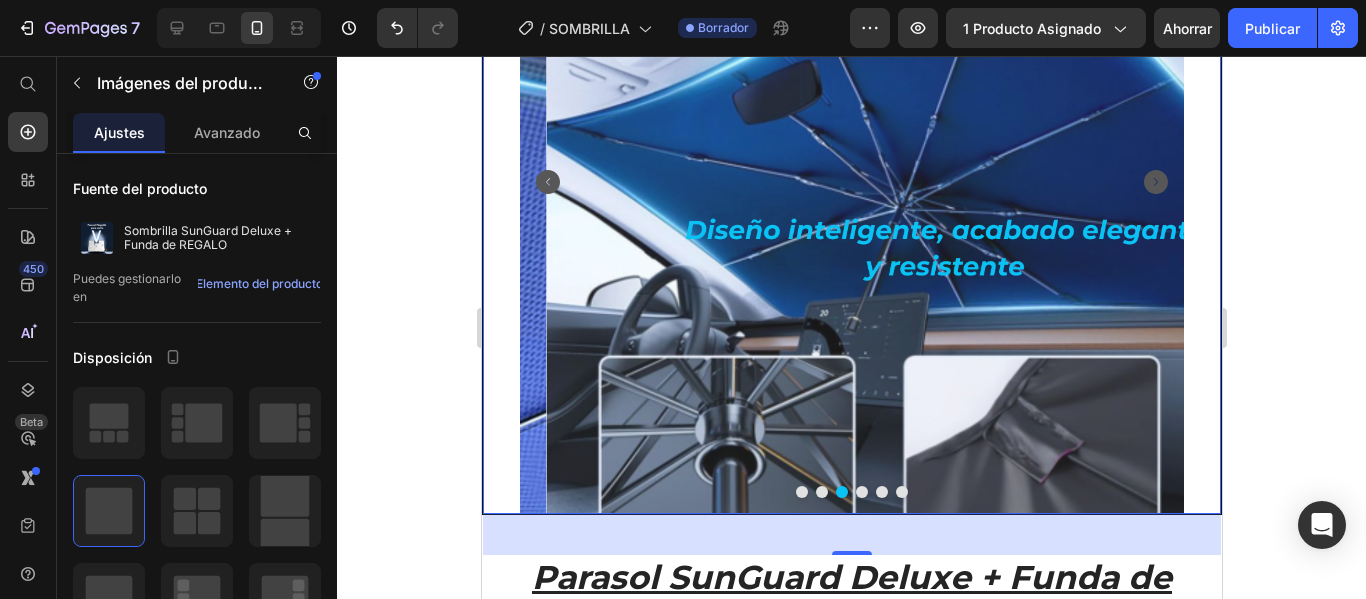 click 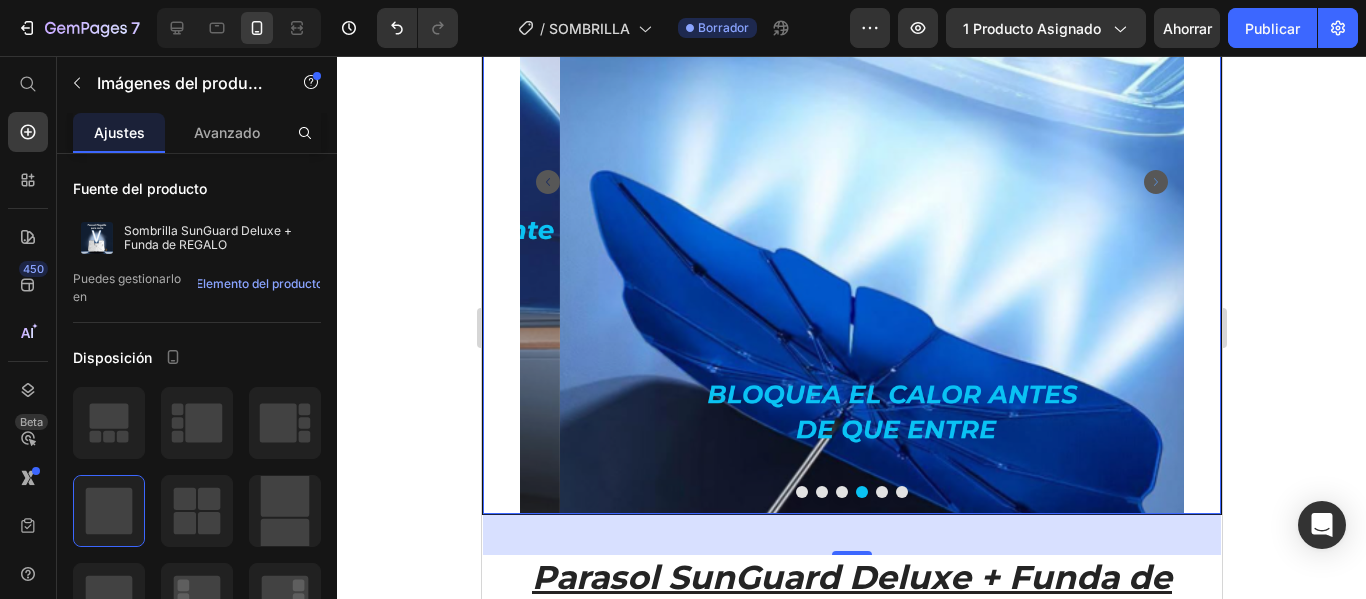 click 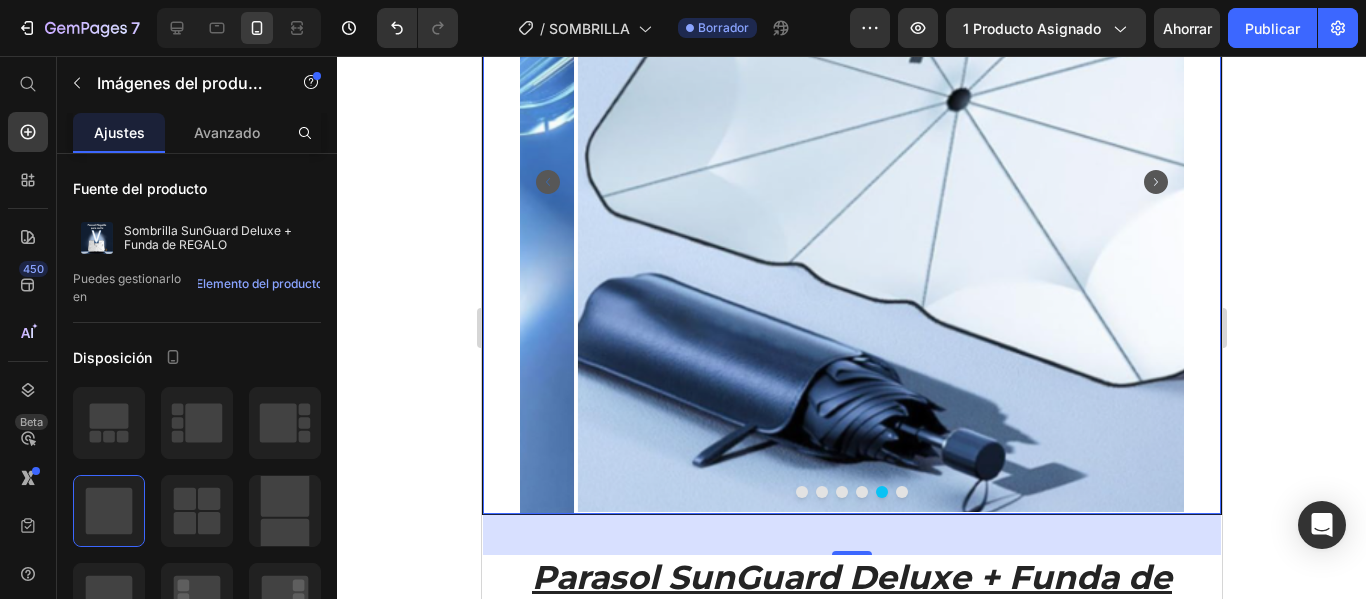 click at bounding box center [851, 182] 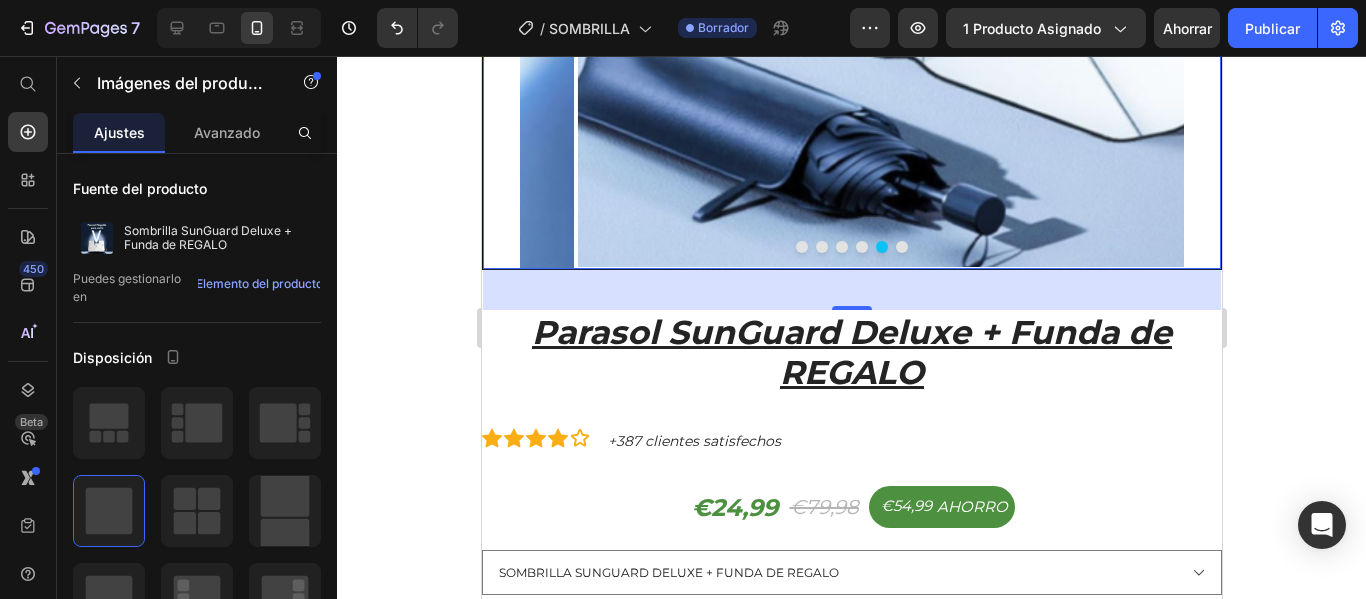 scroll, scrollTop: 600, scrollLeft: 0, axis: vertical 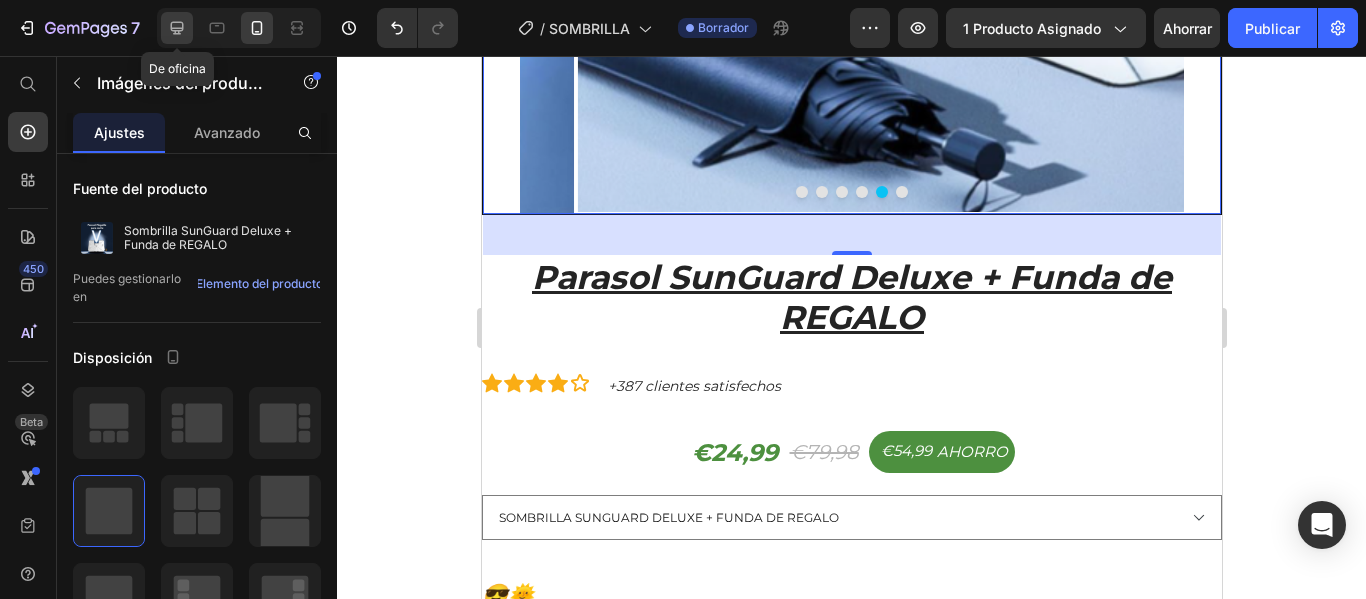 drag, startPoint x: 190, startPoint y: 29, endPoint x: 38, endPoint y: 187, distance: 219.24416 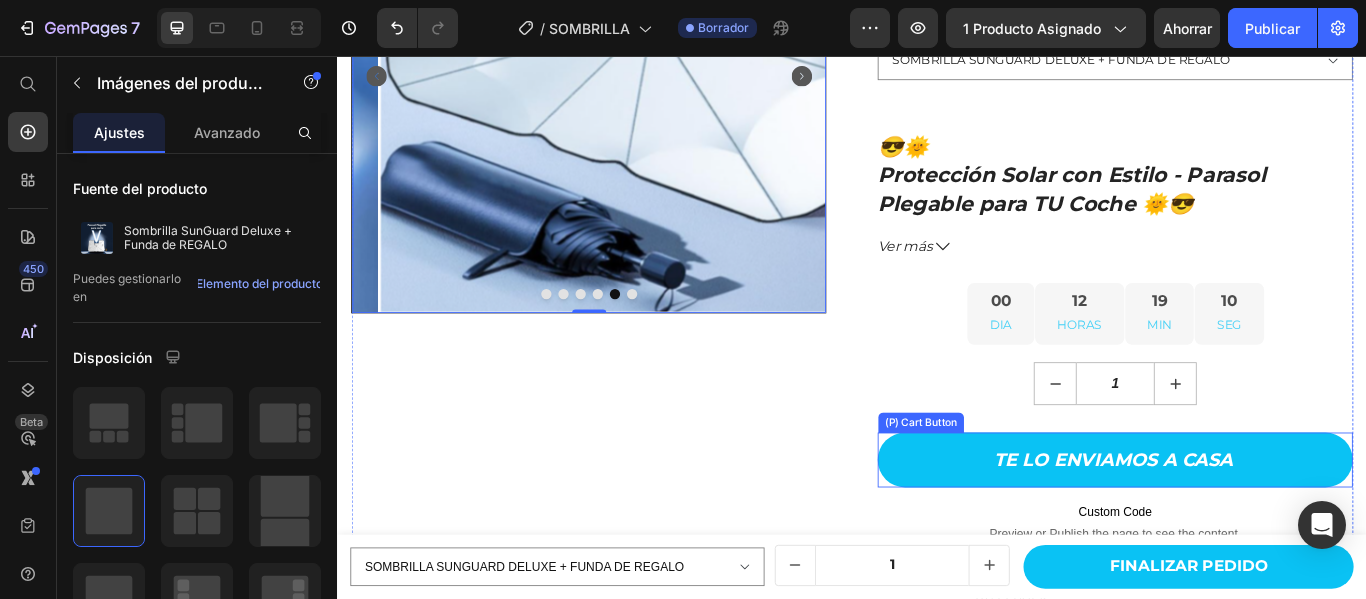 scroll, scrollTop: 423, scrollLeft: 0, axis: vertical 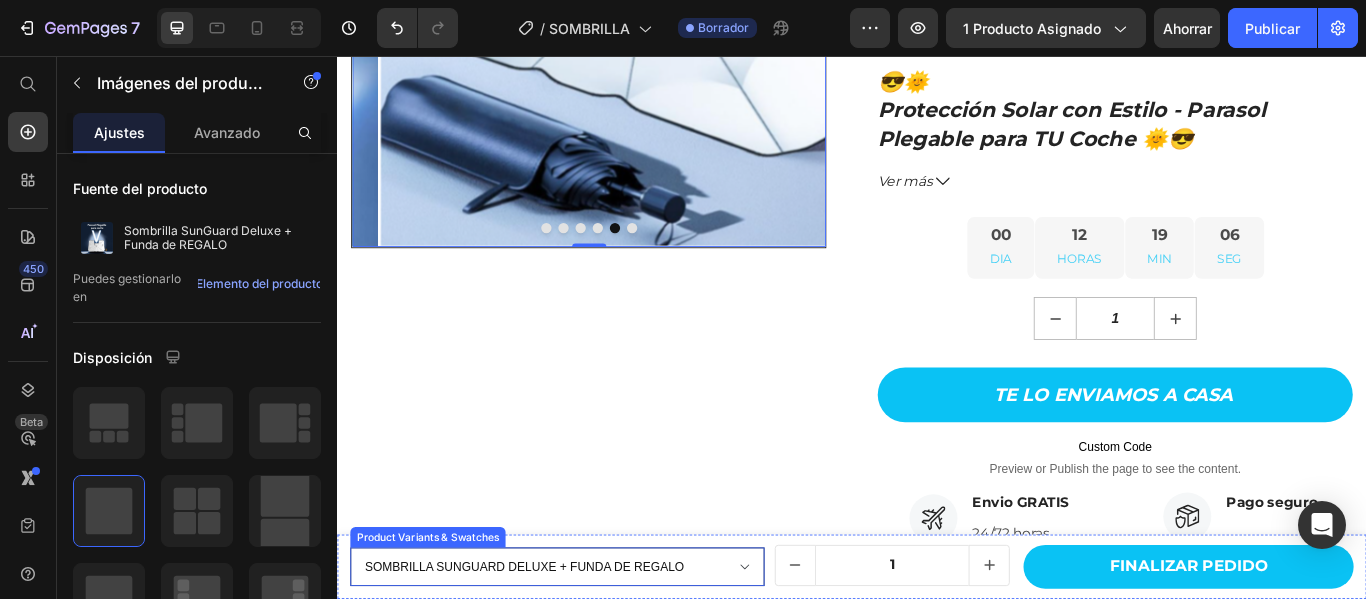 click on "SOMBRILLA SUNGUARD DELUXE + FUNDA DE REGALO 2 PARASOL SUNGUARD DELUXE + FUNDA DE REGALO - 1 3 PARASOL SUNGUARD DELUXE + FUNDAS DE REGALO - 1" at bounding box center [593, 651] 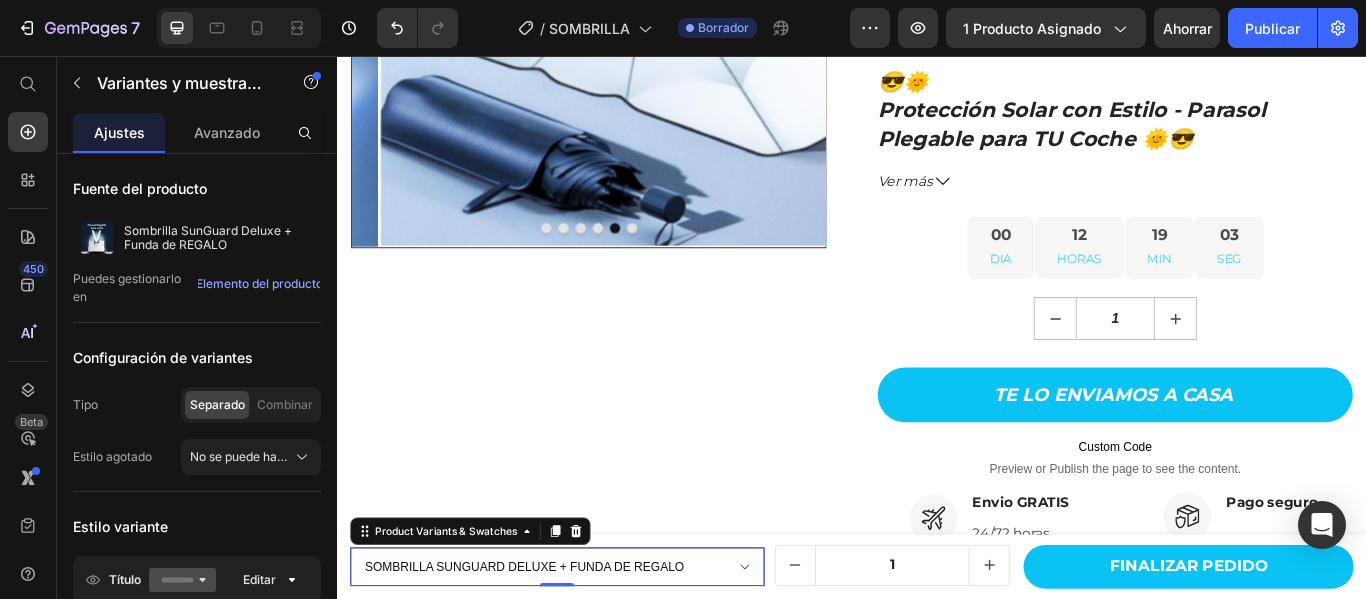 click on "SOMBRILLA SUNGUARD DELUXE + FUNDA DE REGALO 2 PARASOL SUNGUARD DELUXE + FUNDA DE REGALO - 1 3 PARASOL SUNGUARD DELUXE + FUNDAS DE REGALO - 1" at bounding box center [593, 651] 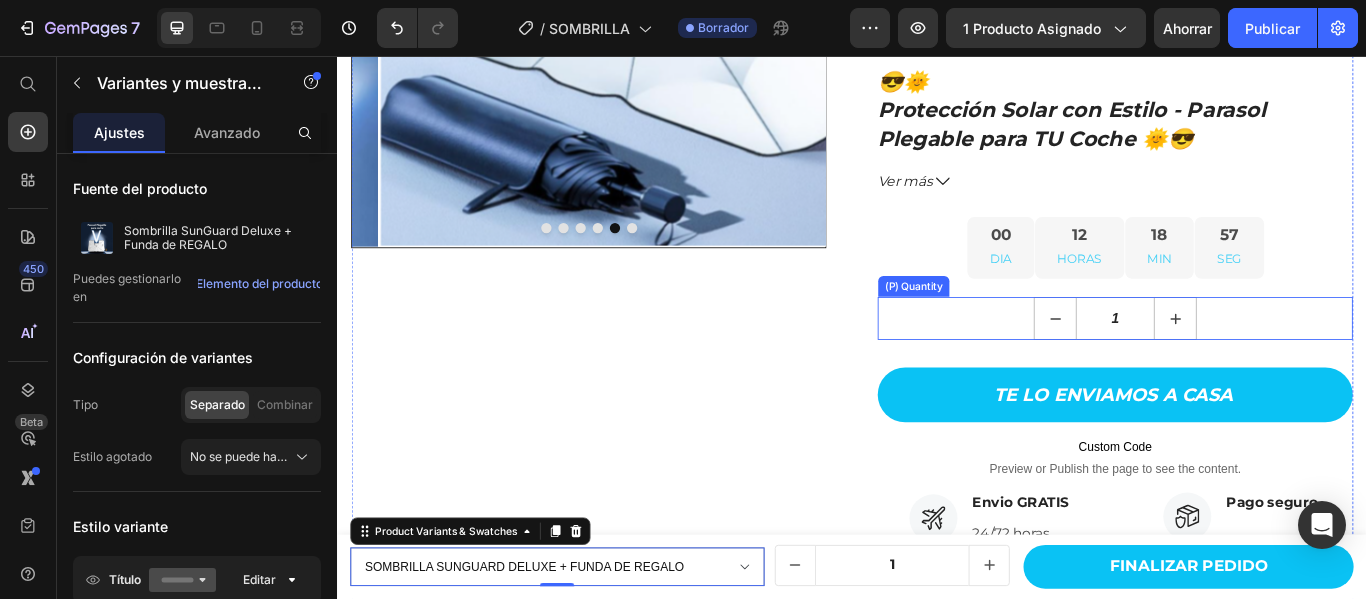 click 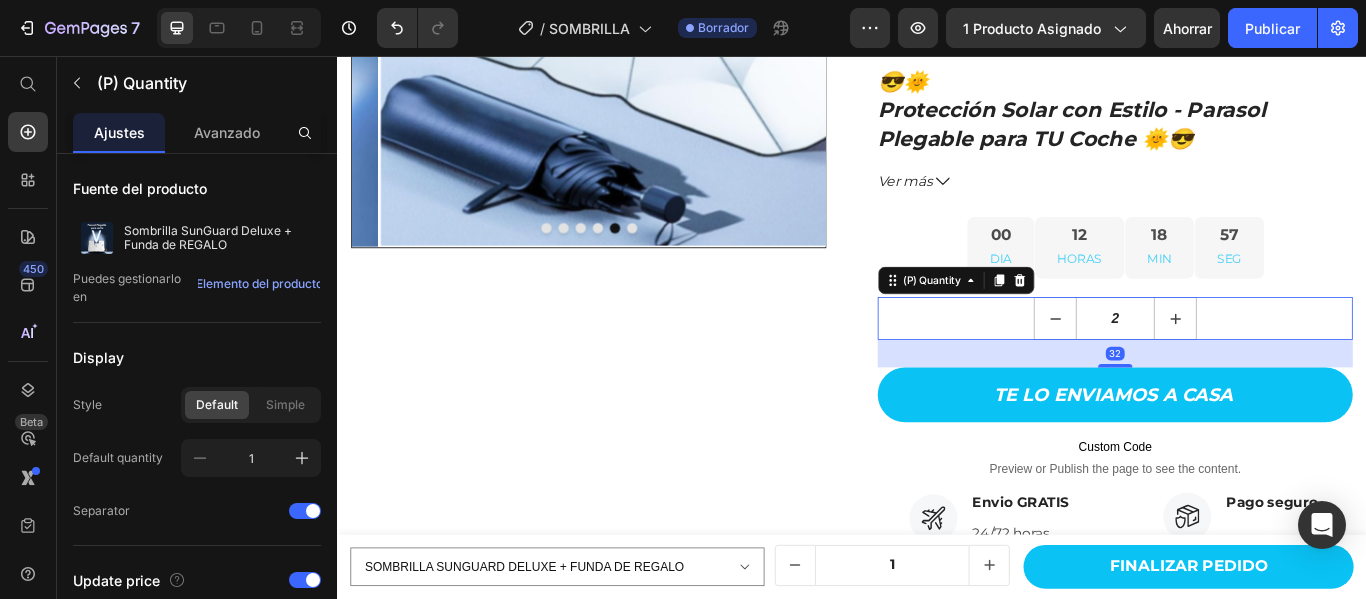 click 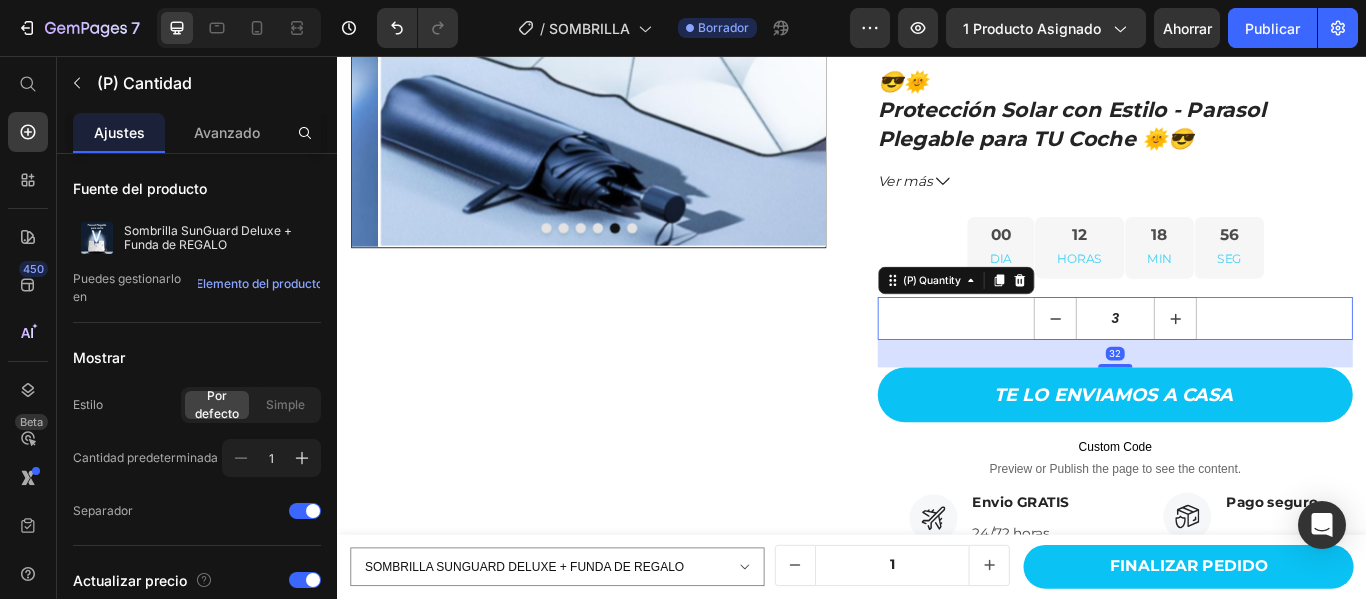 click 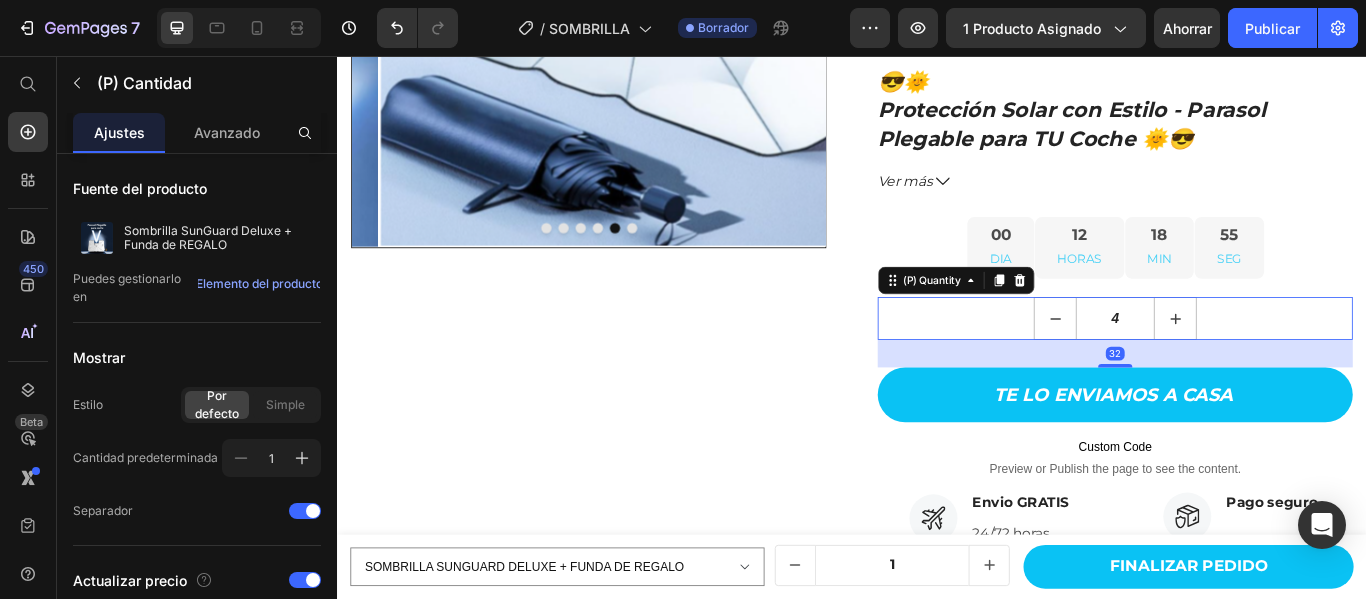 click 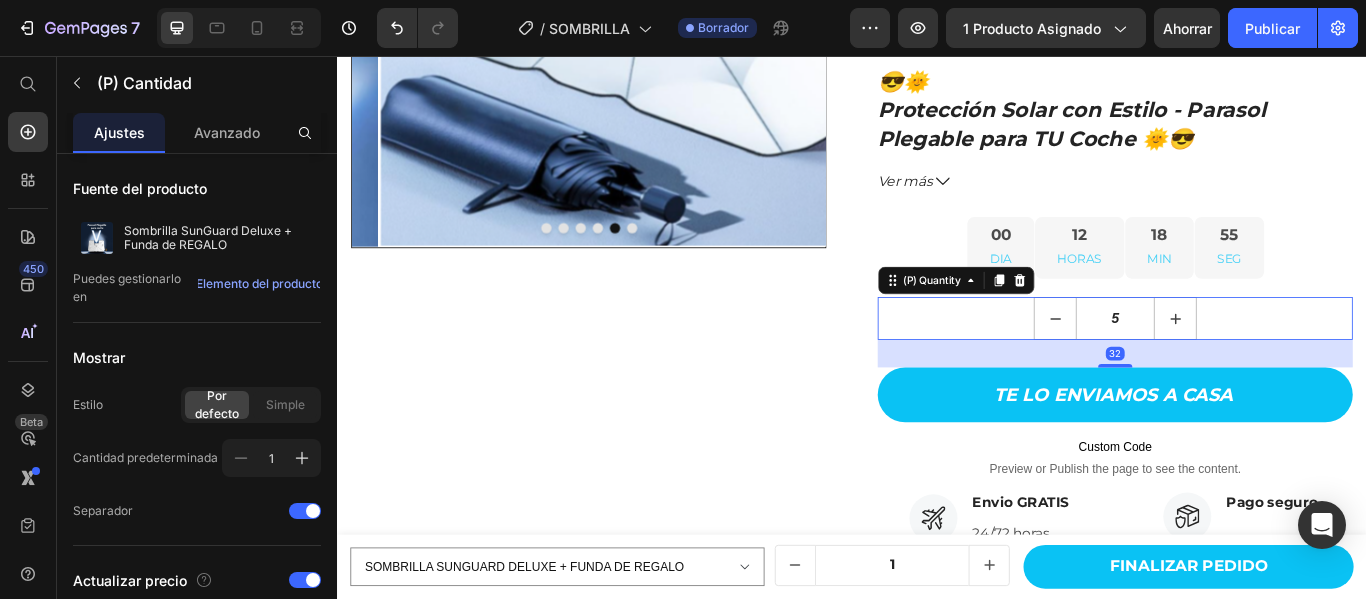click 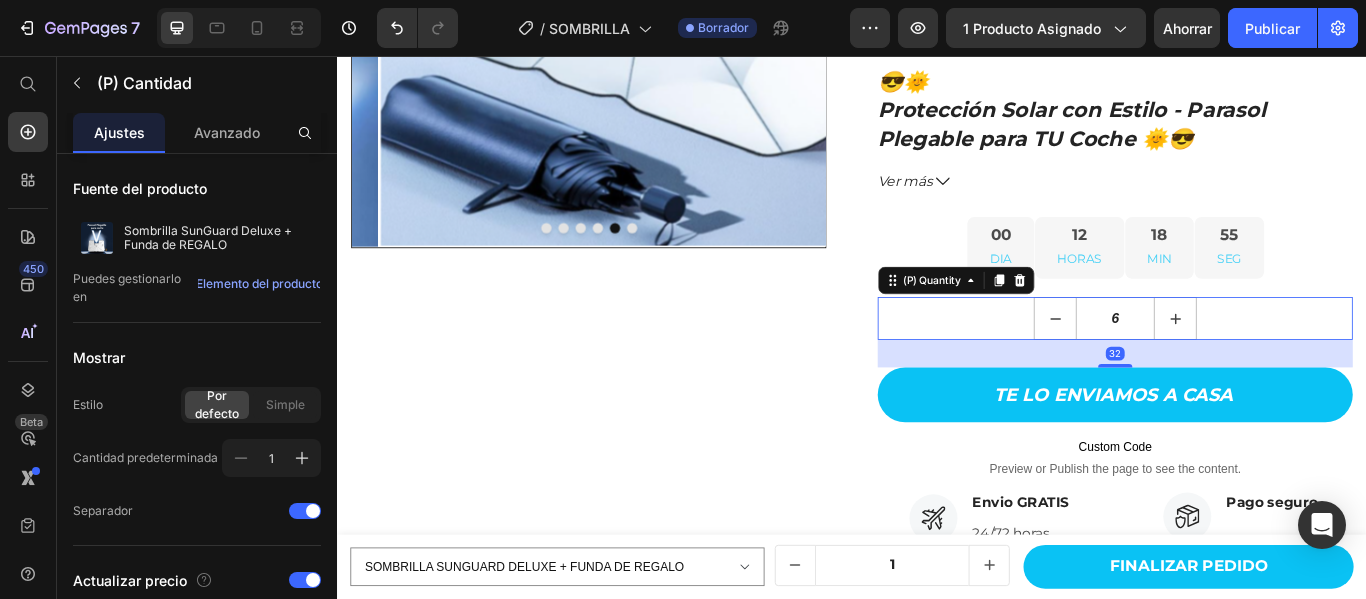 click 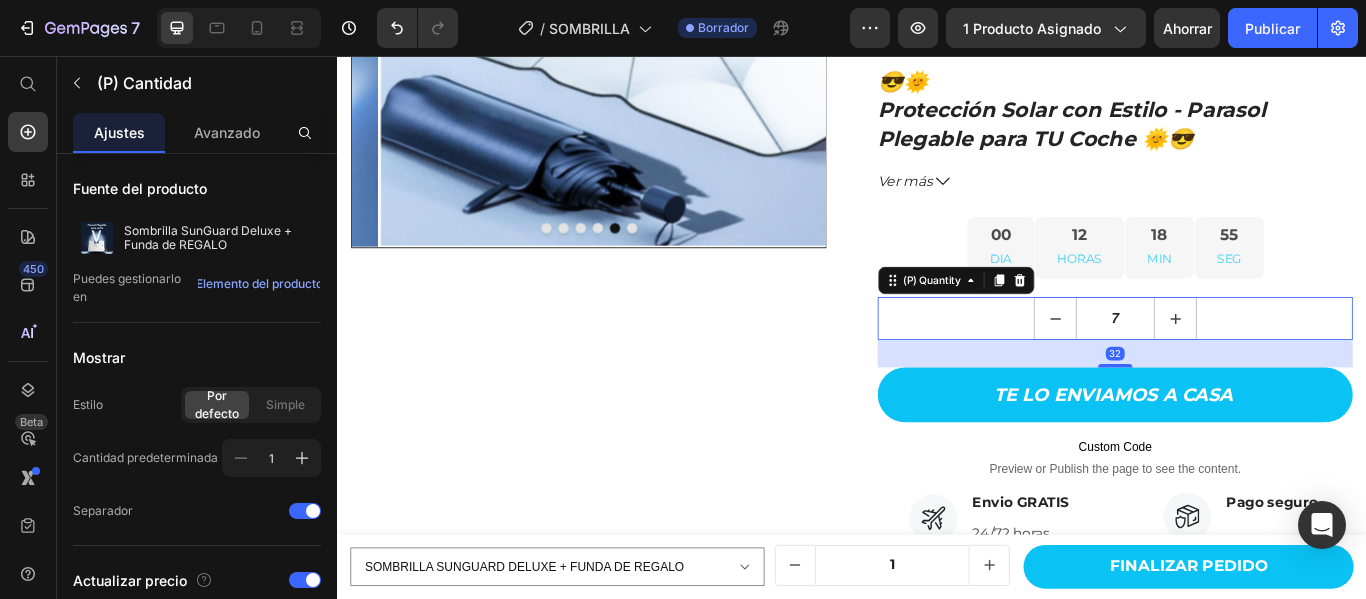 click 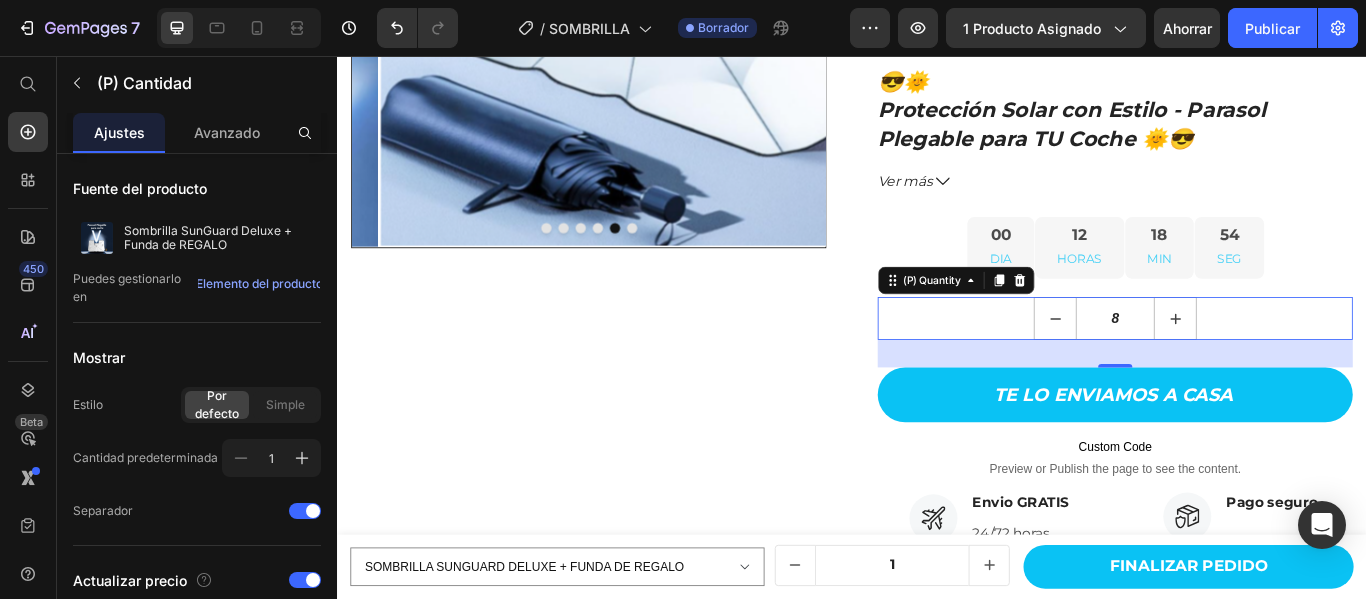 click 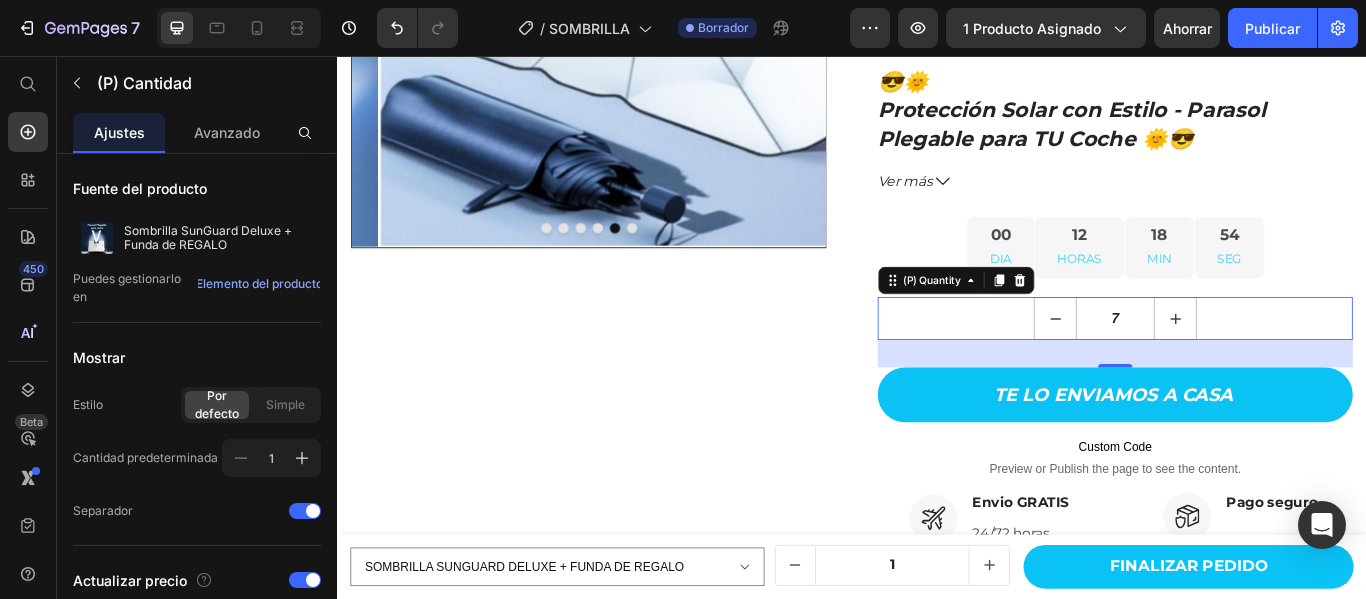 click 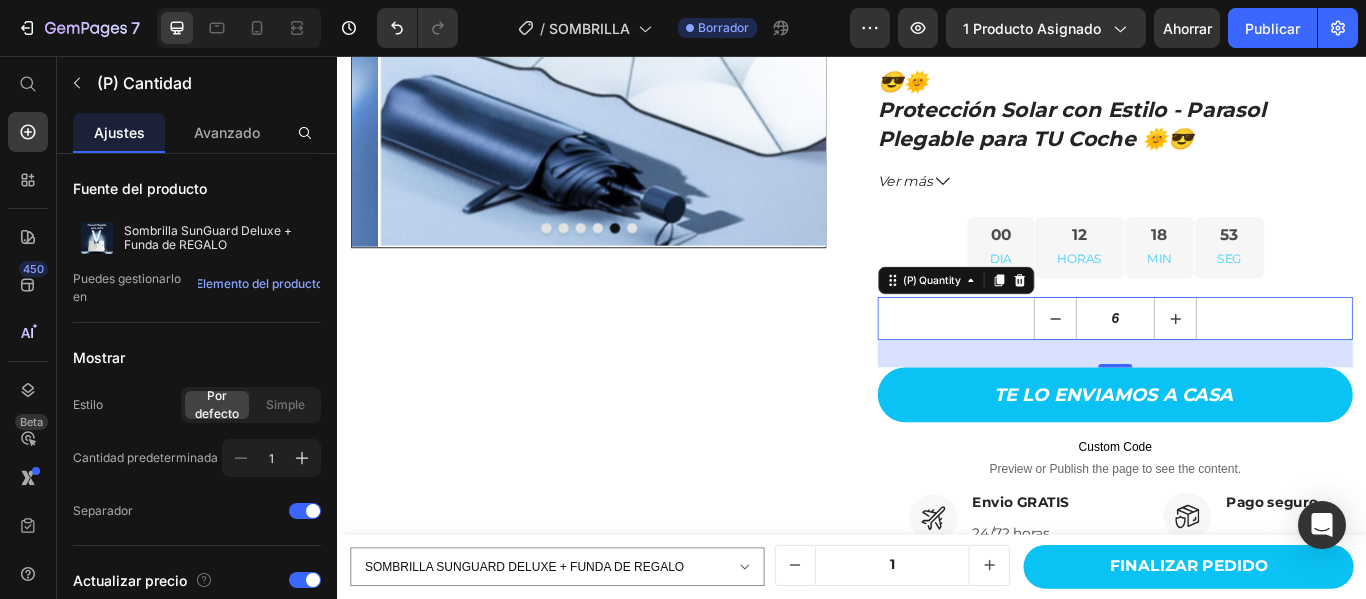 click 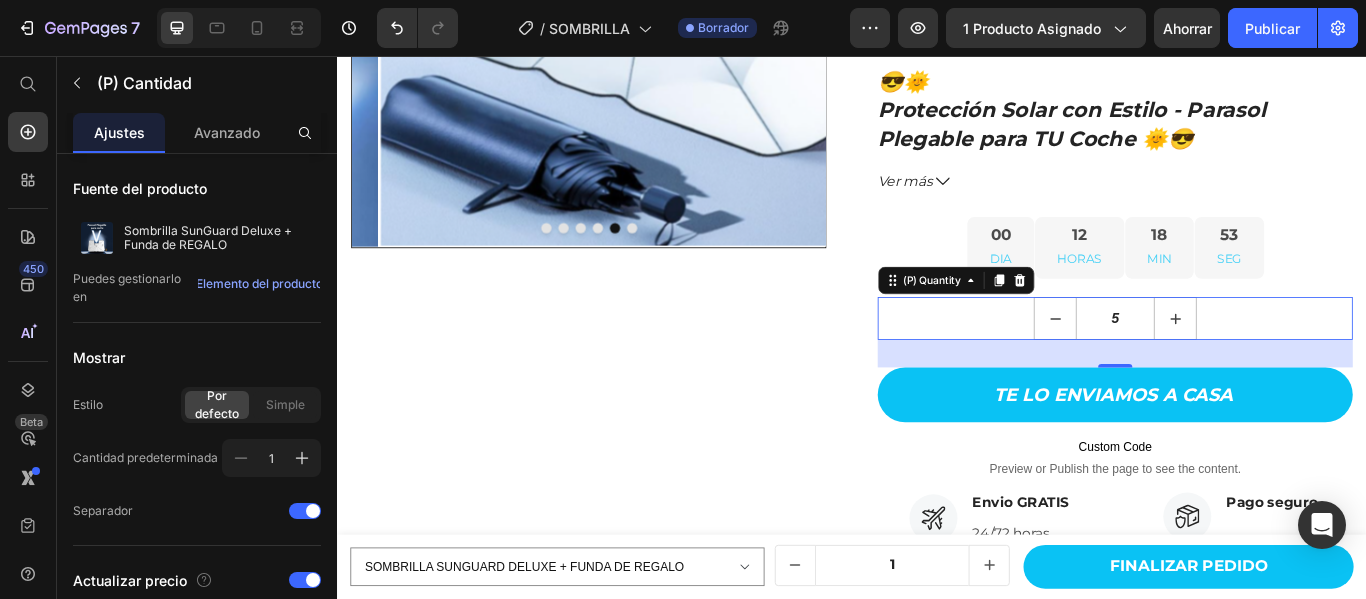 click 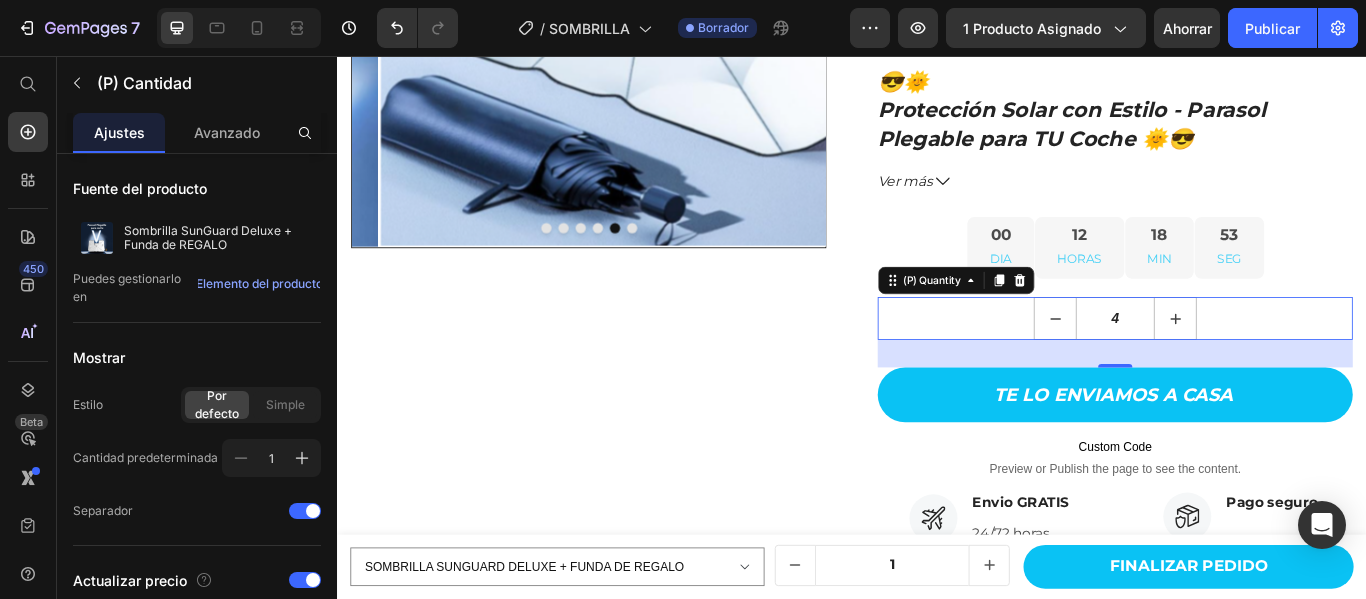 click 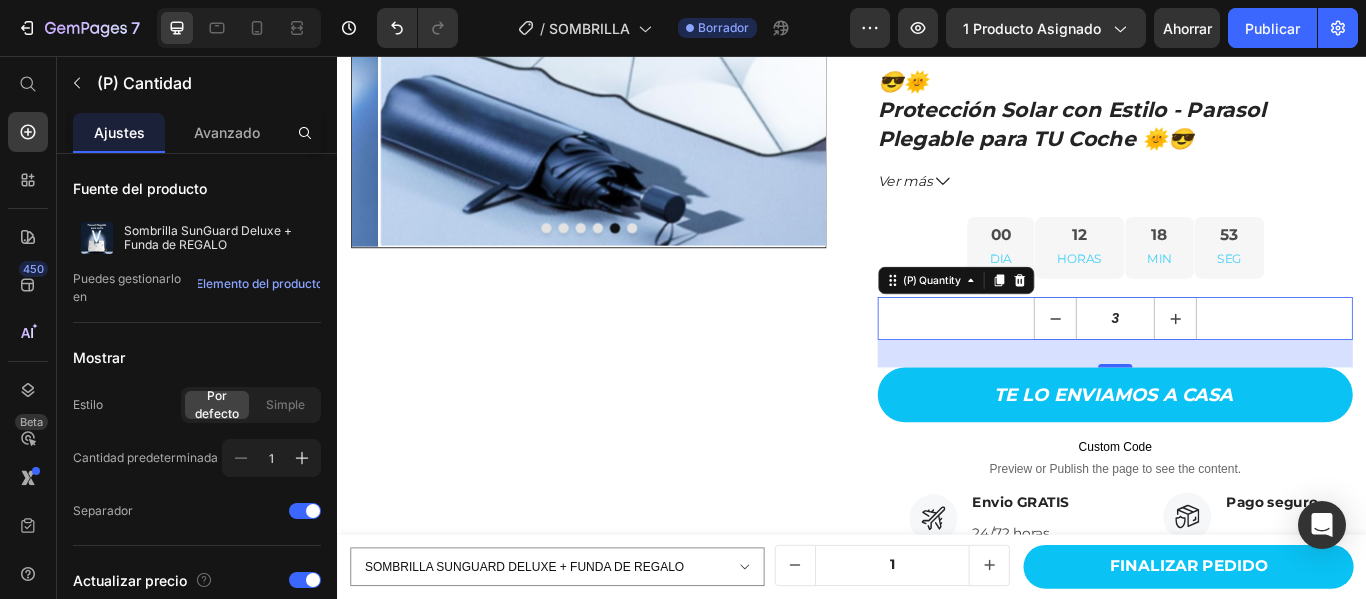click 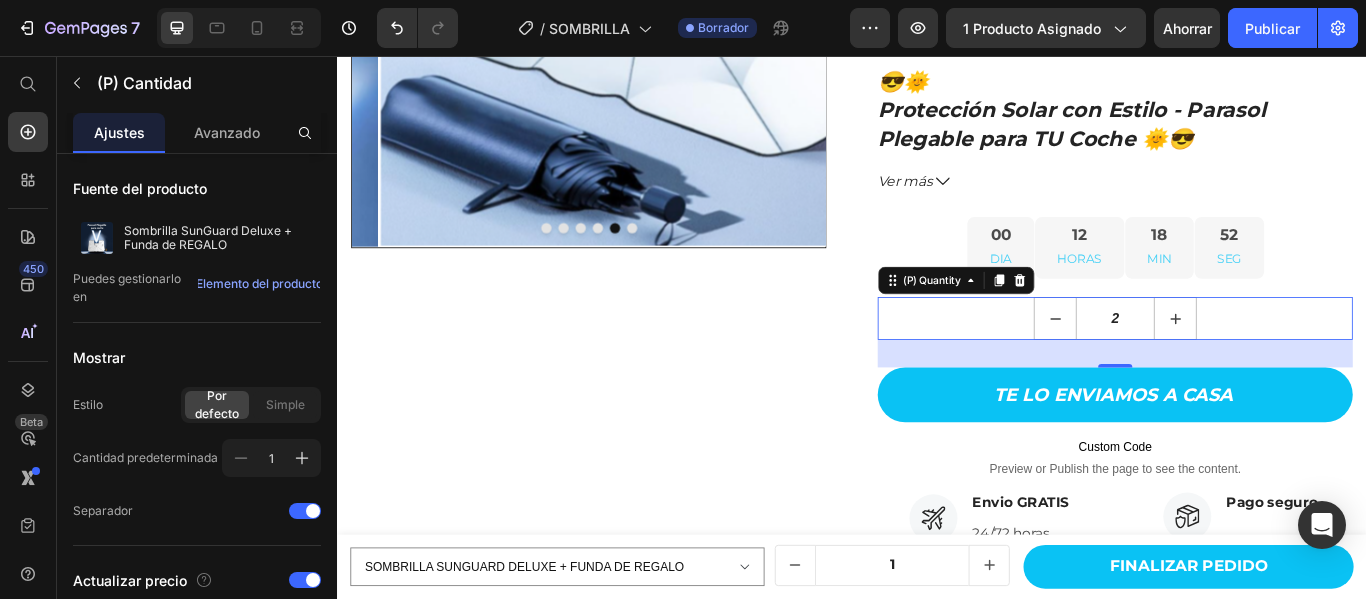 click 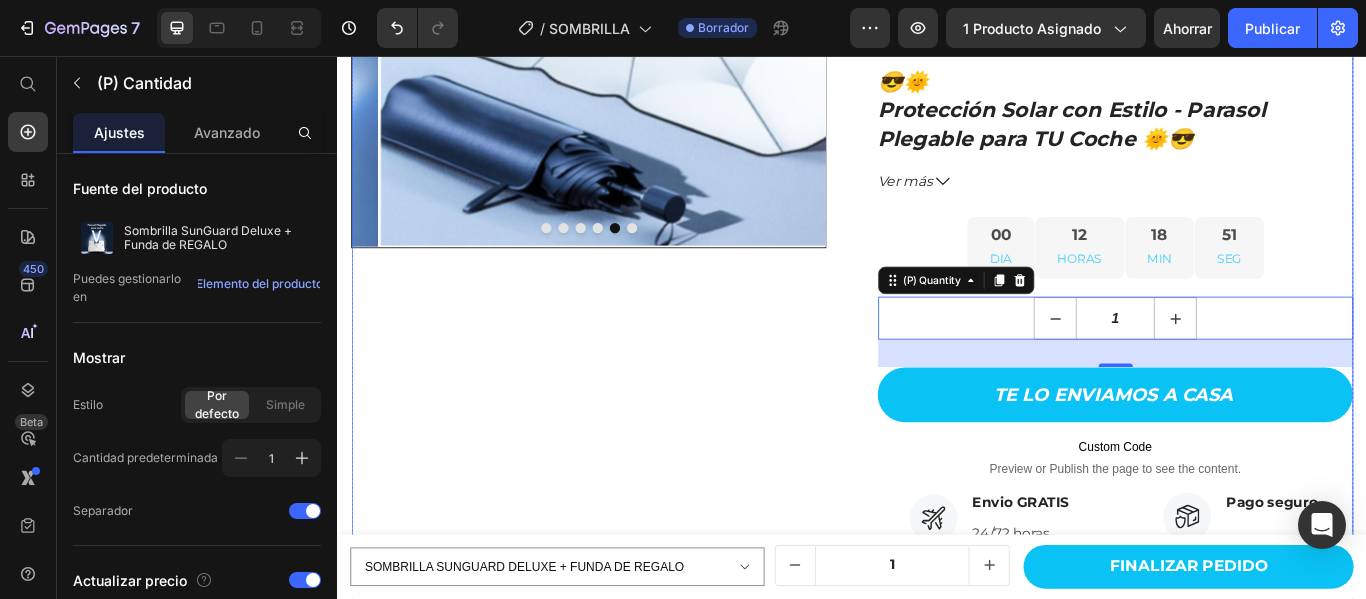 click on "Product Images" at bounding box center (630, 225) 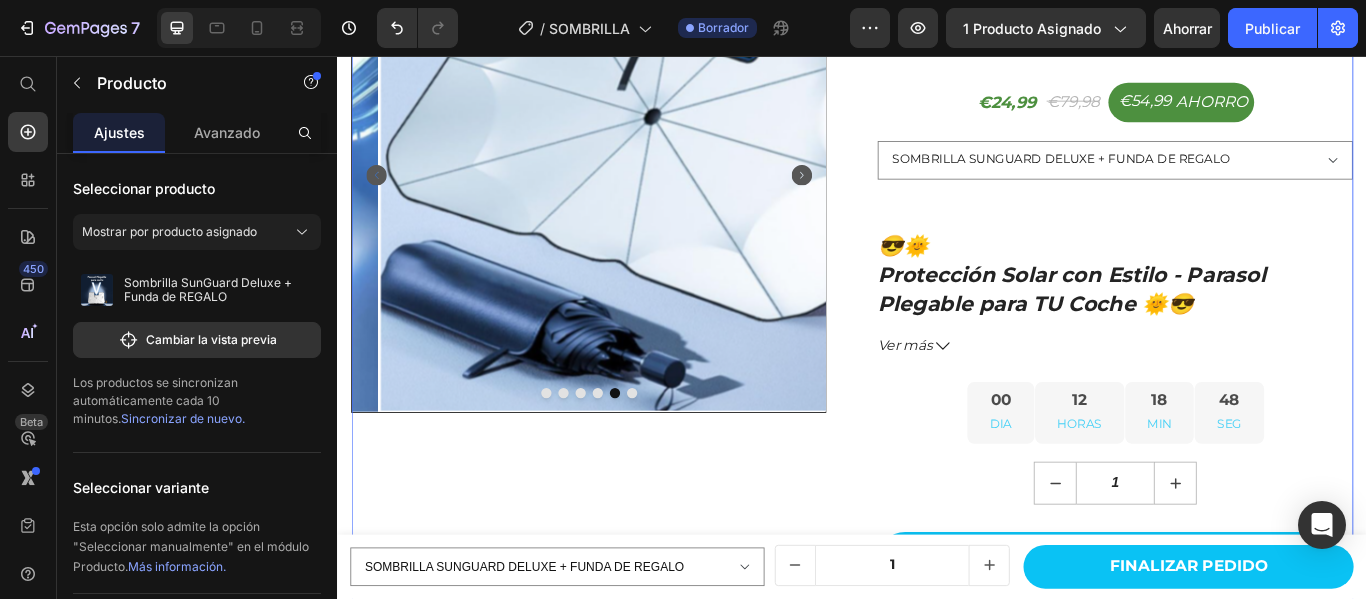 scroll, scrollTop: 223, scrollLeft: 0, axis: vertical 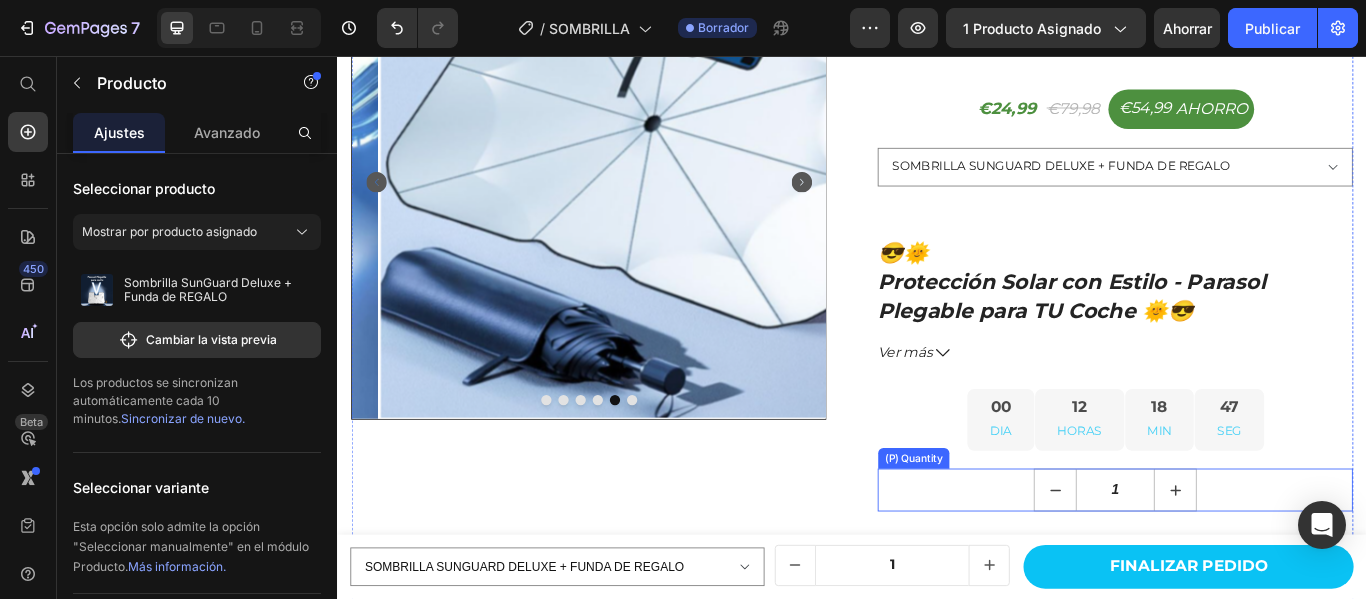 click 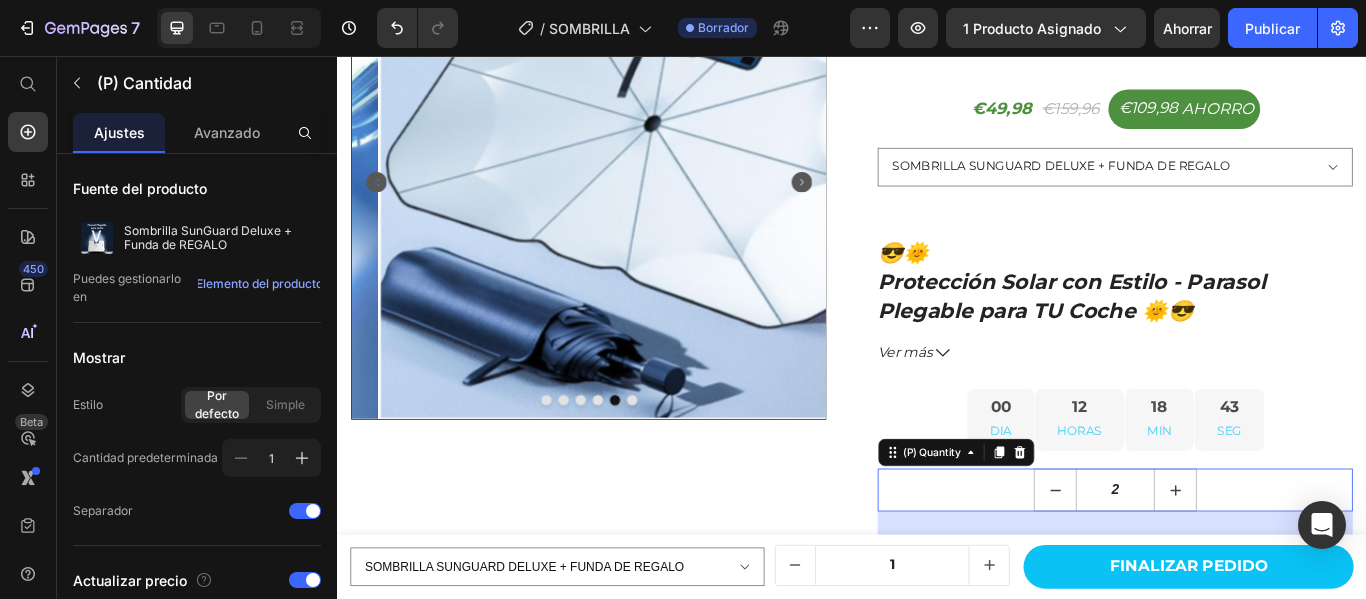 click 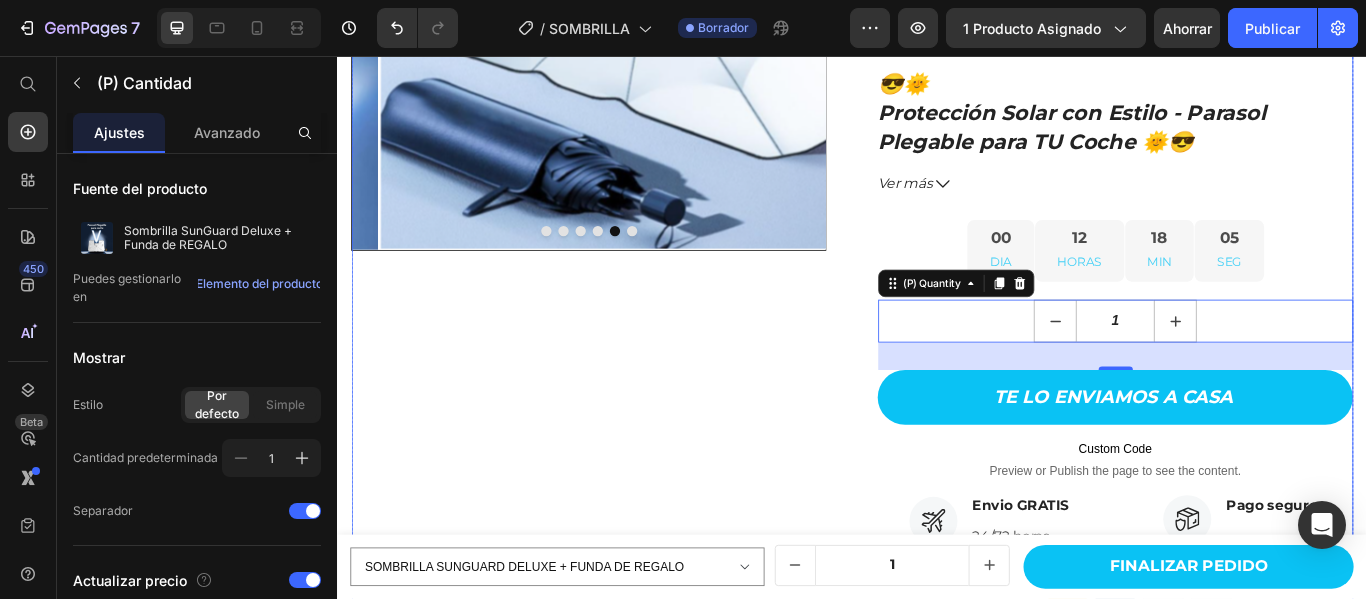 scroll, scrollTop: 423, scrollLeft: 0, axis: vertical 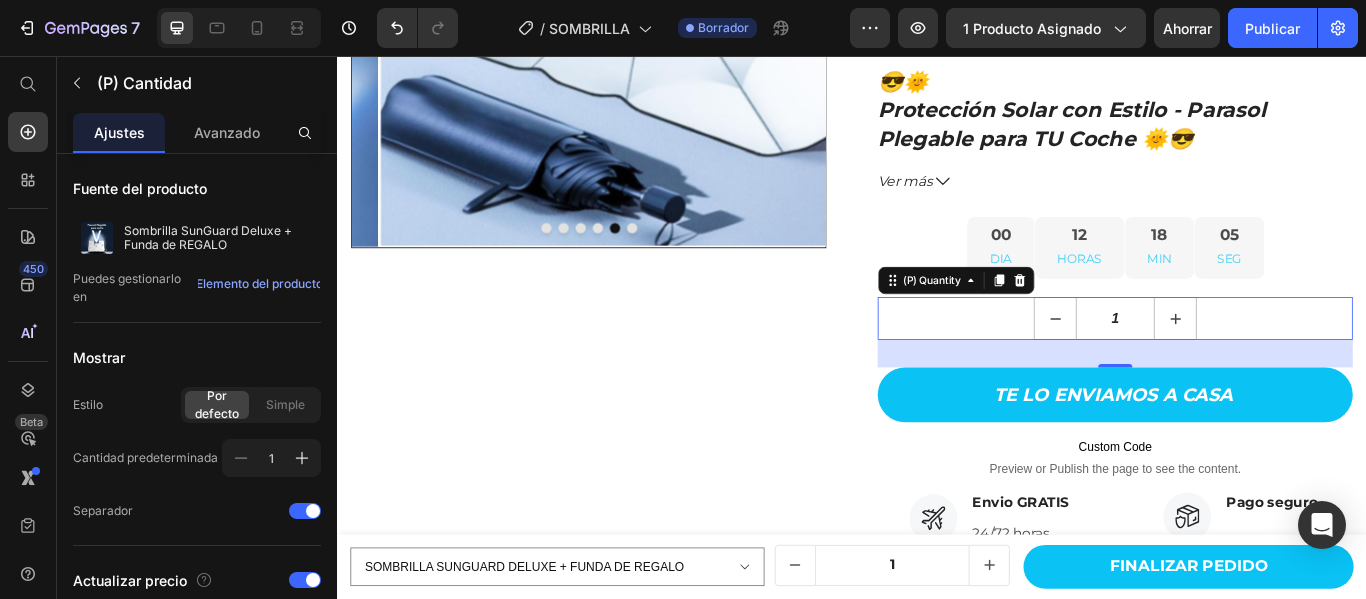 click 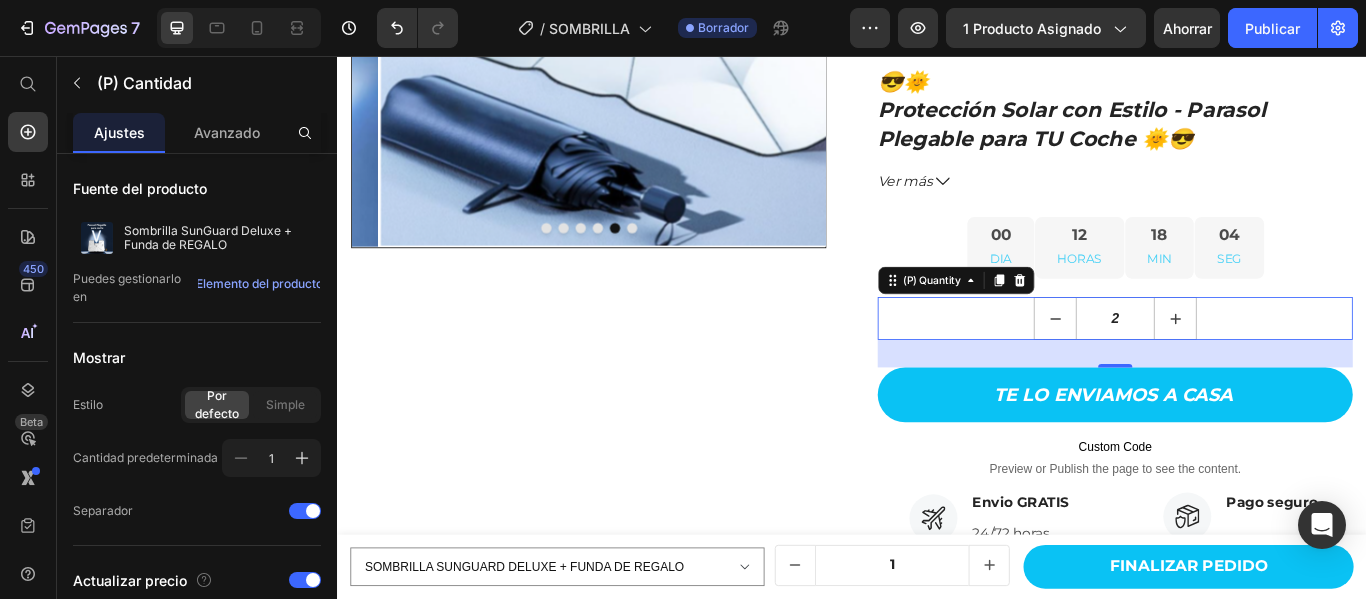 click 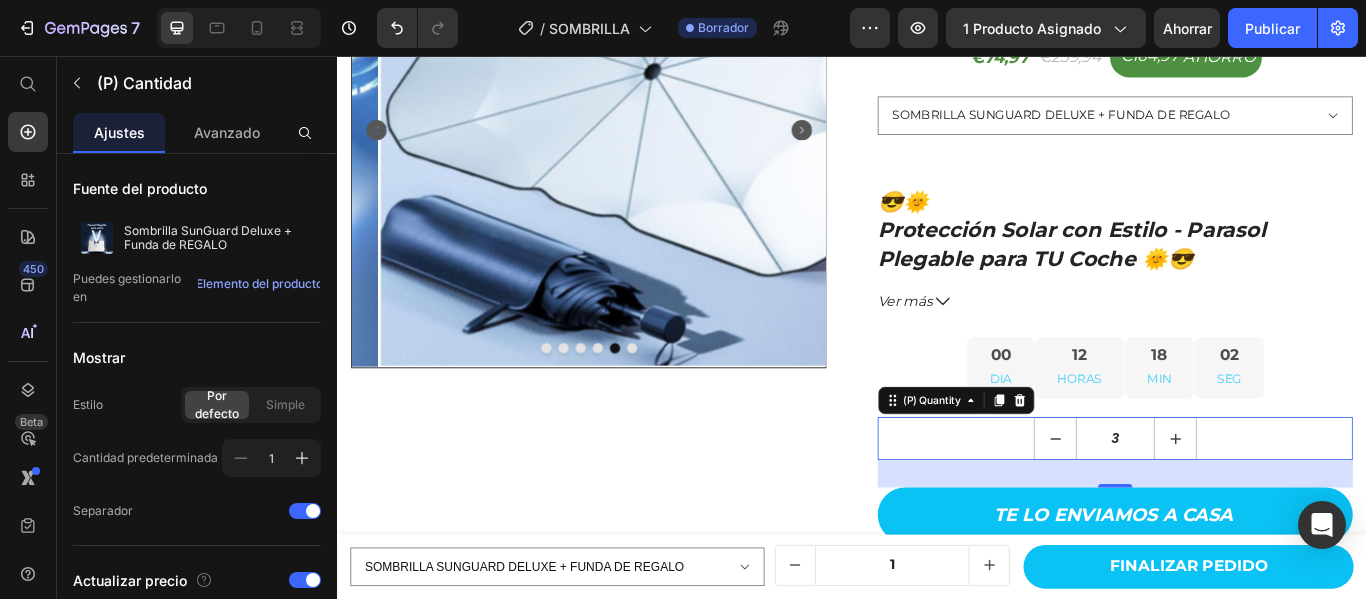 scroll, scrollTop: 400, scrollLeft: 0, axis: vertical 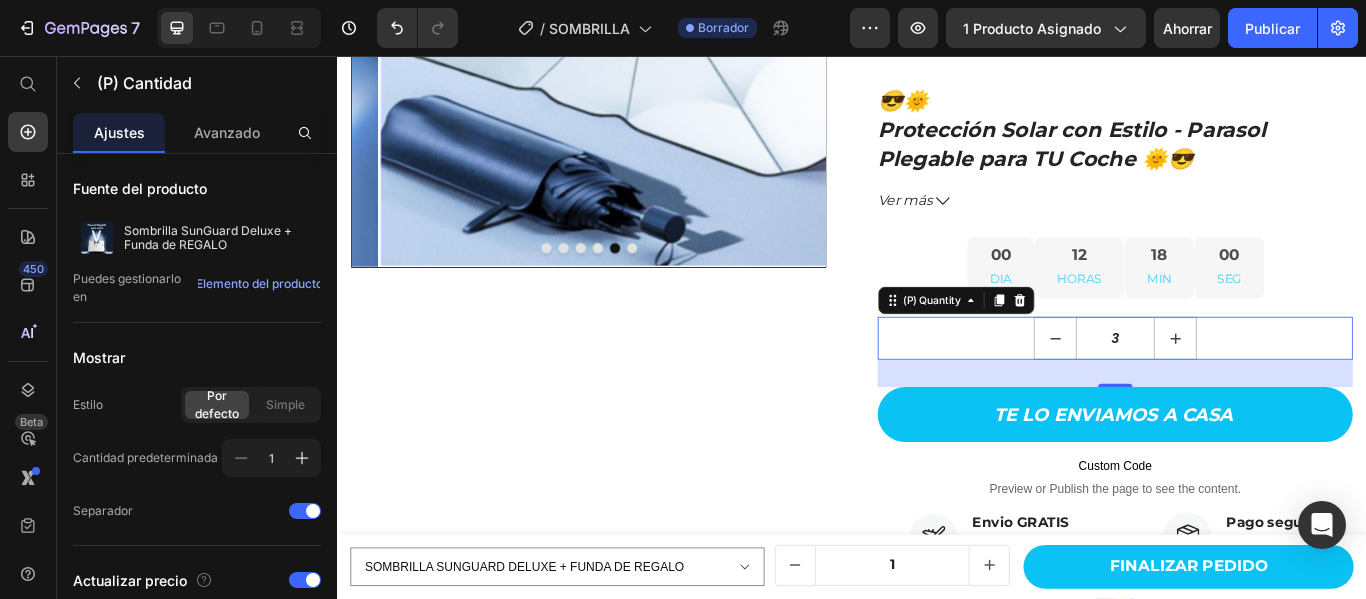 click 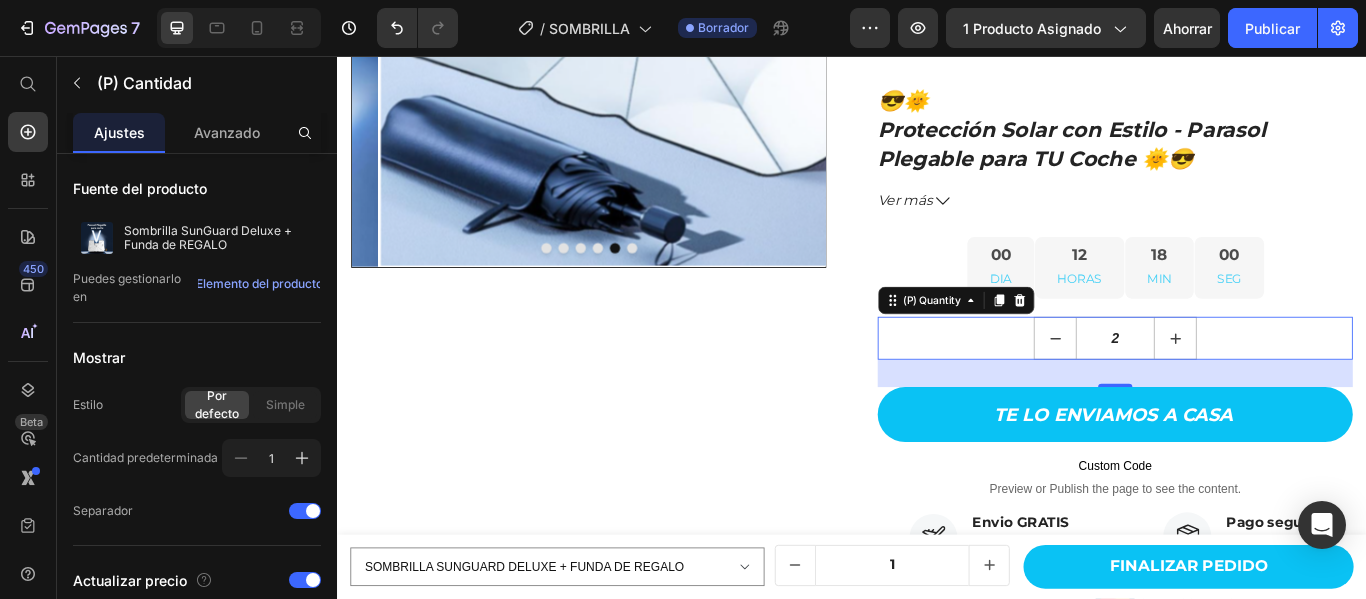 click 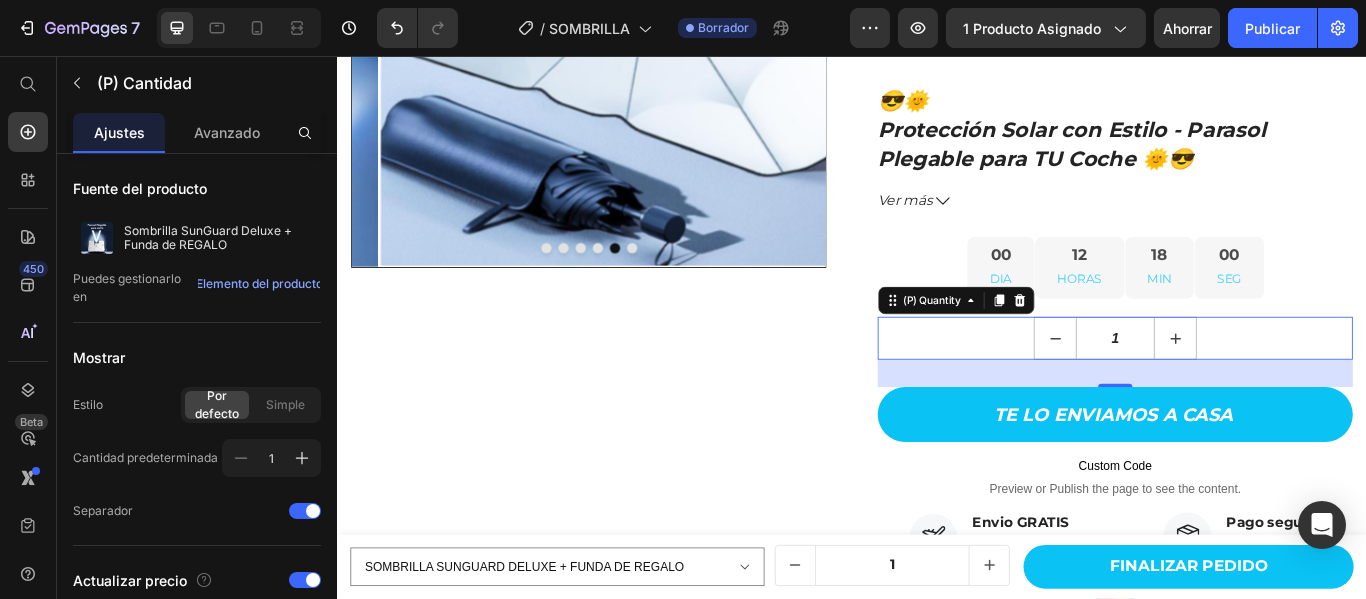 click 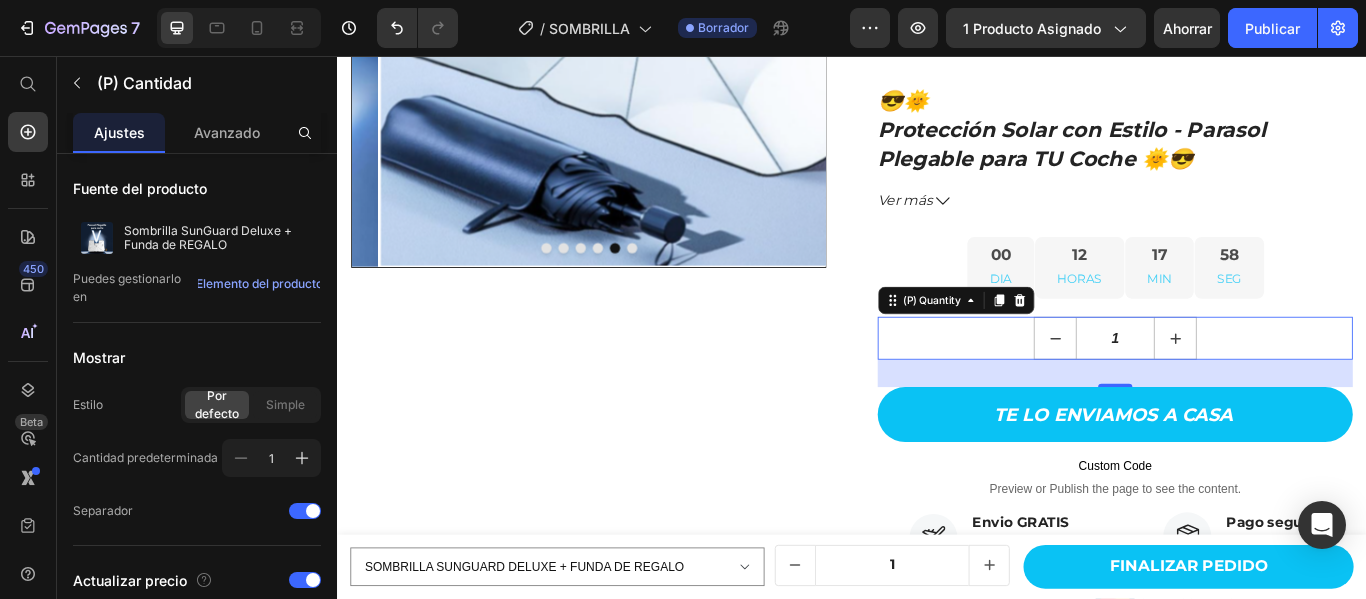 click 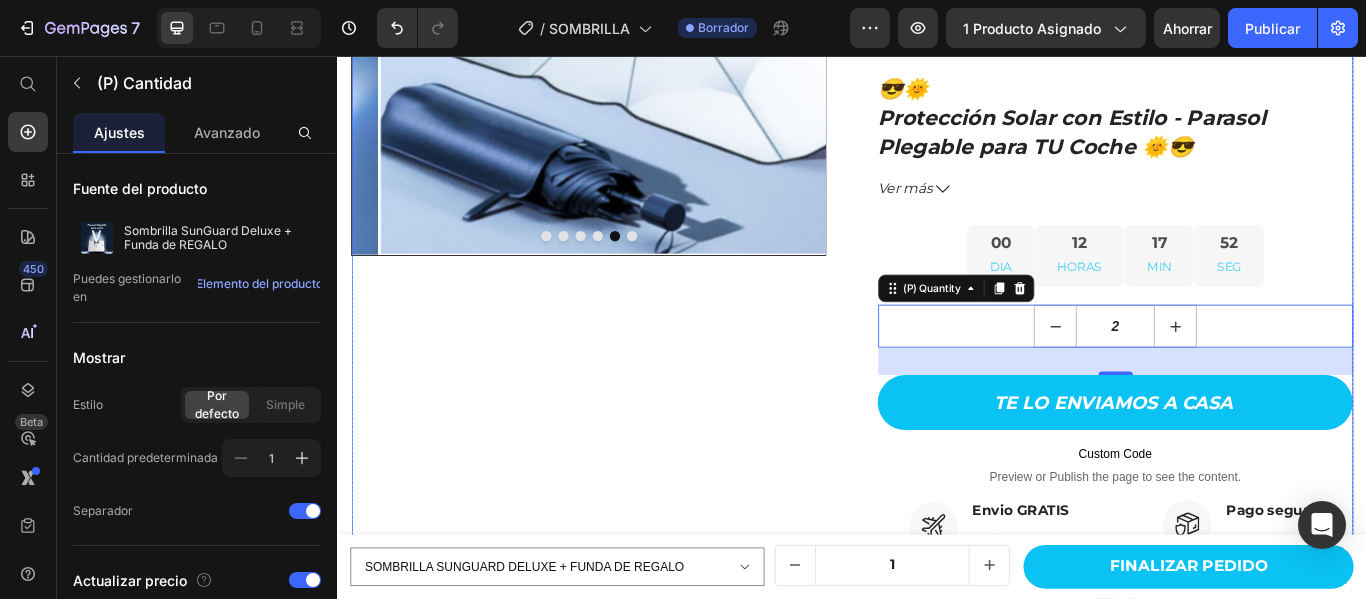scroll, scrollTop: 200, scrollLeft: 0, axis: vertical 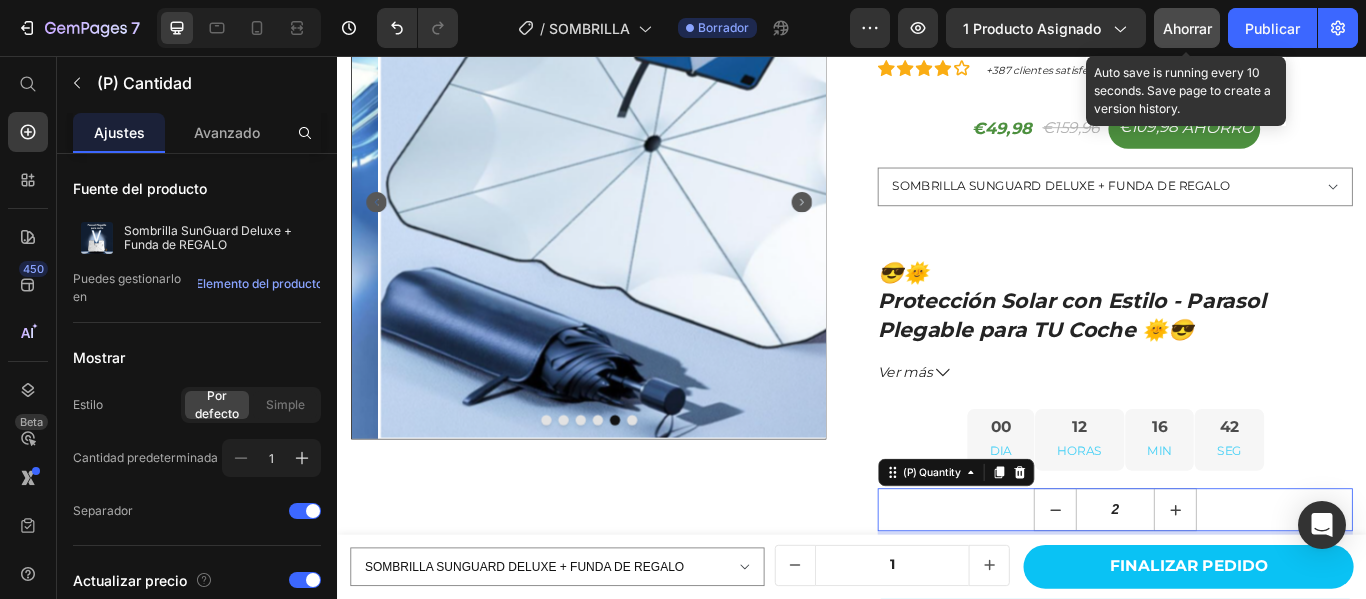 click on "Ahorrar" at bounding box center (1187, 28) 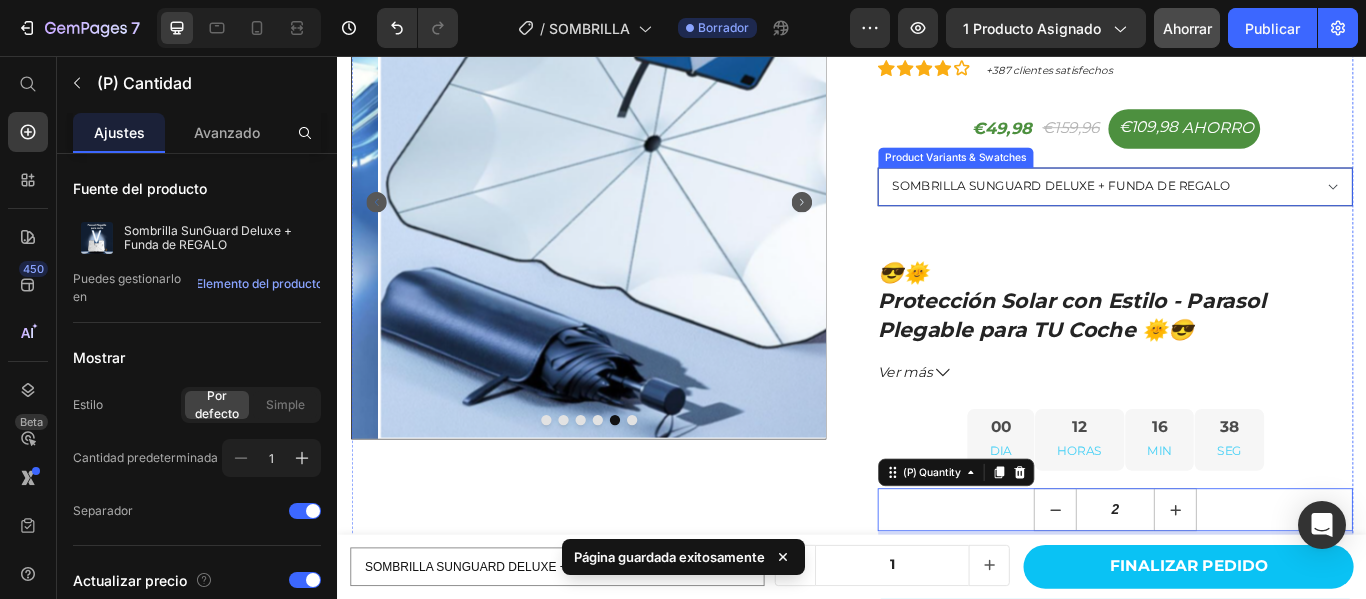 click on "SOMBRILLA SUNGUARD DELUXE + FUNDA DE REGALO 2 PARASOL SUNGUARD DELUXE + FUNDA DE REGALO - 1 3 PARASOL SUNGUARD DELUXE + FUNDAS DE REGALO - 1" at bounding box center (1244, 208) 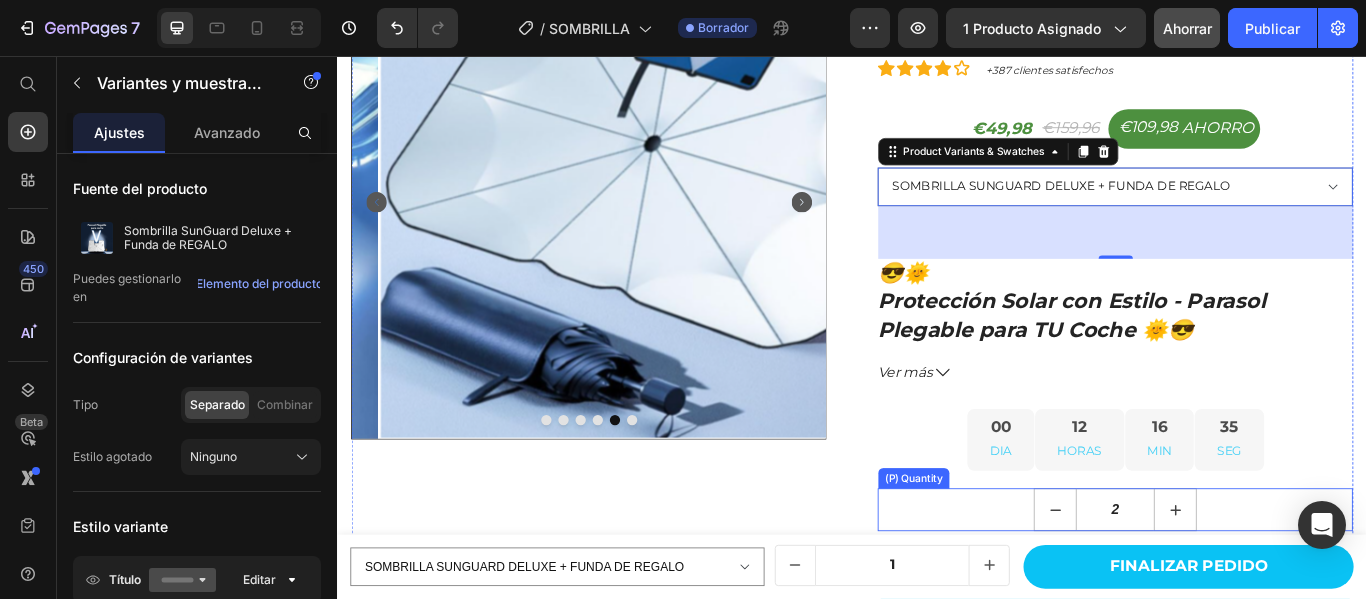 click 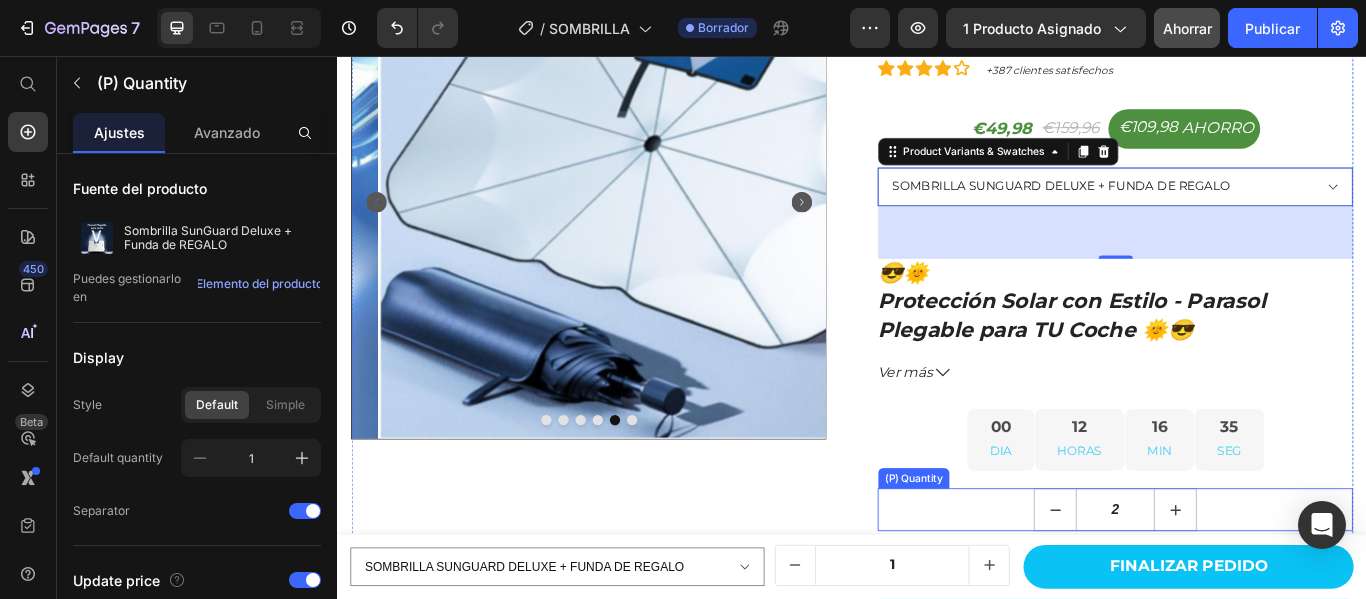 type on "1" 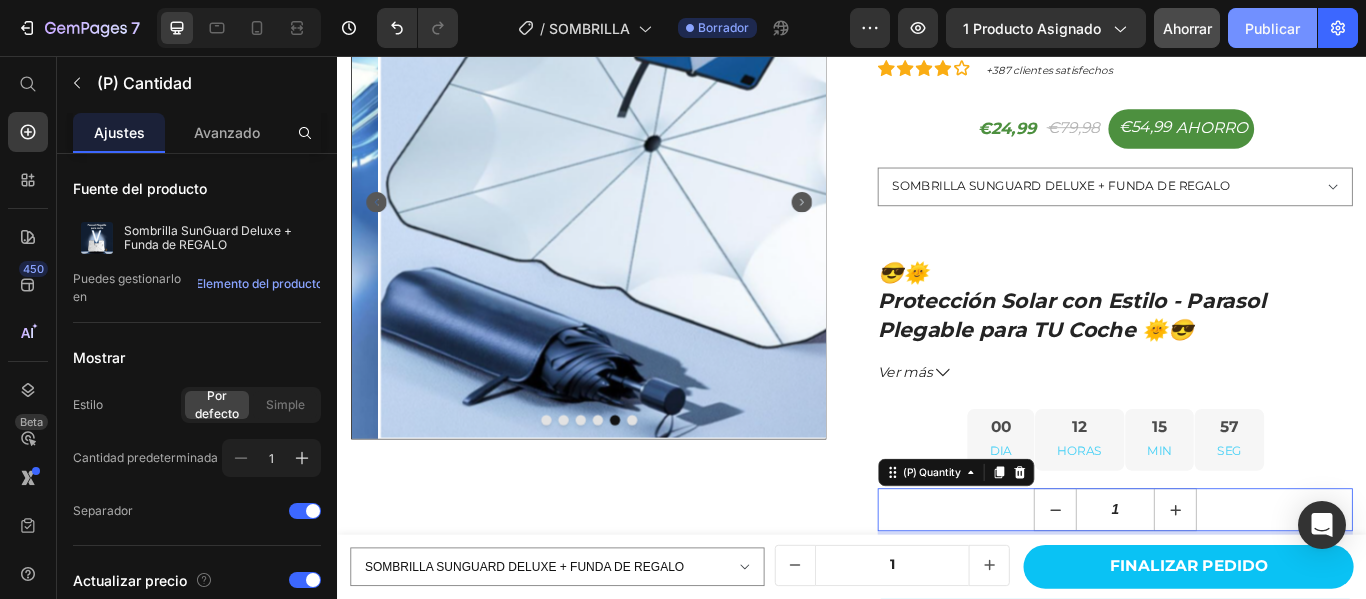 click on "Publicar" at bounding box center (1272, 28) 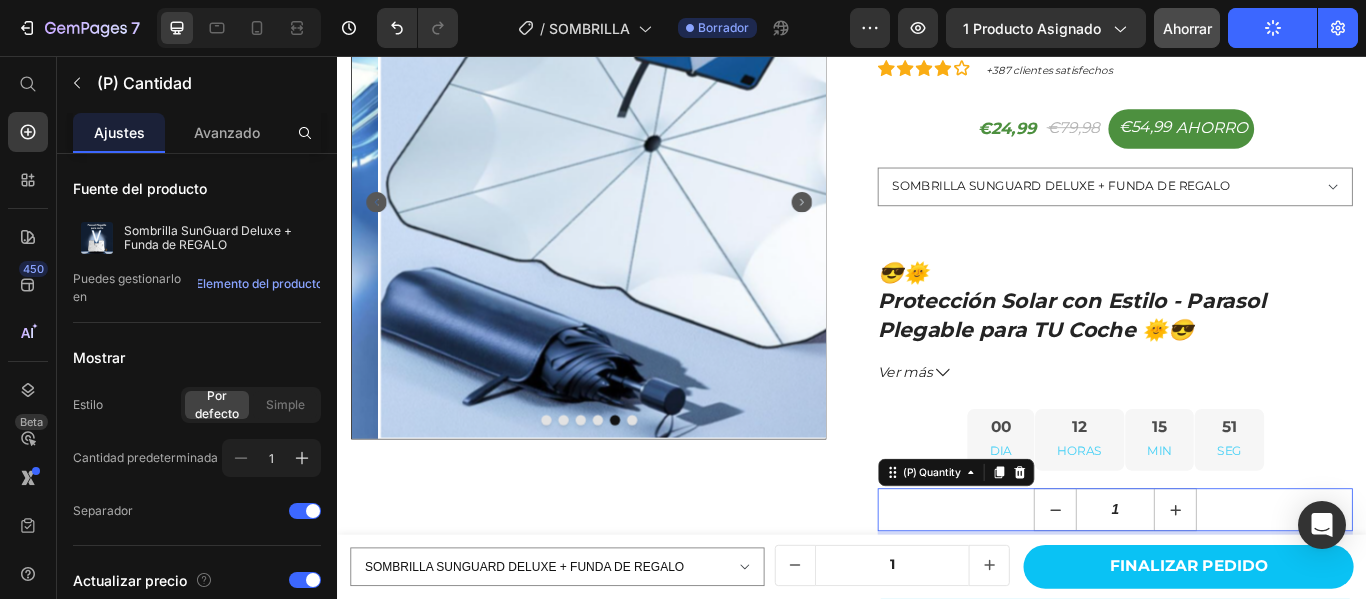 click 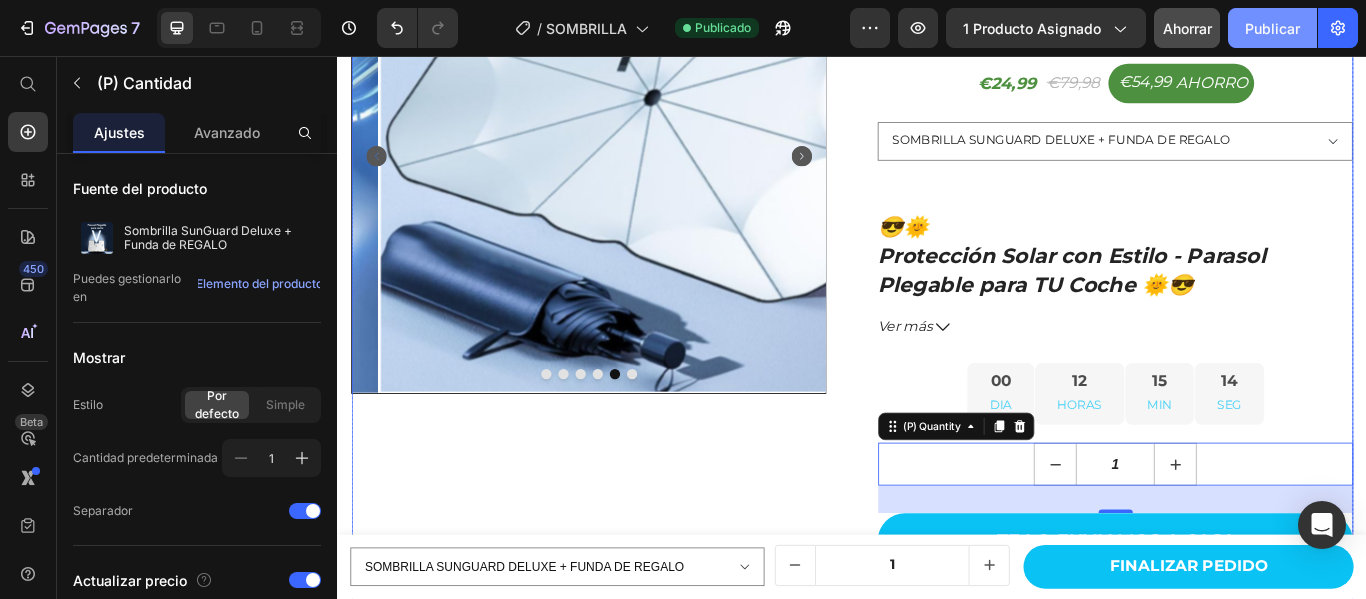 scroll, scrollTop: 300, scrollLeft: 0, axis: vertical 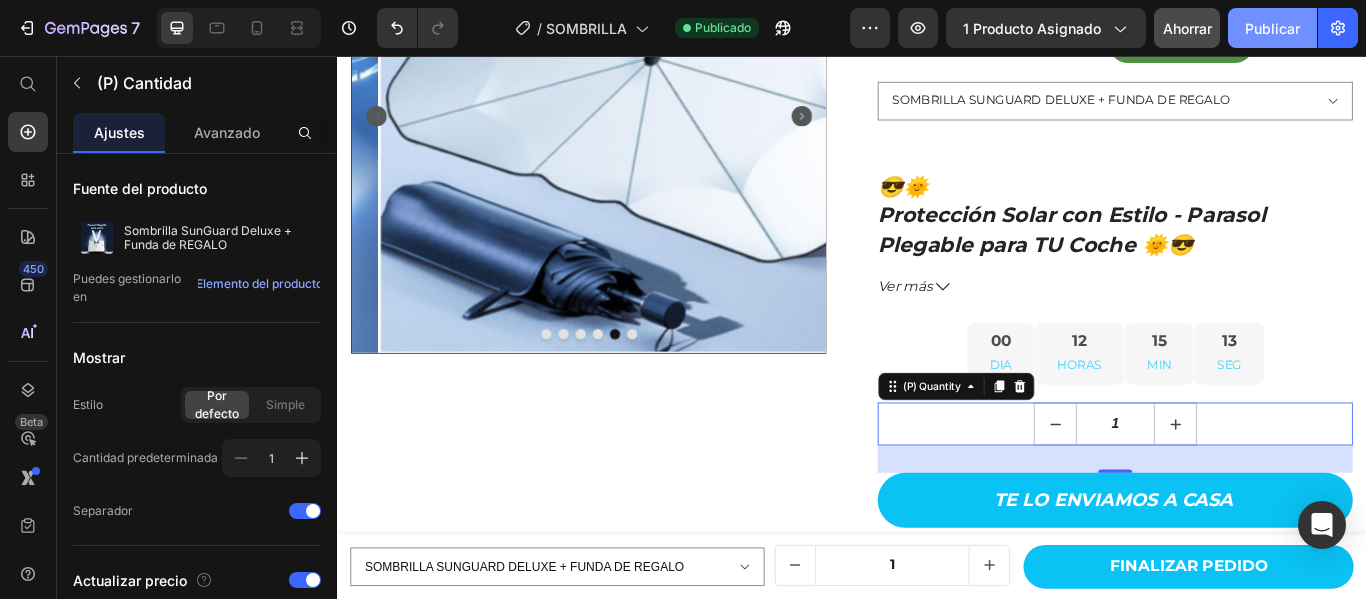 click 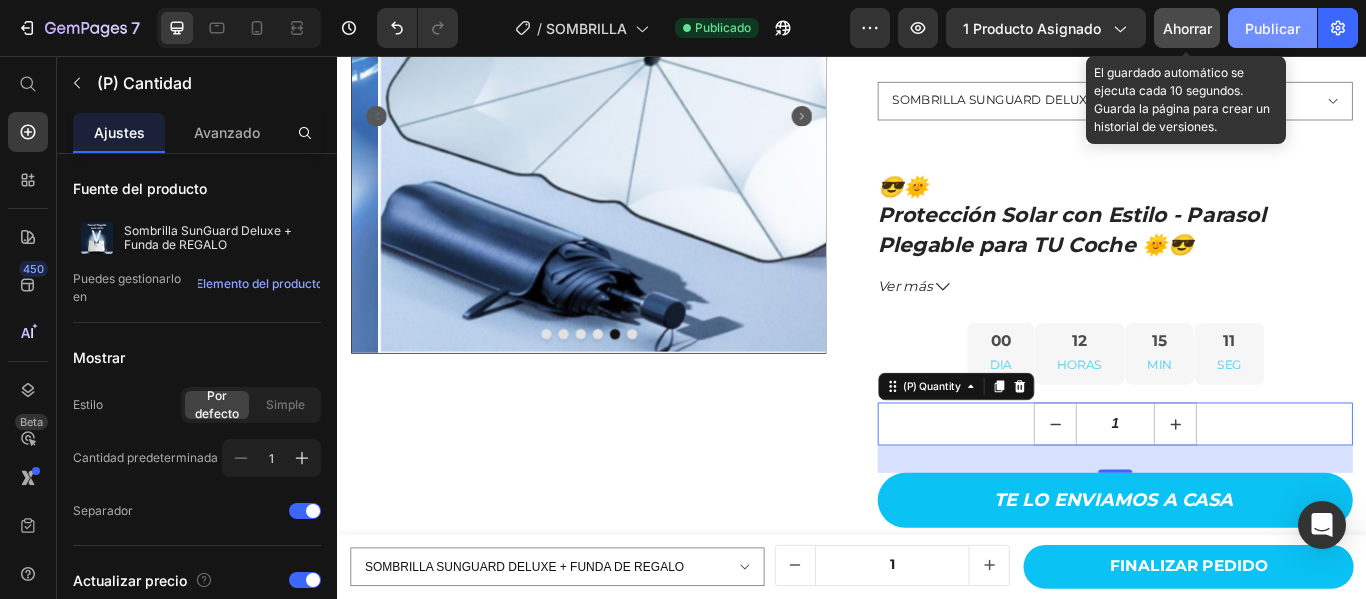 click on "Ahorrar" at bounding box center [1187, 28] 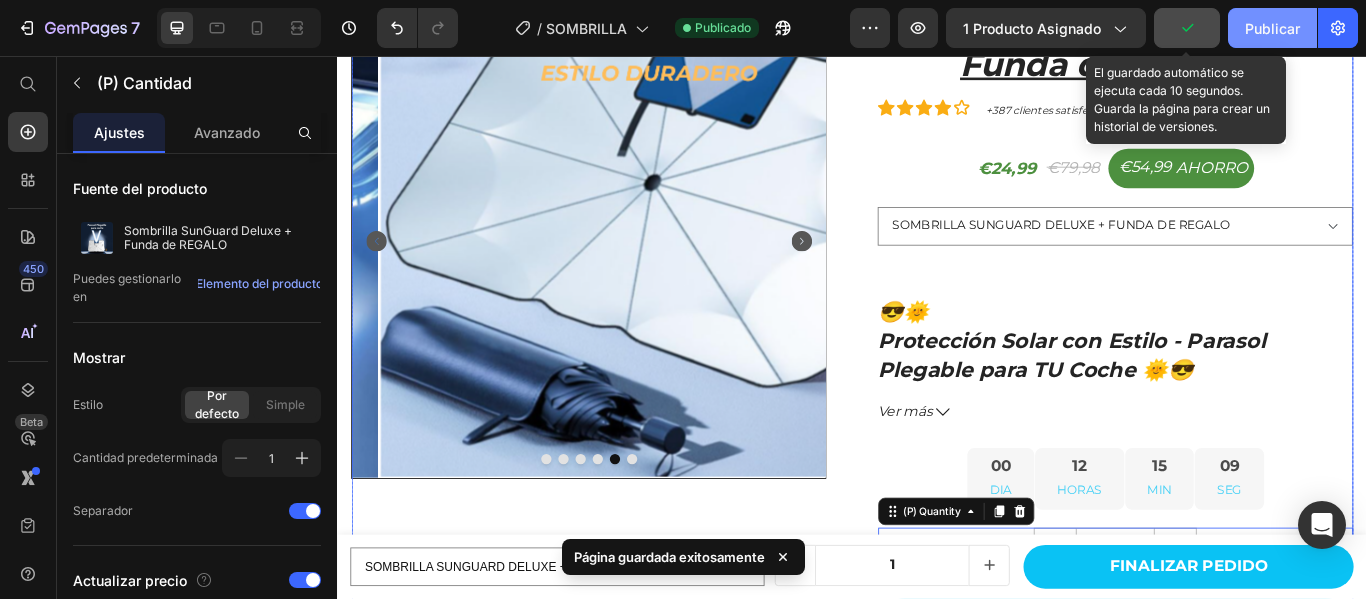 scroll, scrollTop: 0, scrollLeft: 0, axis: both 